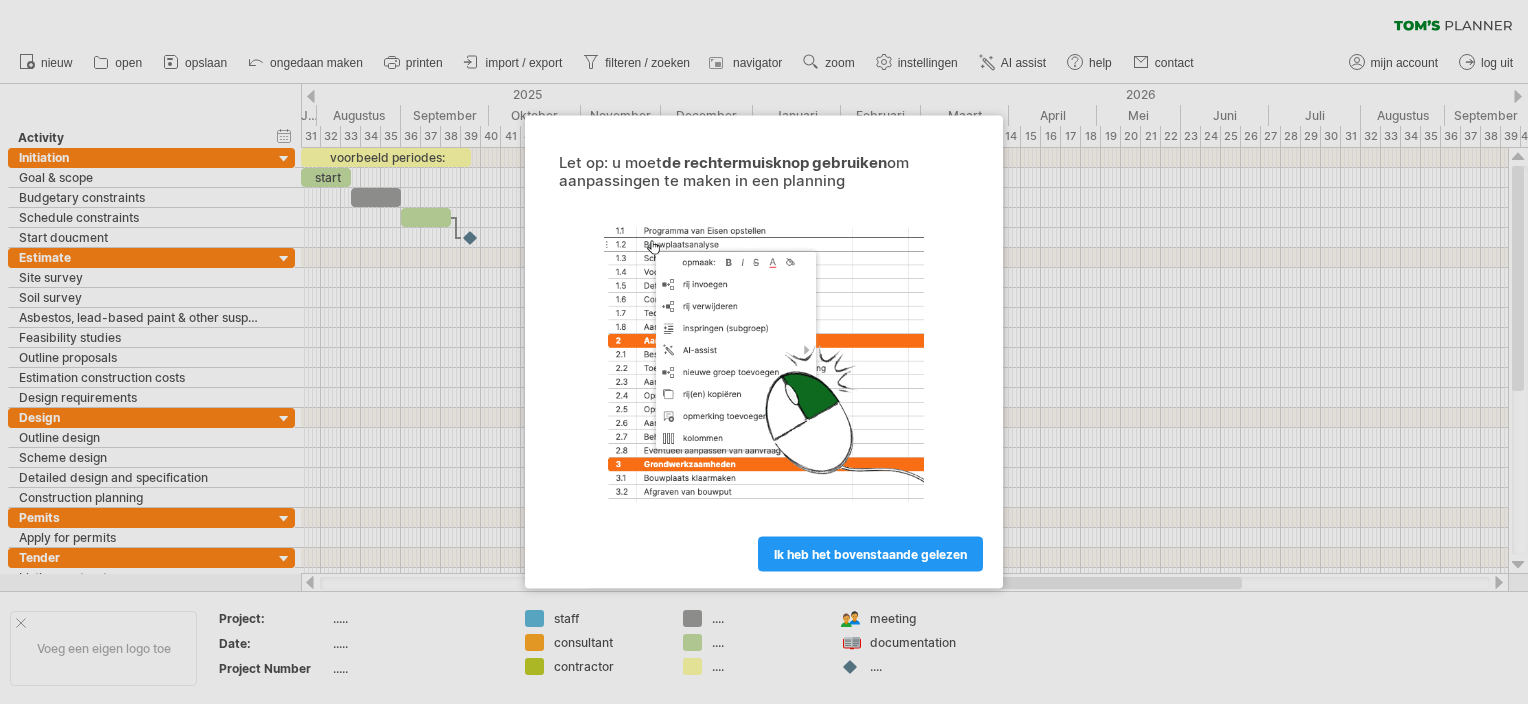 scroll, scrollTop: 0, scrollLeft: 0, axis: both 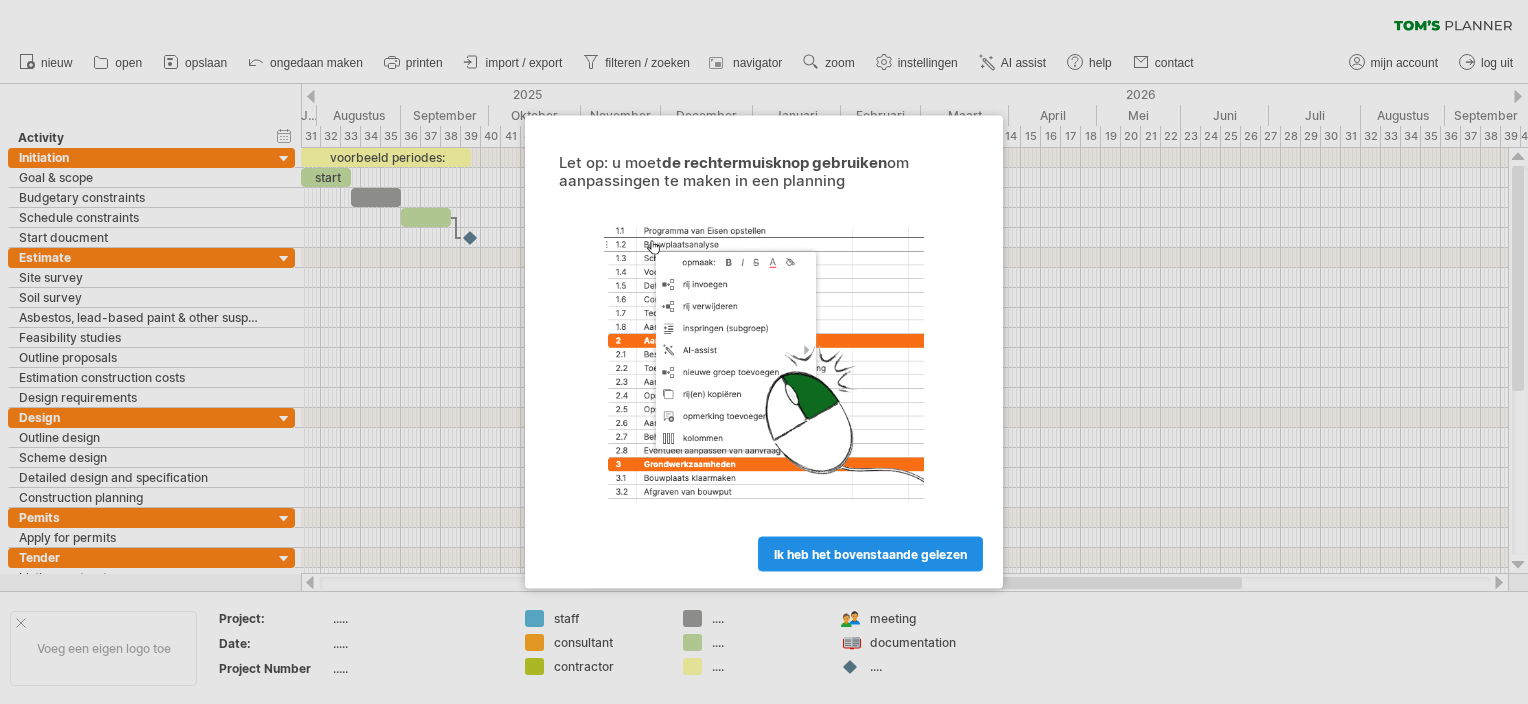 click on "ik heb het bovenstaande gelezen" at bounding box center [870, 554] 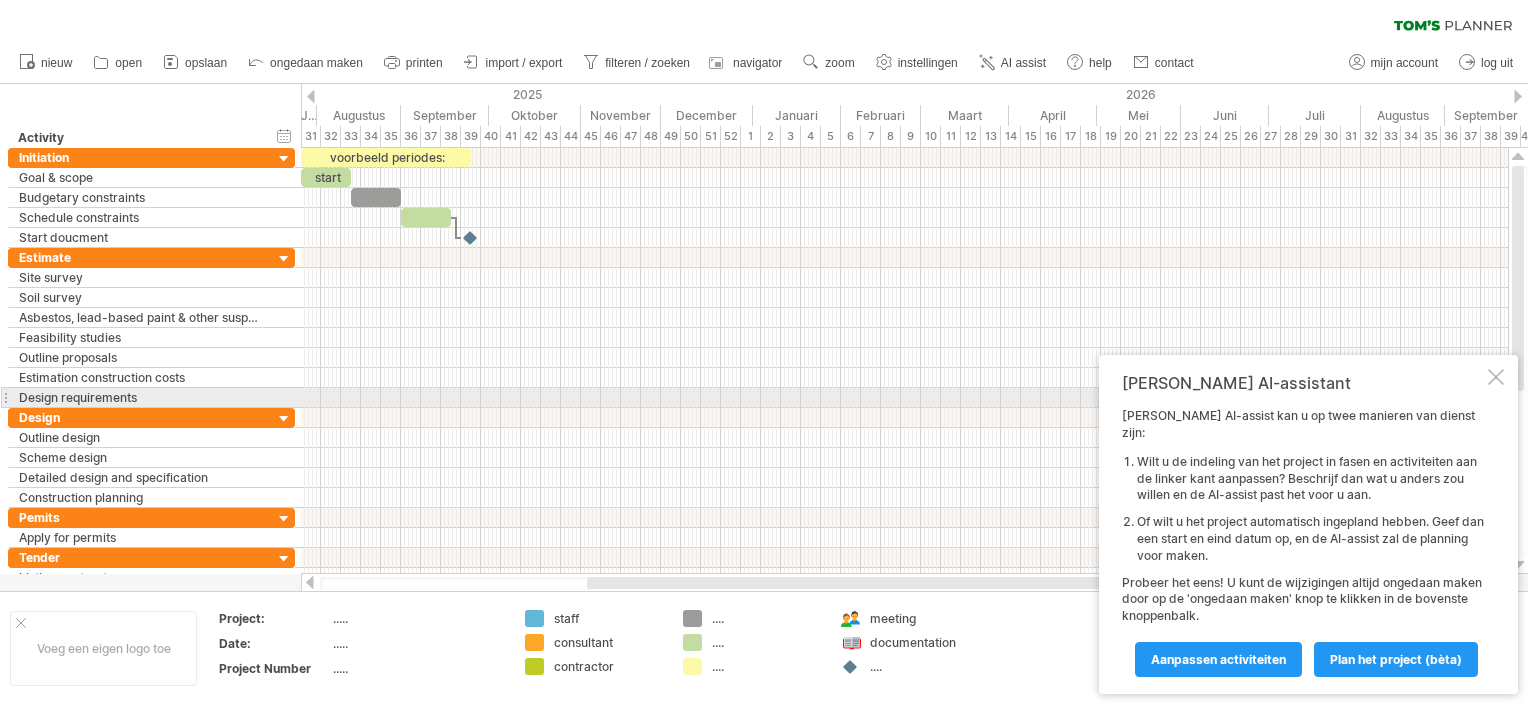 click at bounding box center [1496, 377] 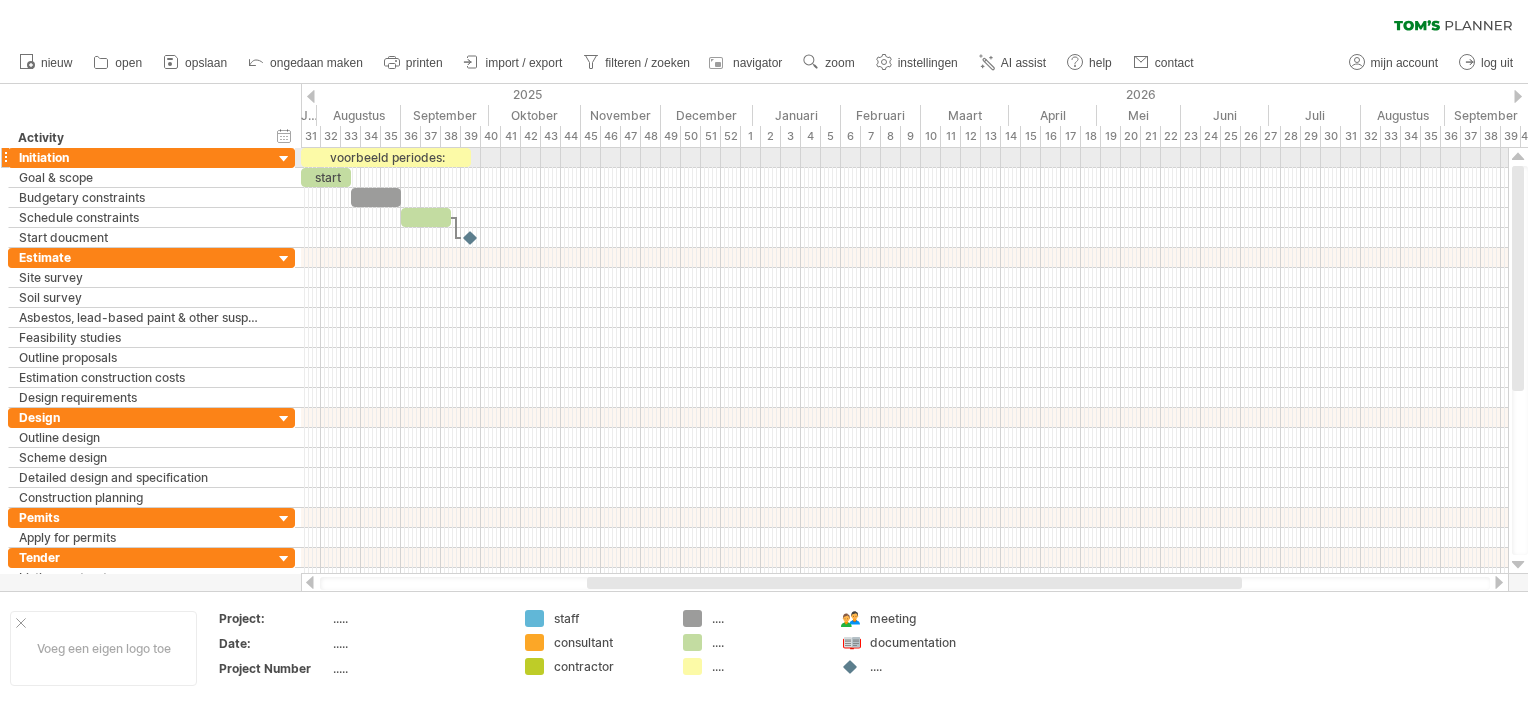 click on "voorbeeld periodes:" at bounding box center [386, 157] 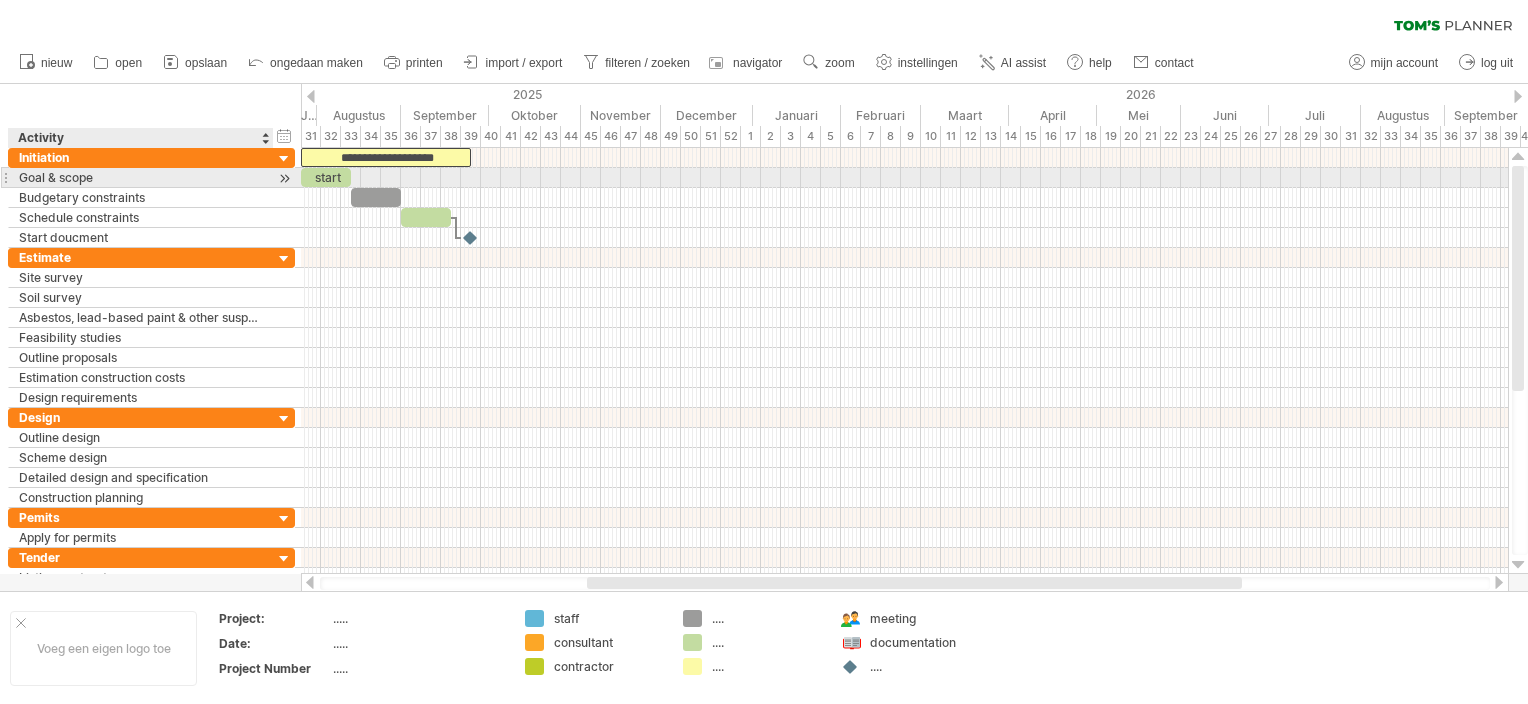 click on "Goal & scope" at bounding box center (141, 177) 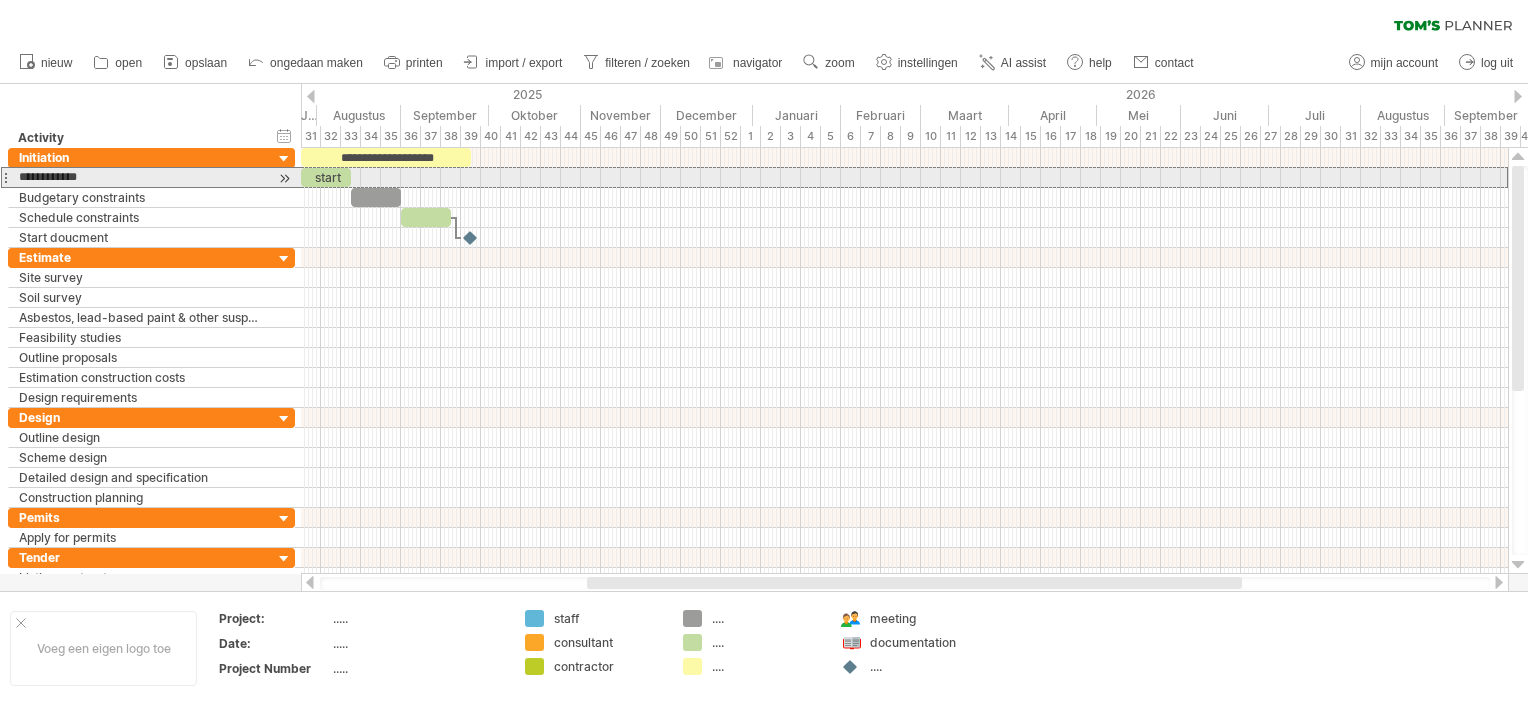 click at bounding box center (284, 178) 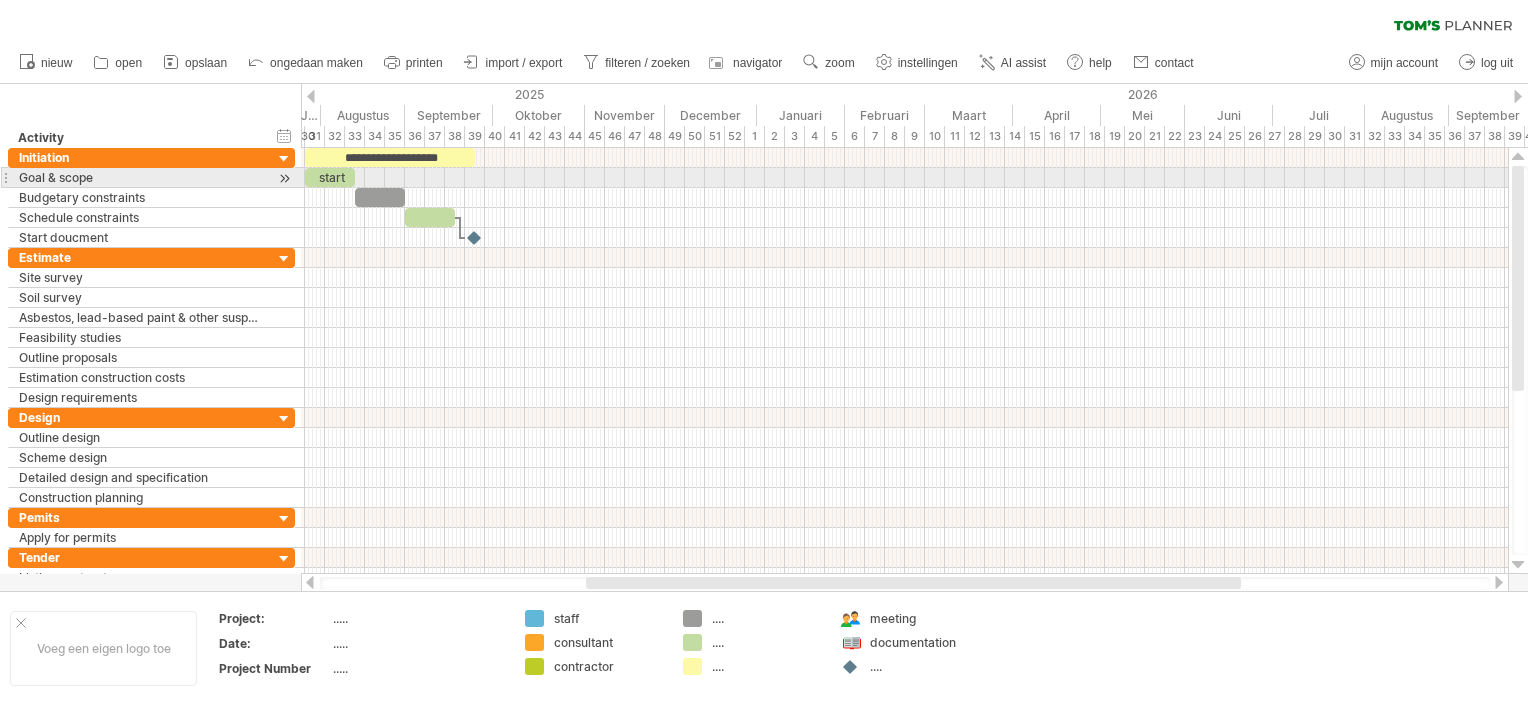 click at bounding box center (284, 178) 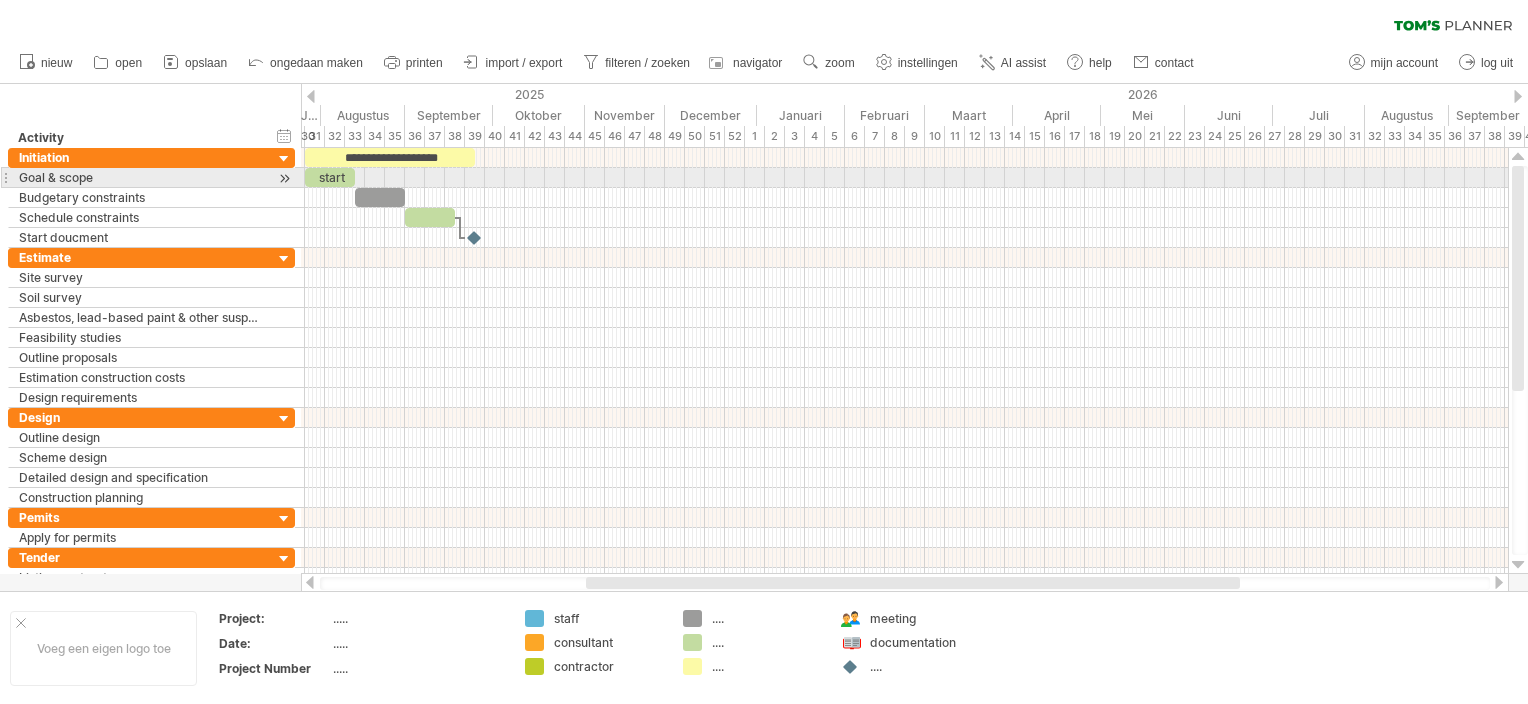 click at bounding box center [284, 178] 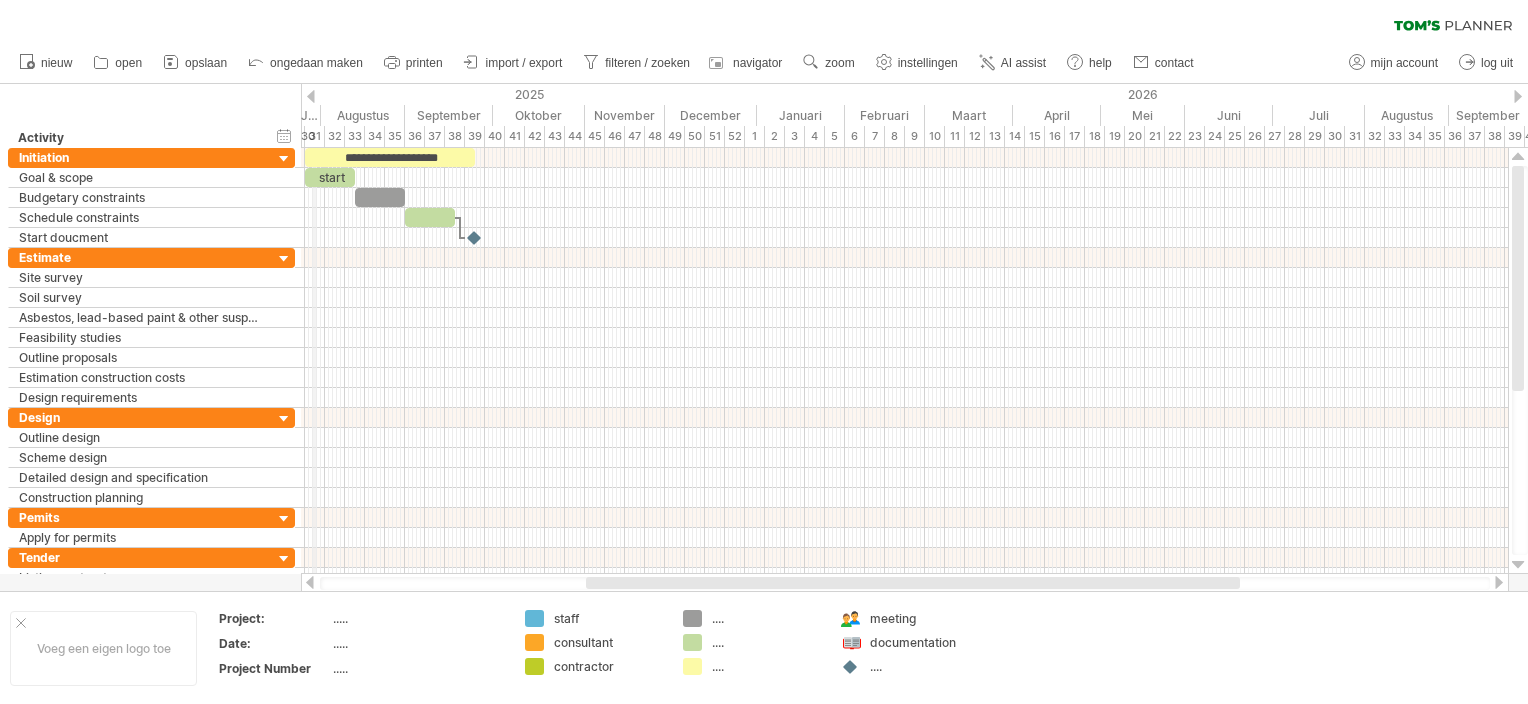click at bounding box center [311, 96] 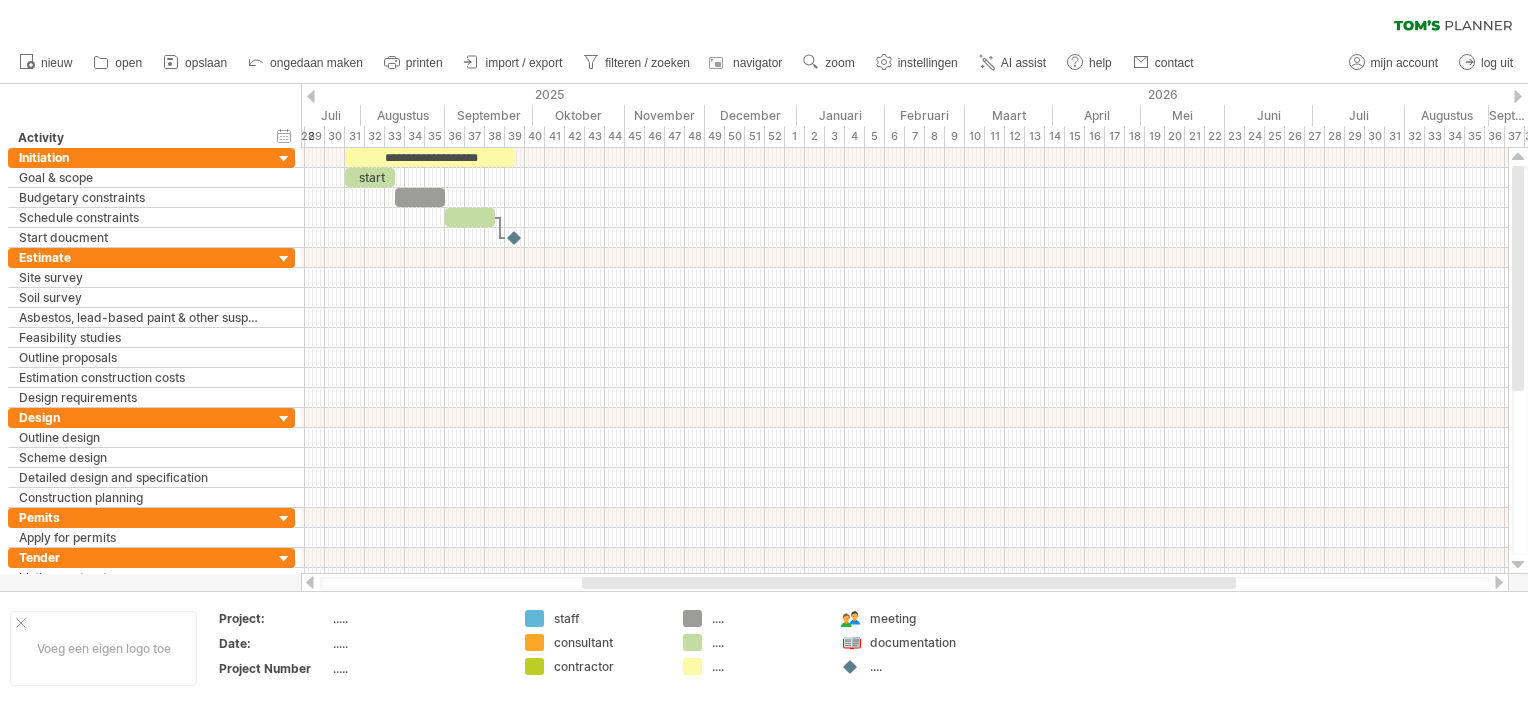 click at bounding box center (311, 96) 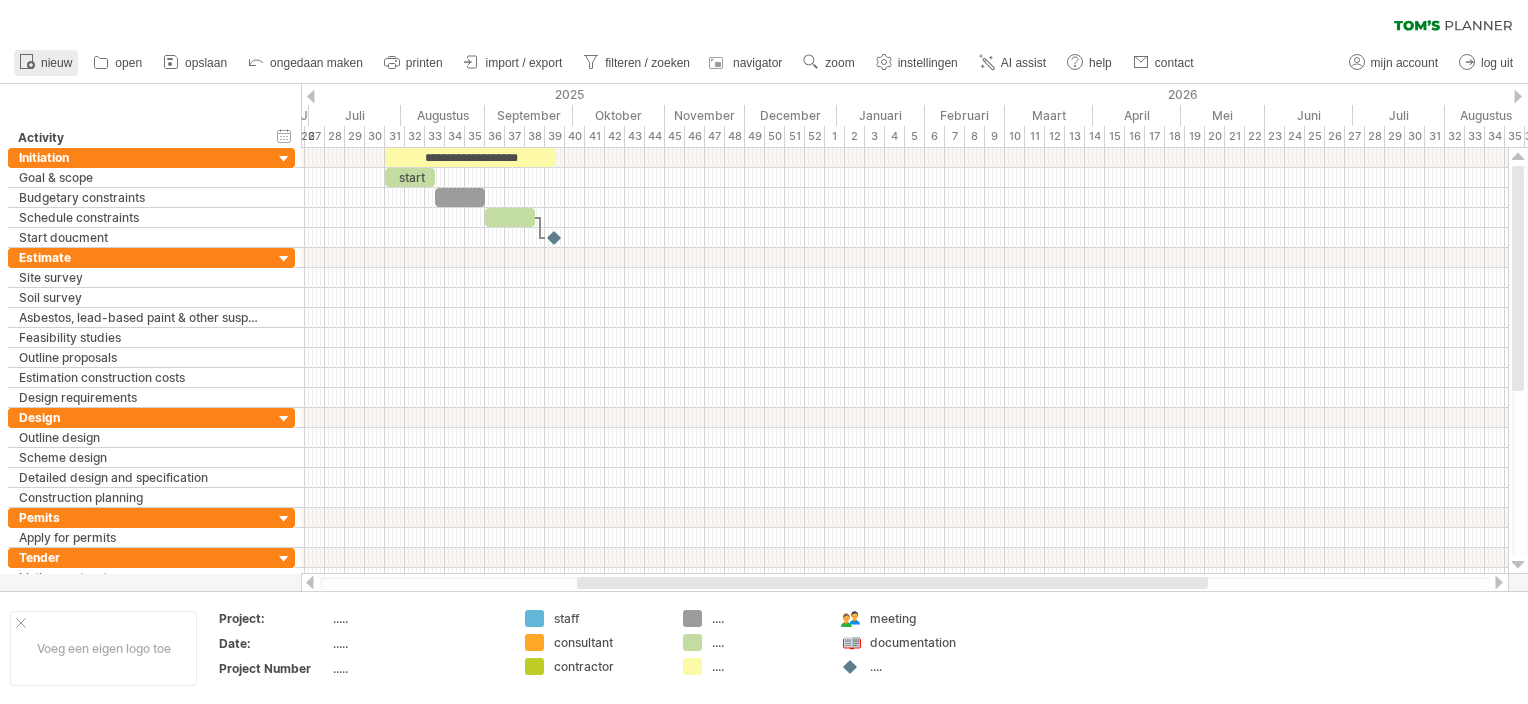 click on "nieuw" at bounding box center [56, 63] 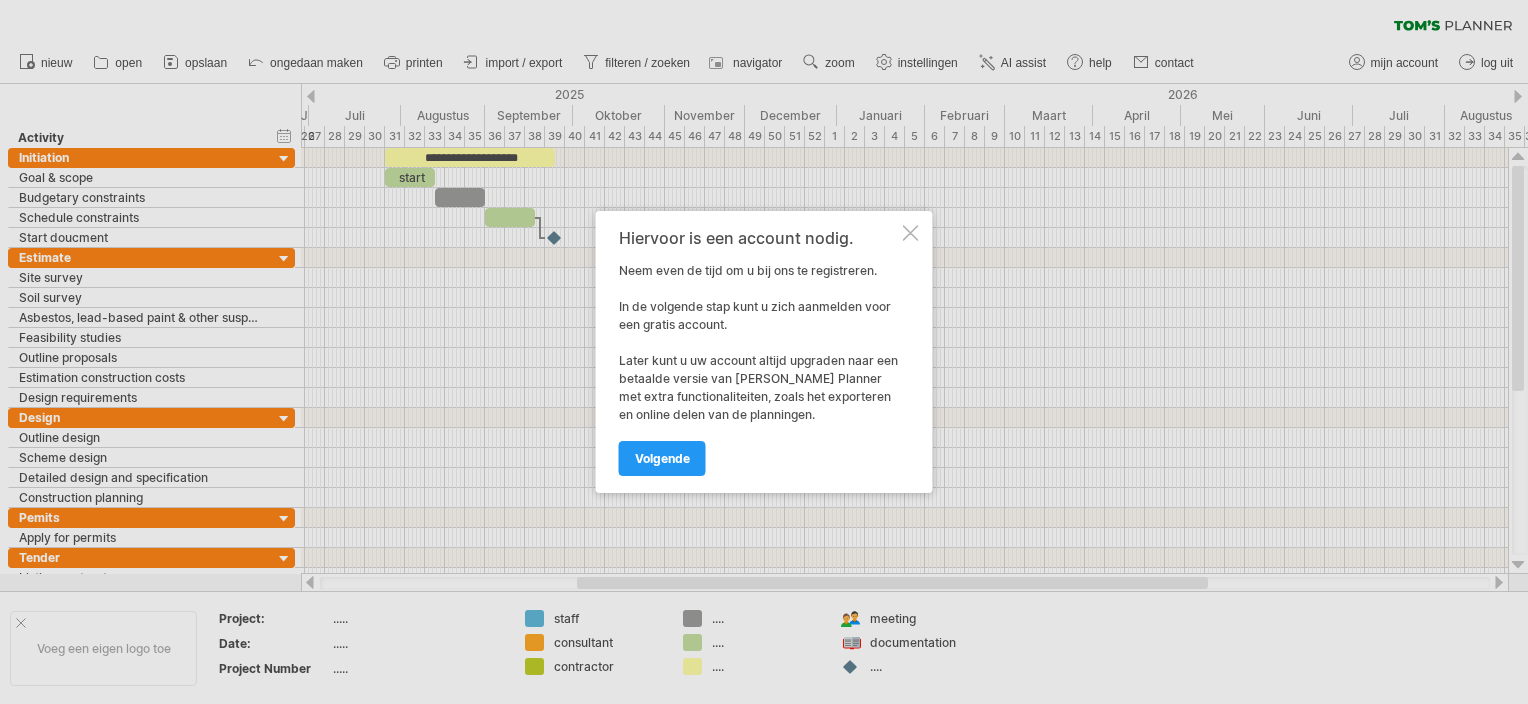 click at bounding box center [911, 233] 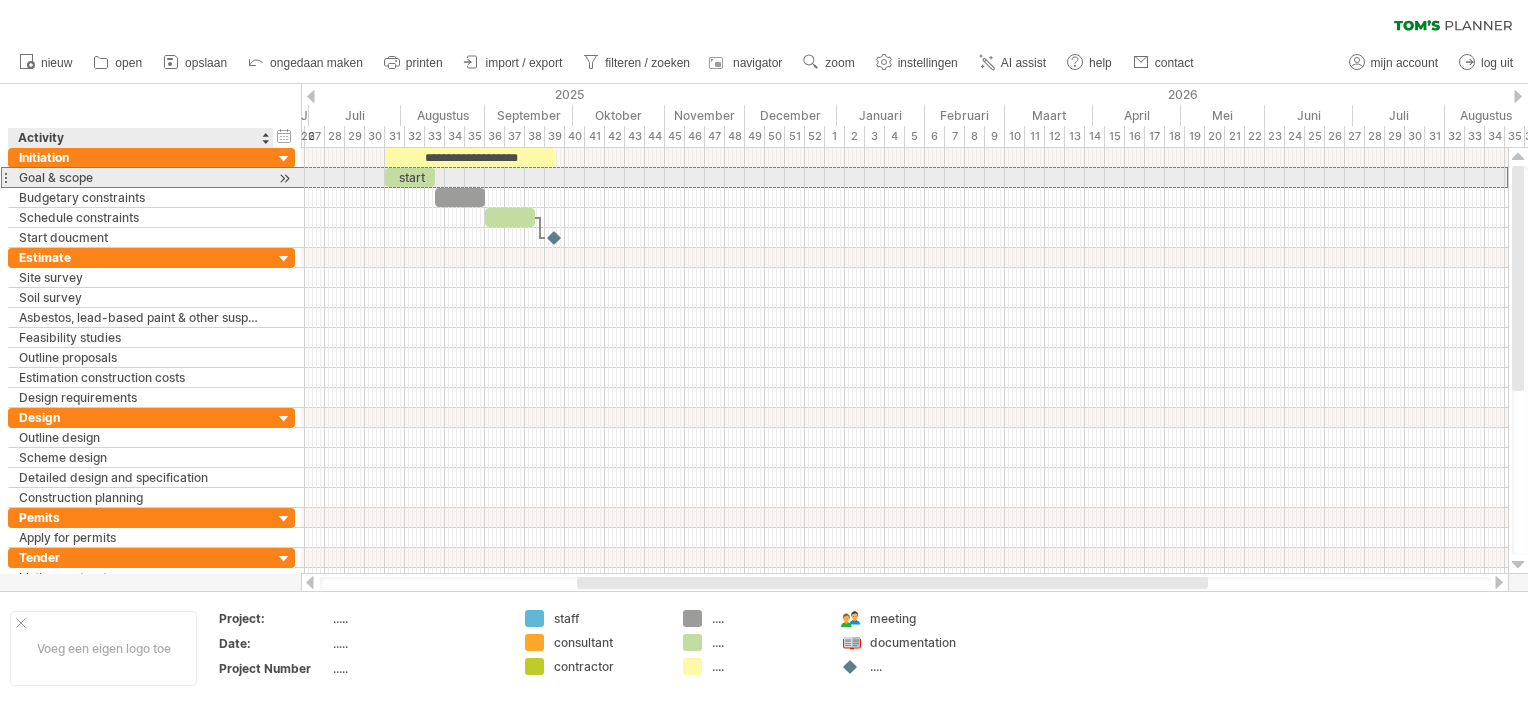 click on "Goal & scope" at bounding box center [141, 177] 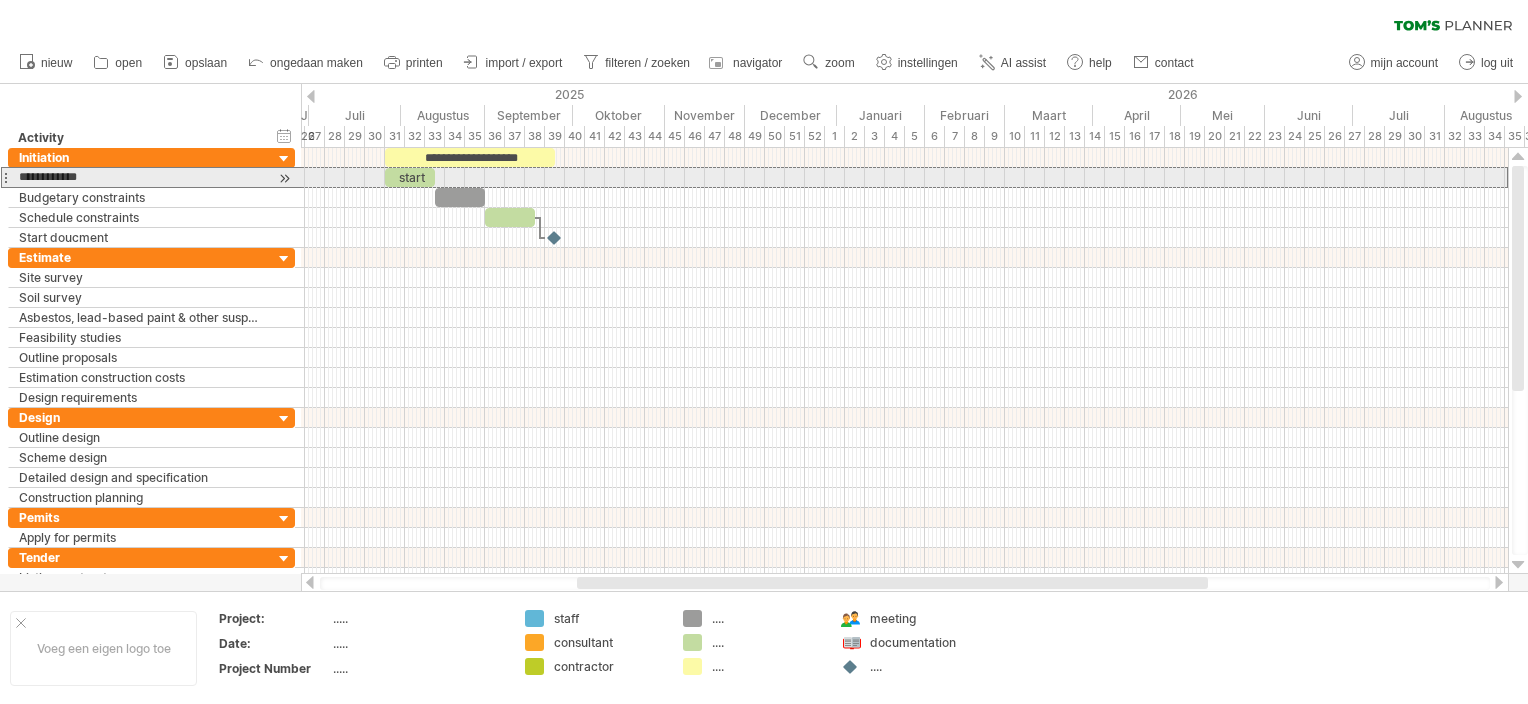 drag, startPoint x: 115, startPoint y: 178, endPoint x: 4, endPoint y: 172, distance: 111.16204 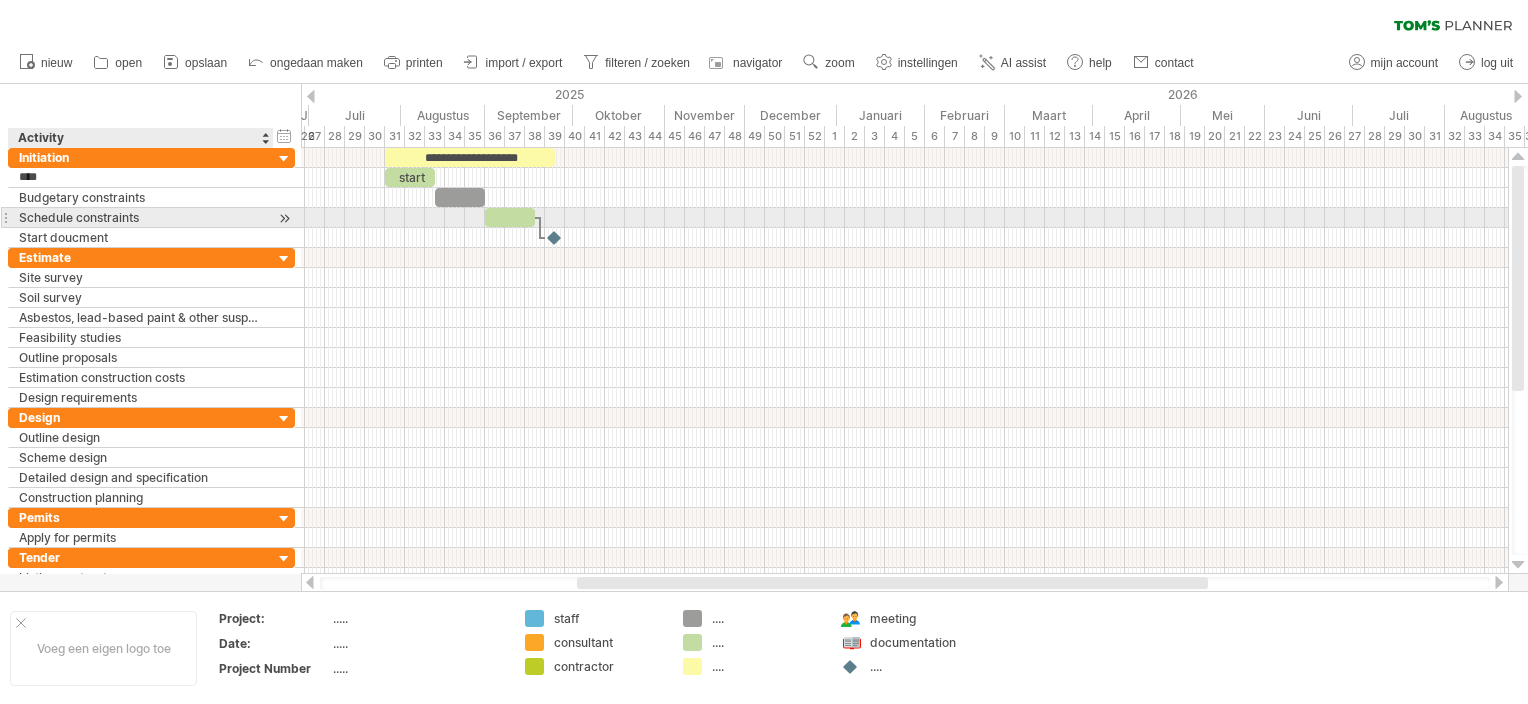 type on "****" 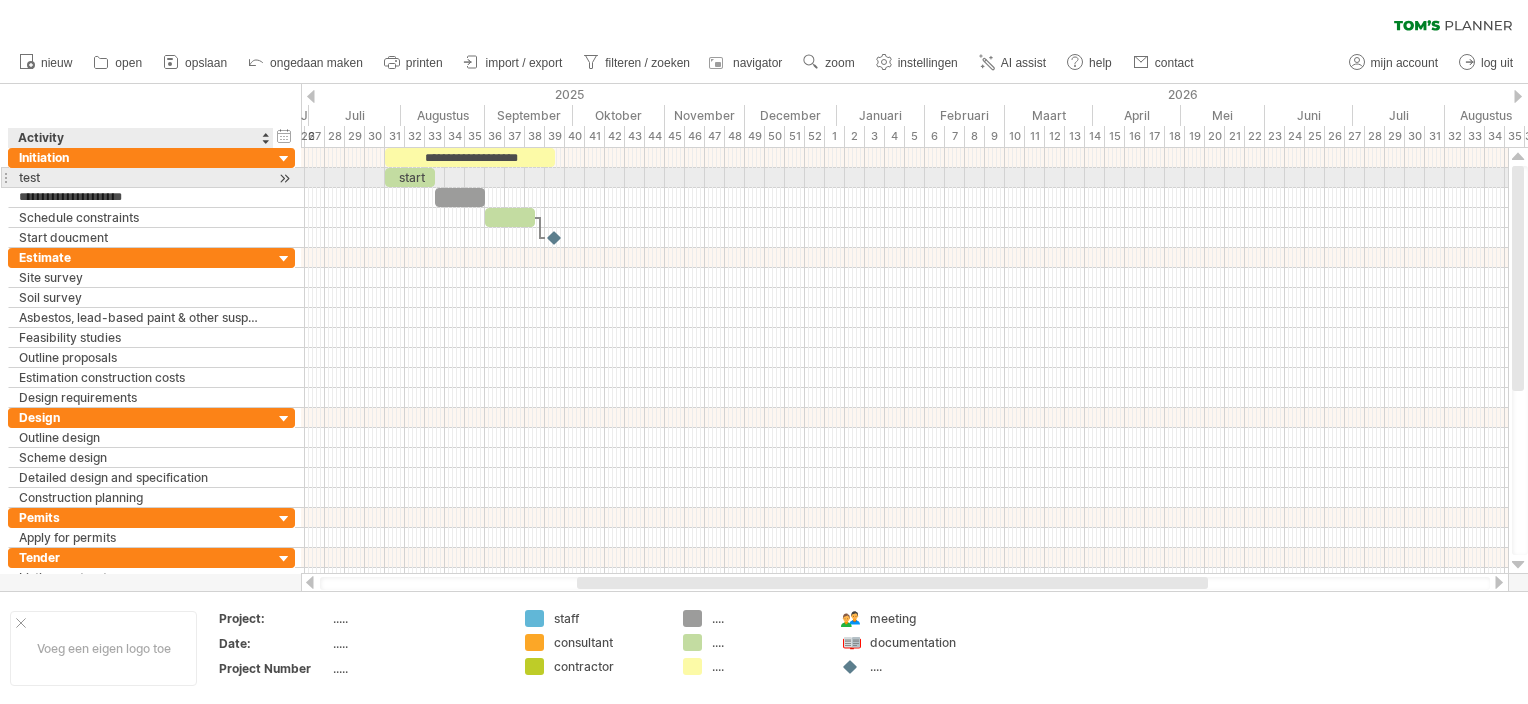click on "test" at bounding box center [141, 177] 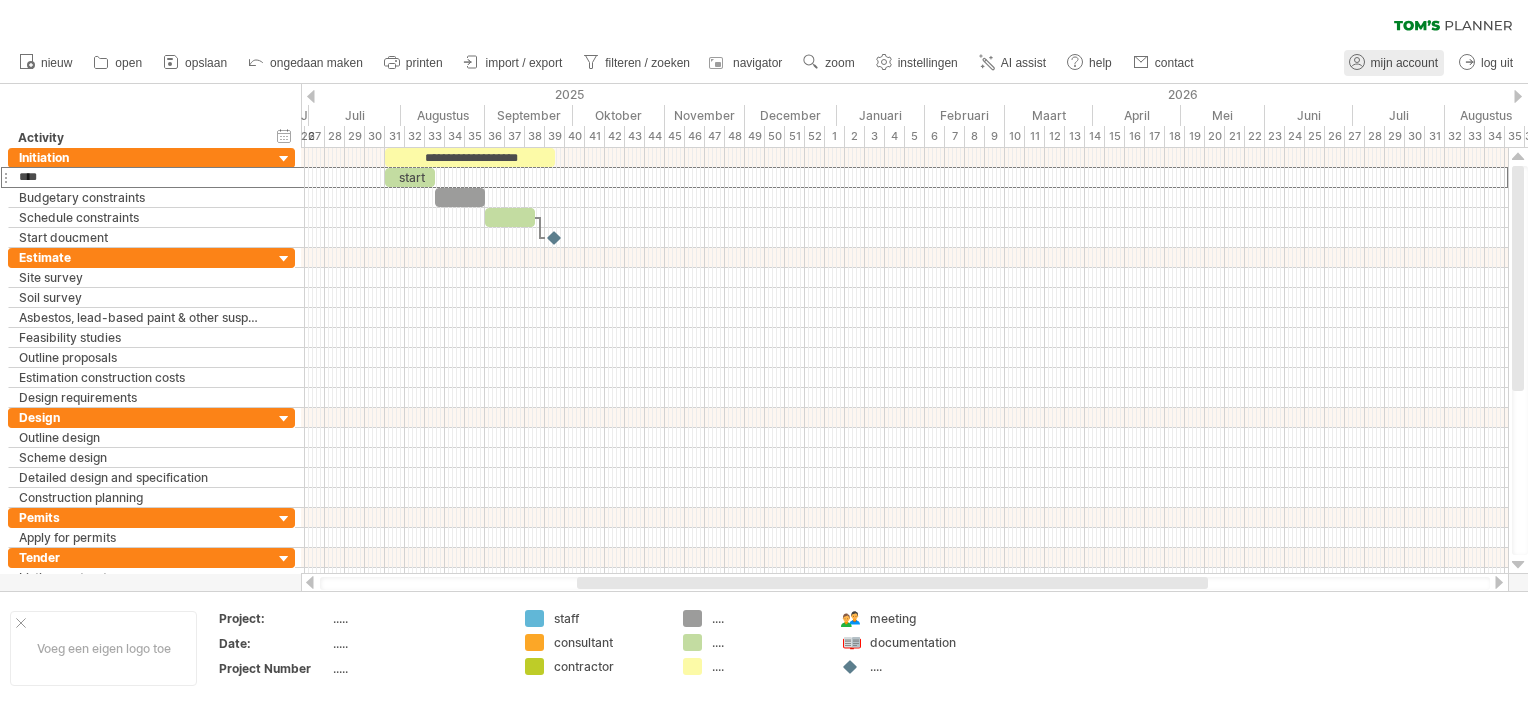 click on "mijn account" at bounding box center (1404, 63) 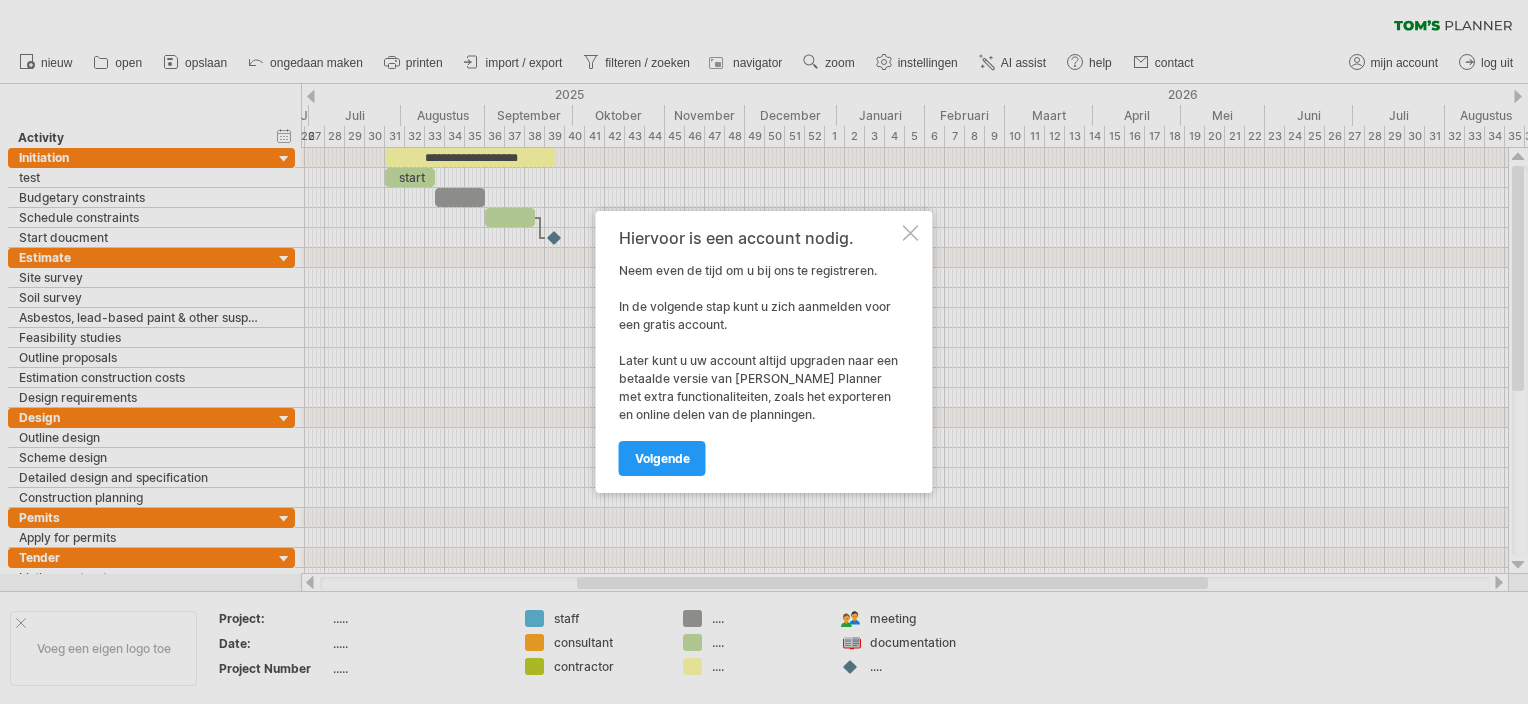 click at bounding box center [911, 233] 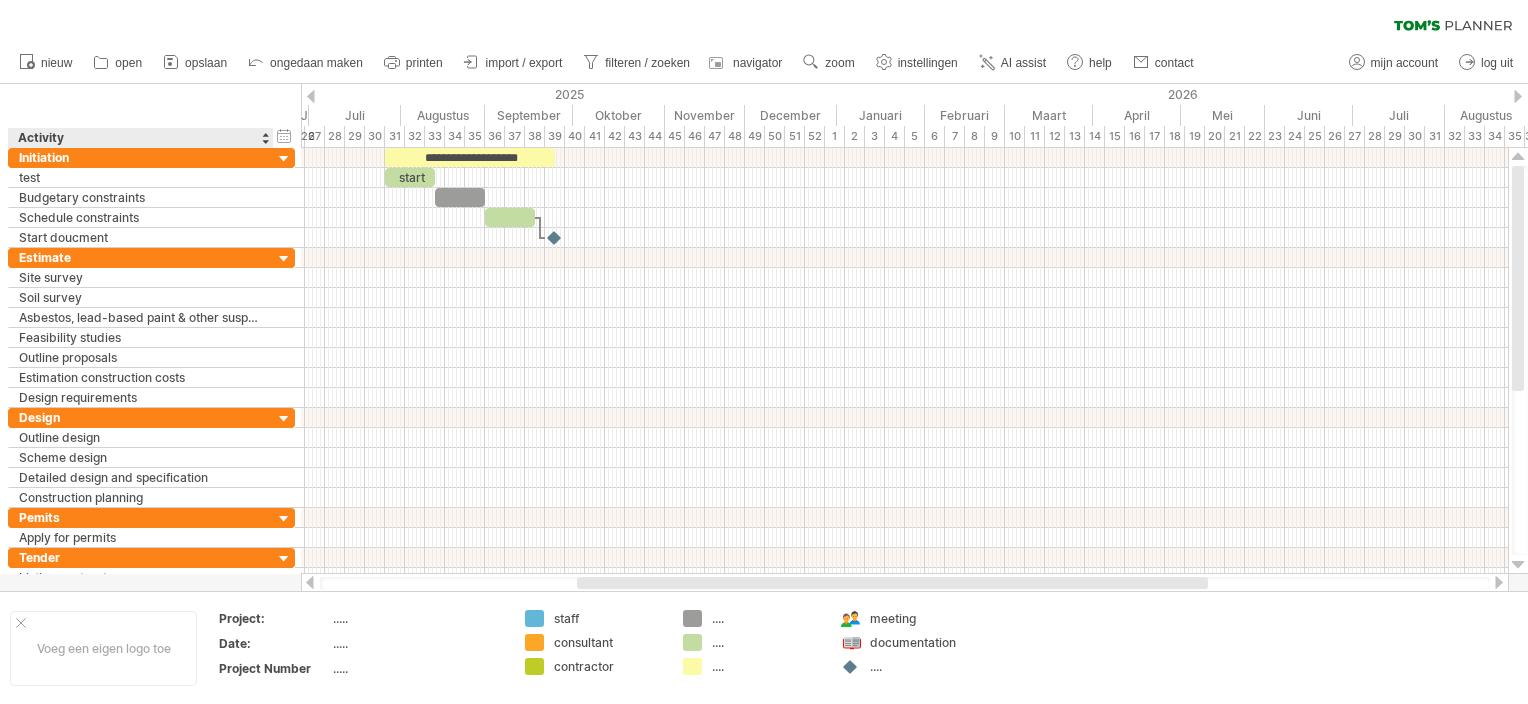 click on "Activity" at bounding box center (140, 138) 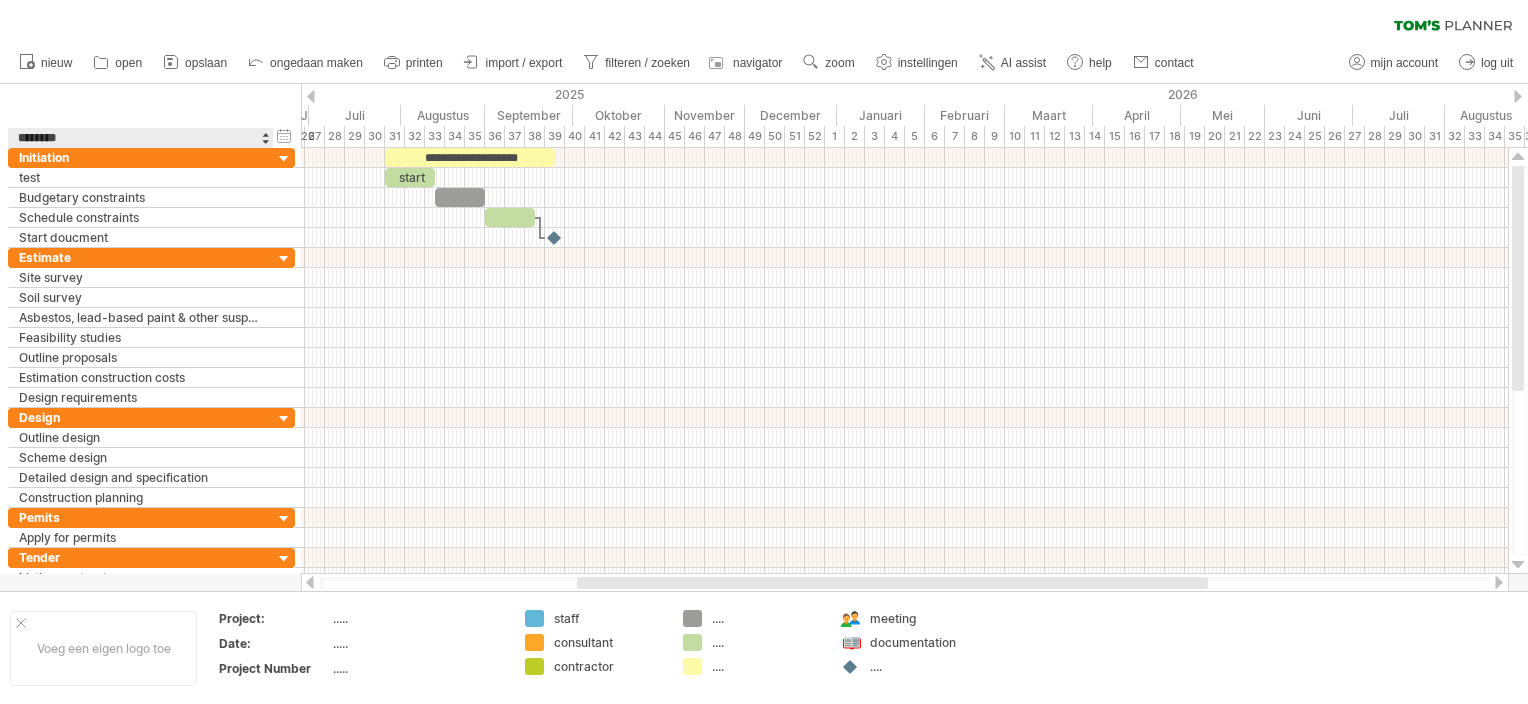 click at bounding box center [265, 138] 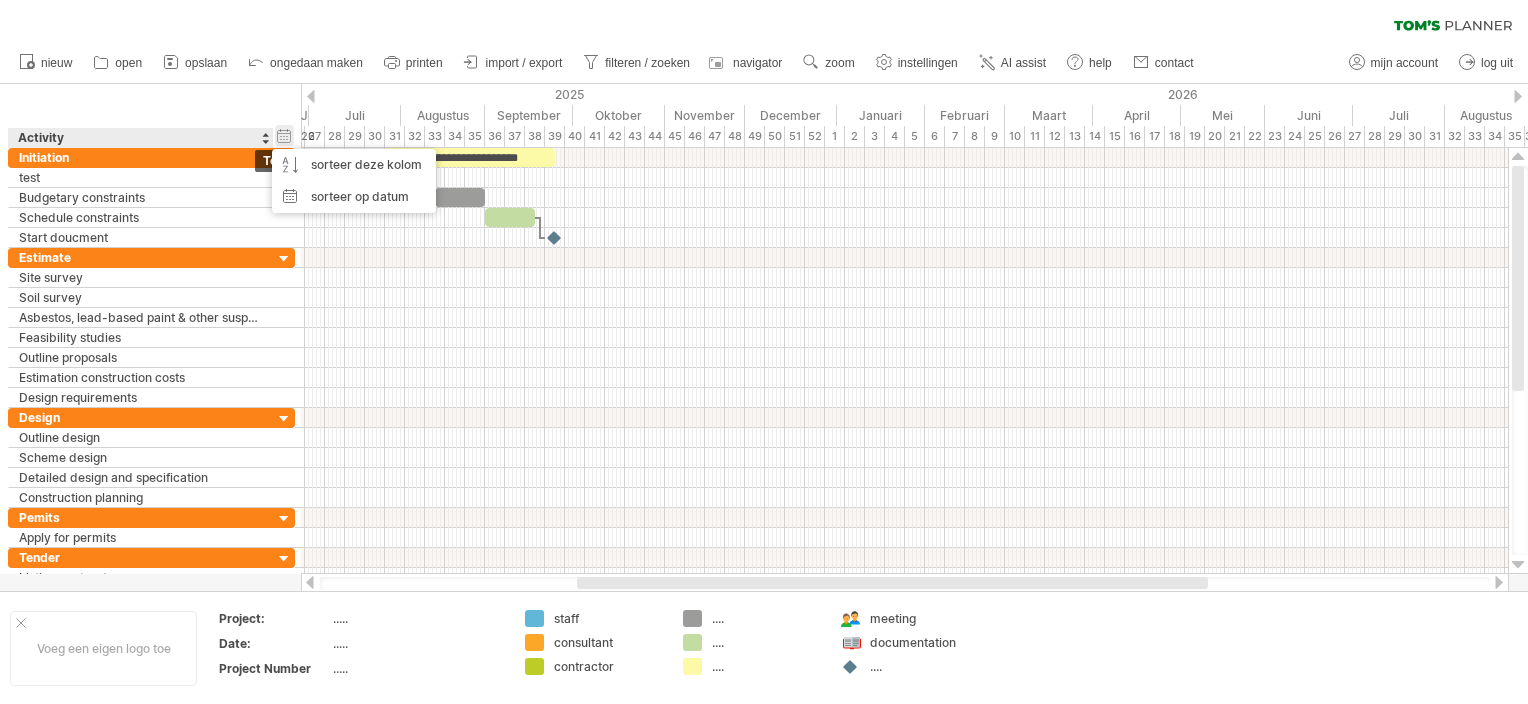 click on "verberg start/eind/duur toon start/eind/duur" at bounding box center (284, 135) 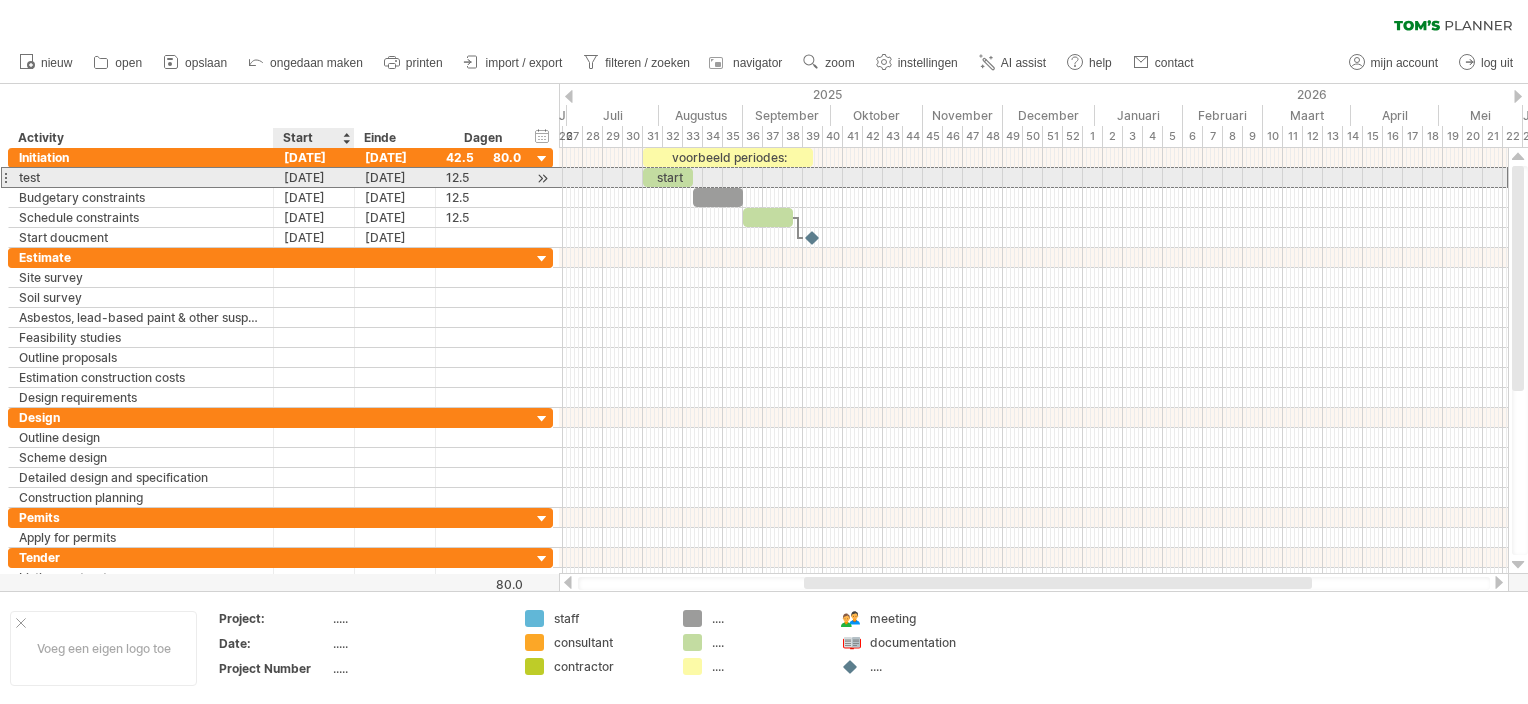 click on "[DATE]" at bounding box center (314, 177) 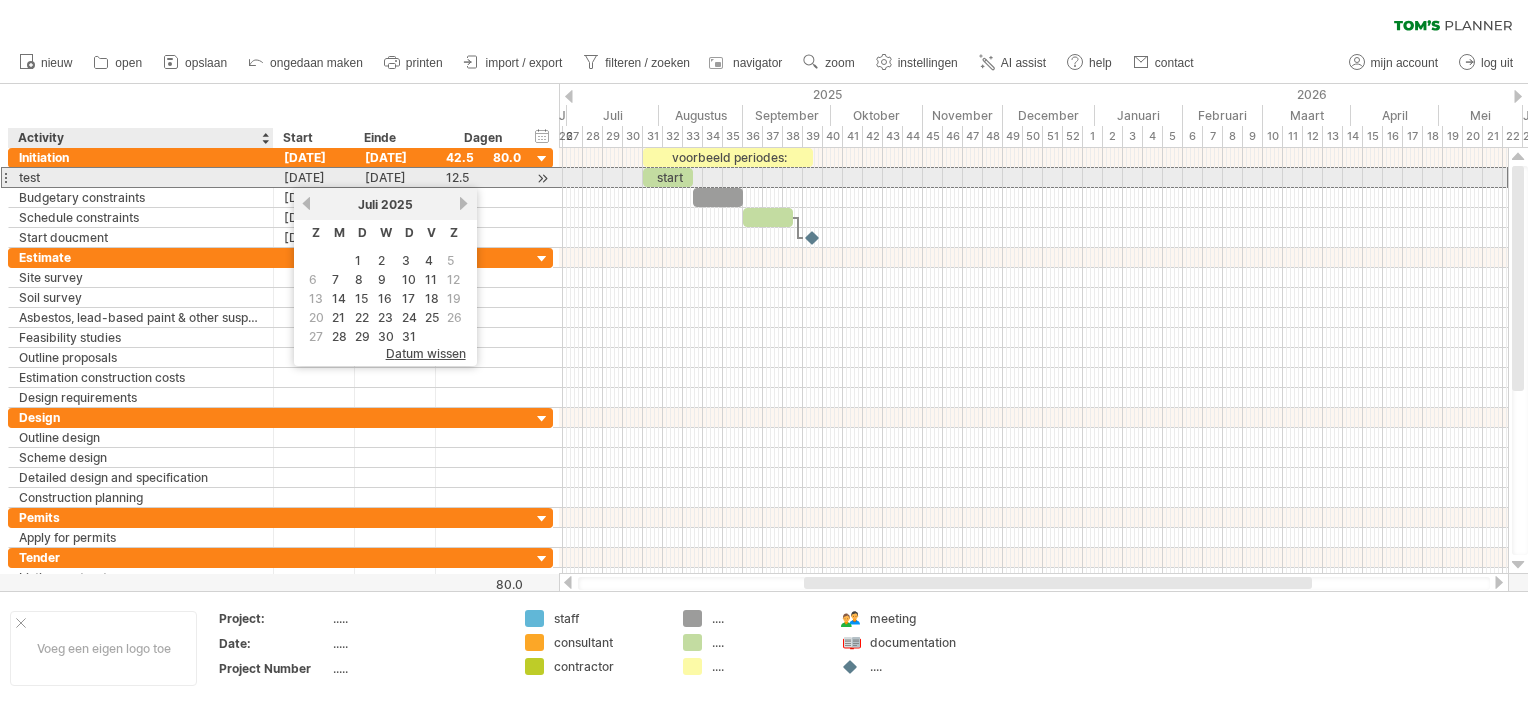 click on "test" at bounding box center (141, 177) 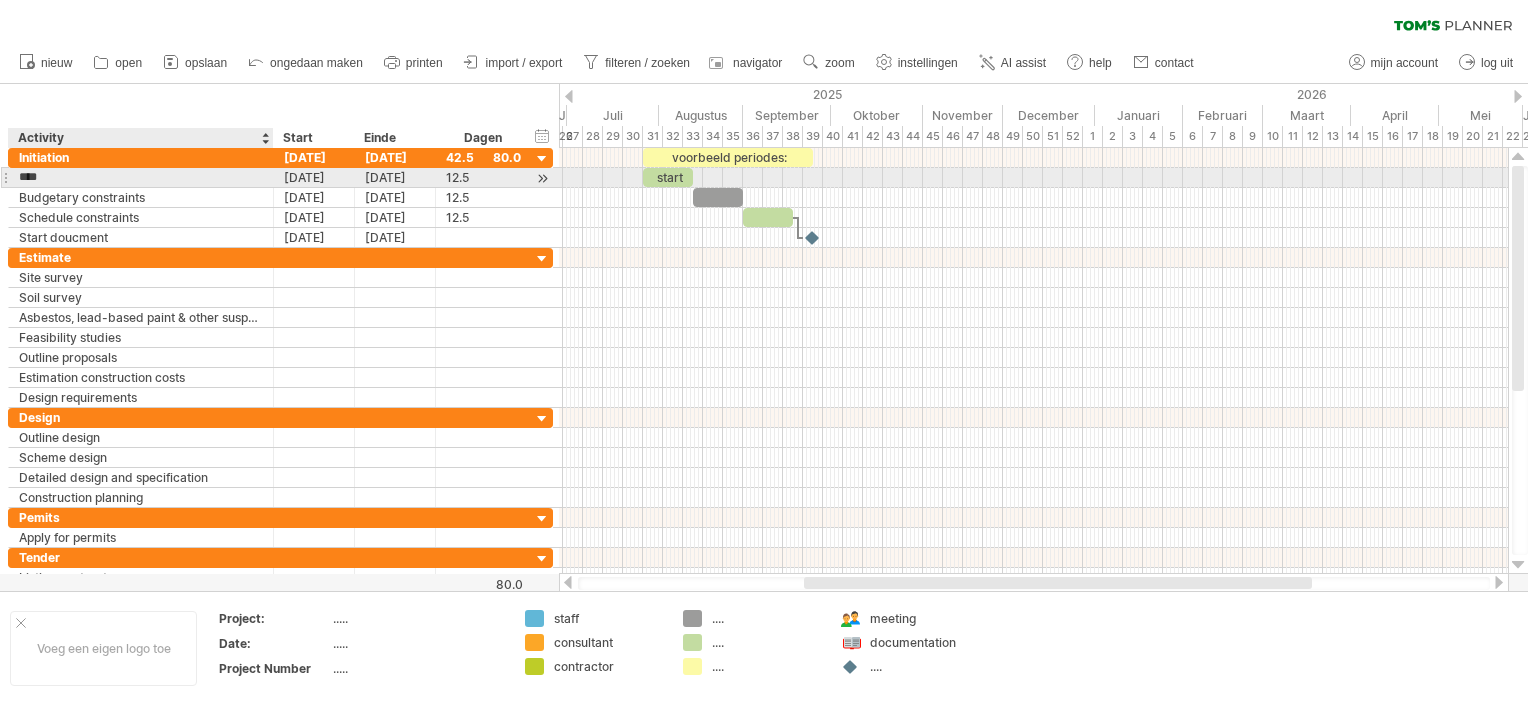 click on "****" at bounding box center (141, 177) 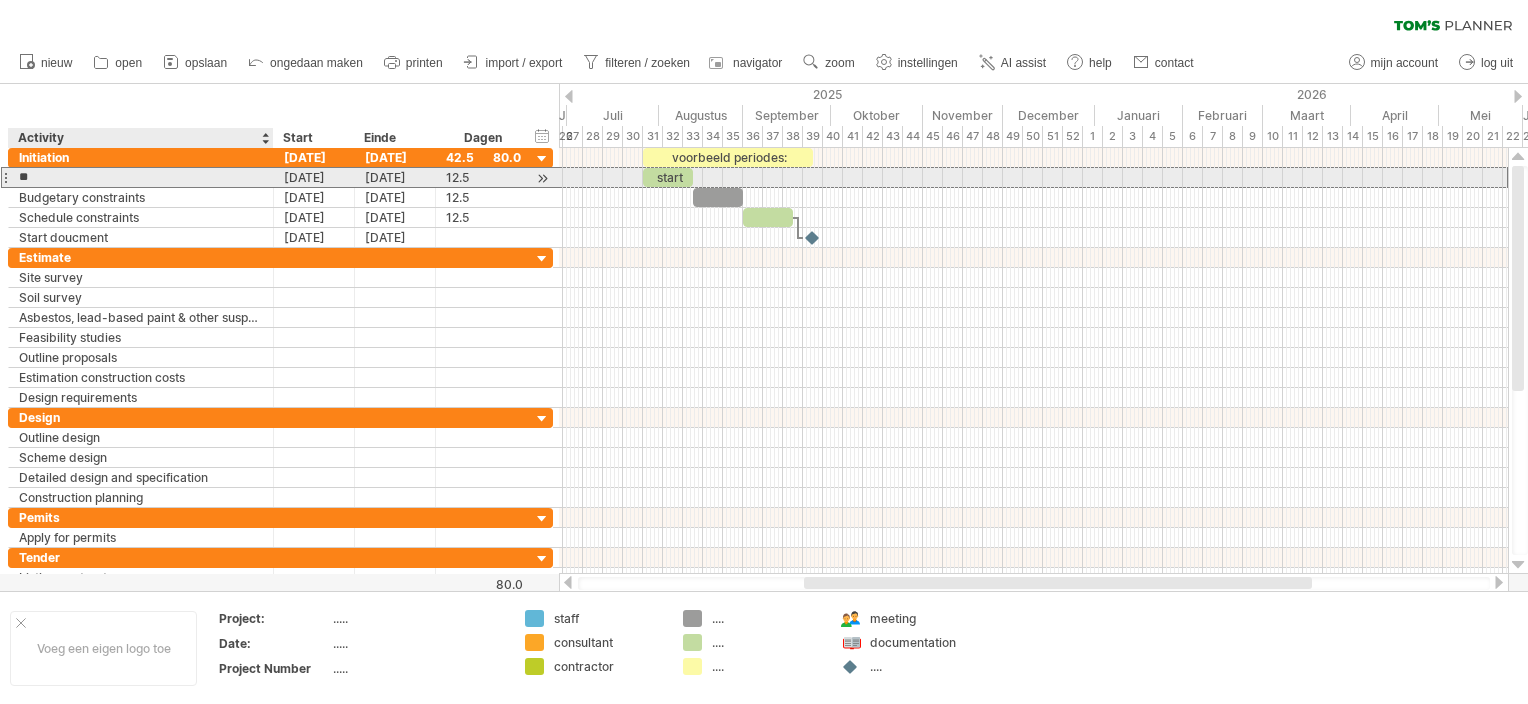 type on "*" 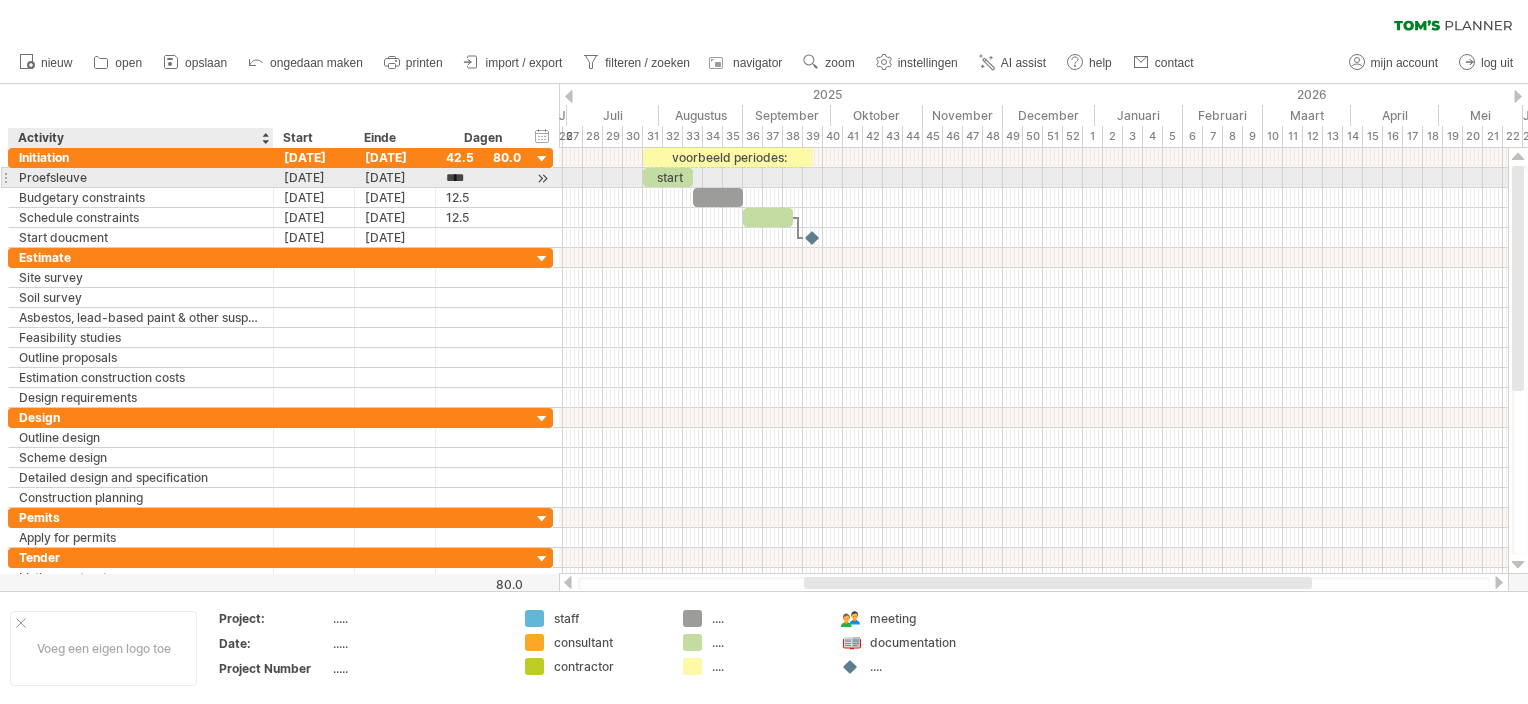 scroll, scrollTop: 1, scrollLeft: 0, axis: vertical 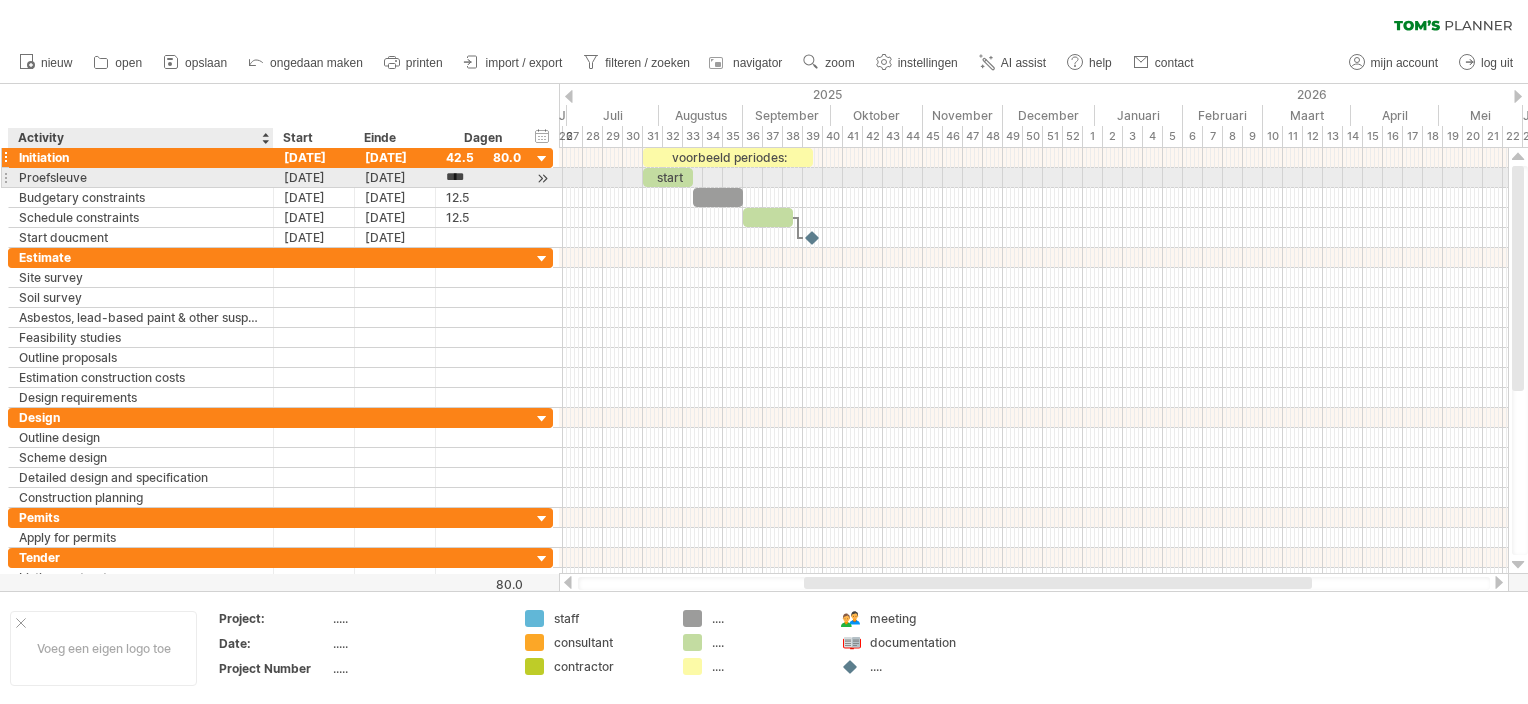 click on "Proefsleuve" at bounding box center (141, 177) 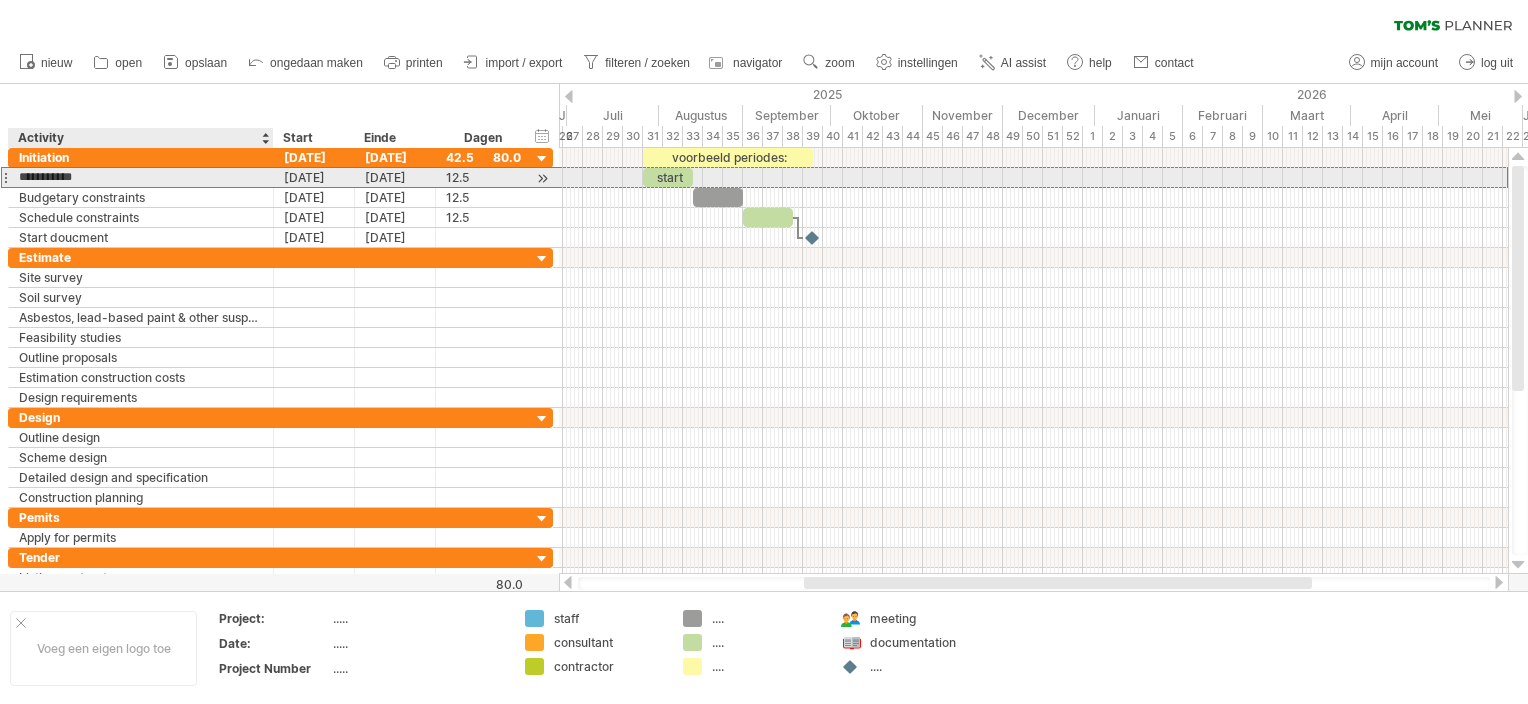 type on "**********" 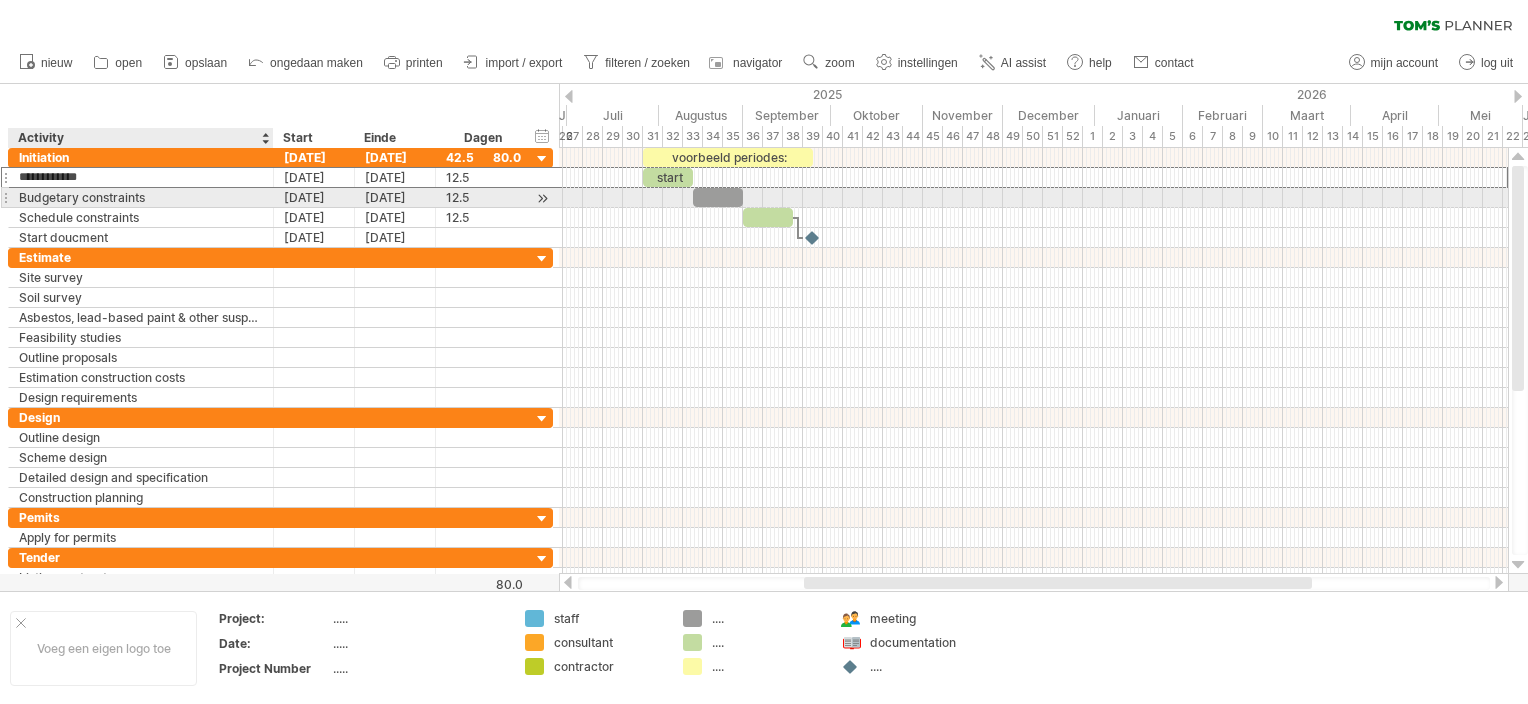 click on "Budgetary constraints" at bounding box center (141, 197) 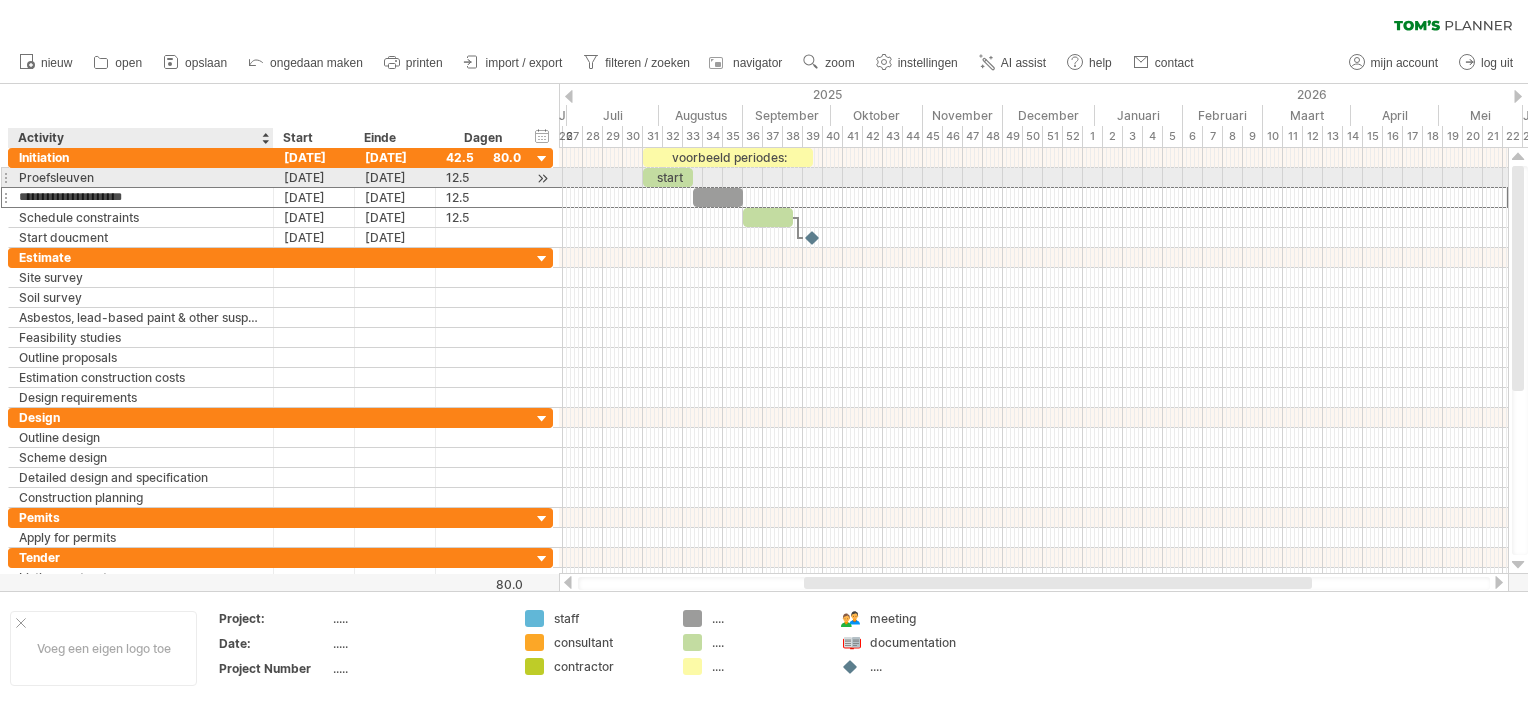 click on "Proefsleuven" at bounding box center [141, 177] 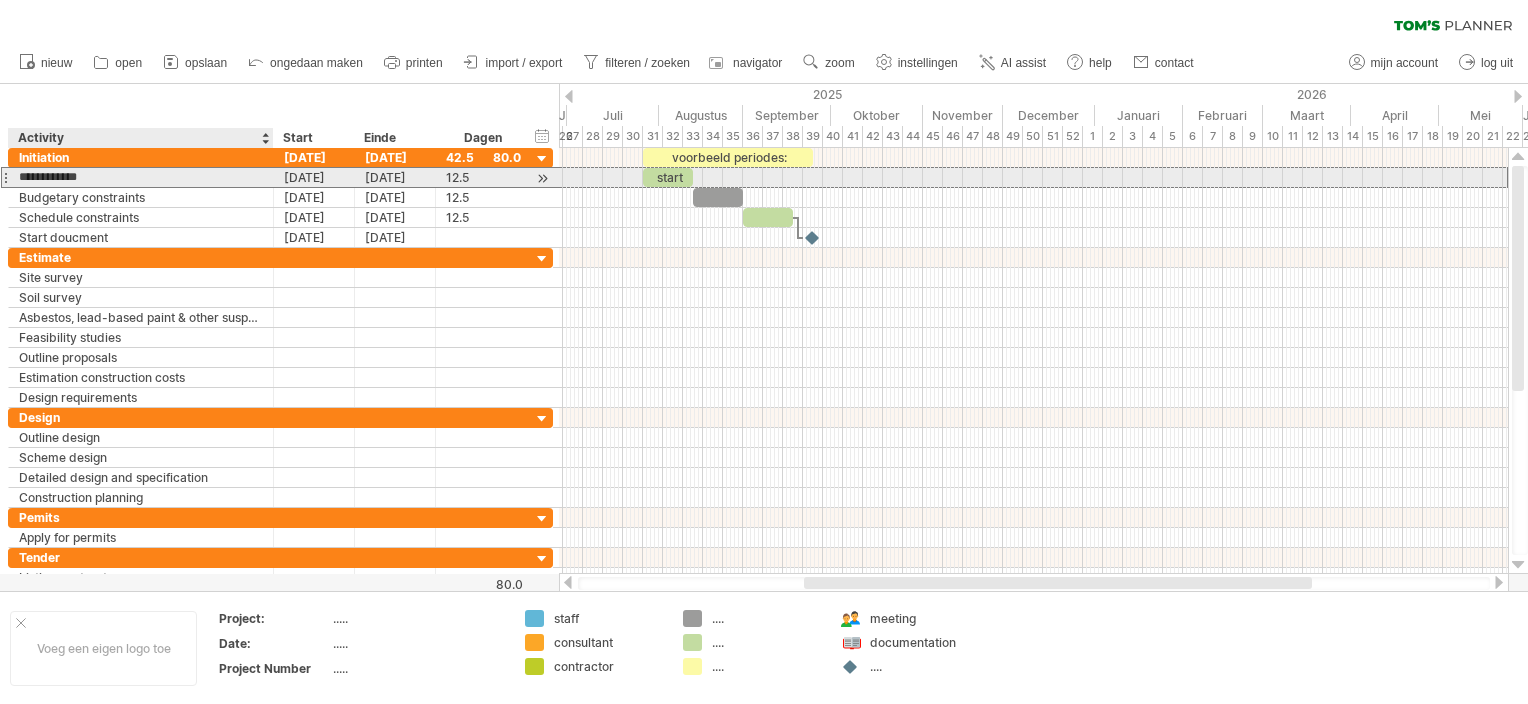 click on "[DATE]" at bounding box center (314, 177) 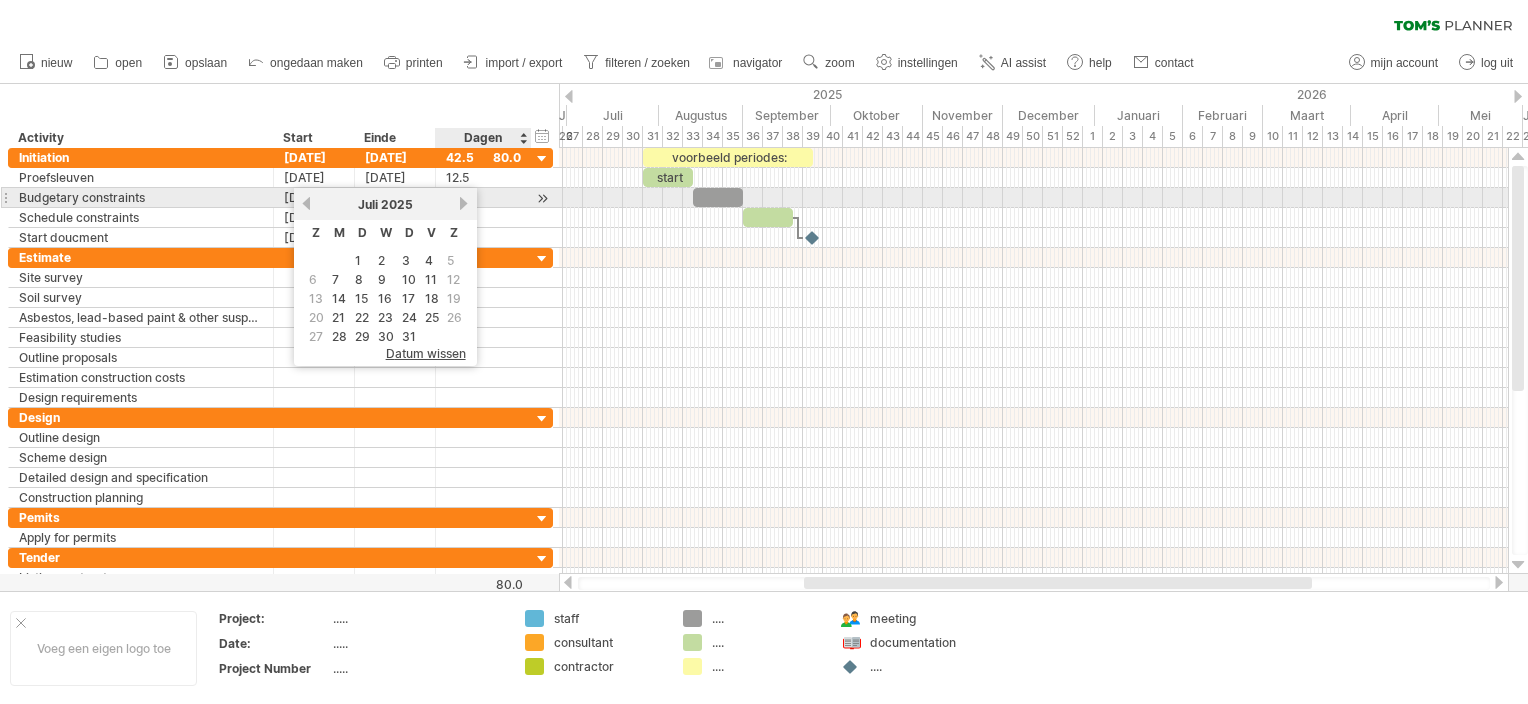 click on "[DATE]" at bounding box center (385, 204) 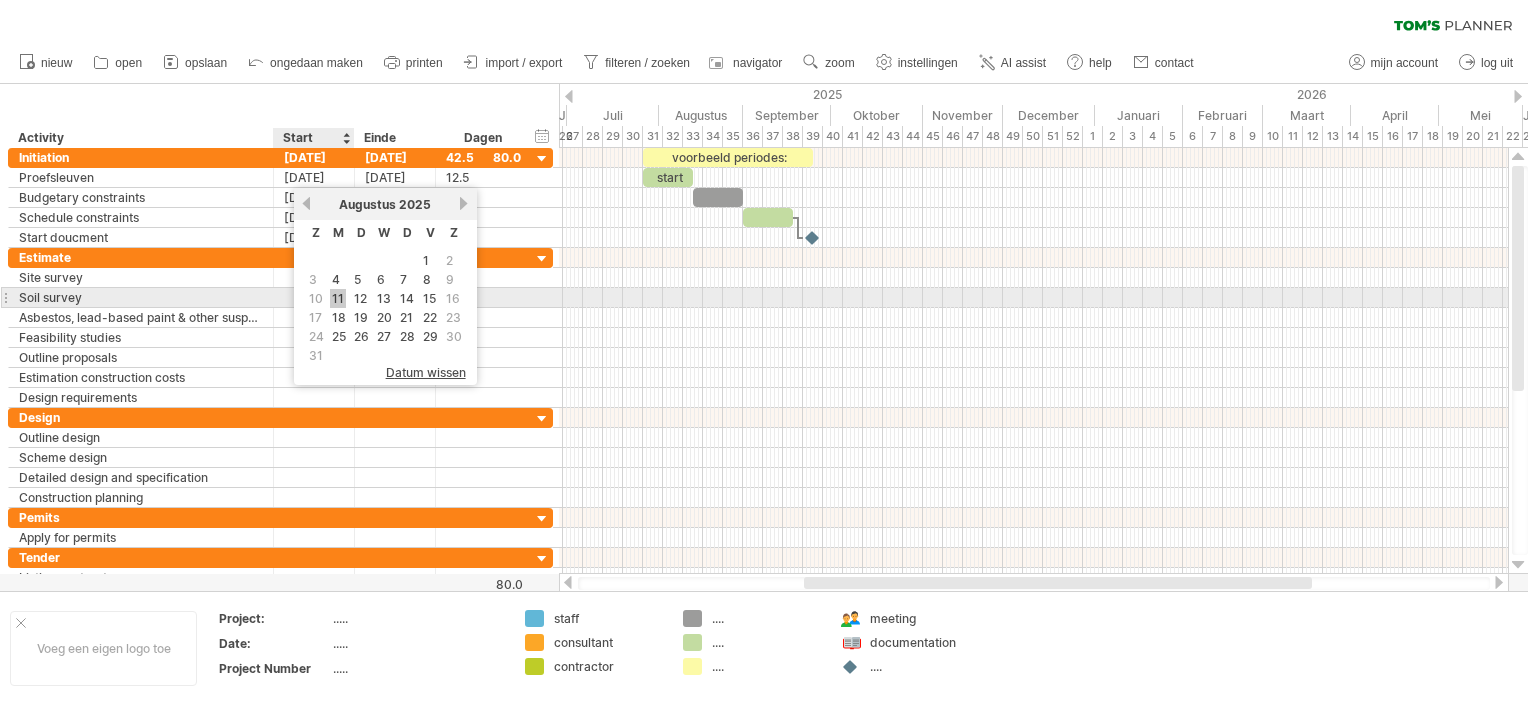 click on "11" at bounding box center [338, 298] 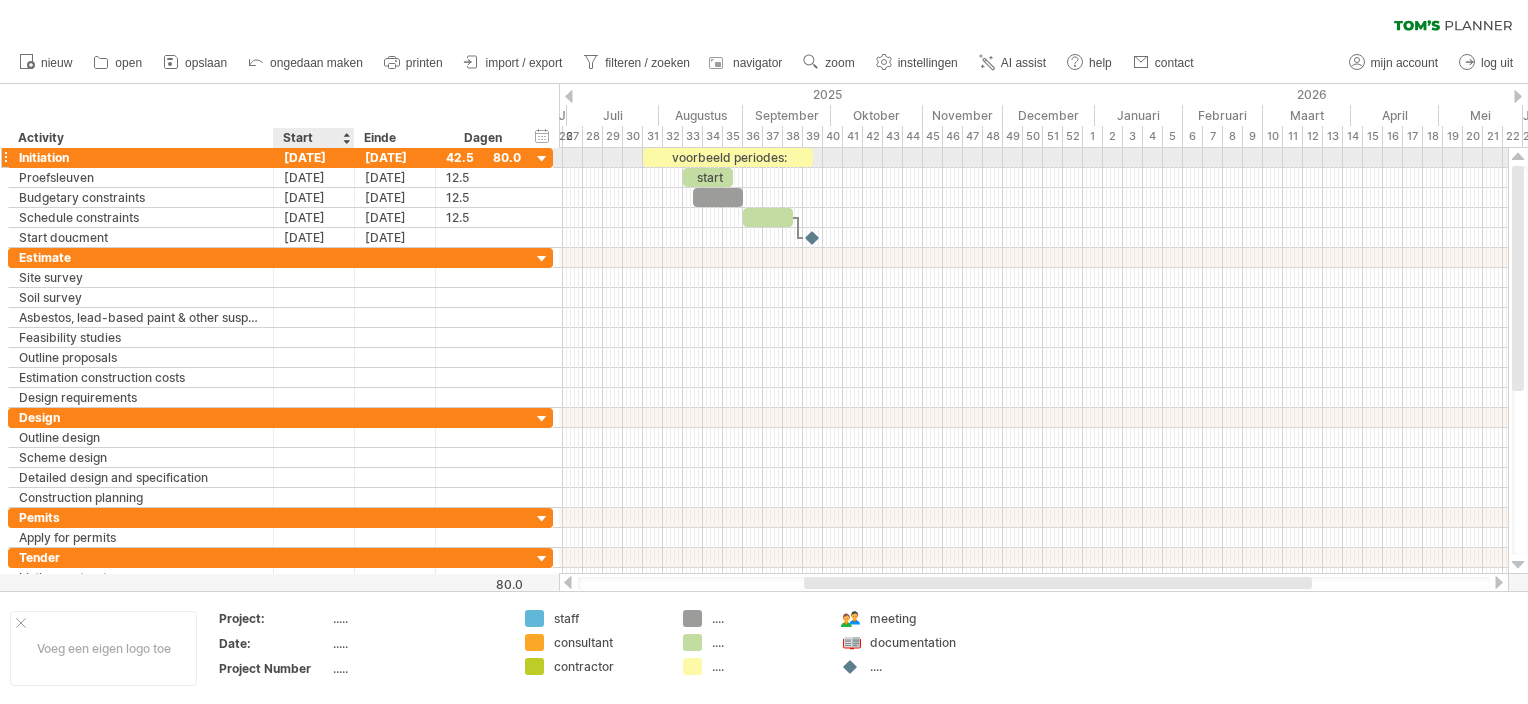 click on "[DATE]" at bounding box center [314, 157] 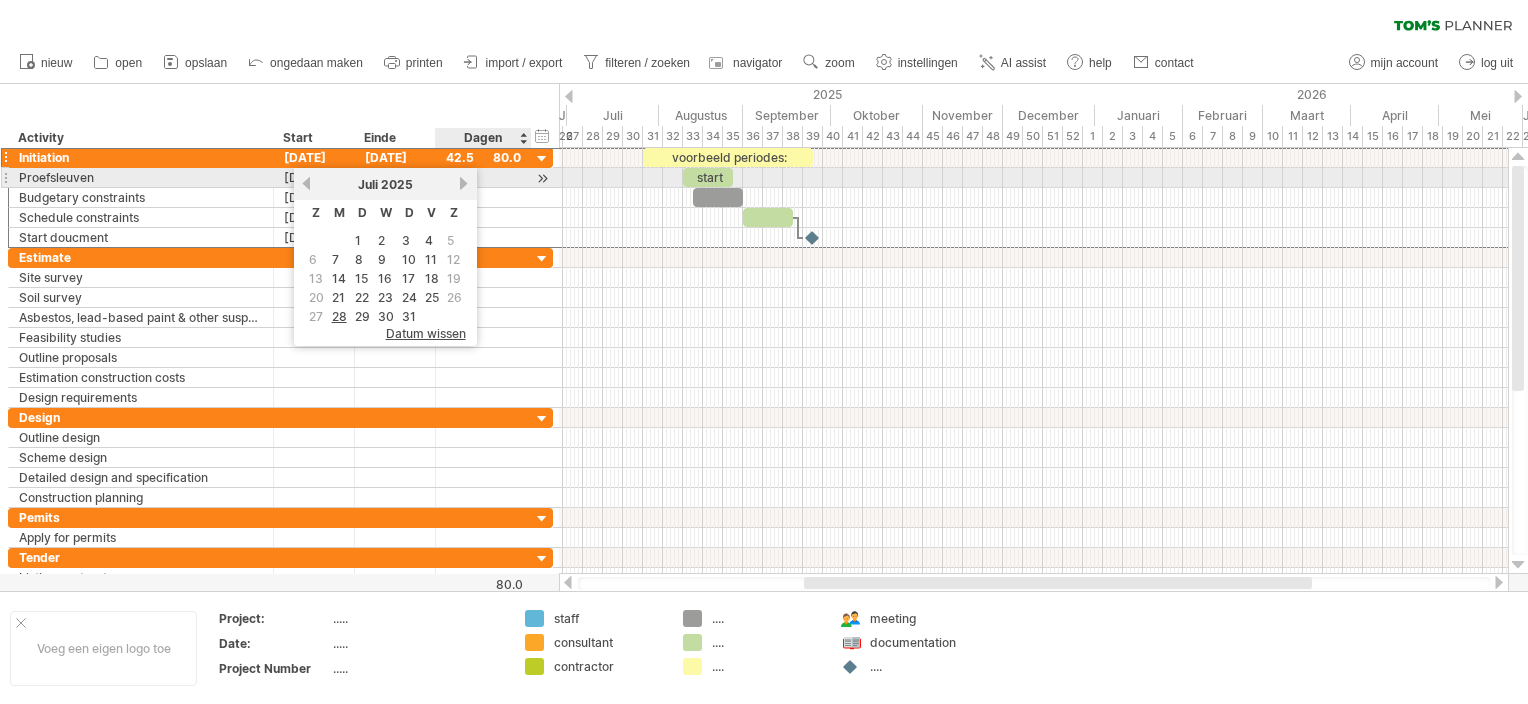 click on "volgende" at bounding box center [464, 183] 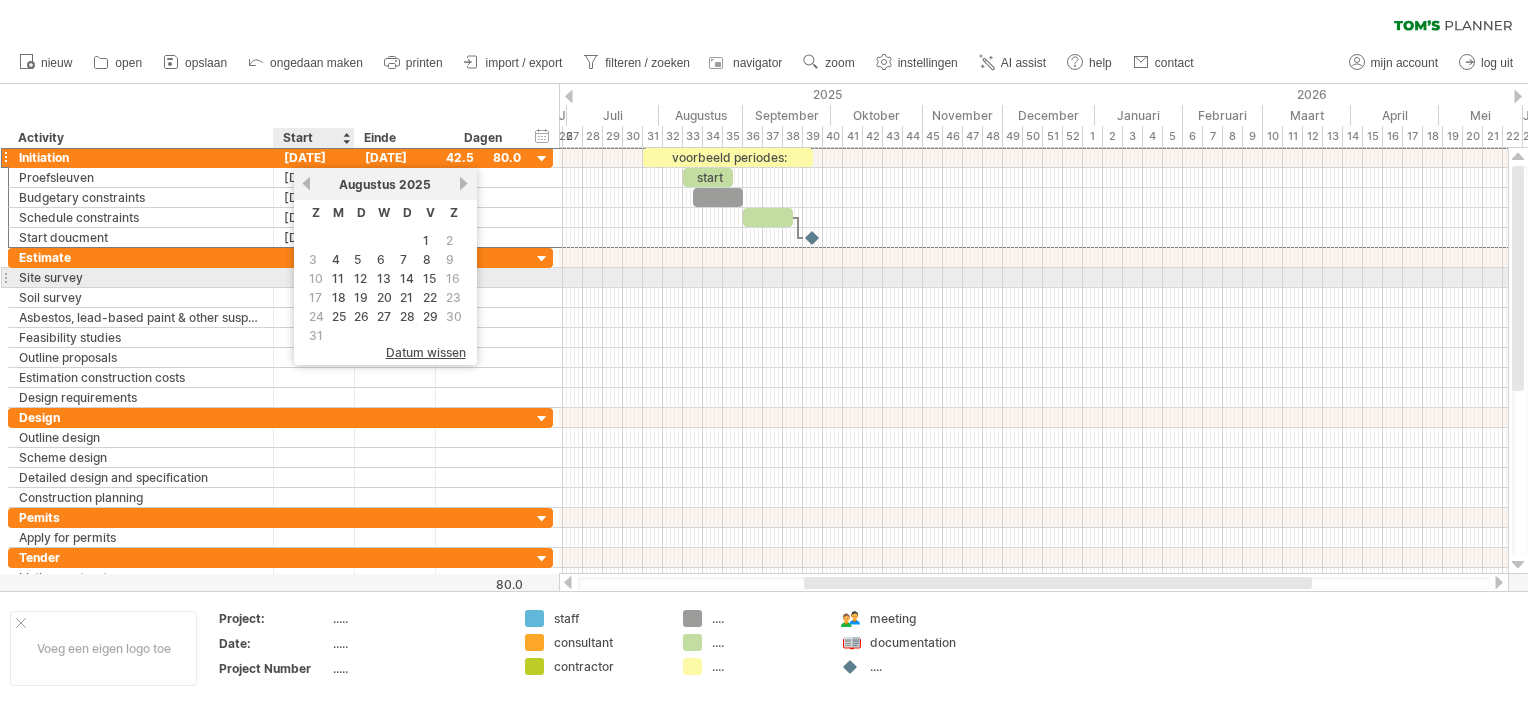 click on "11" at bounding box center (338, 278) 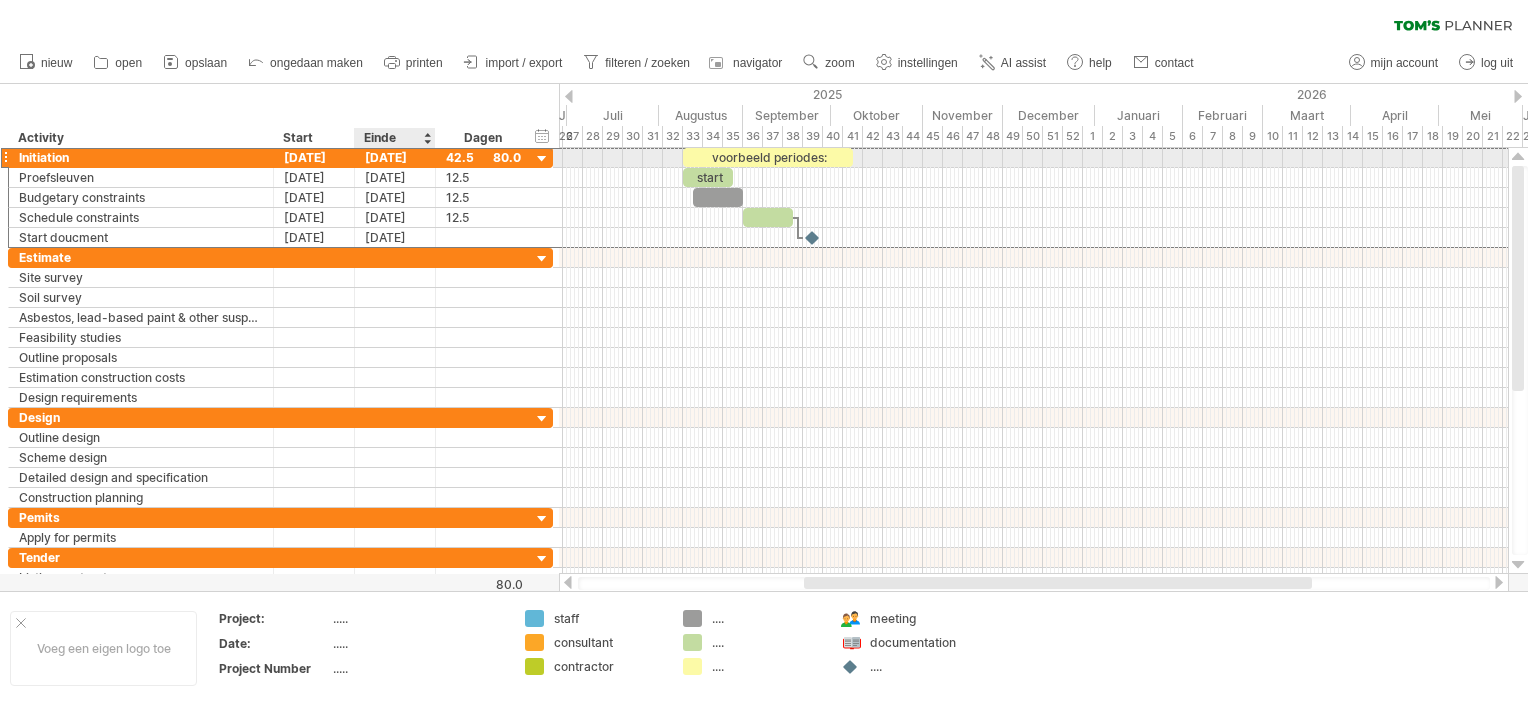 click on "[DATE]" at bounding box center [395, 157] 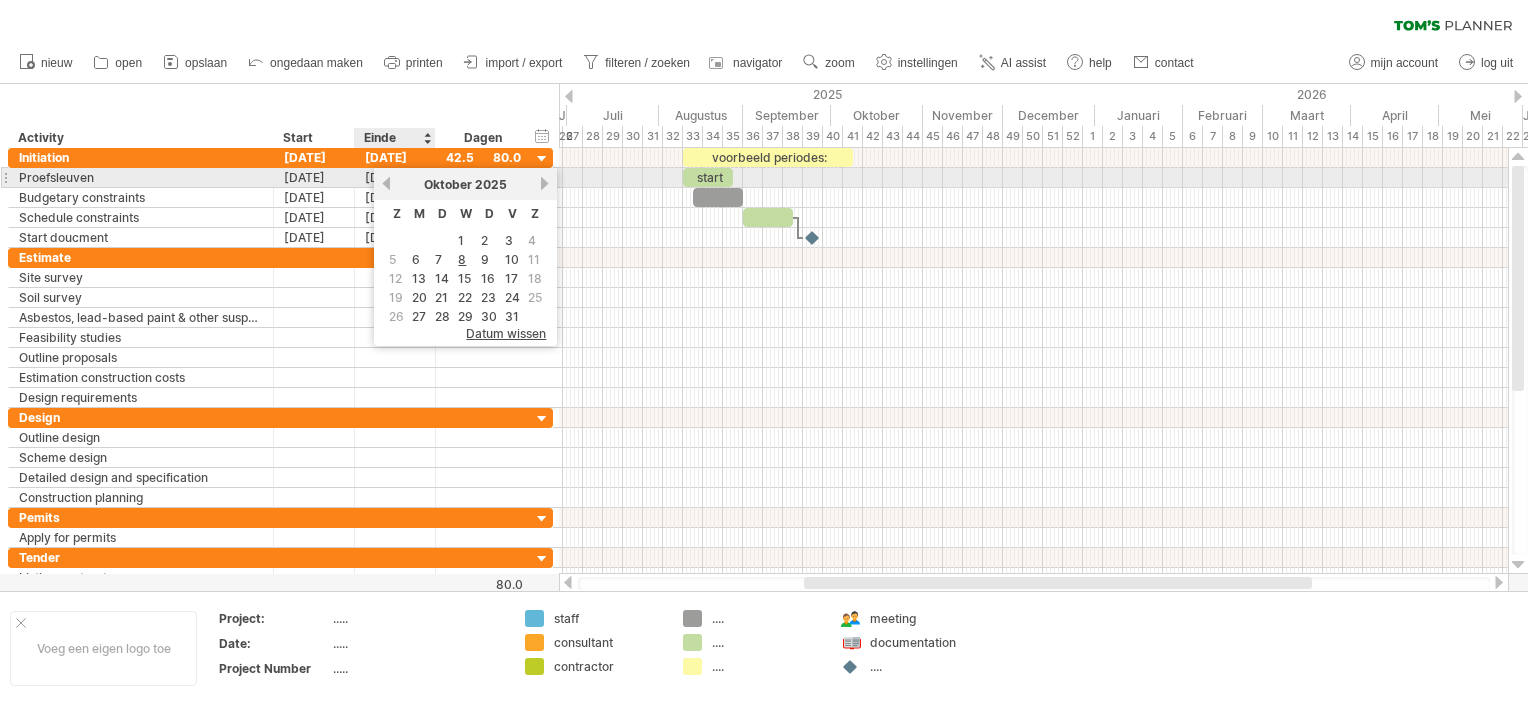 click on "vorige" at bounding box center (386, 183) 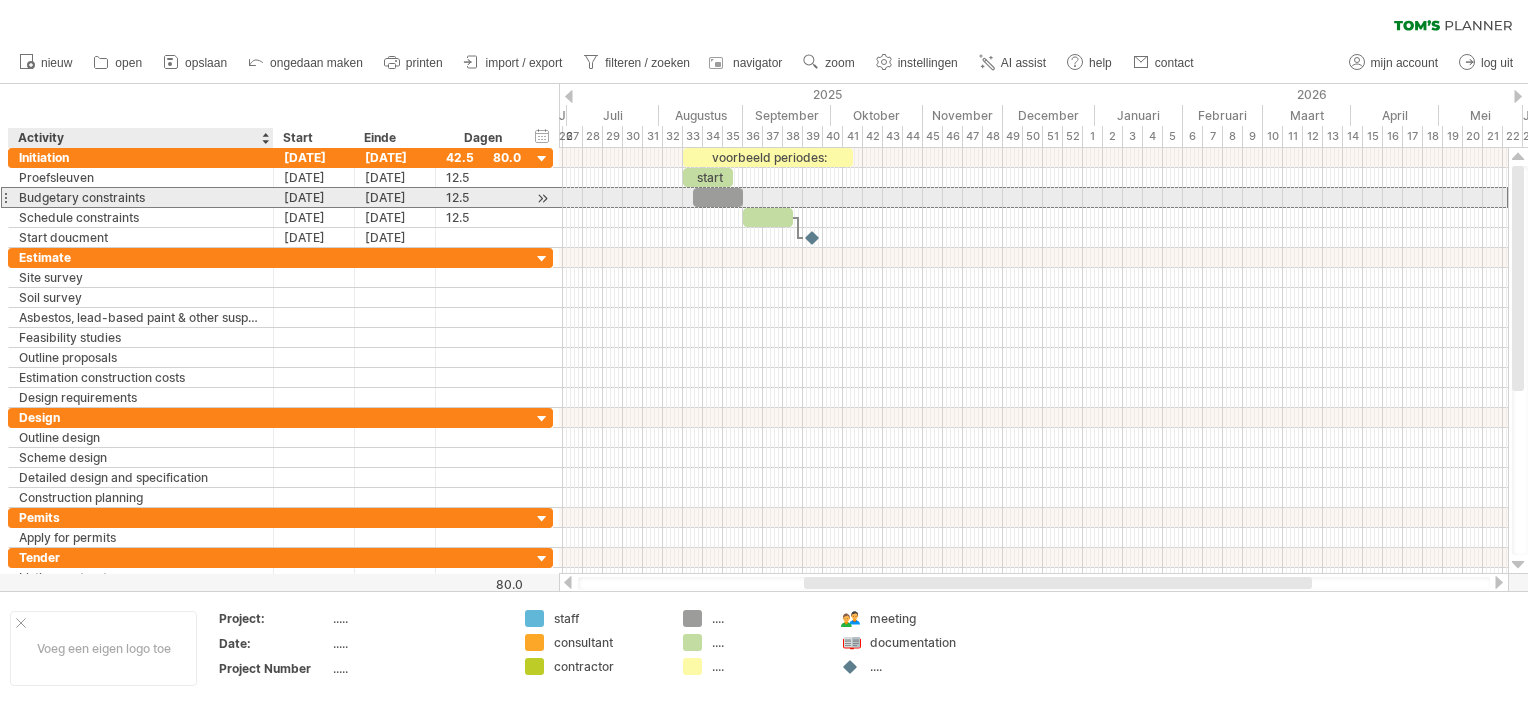 click on "Budgetary constraints" at bounding box center [141, 197] 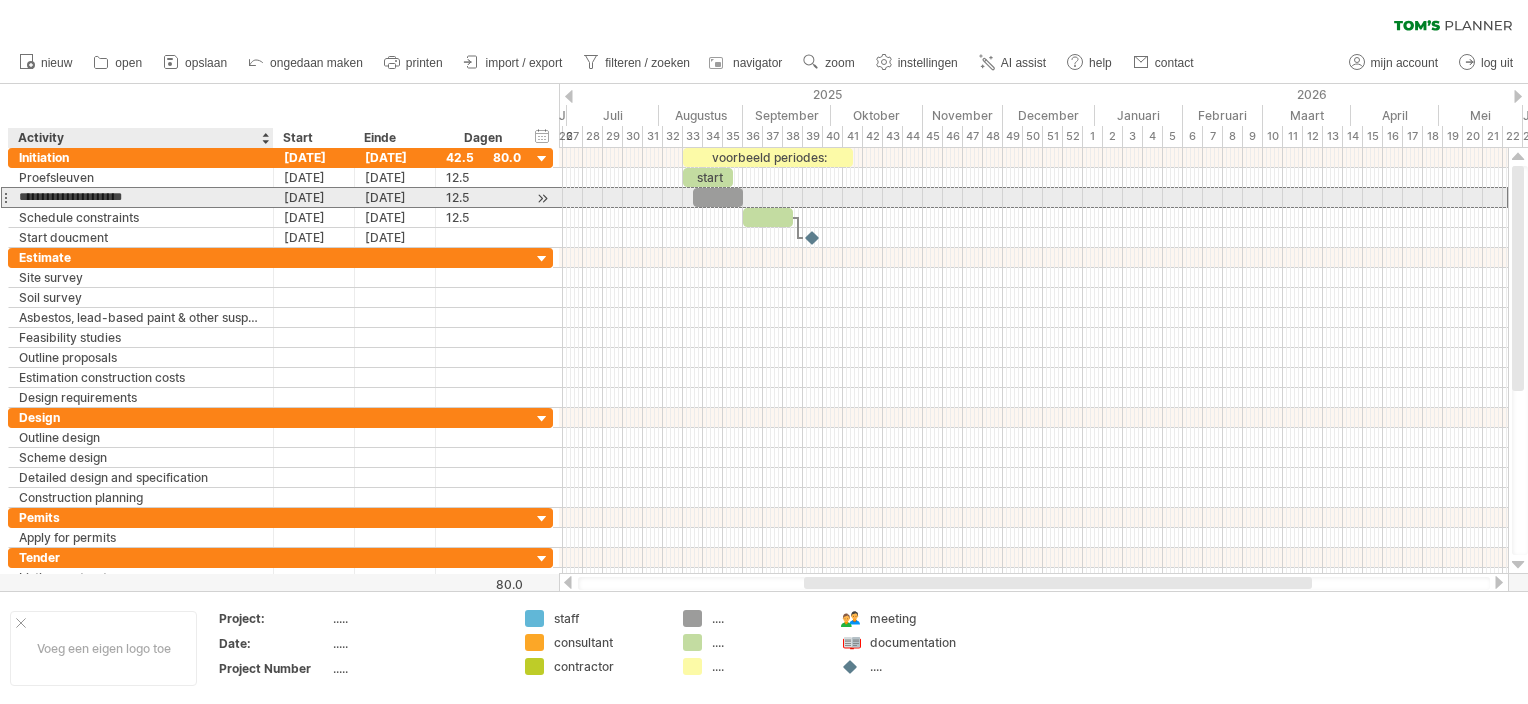 click on "**********" at bounding box center [141, 197] 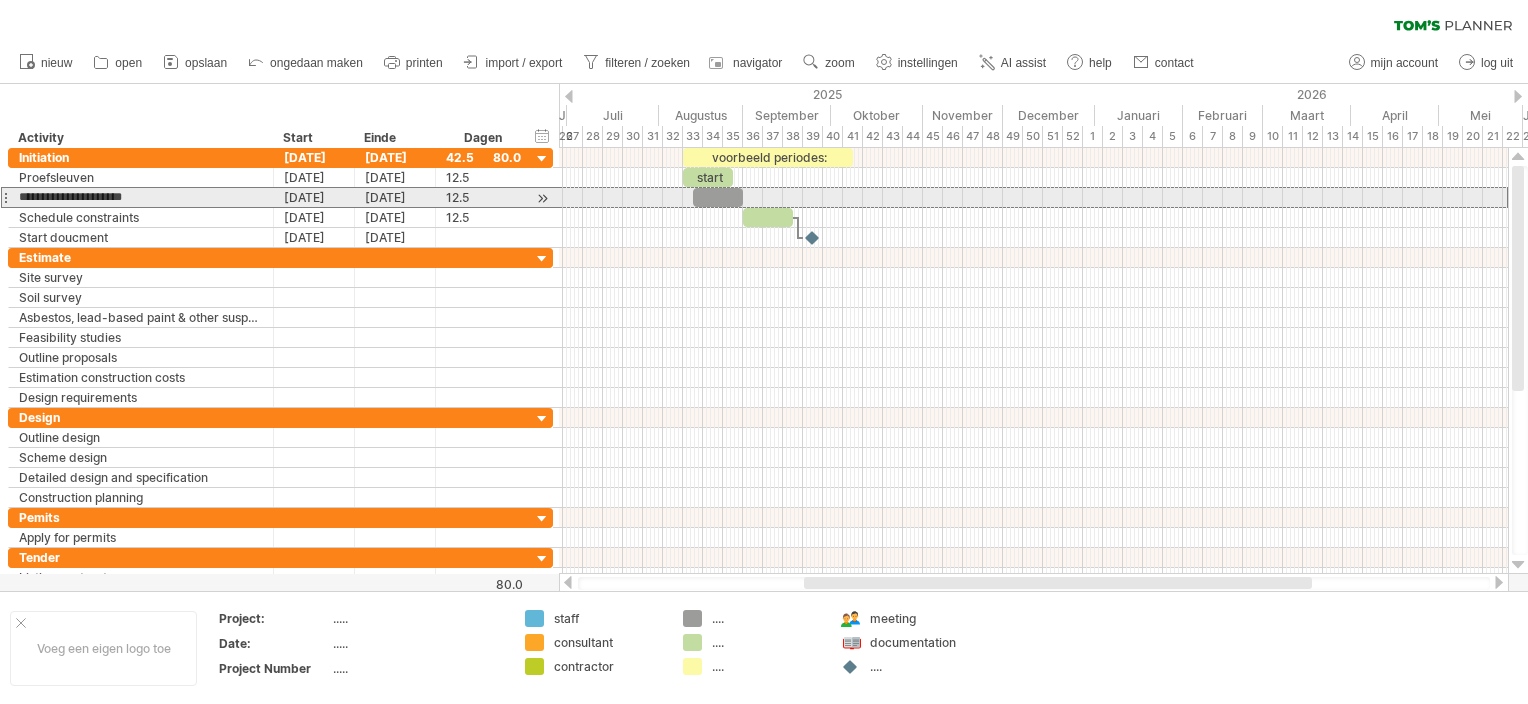 drag, startPoint x: 158, startPoint y: 198, endPoint x: -4, endPoint y: 194, distance: 162.04938 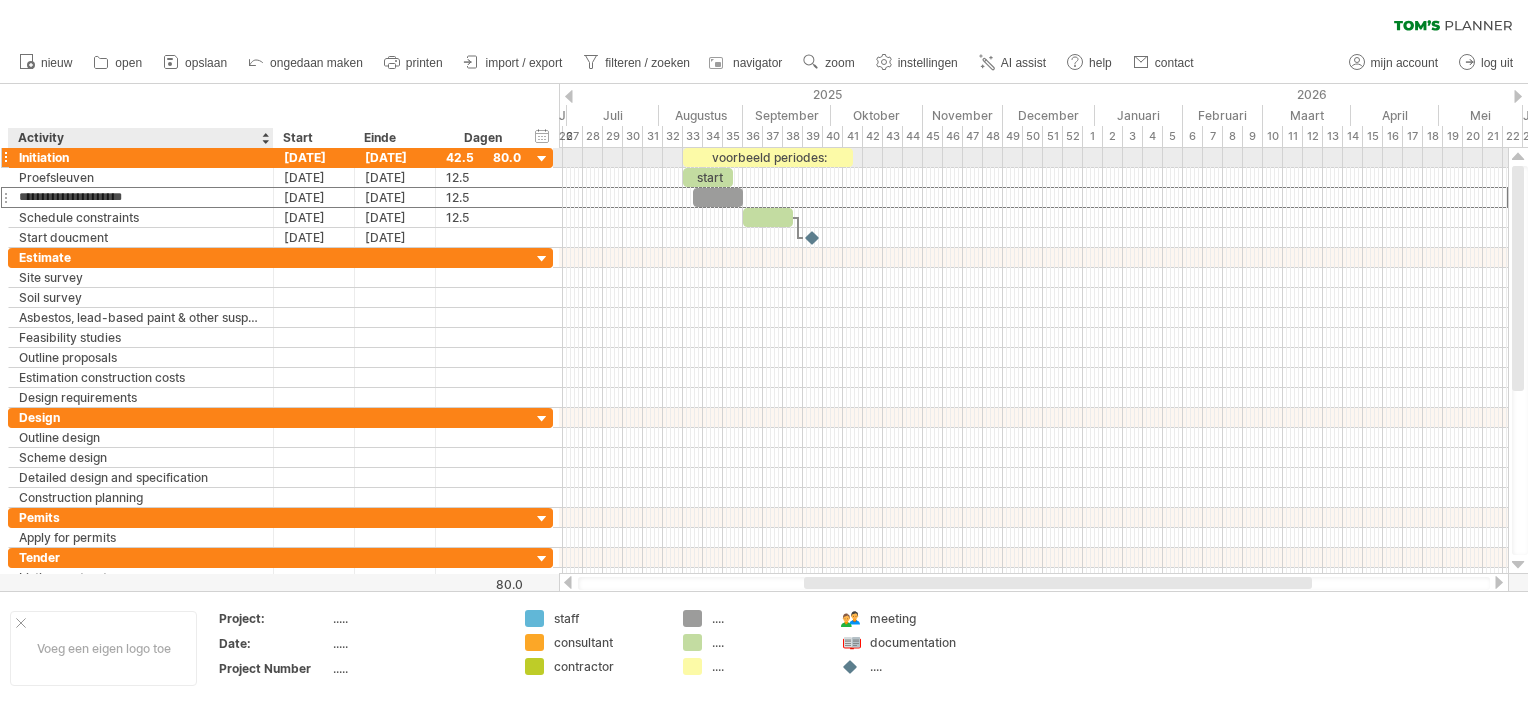 click on "Initiation" at bounding box center [141, 157] 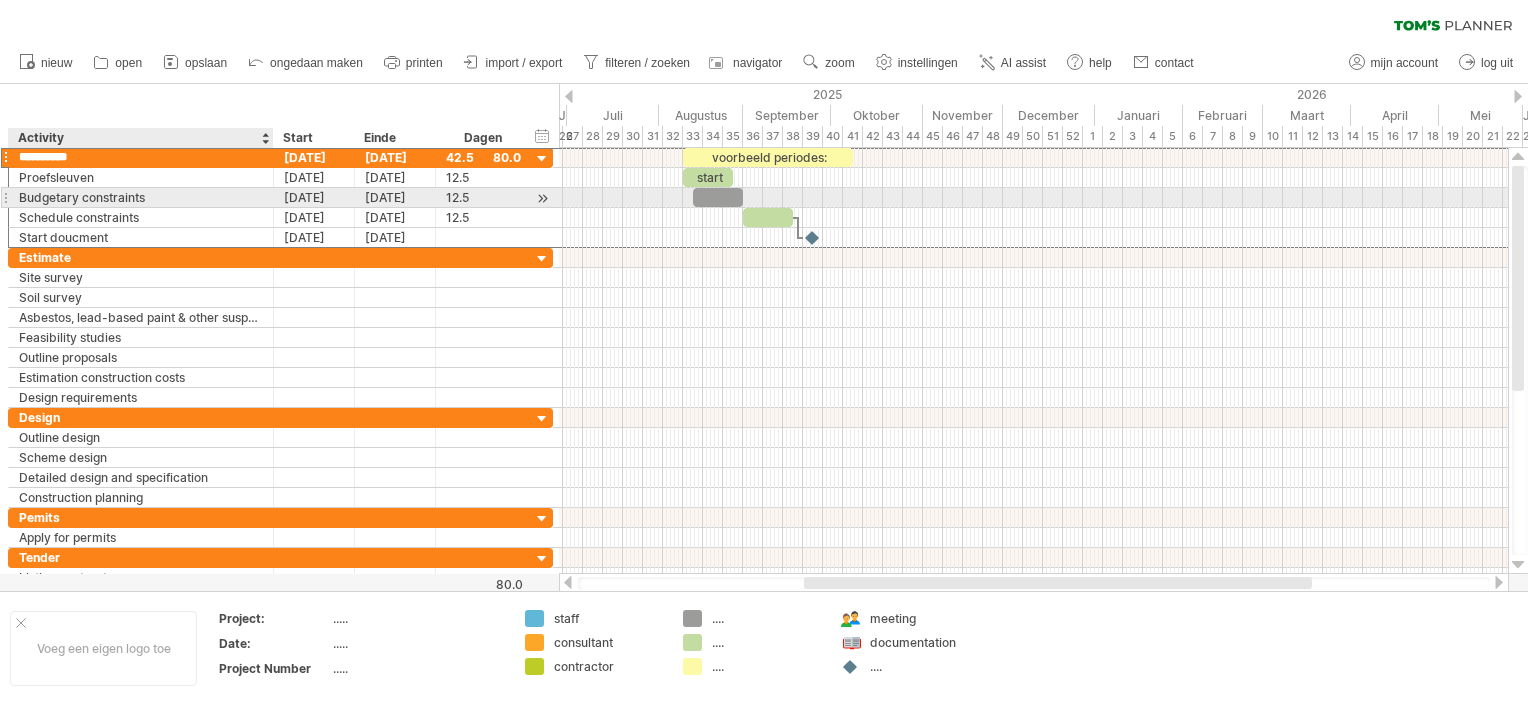 click on "Budgetary constraints" at bounding box center (141, 197) 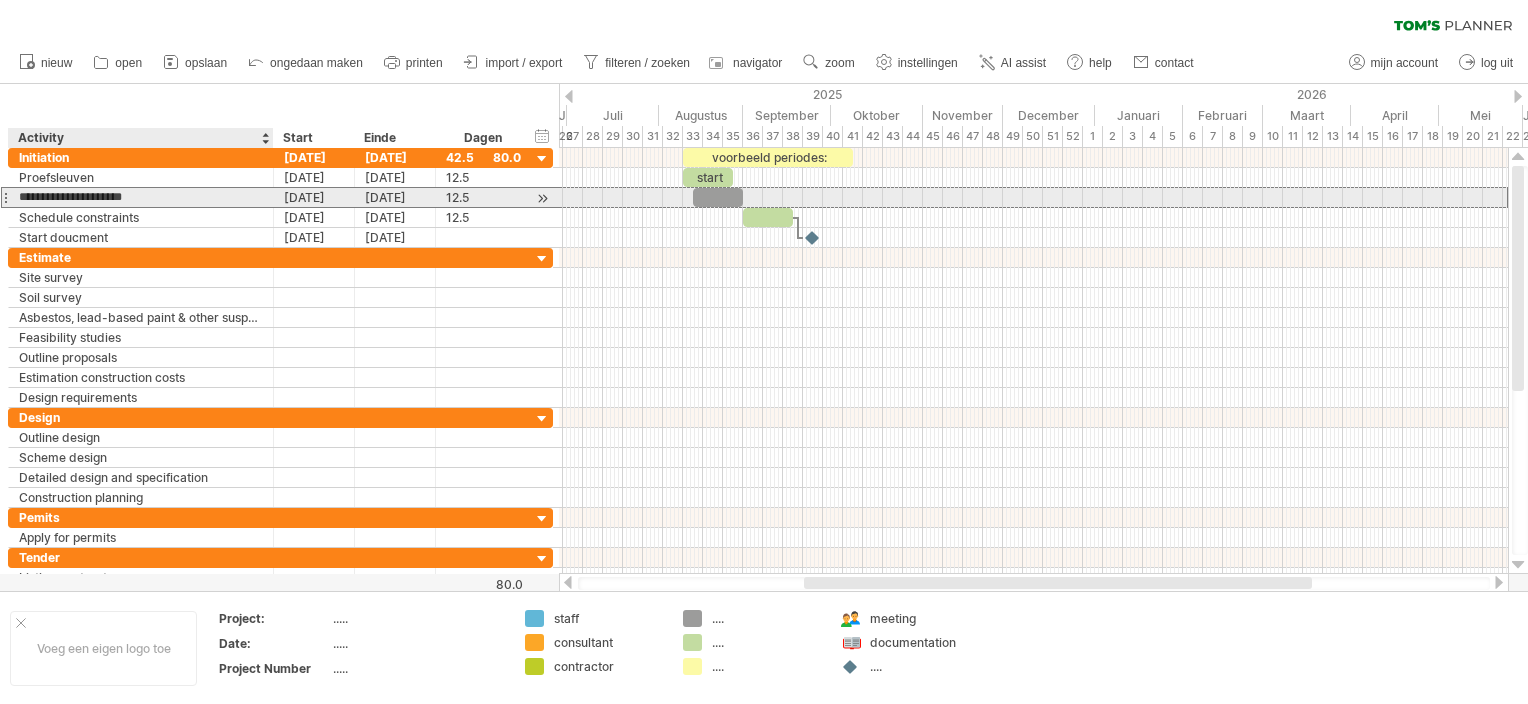 click on "**********" at bounding box center (141, 197) 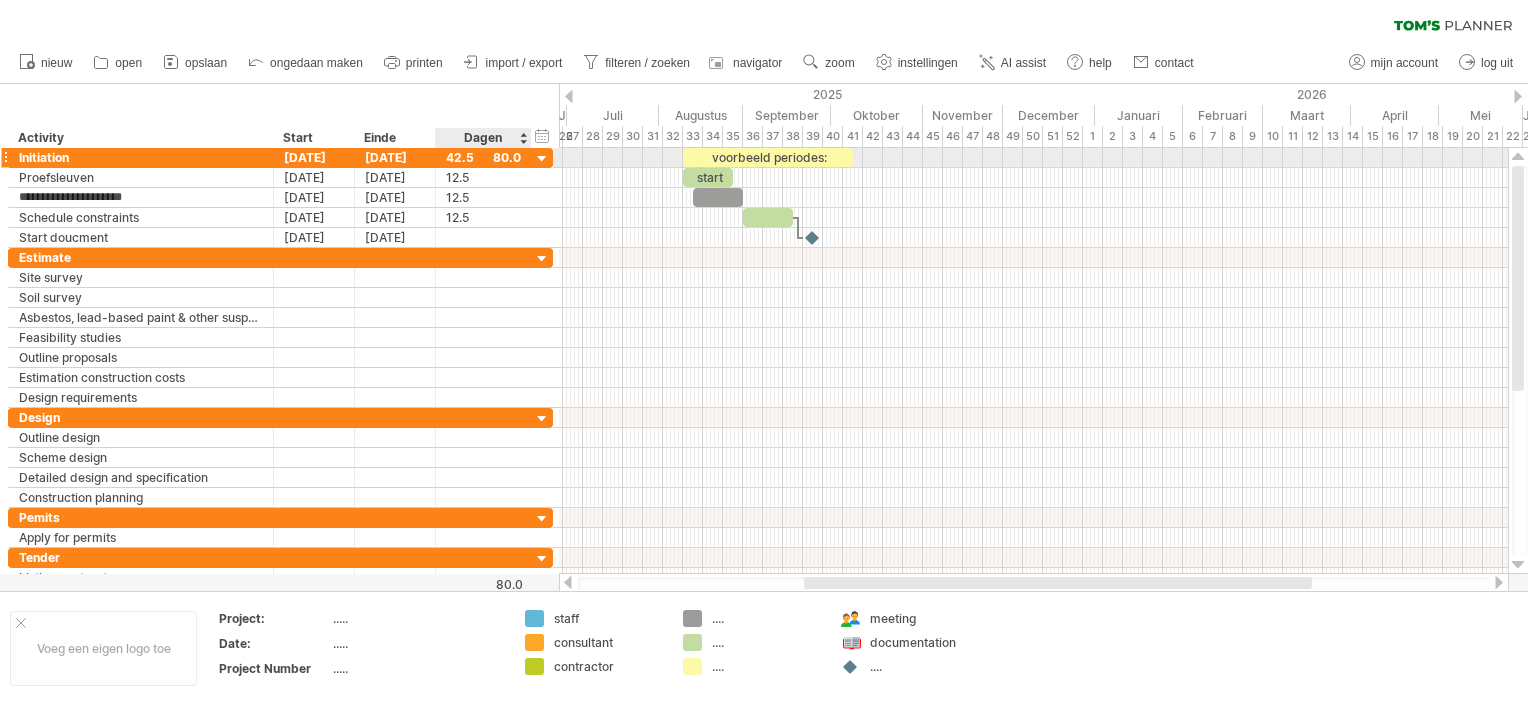 click at bounding box center [542, 159] 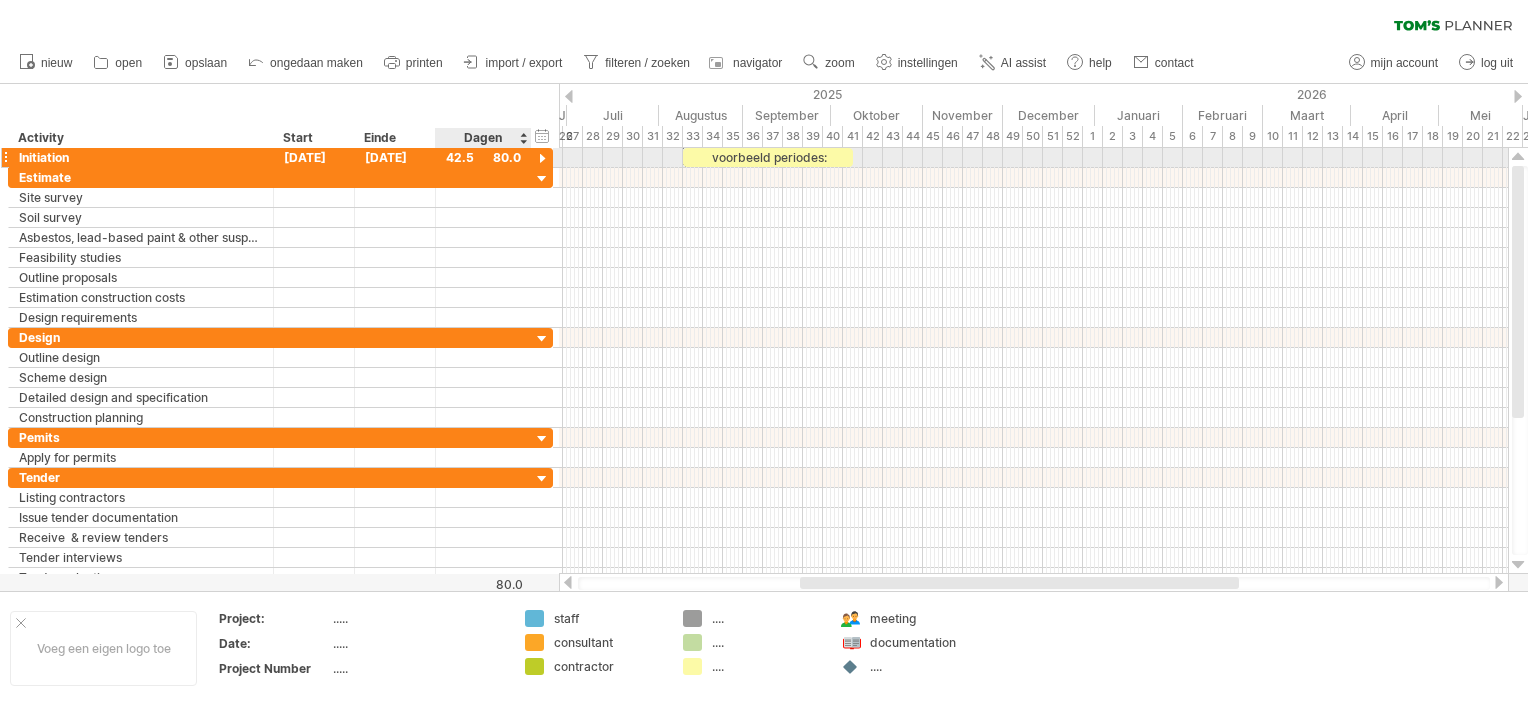 click at bounding box center (542, 159) 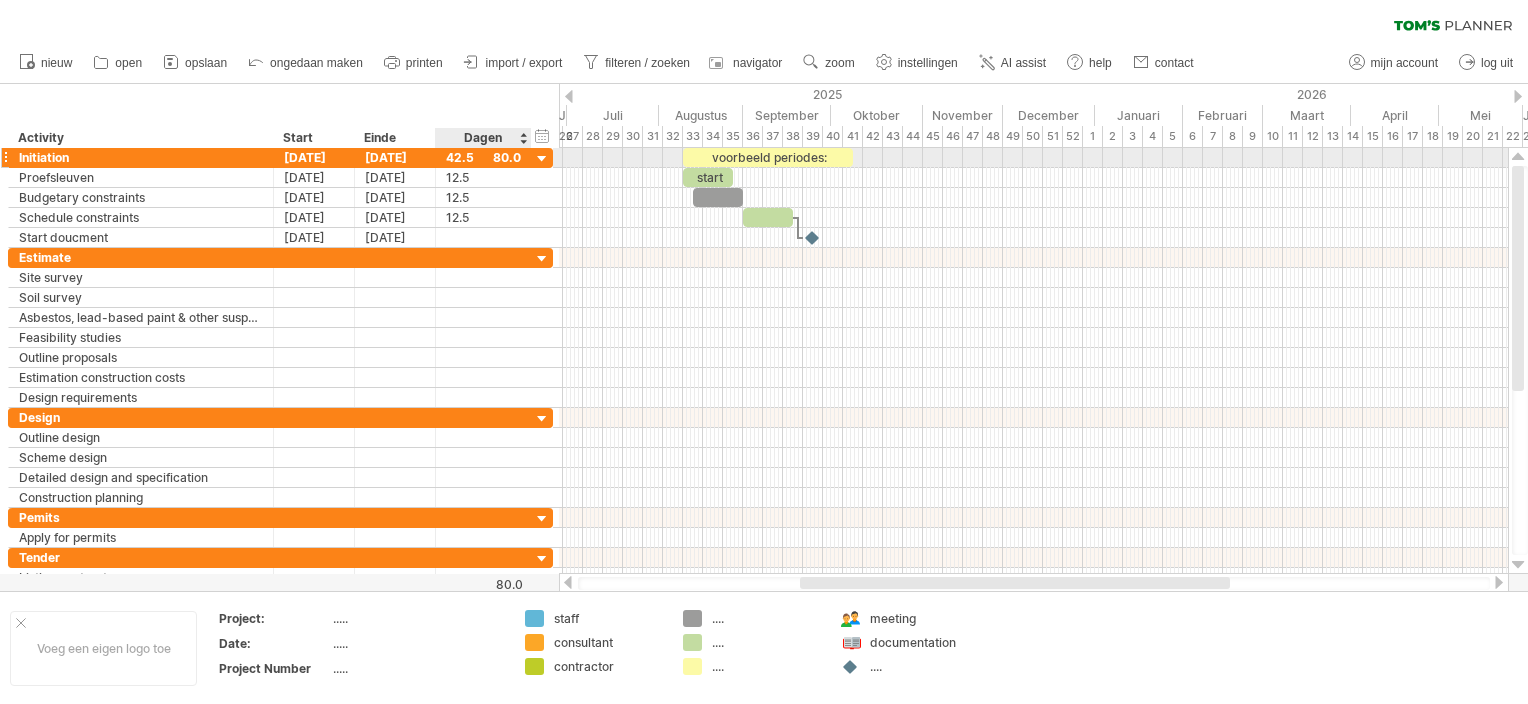 click at bounding box center [542, 159] 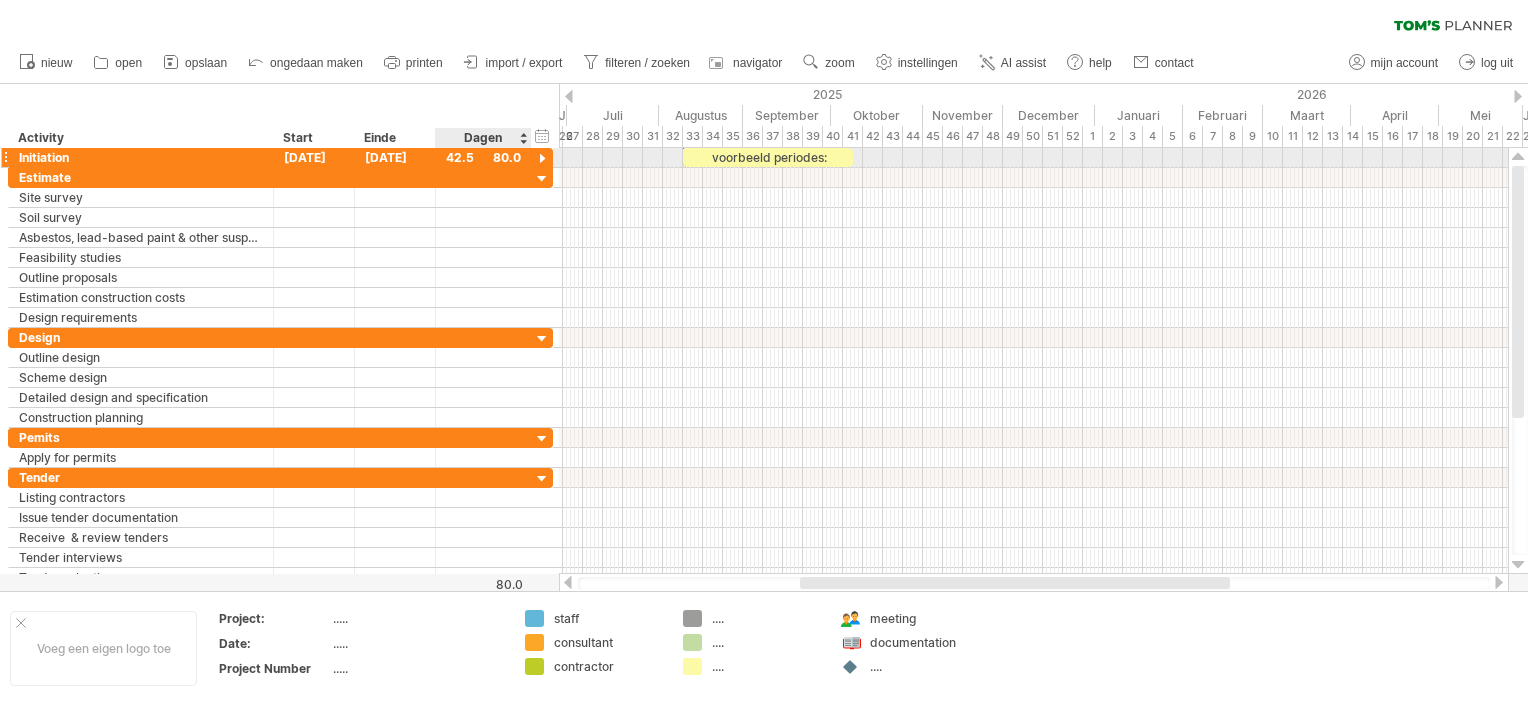 click at bounding box center (542, 159) 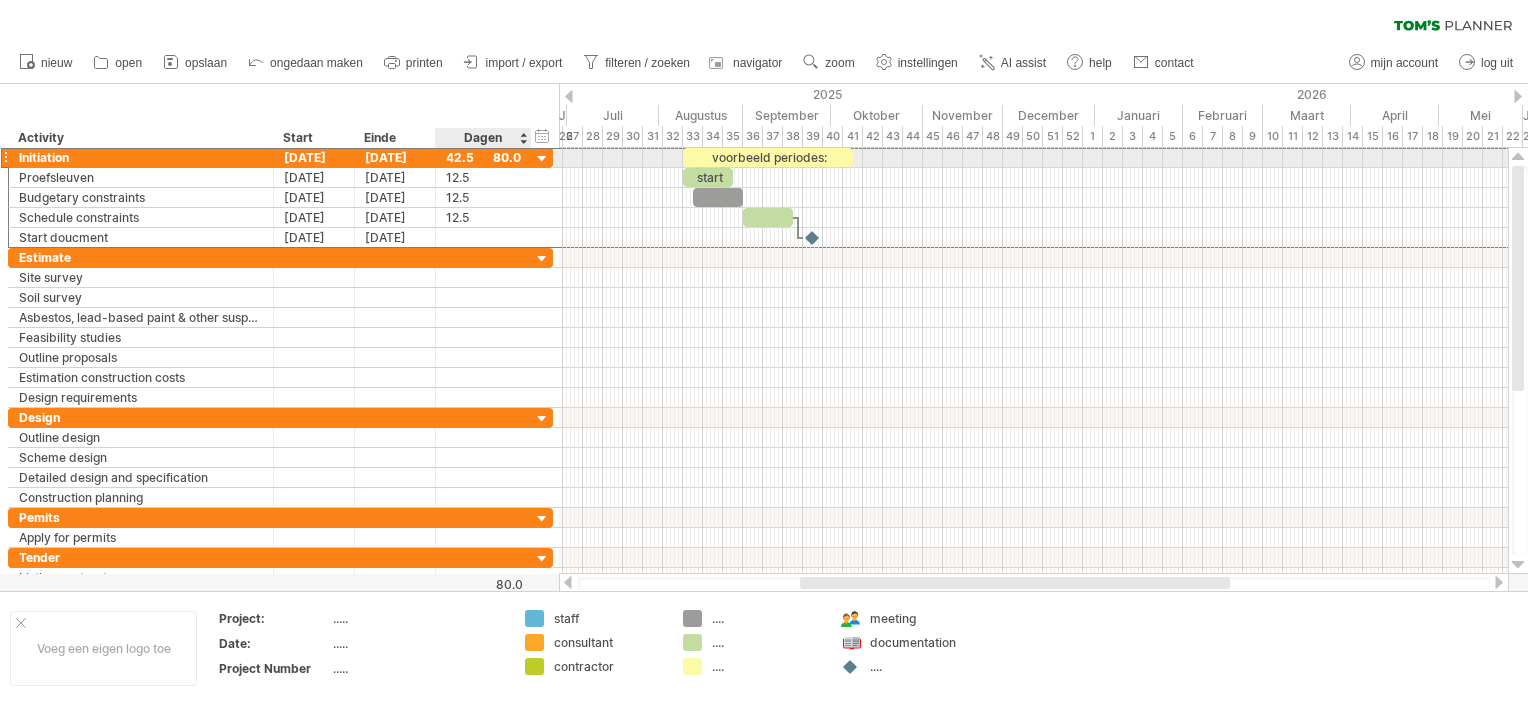 click on "42.5" at bounding box center [483, 157] 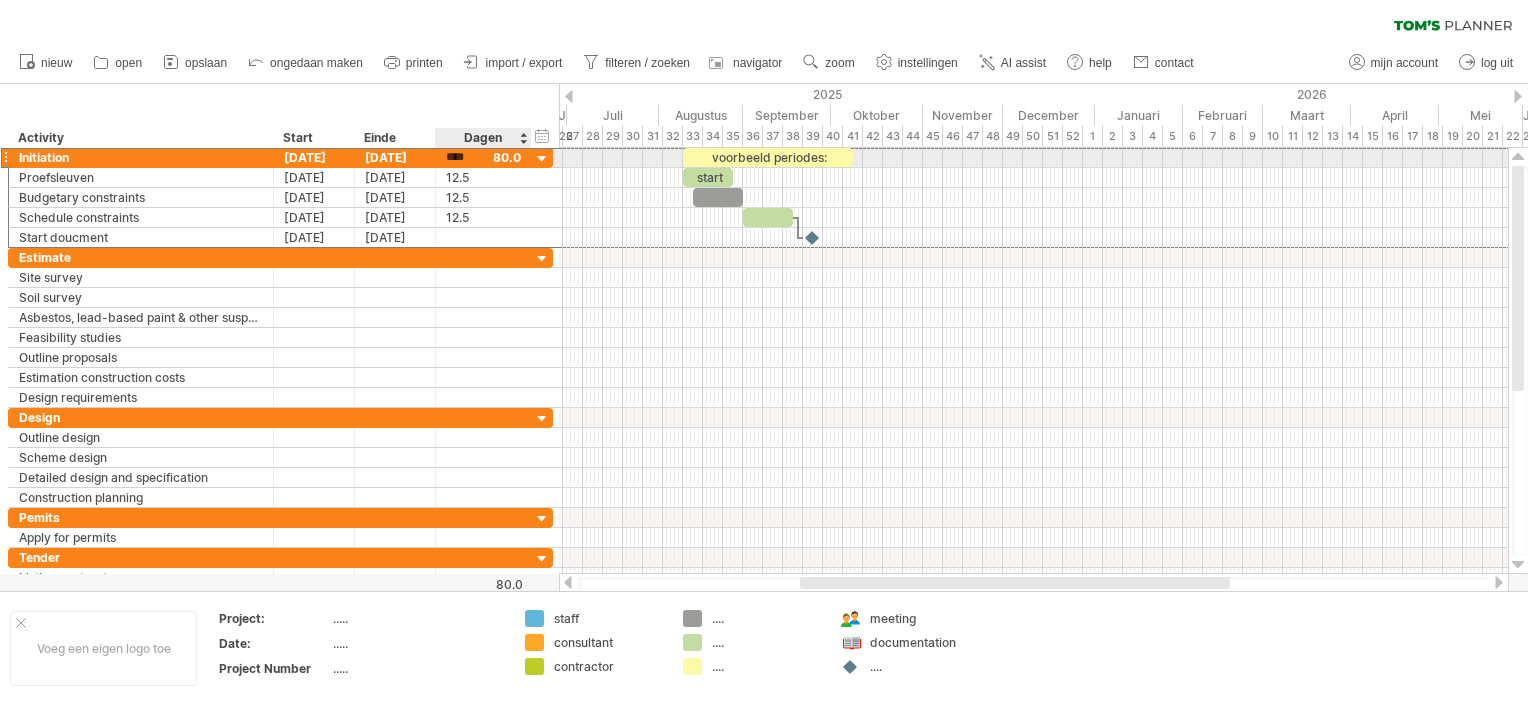 click on "****" at bounding box center (483, 157) 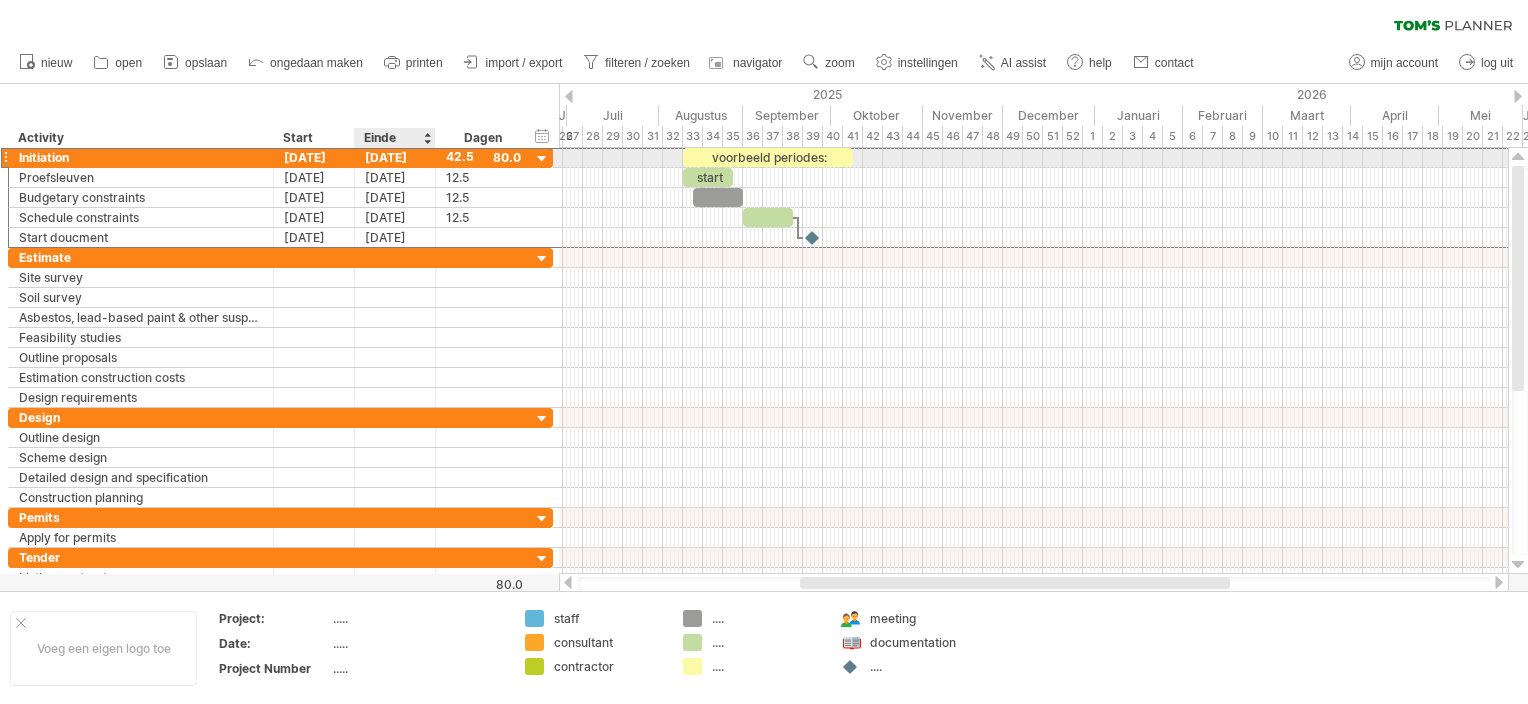 click on "[DATE]" at bounding box center [395, 157] 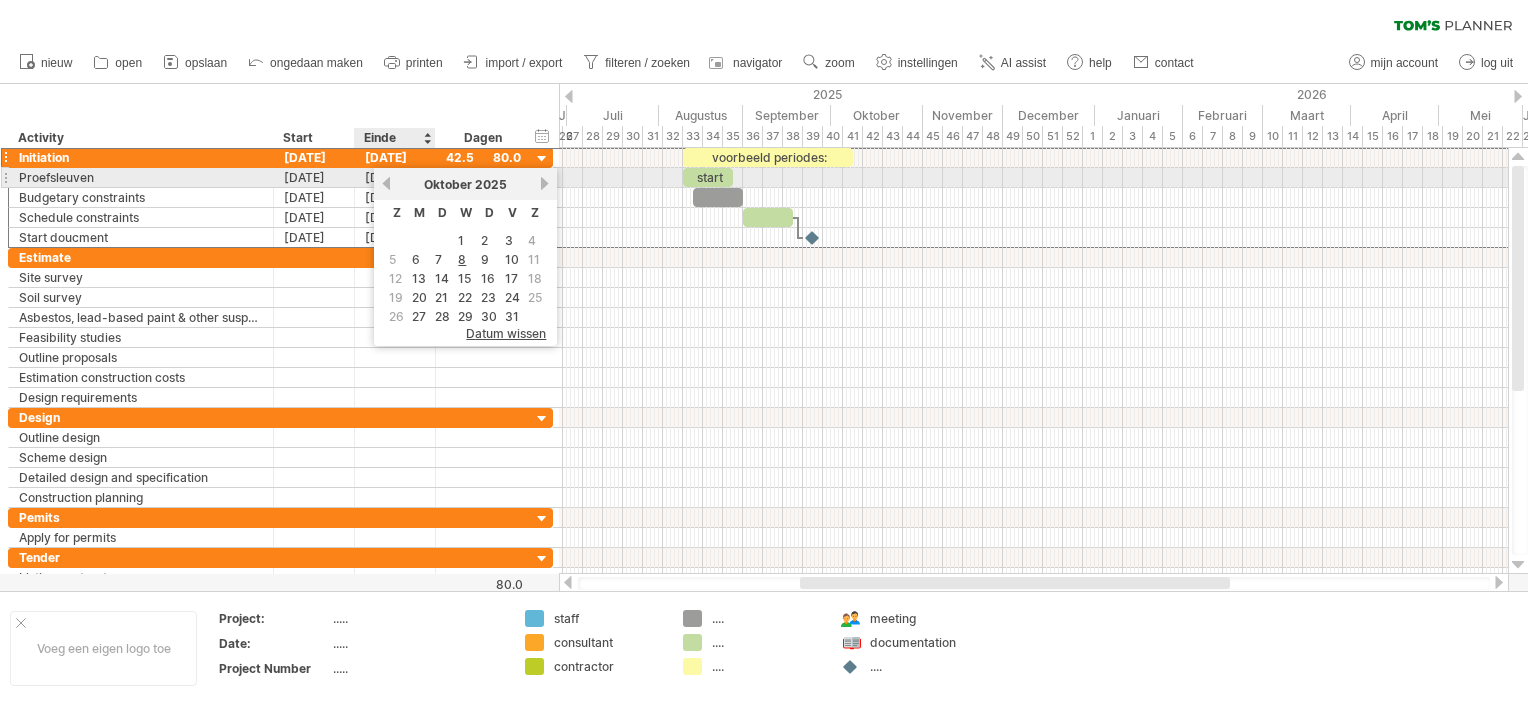 click on "vorige" at bounding box center [386, 183] 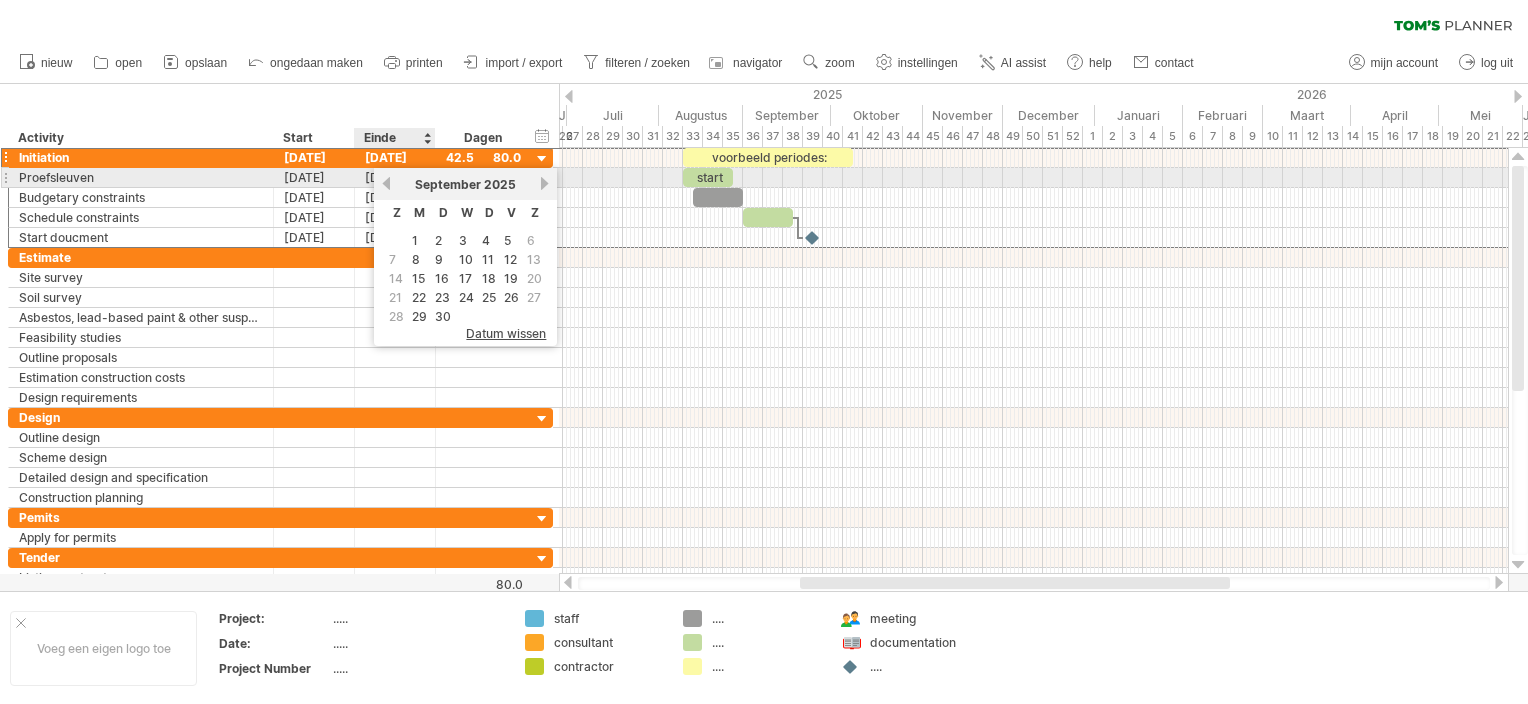 click on "vorige" at bounding box center (386, 183) 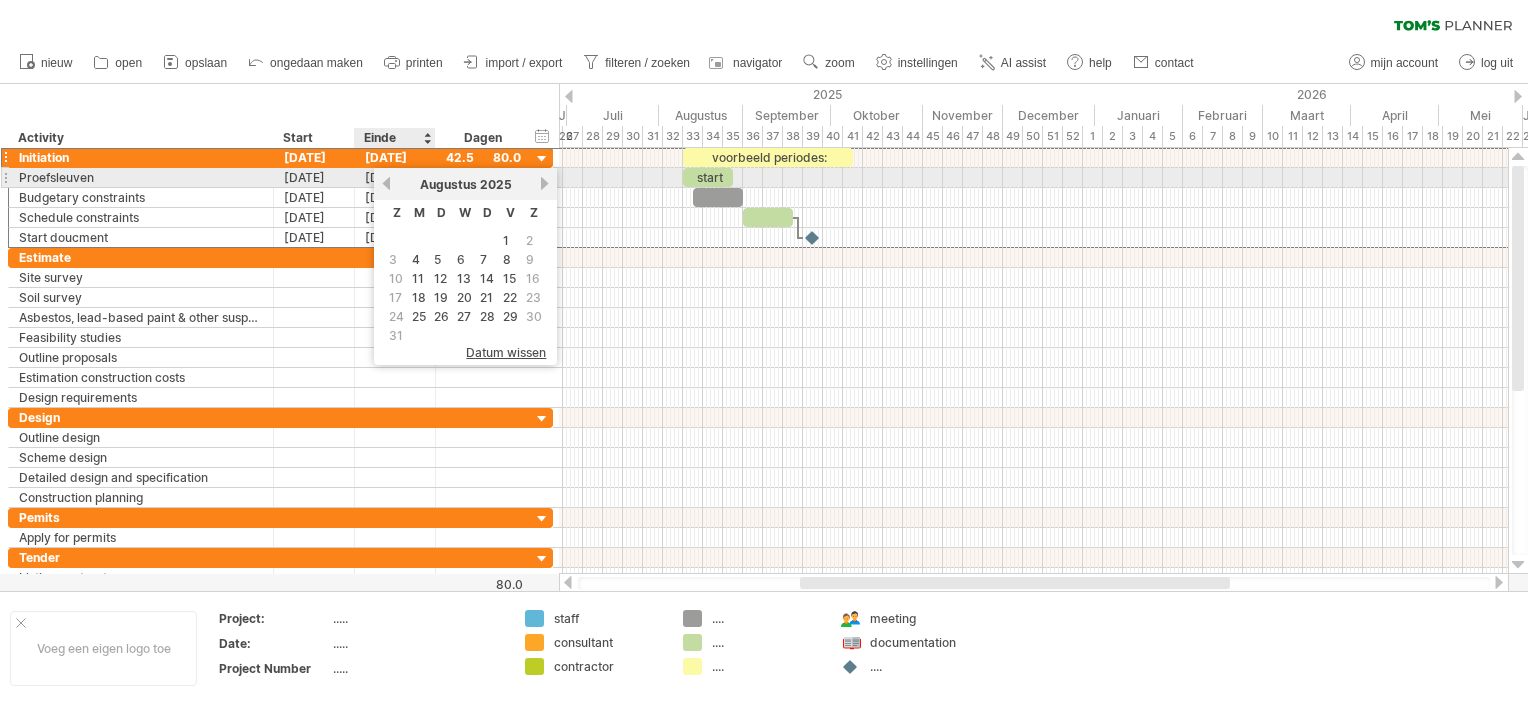 click on "vorige" at bounding box center [386, 183] 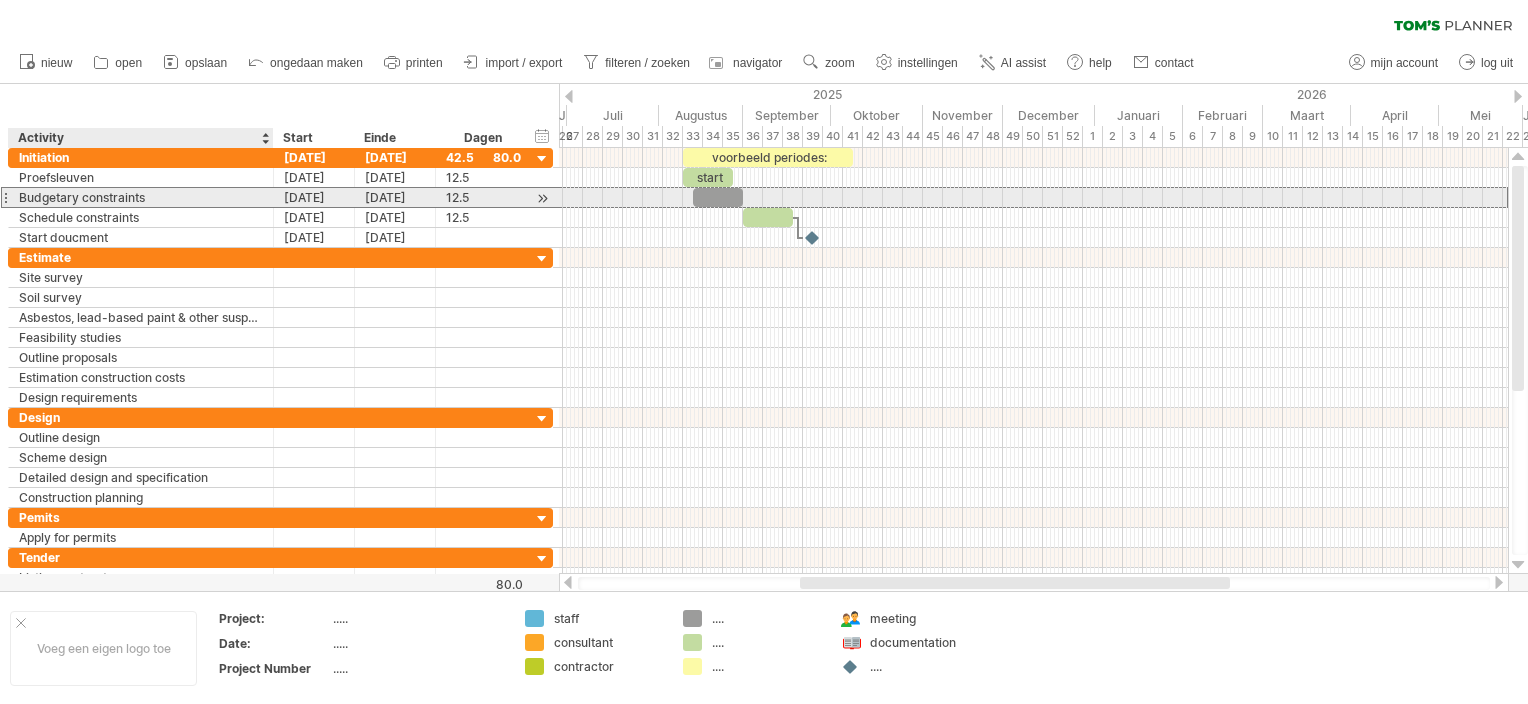 click on "Budgetary constraints" at bounding box center [141, 197] 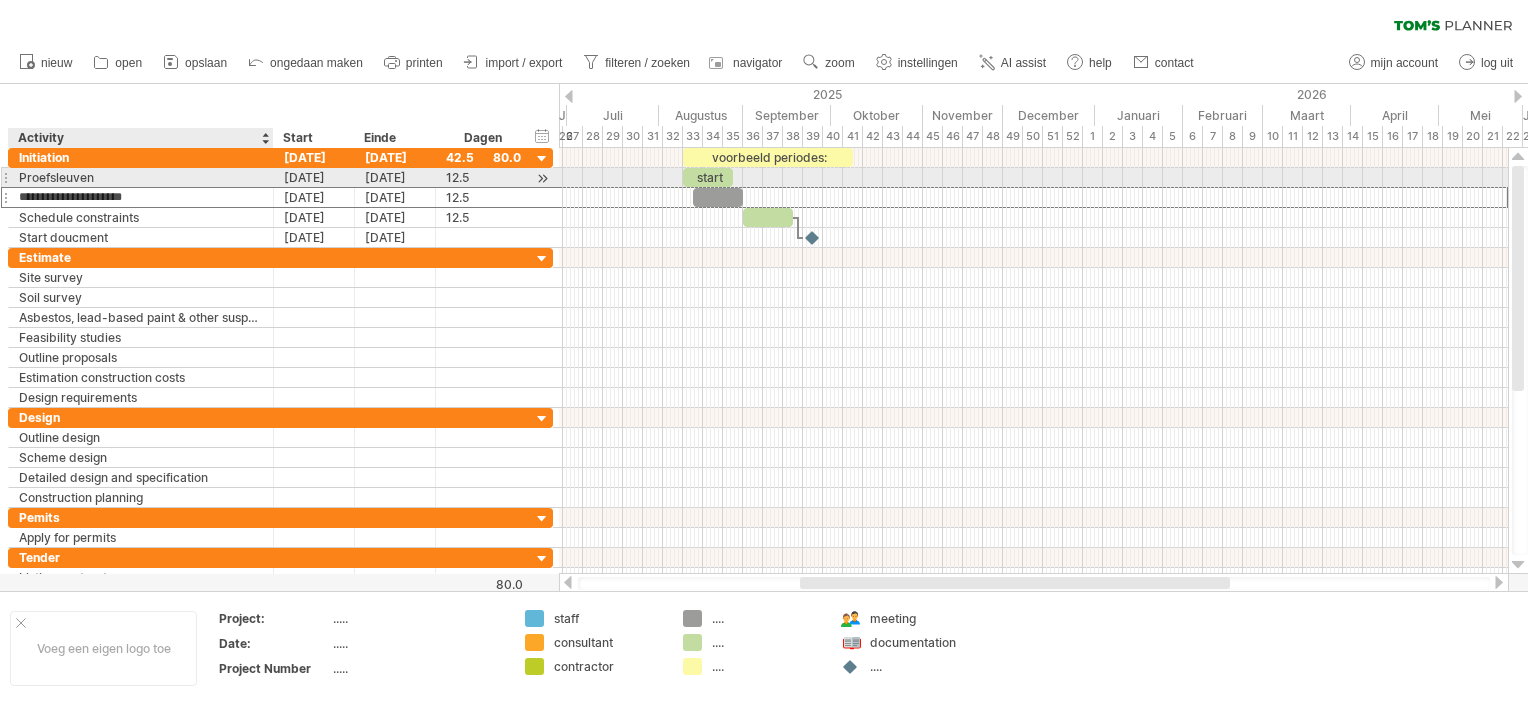 click on "Proefsleuven" at bounding box center (141, 177) 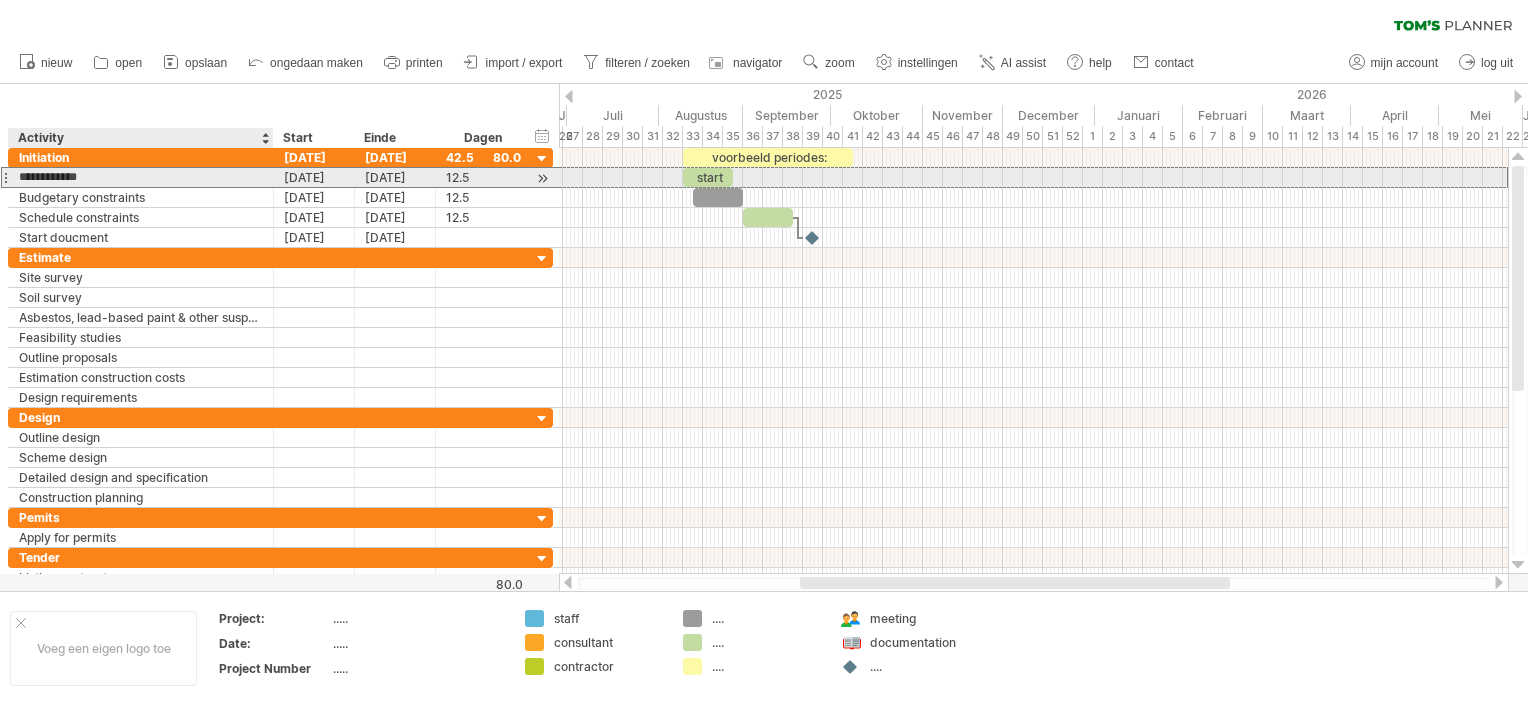 drag, startPoint x: 152, startPoint y: 186, endPoint x: 31, endPoint y: 183, distance: 121.037186 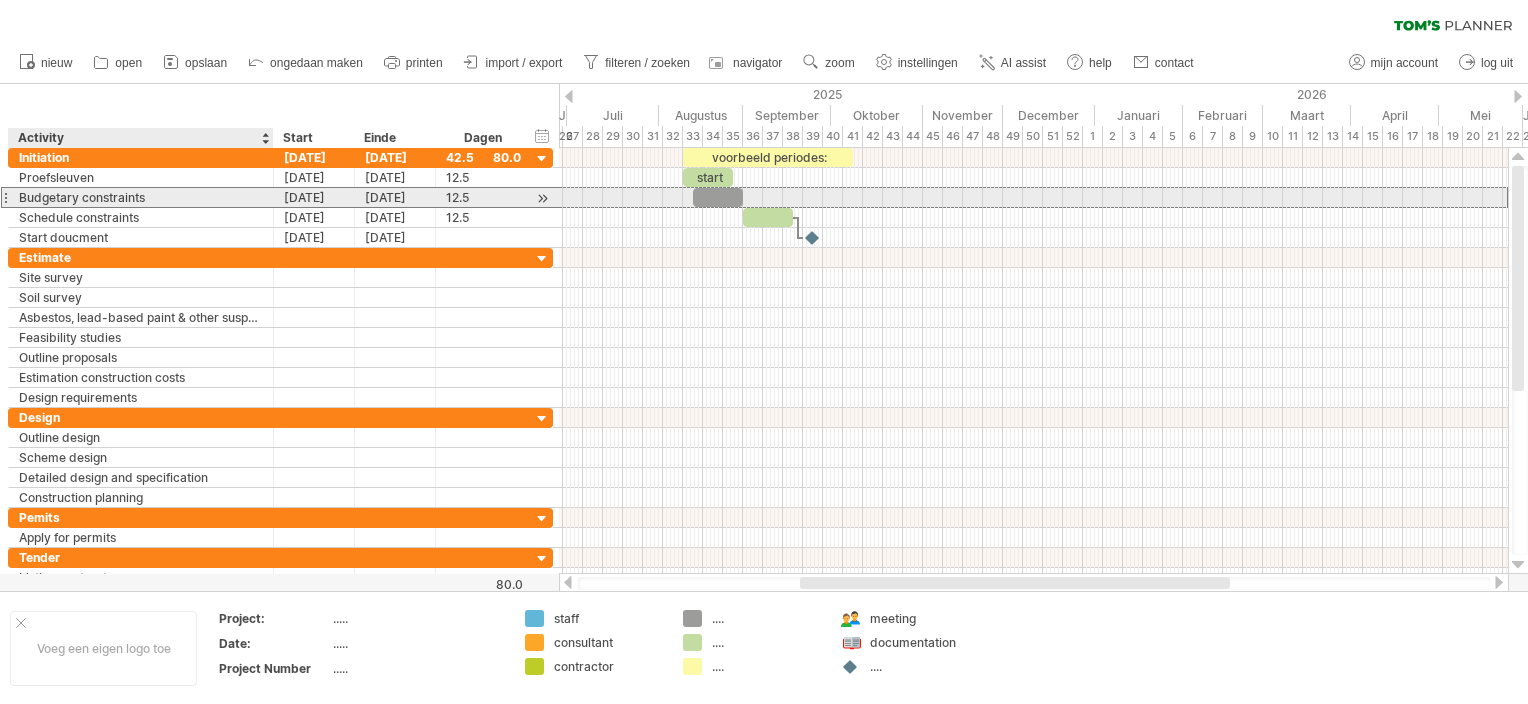click on "Budgetary constraints" at bounding box center (141, 197) 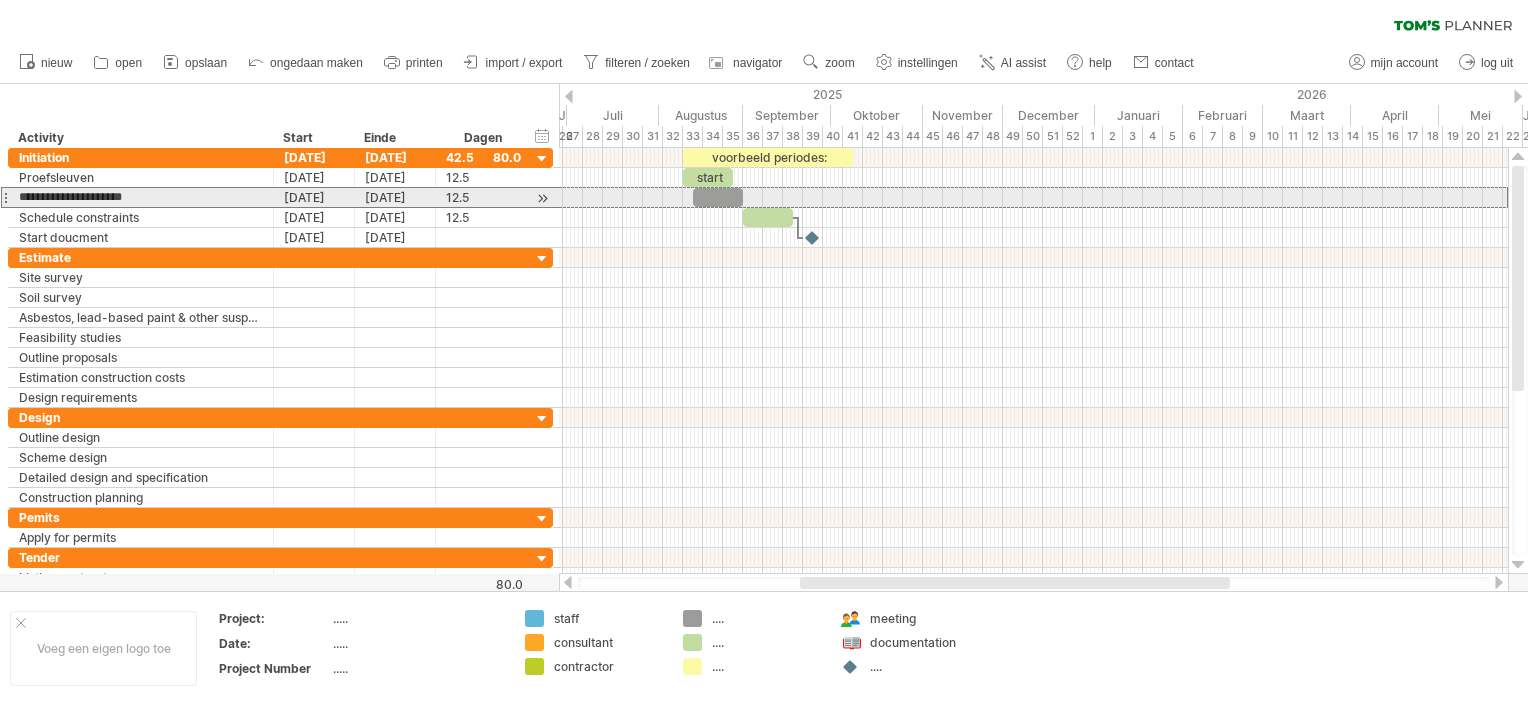 drag, startPoint x: 171, startPoint y: 200, endPoint x: -4, endPoint y: 197, distance: 175.02571 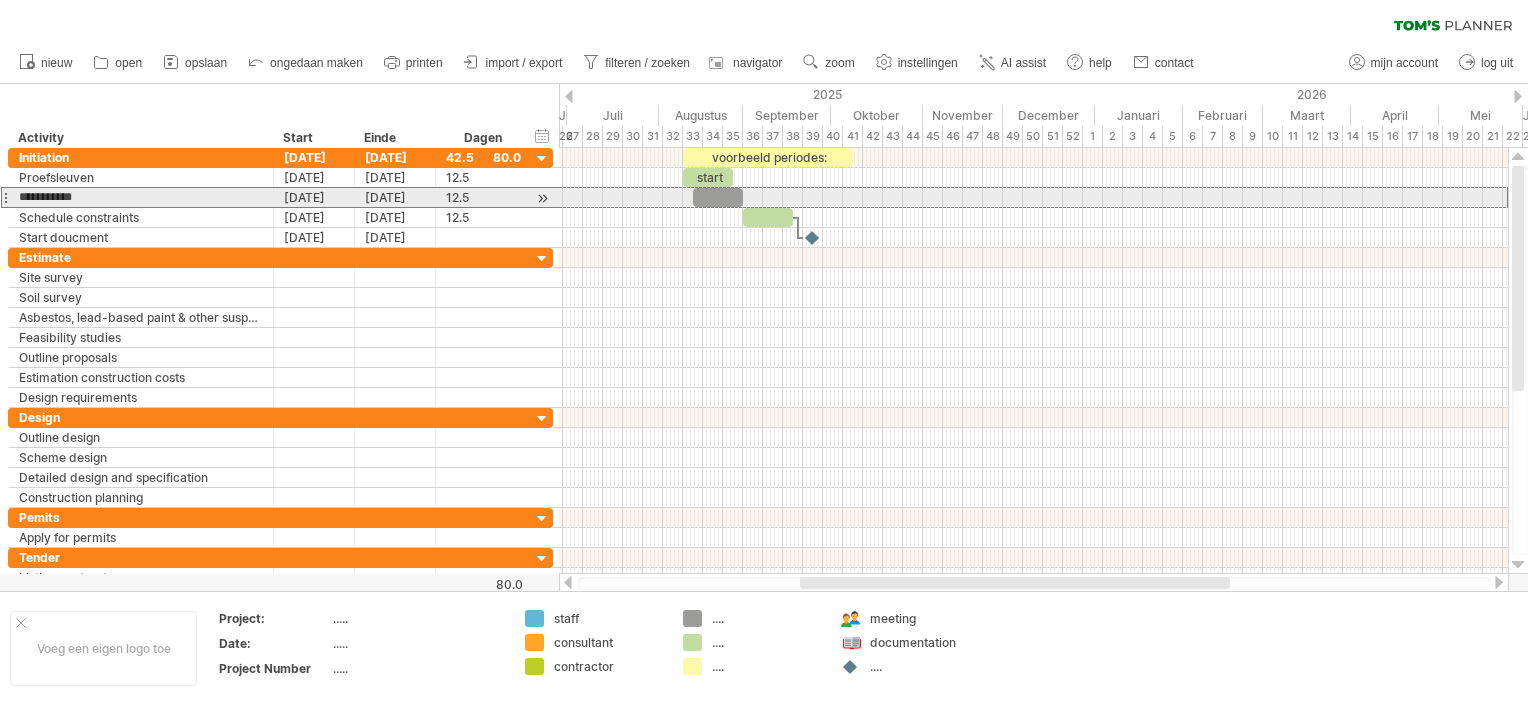 type on "**********" 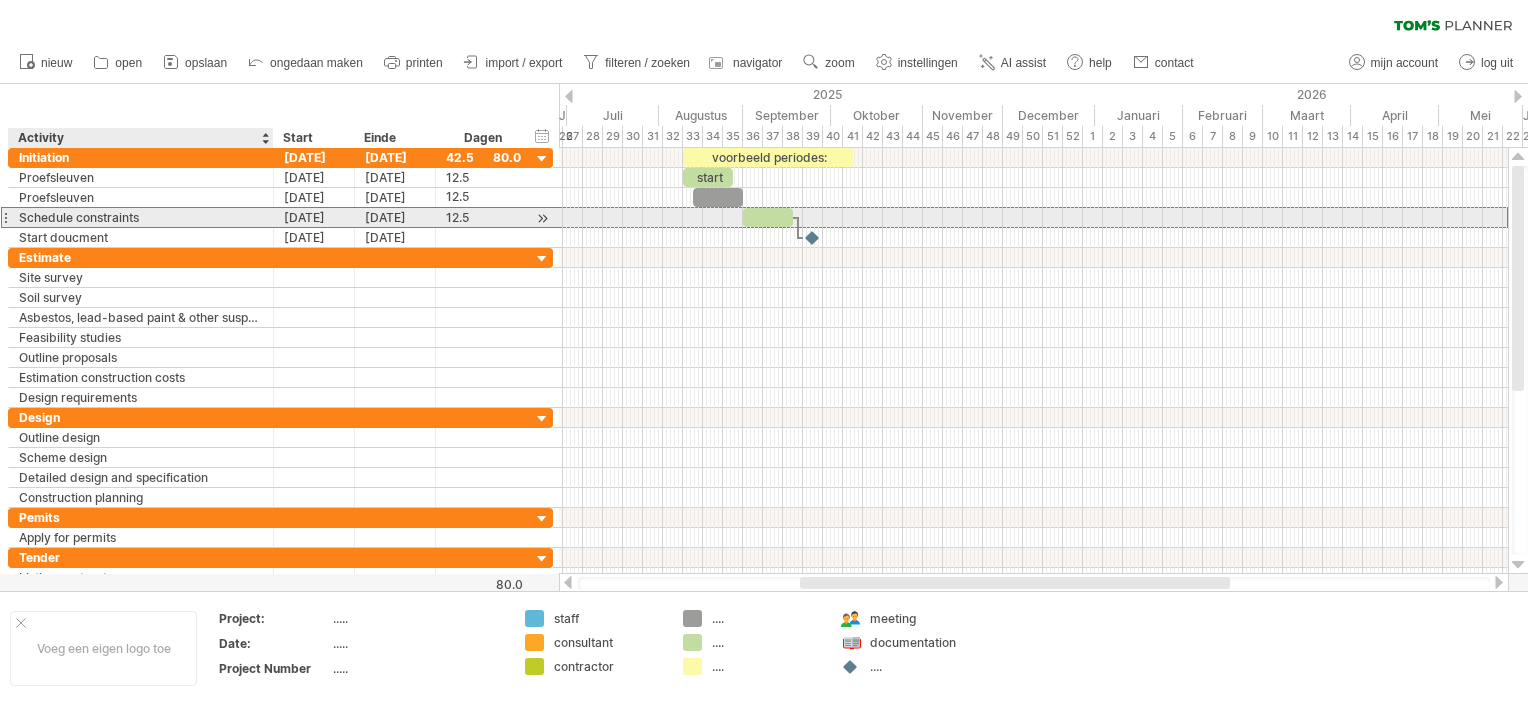 scroll, scrollTop: 0, scrollLeft: 0, axis: both 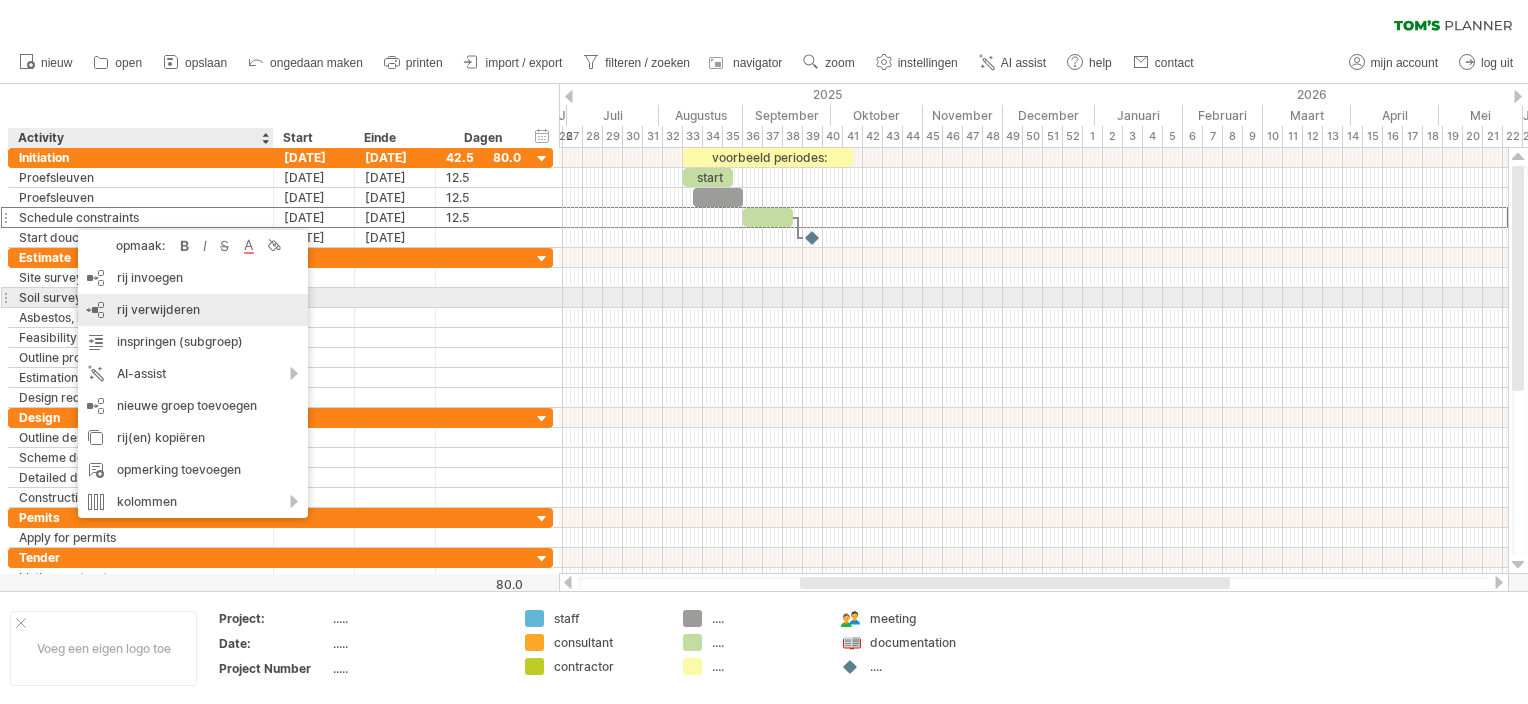 click on "rij verwijderen" at bounding box center (158, 309) 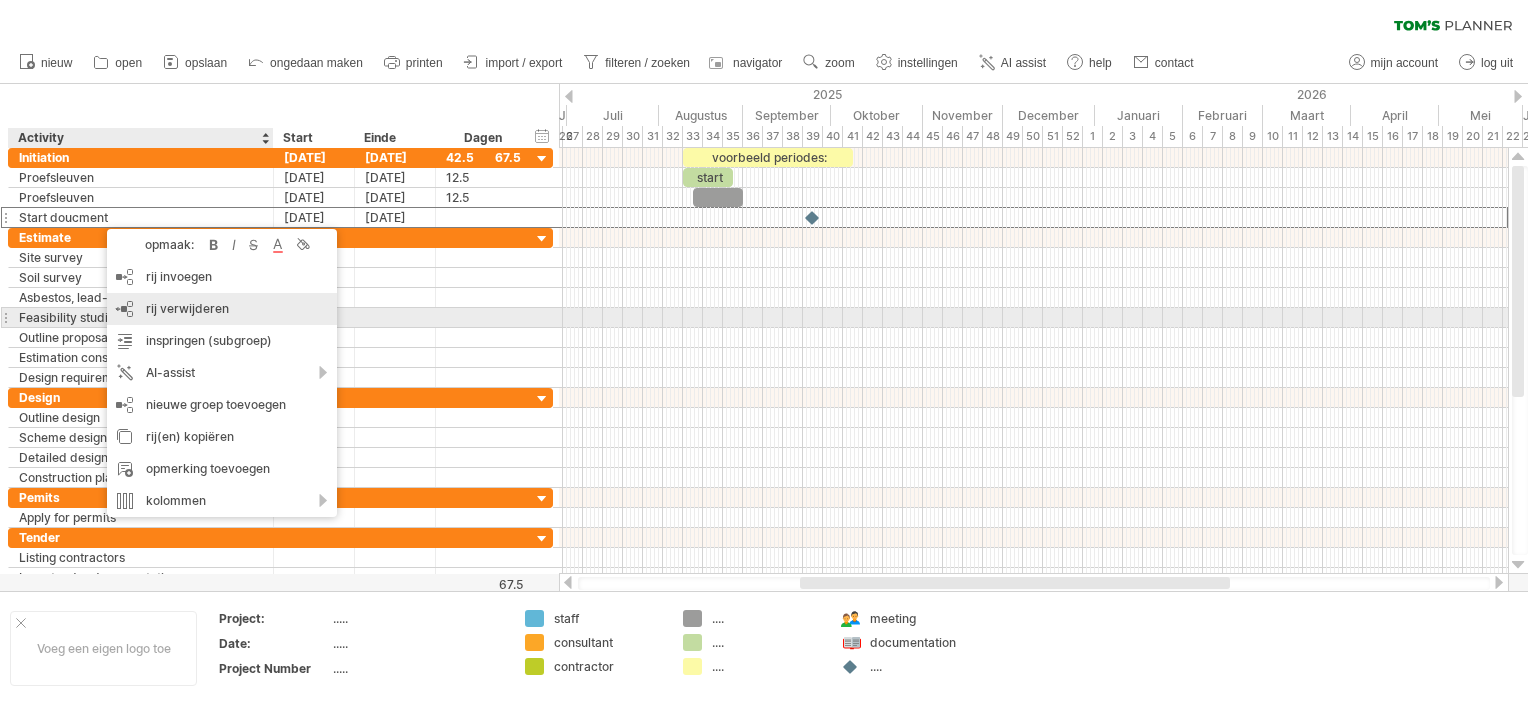 click on "rij verwijderen" at bounding box center (187, 308) 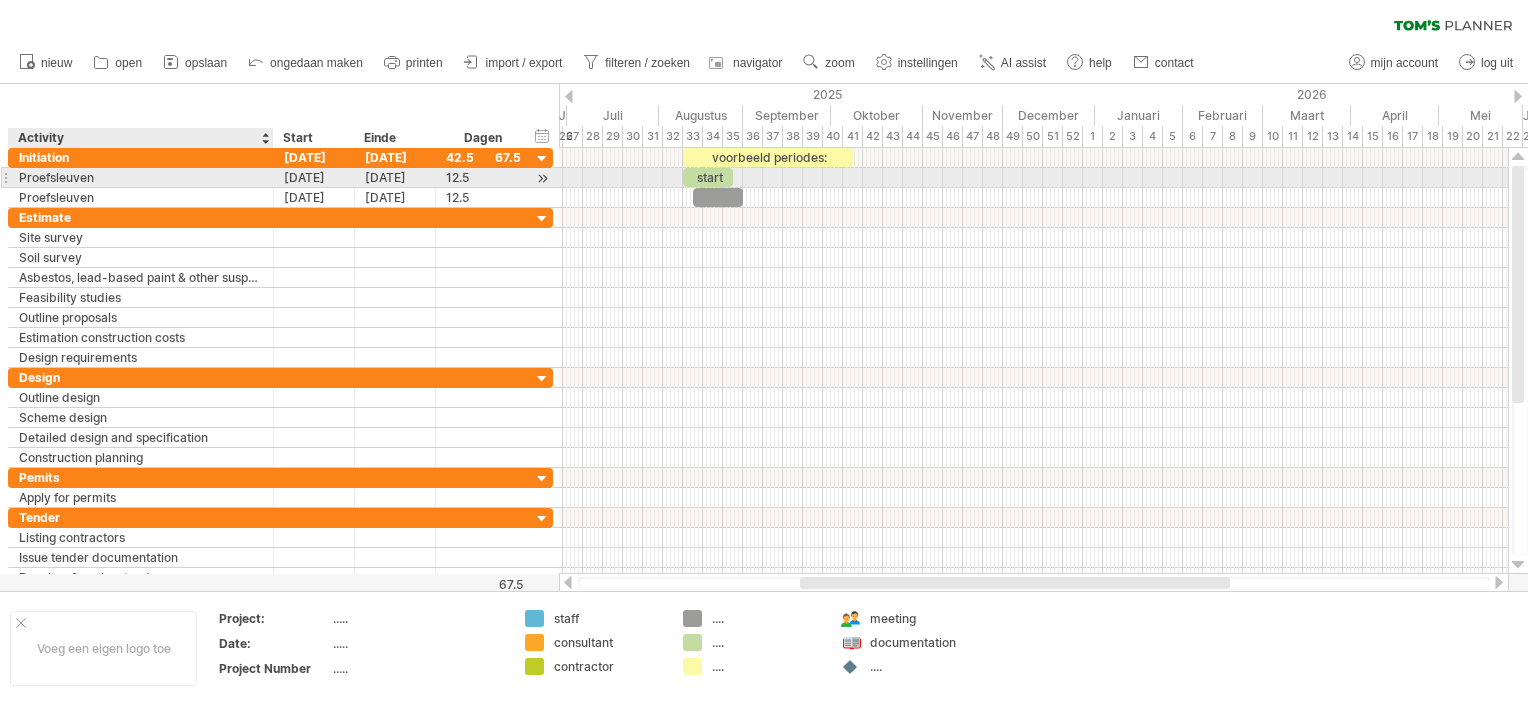 click on "Proefsleuven" at bounding box center [141, 177] 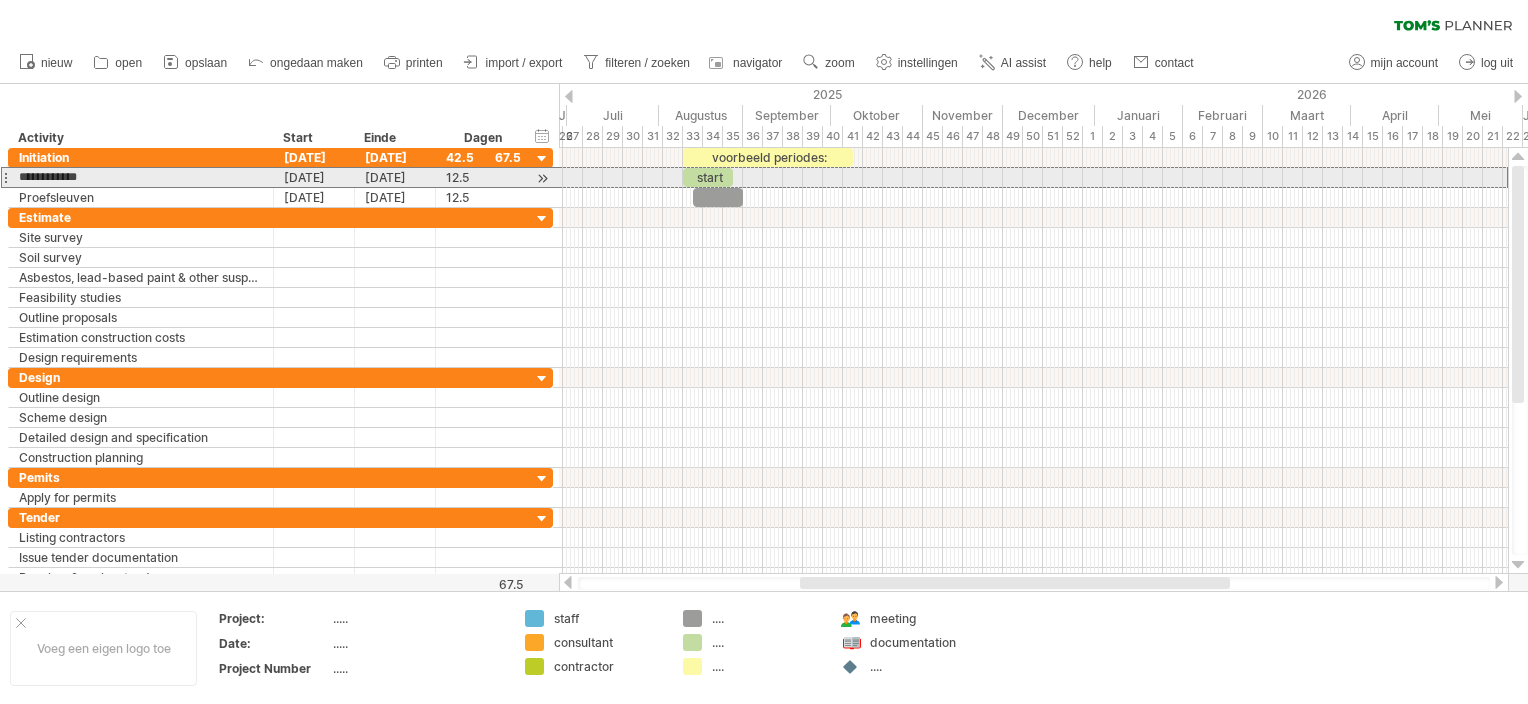 drag, startPoint x: 128, startPoint y: 179, endPoint x: -4, endPoint y: 172, distance: 132.18547 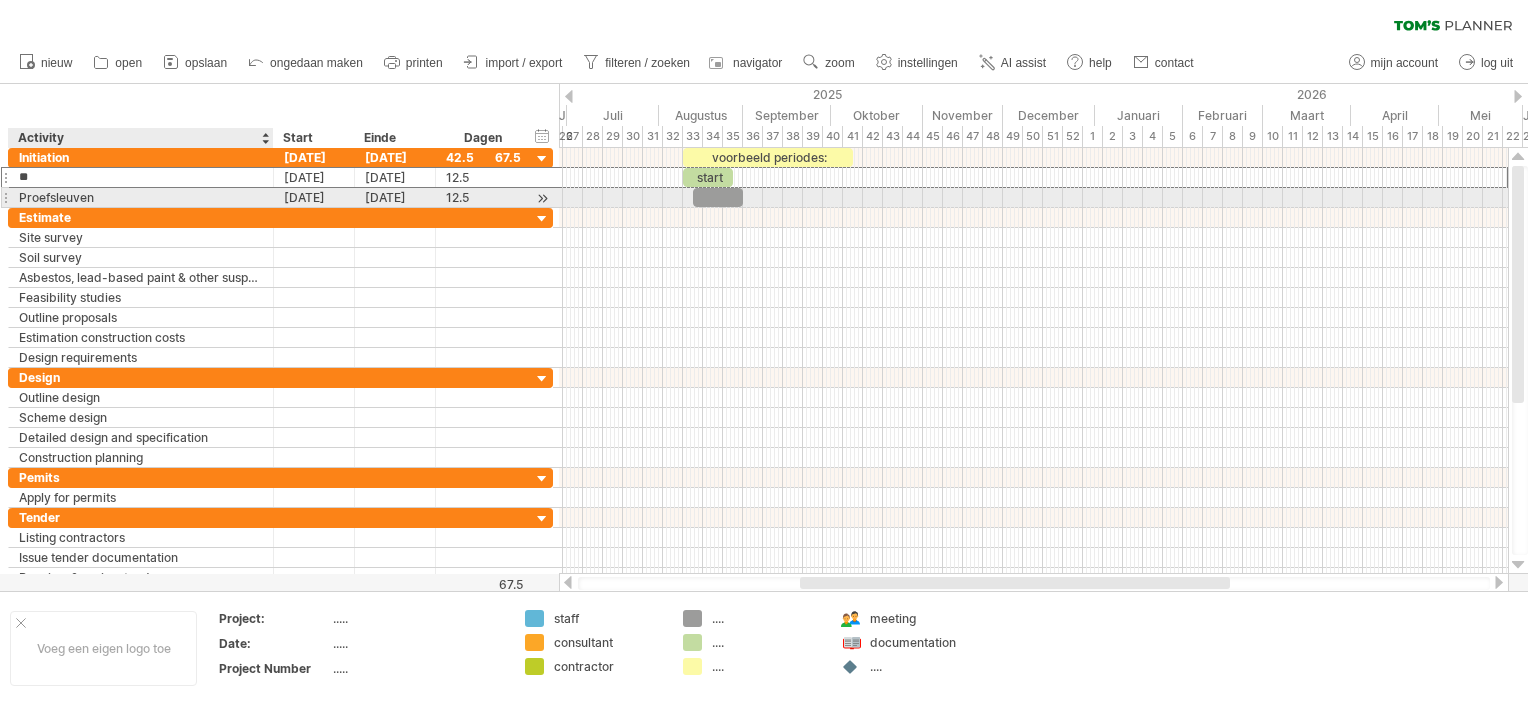type on "*" 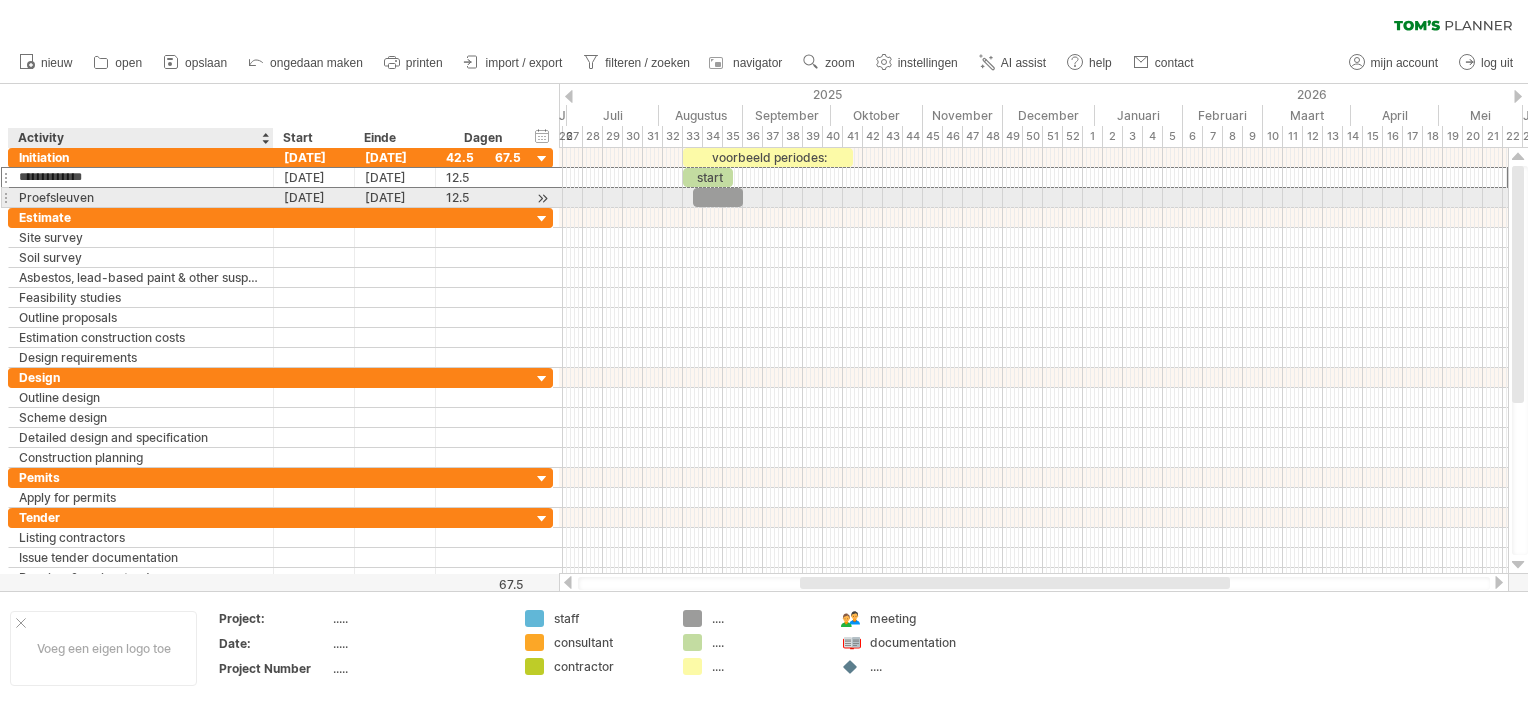 type on "**********" 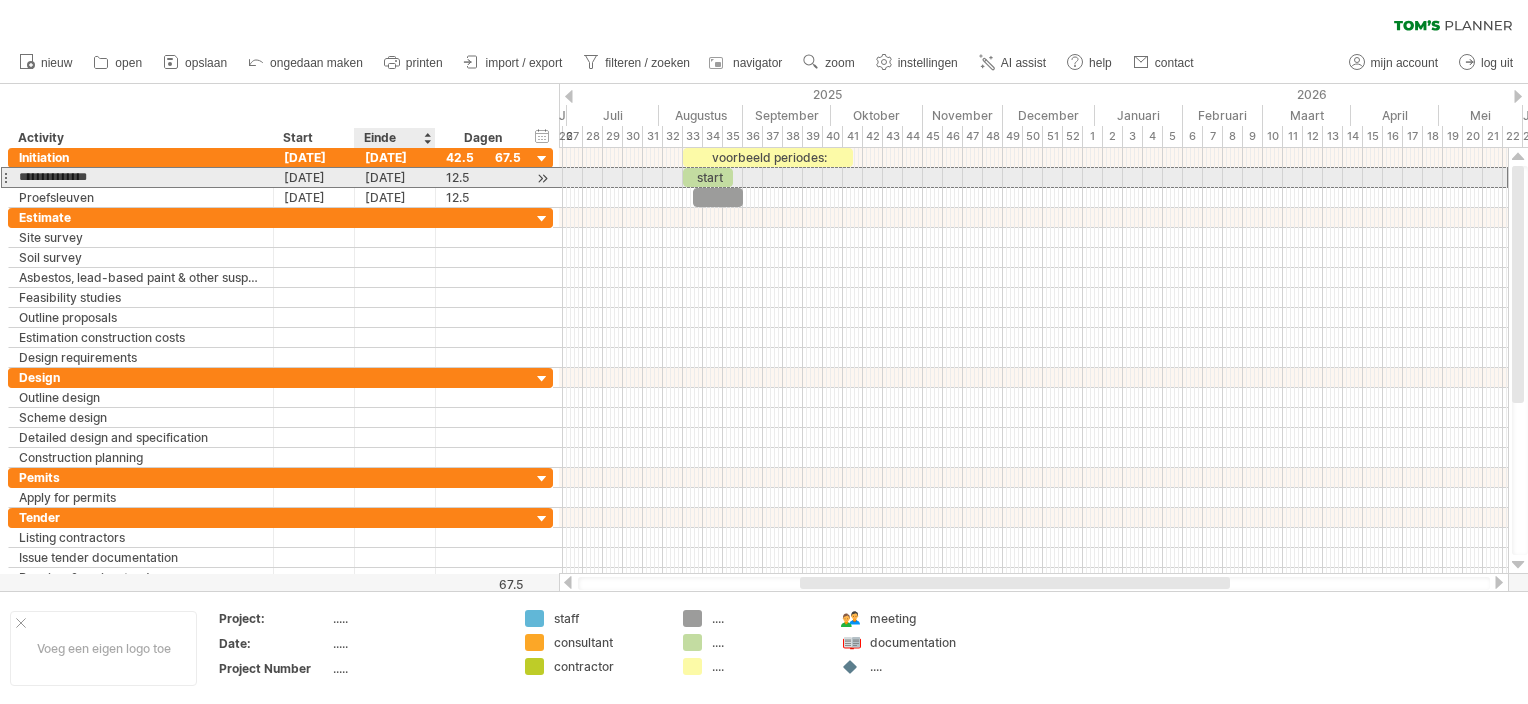 click on "[DATE]" at bounding box center (395, 177) 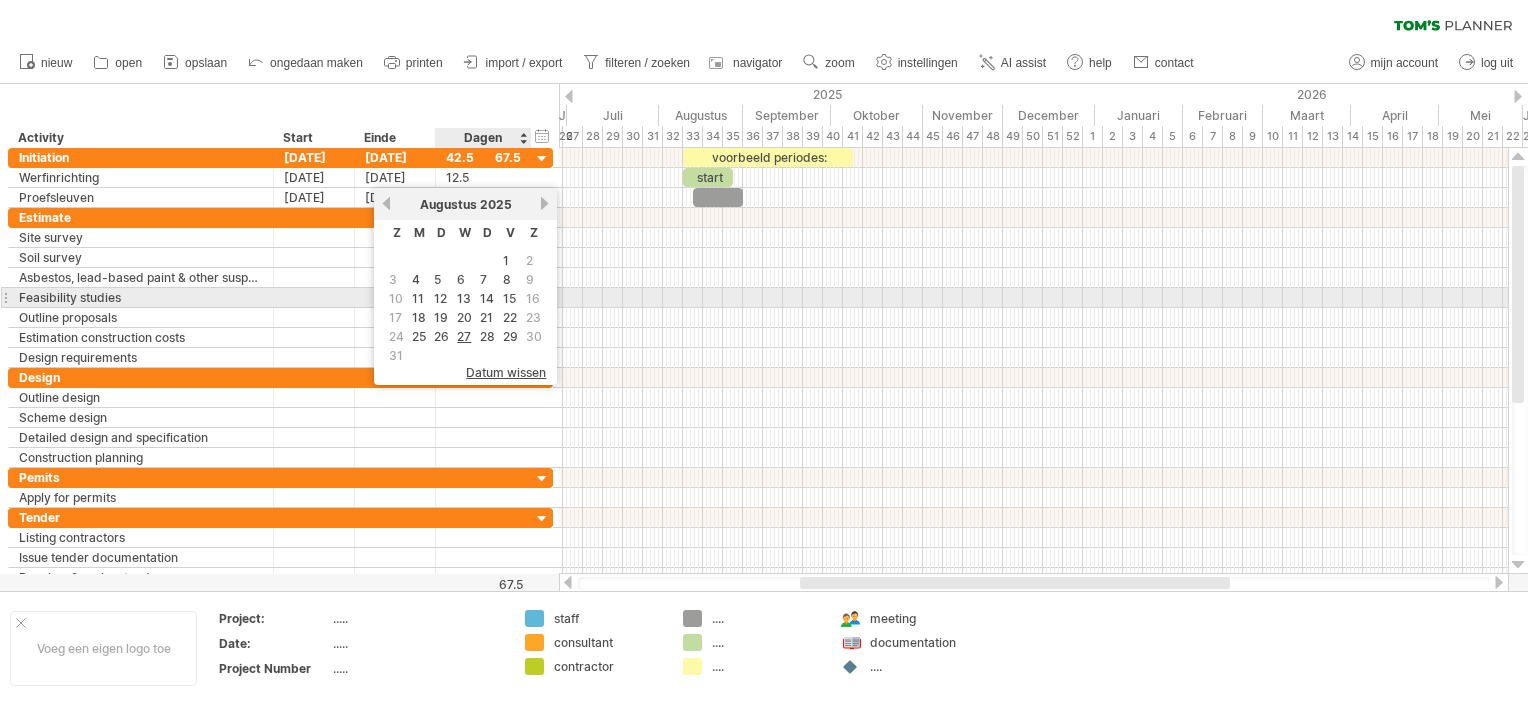 click on "15" at bounding box center [509, 298] 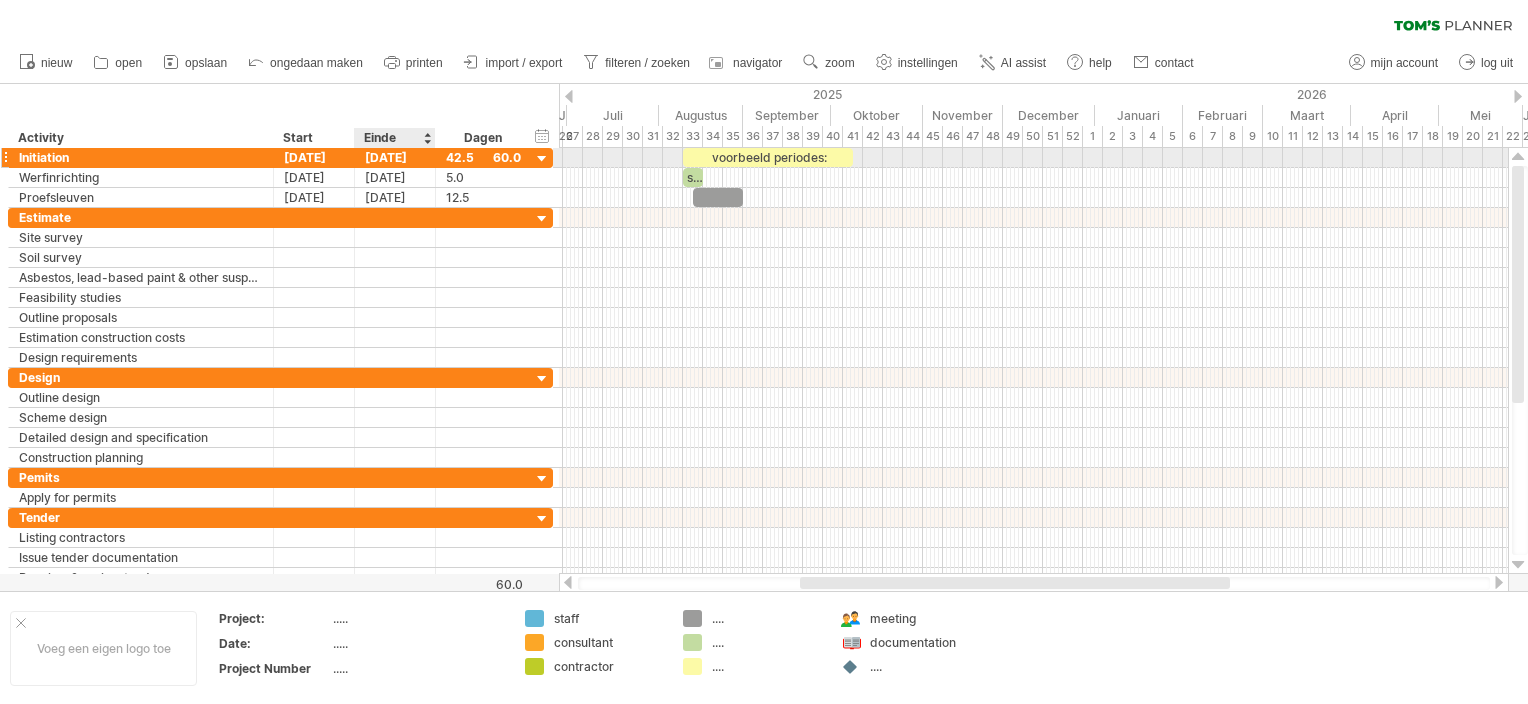 click on "[DATE]" at bounding box center [395, 157] 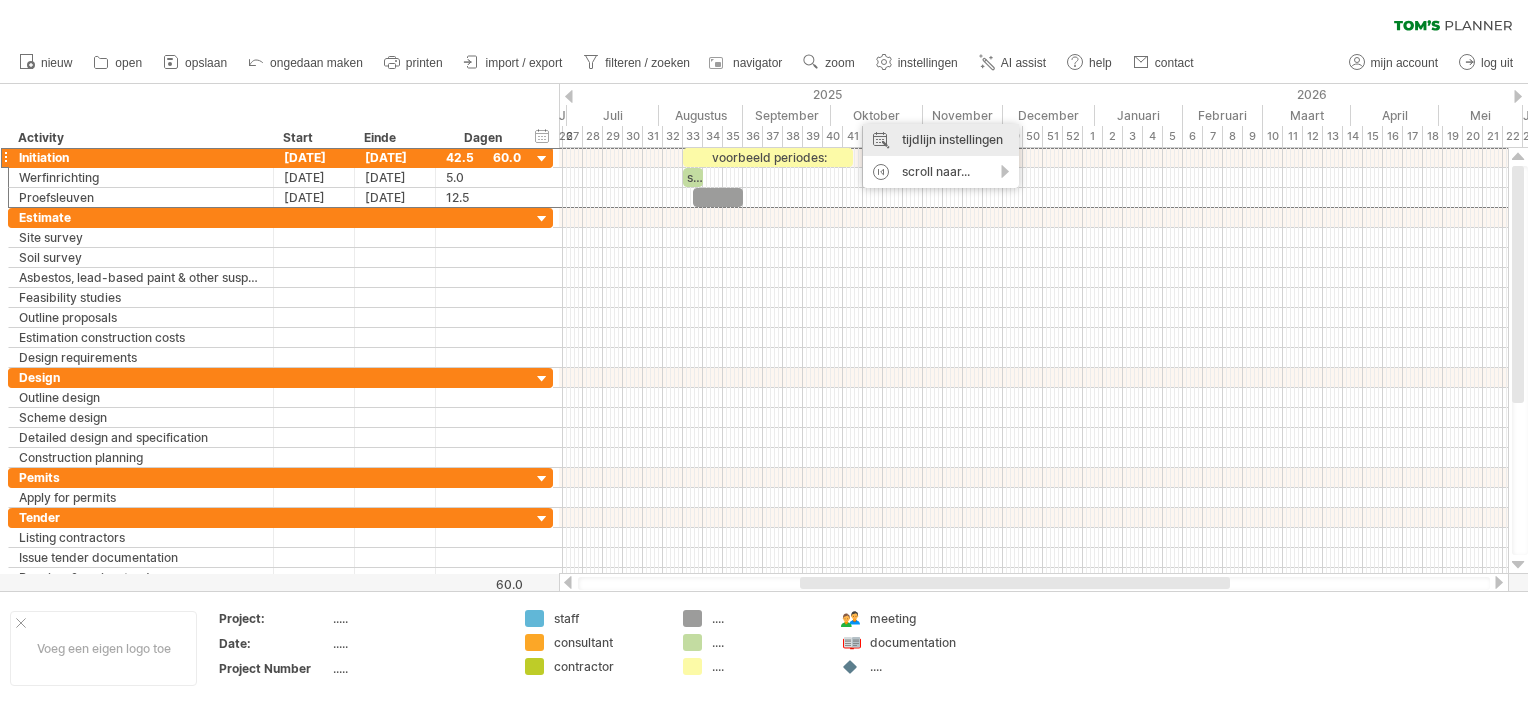 click on "tijdlijn instellingen" at bounding box center (941, 140) 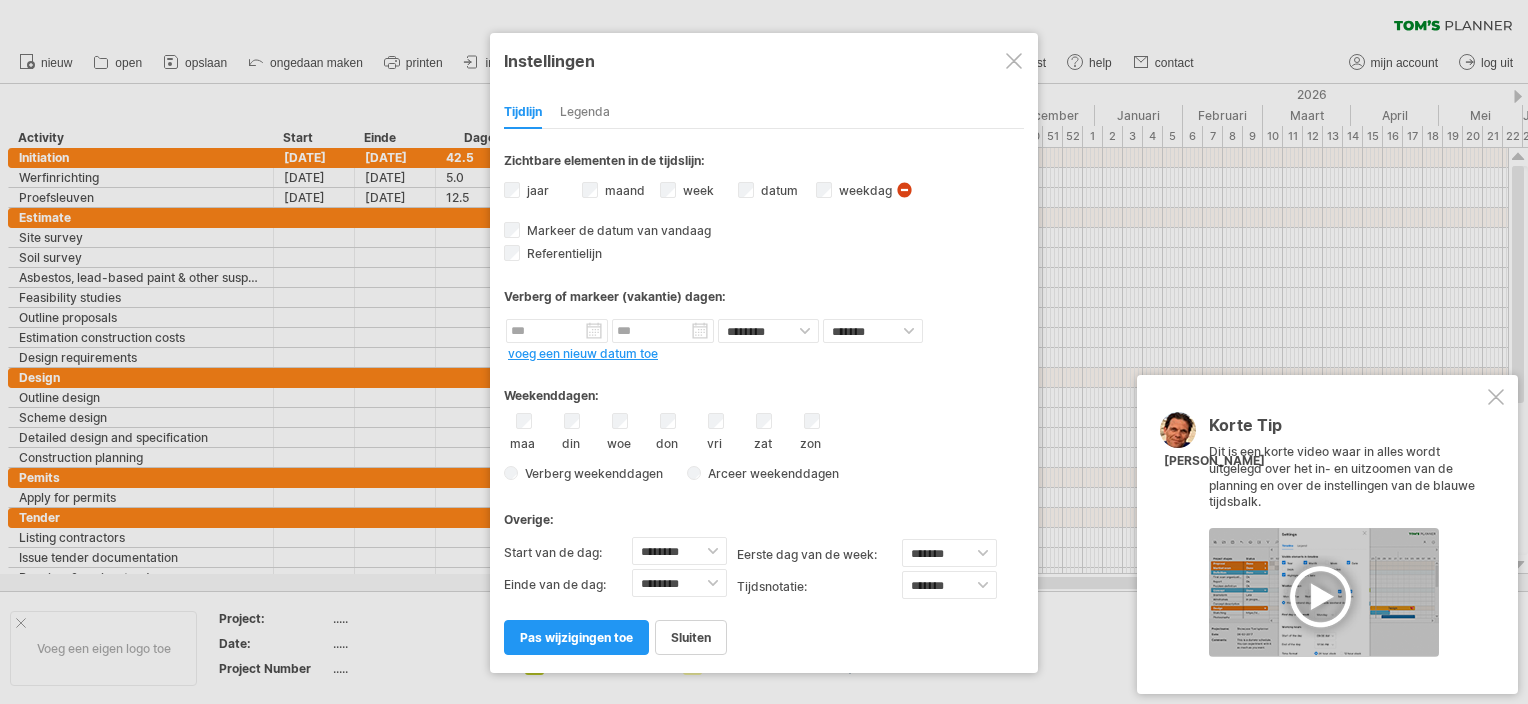 click on "pas wijzigingen toe" at bounding box center (576, 637) 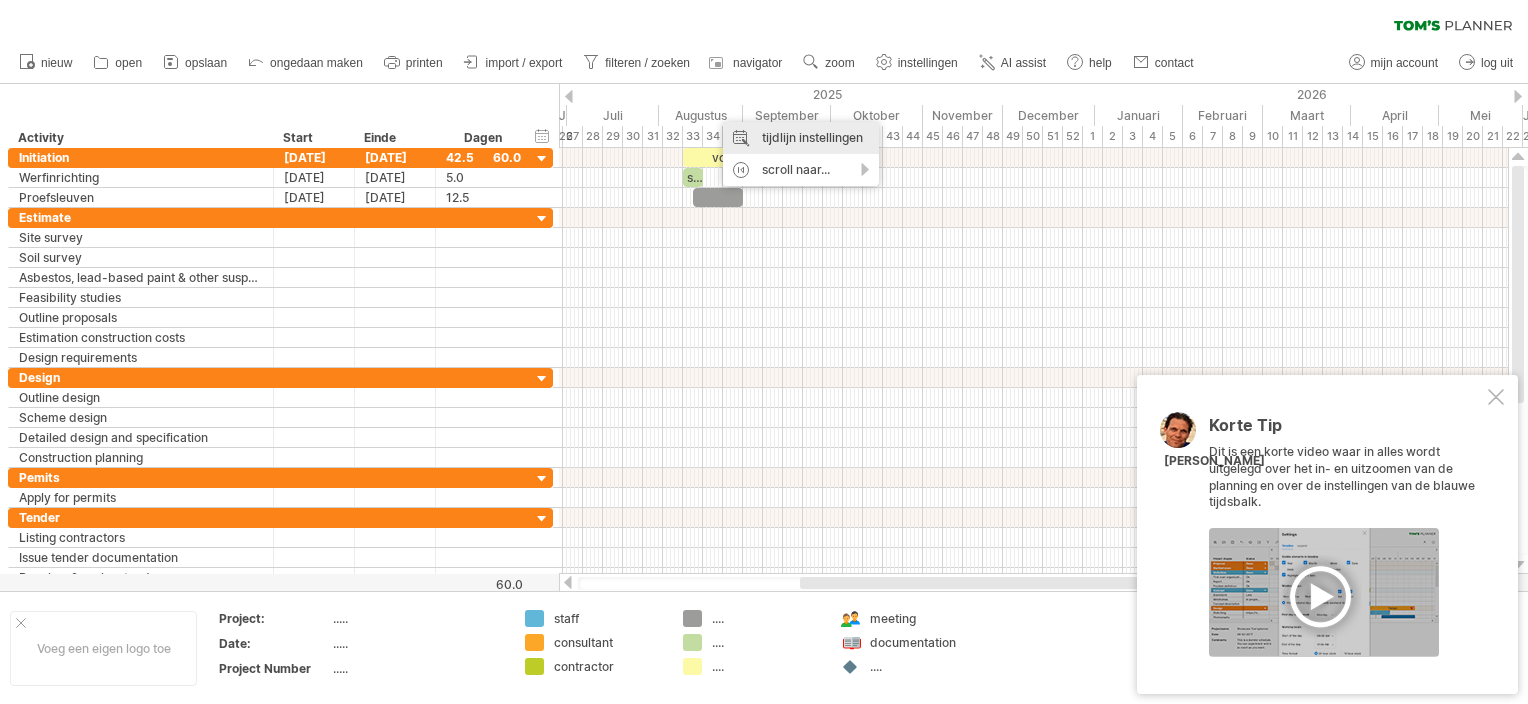 click on "tijdlijn instellingen" at bounding box center [801, 138] 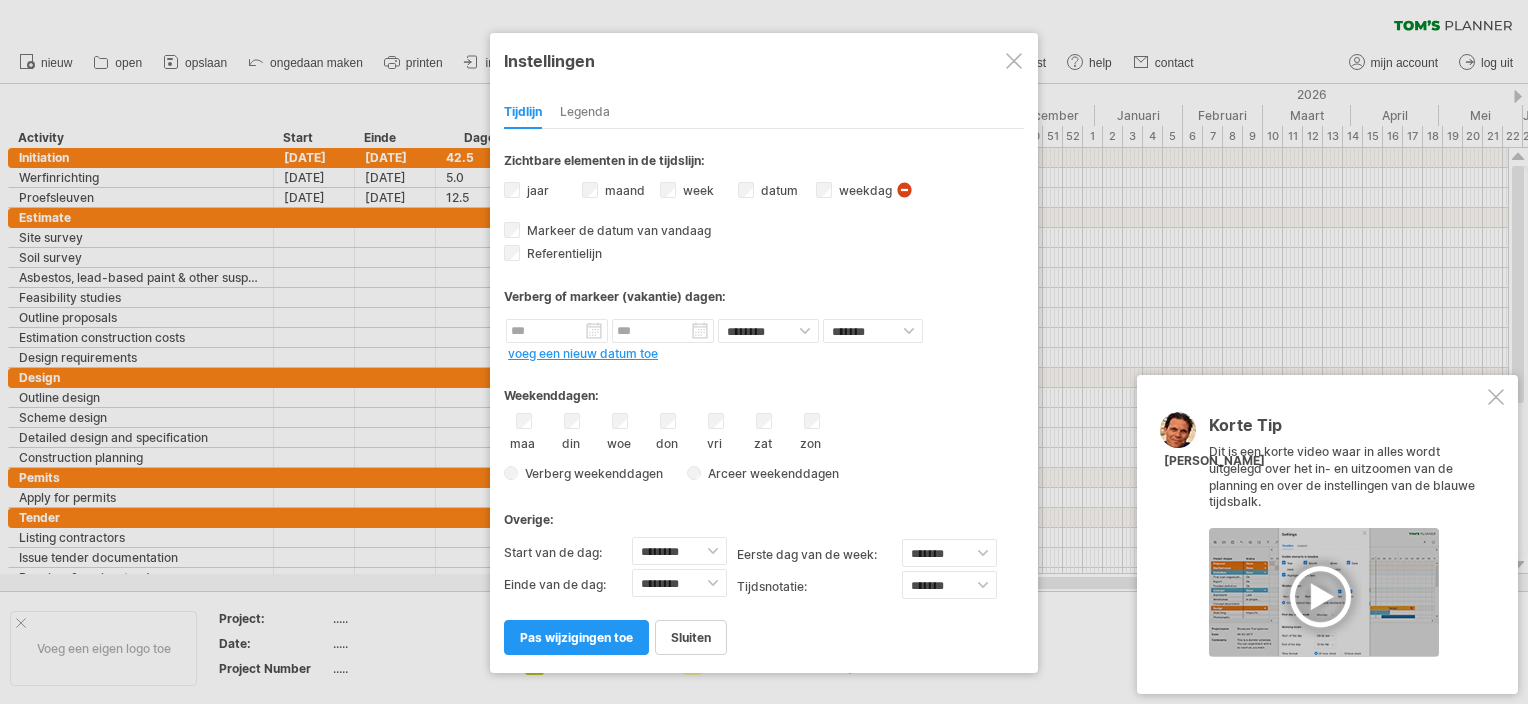 click on "pas wijzigingen toe" at bounding box center (576, 637) 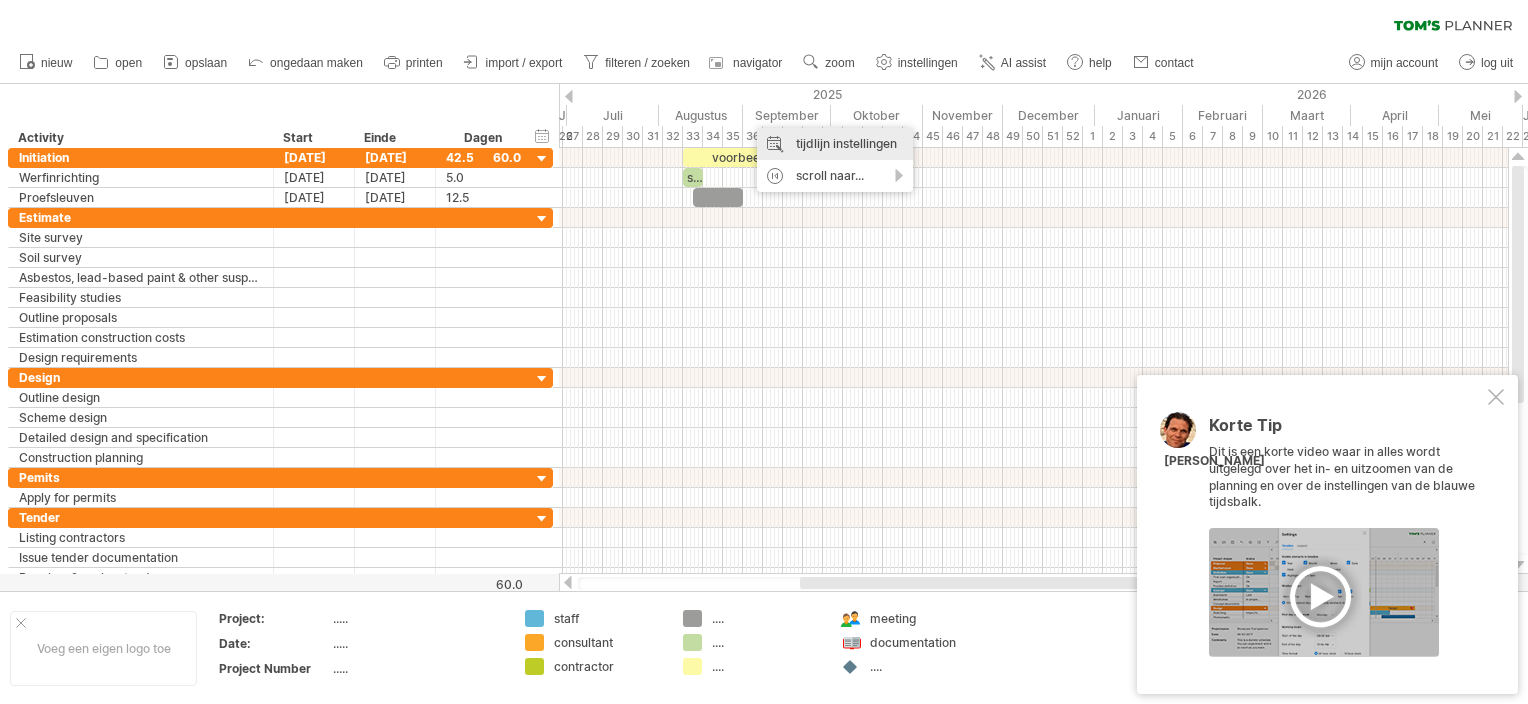 click on "tijdlijn instellingen" at bounding box center (835, 144) 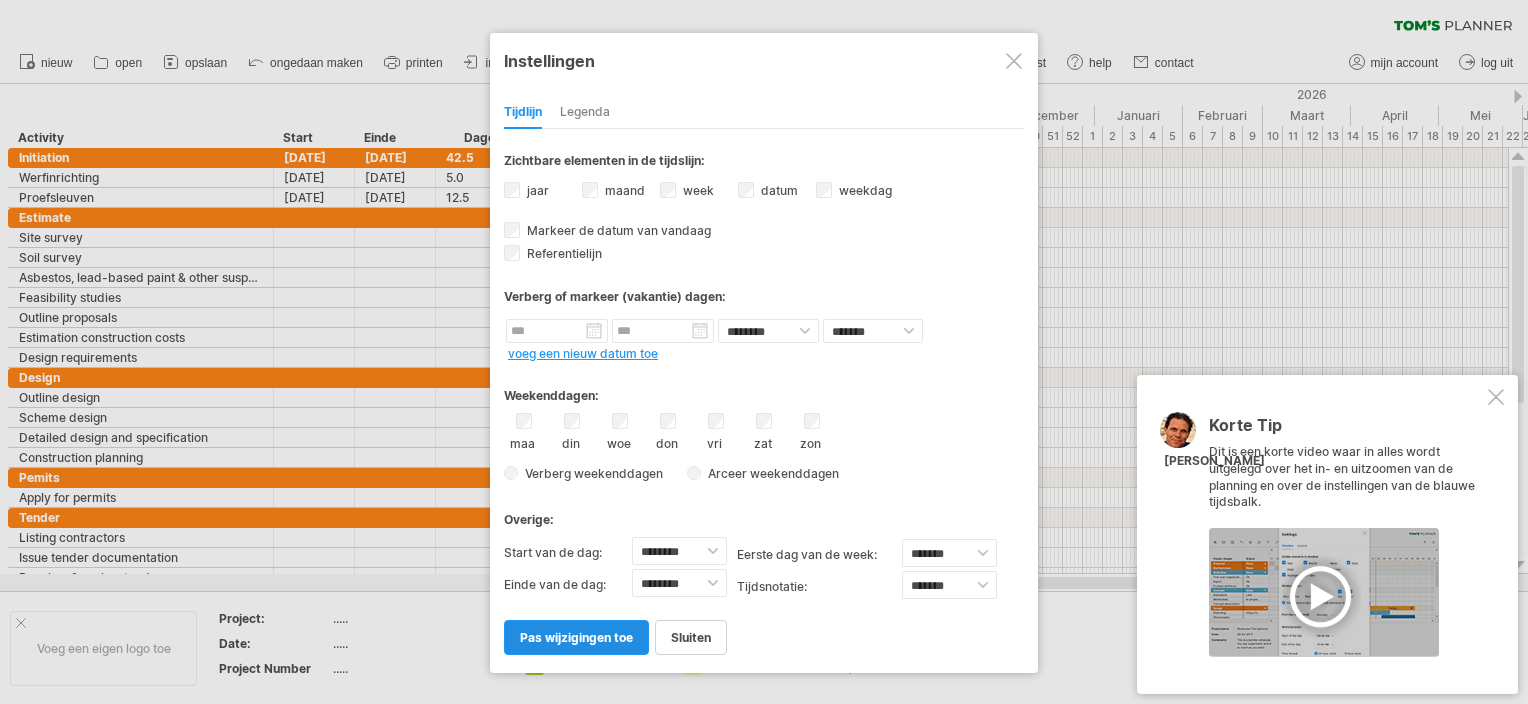 click on "pas wijzigingen toe" at bounding box center [576, 637] 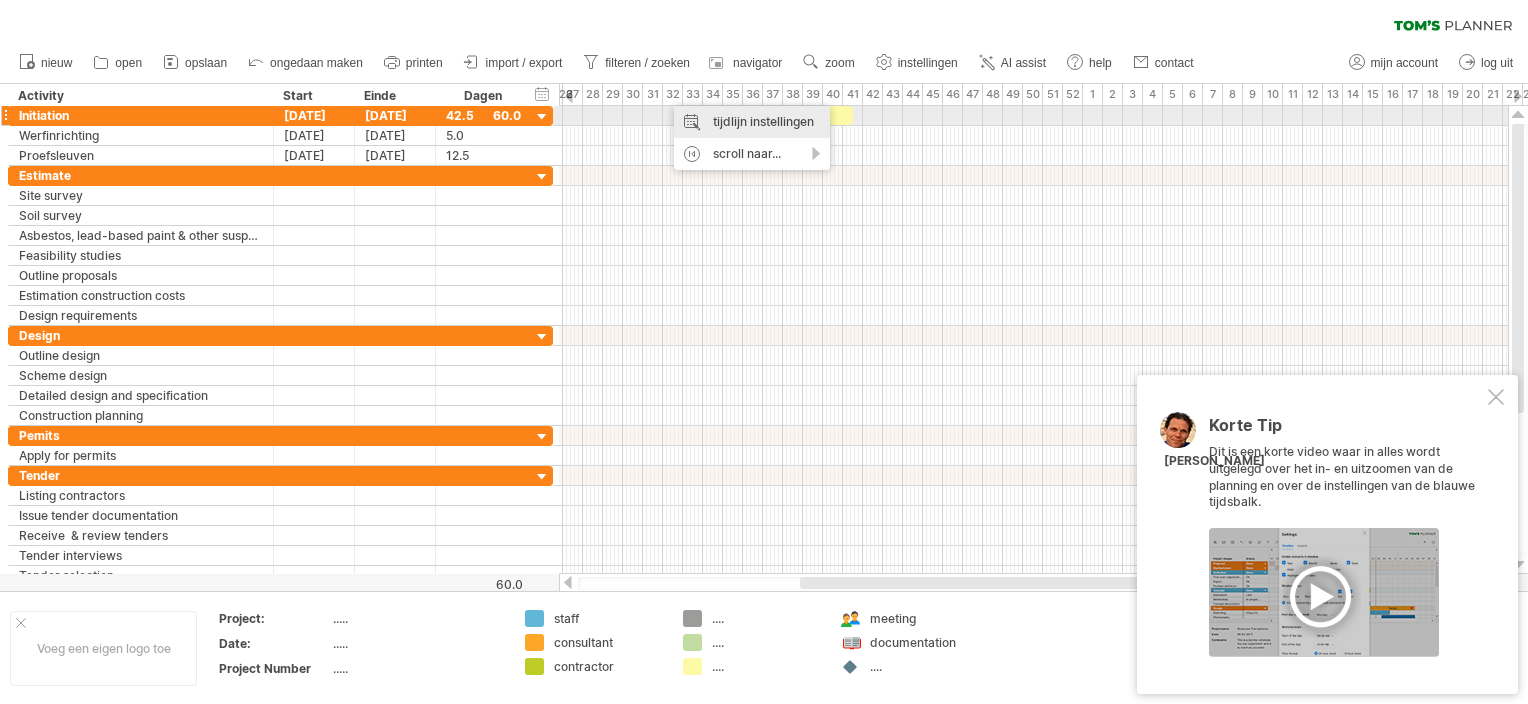 click on "tijdlijn instellingen" at bounding box center (752, 122) 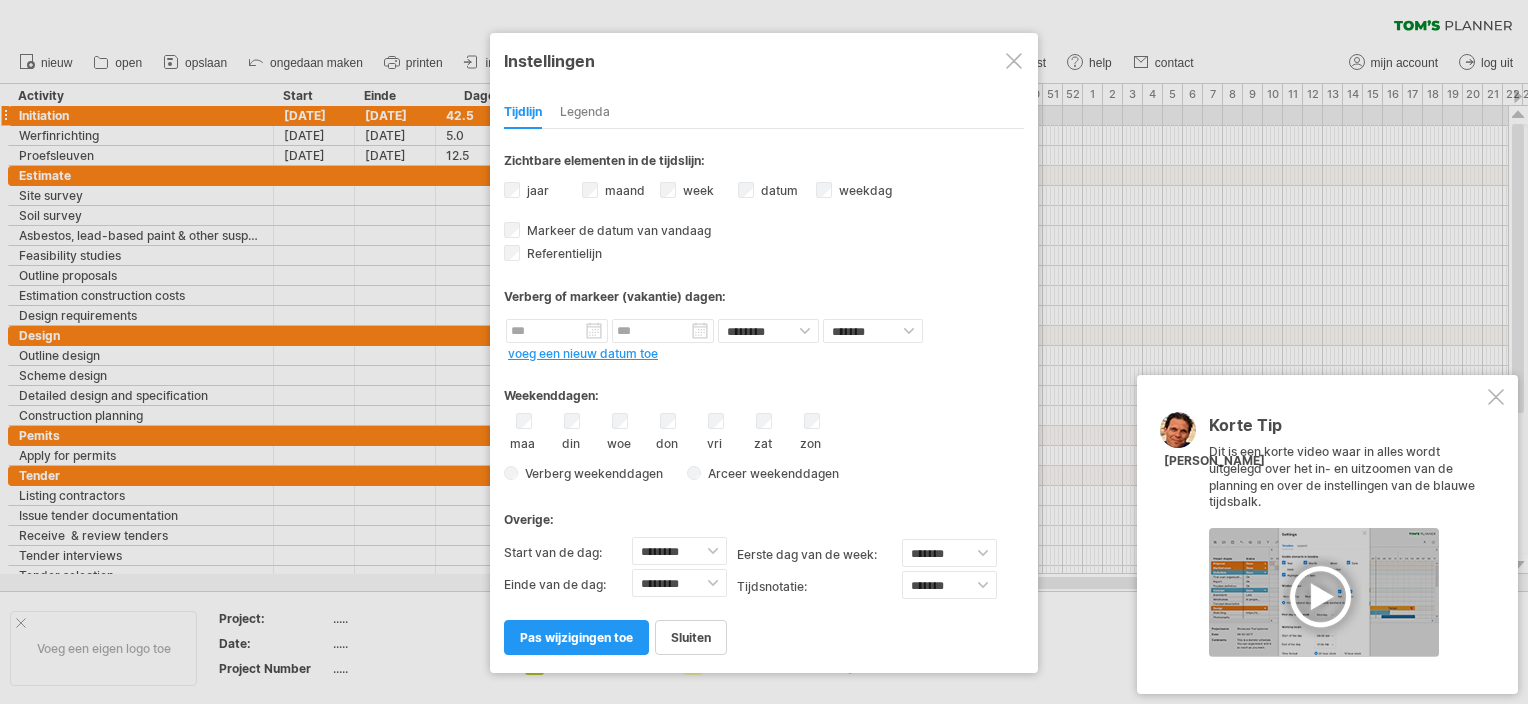 click on "week
weeknummers zichtbaar
Momenteel is er niet genoeg ruimte horizontaal om de weeknummers op de tijdlijn weer te geven.  Echter, wanneer u inzoomt op uw planning zullen de weeknummers, indien mogelijk, worden weergegeven." at bounding box center (699, 192) 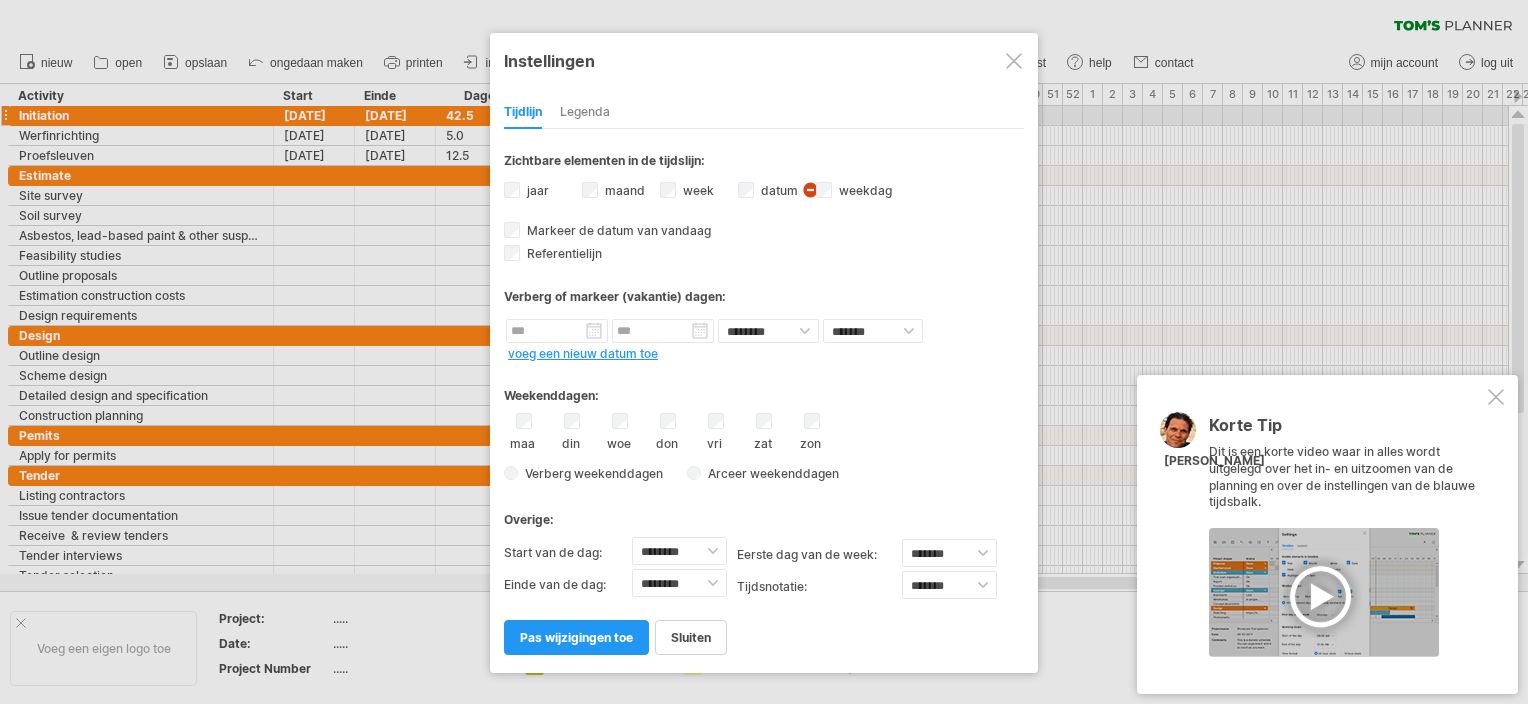 click on "datum zichtbaar
Momenteel is er niet genoeg ruimte horizontaal om de datums op de tijdlijn weer te geven.  Echter, wanneer u inzoomt op uw planning zullen, indien mogelijk, de data worden weergegeven." at bounding box center (812, 192) 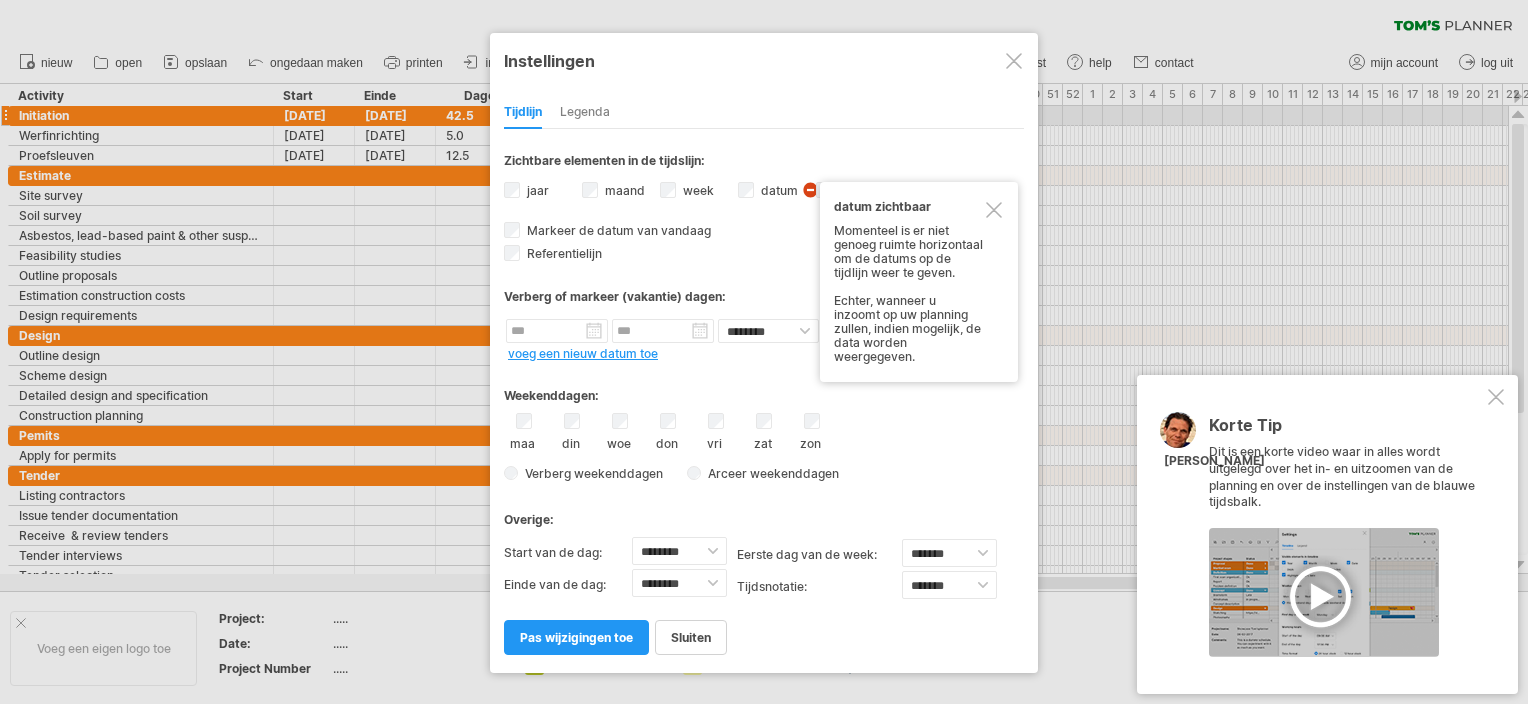 drag, startPoint x: 589, startPoint y: 642, endPoint x: 597, endPoint y: 620, distance: 23.409399 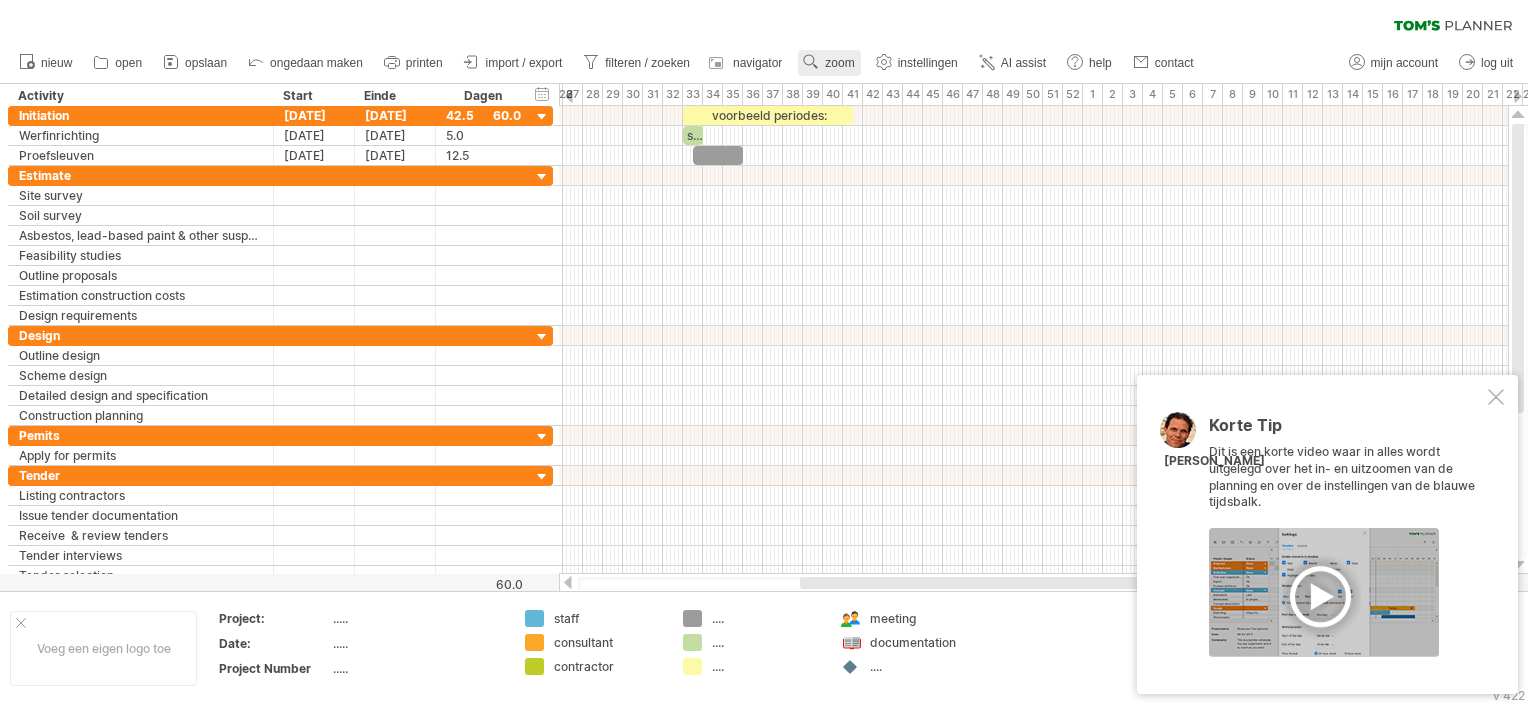 click on "zoom" at bounding box center [829, 63] 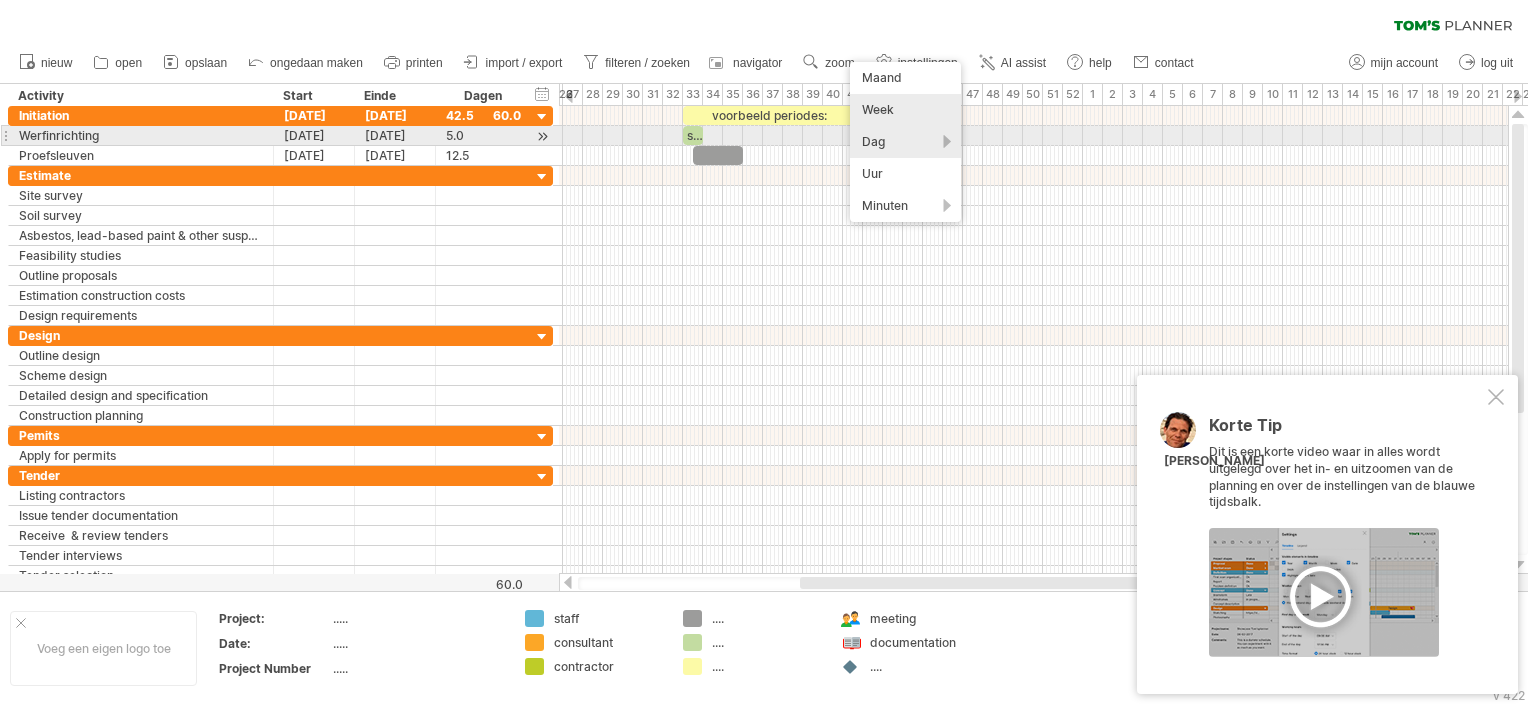 click on "Dag" at bounding box center (905, 142) 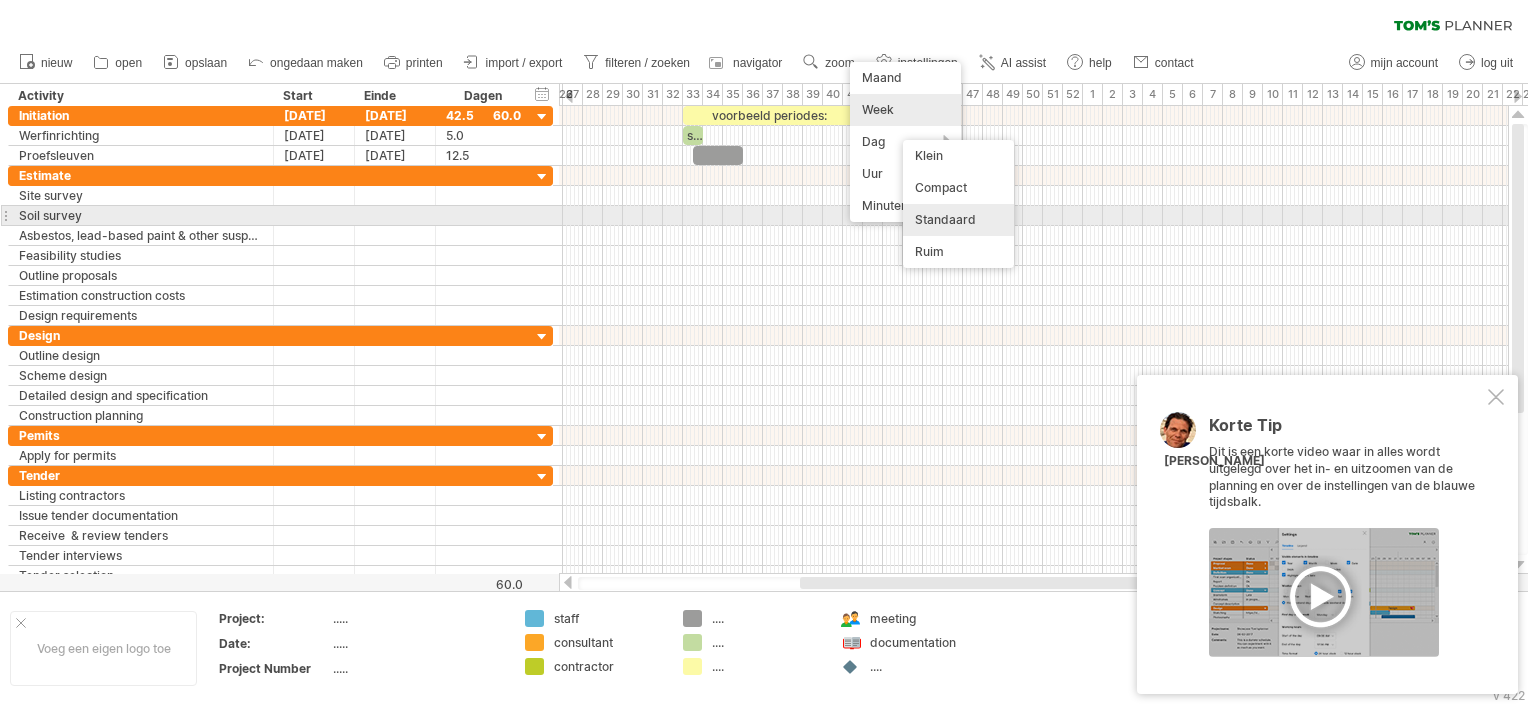 click on "Standaard" at bounding box center [958, 220] 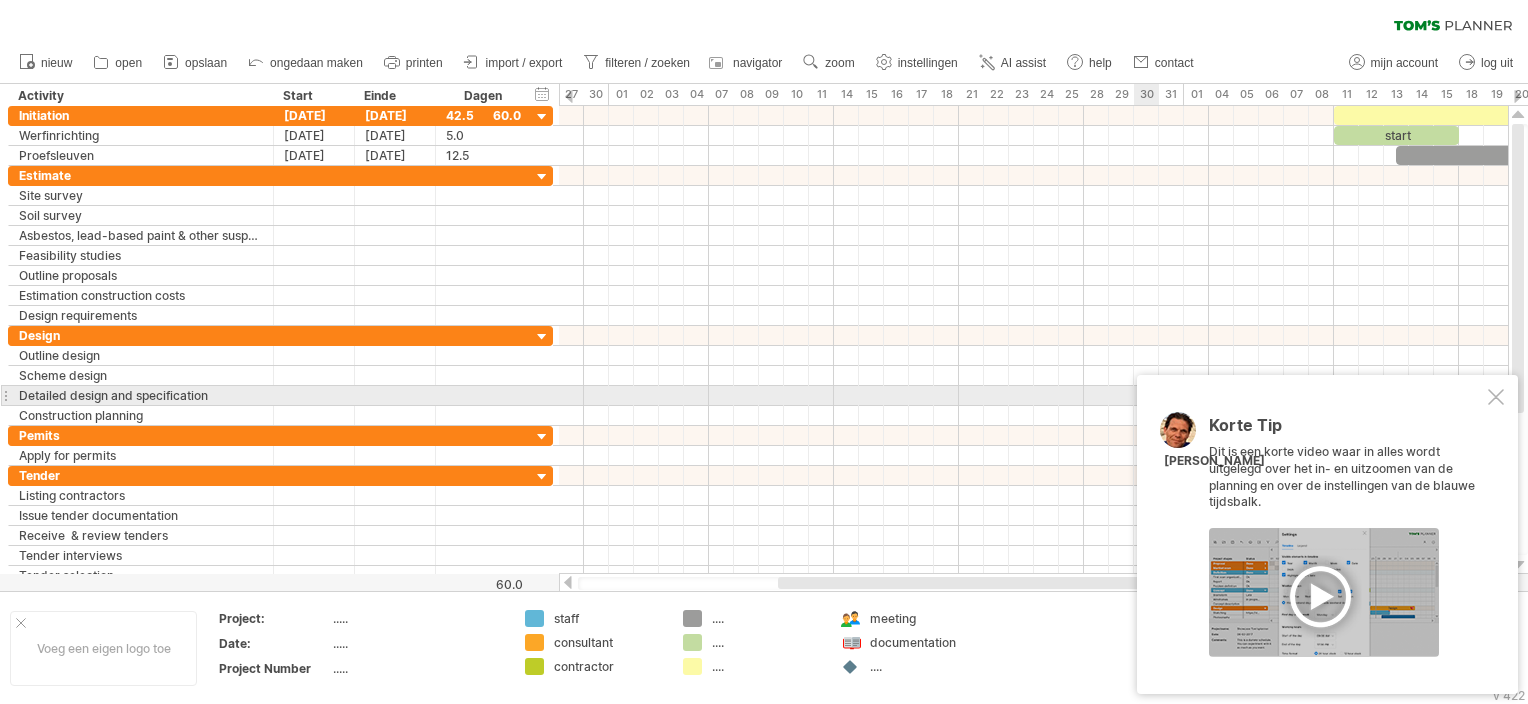 click at bounding box center (1496, 397) 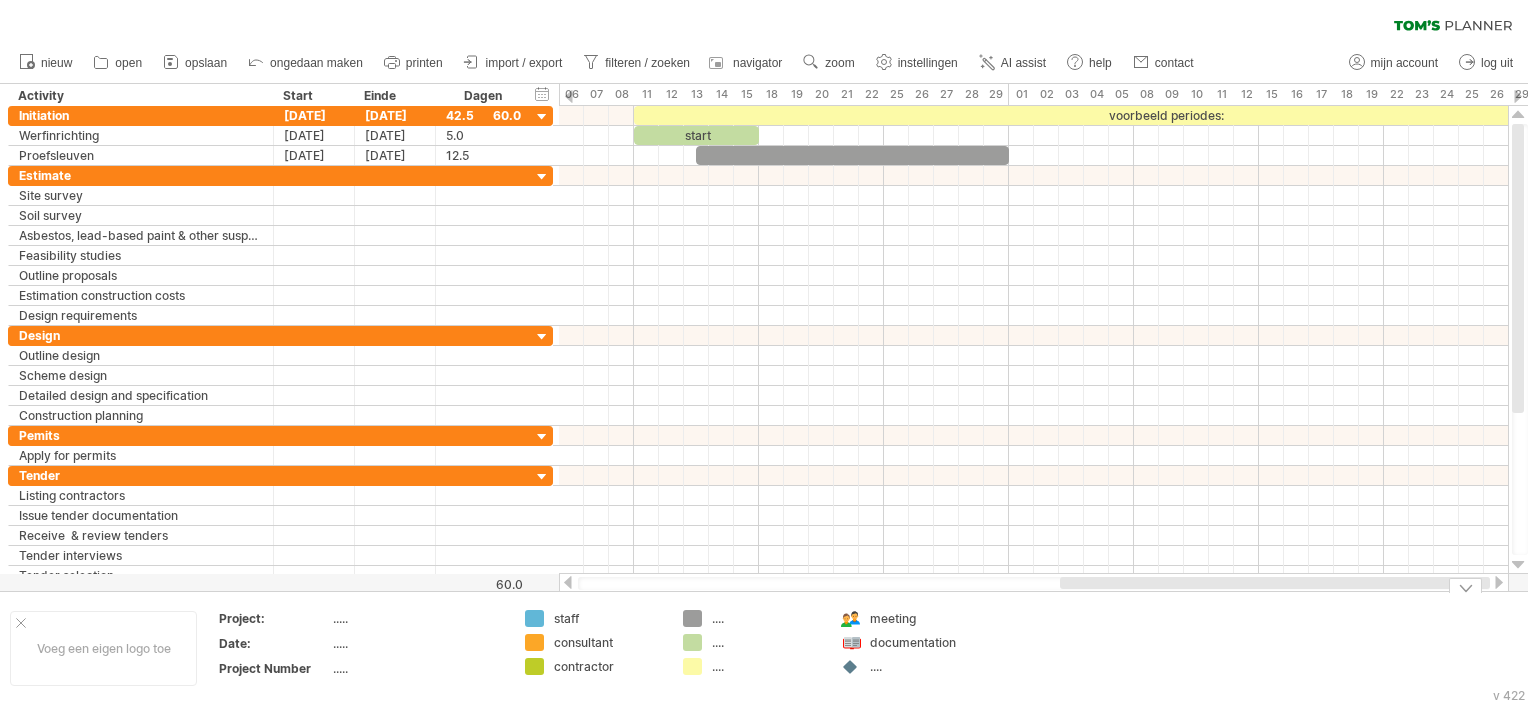 drag, startPoint x: 912, startPoint y: 581, endPoint x: 1194, endPoint y: 603, distance: 282.85684 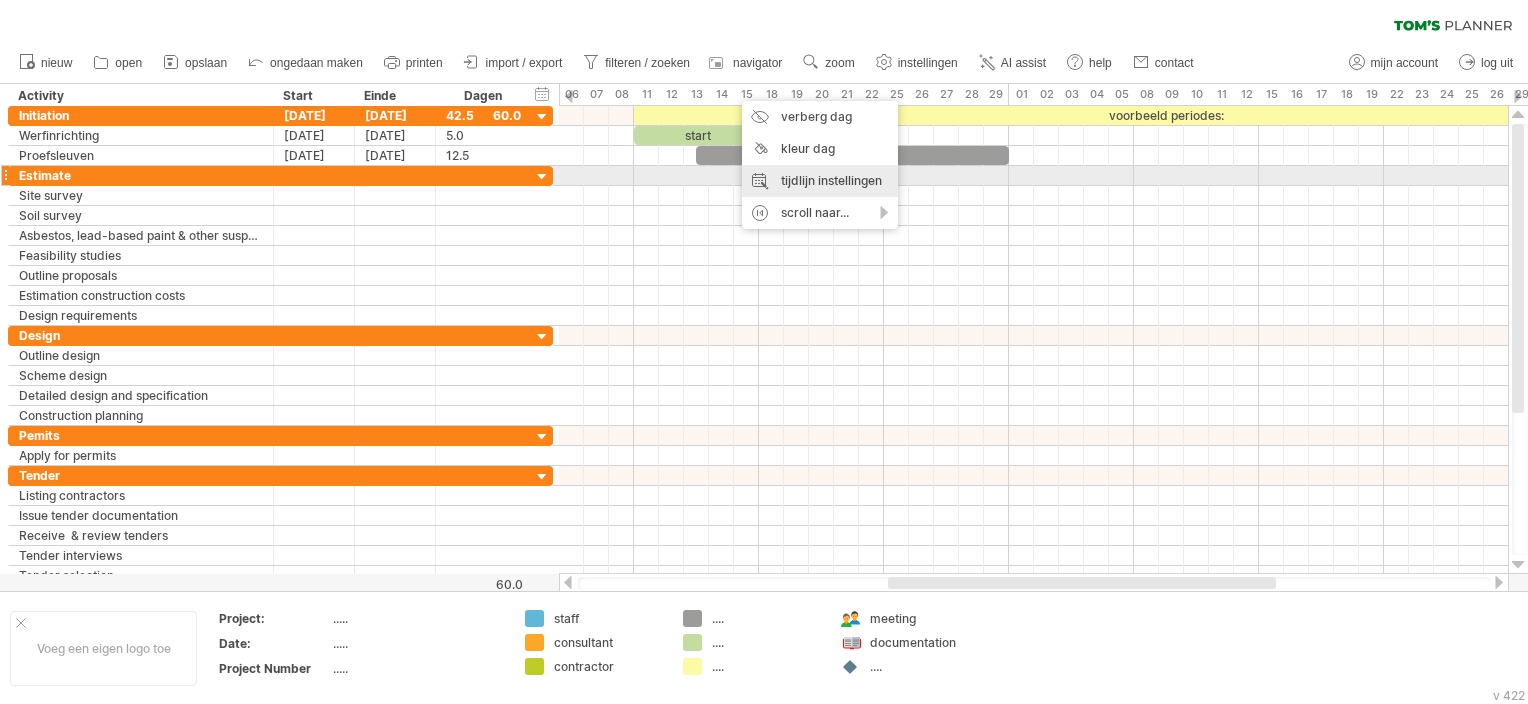 click on "tijdlijn instellingen" at bounding box center (820, 181) 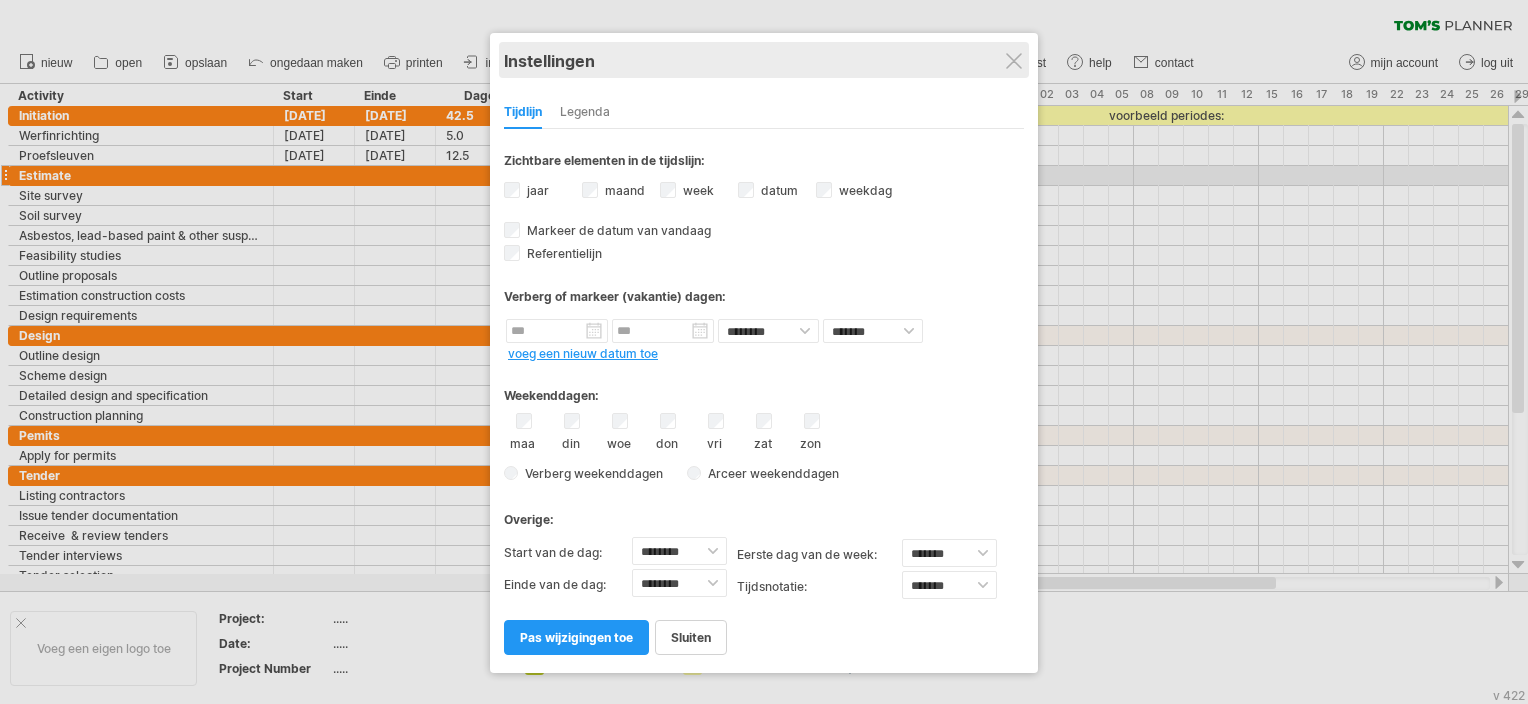 click on "Instellingen" at bounding box center [764, 60] 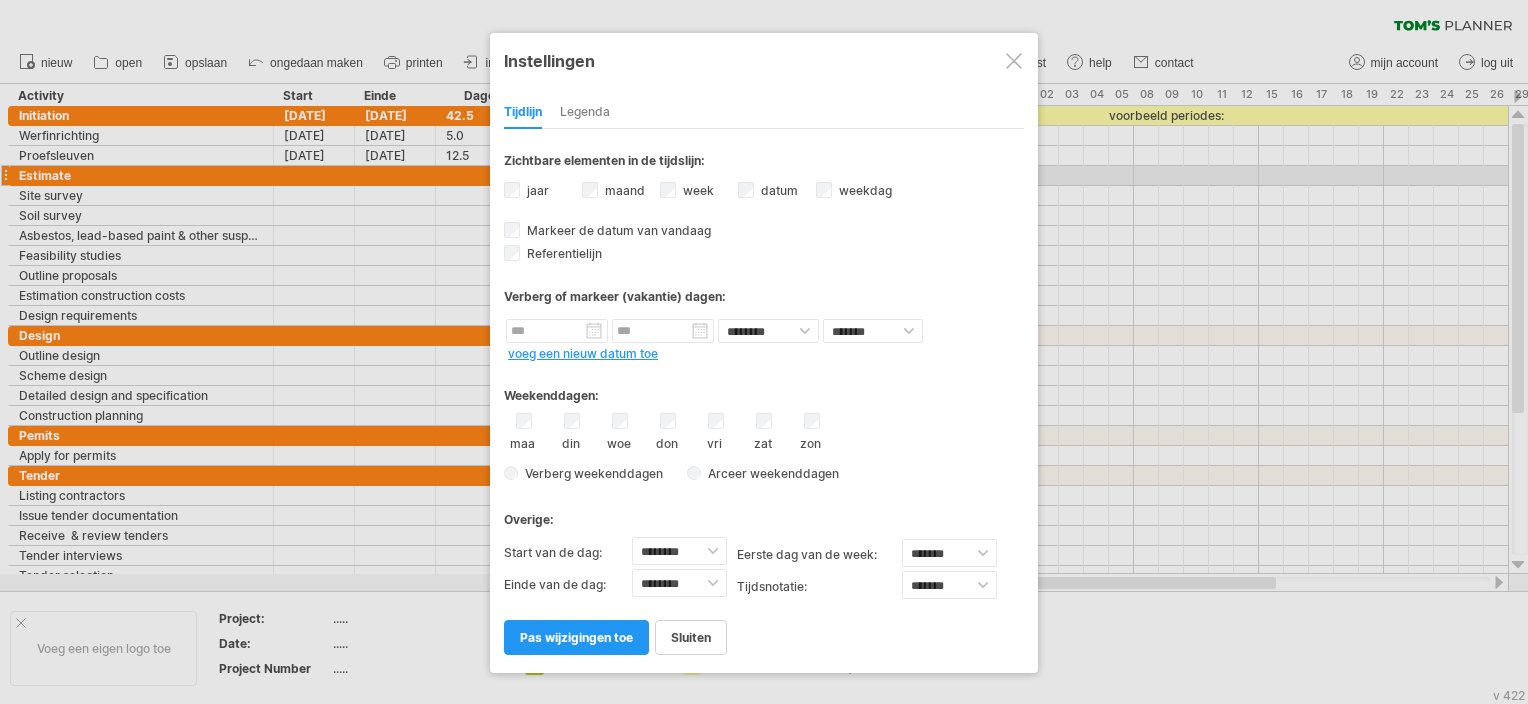 click at bounding box center (1014, 61) 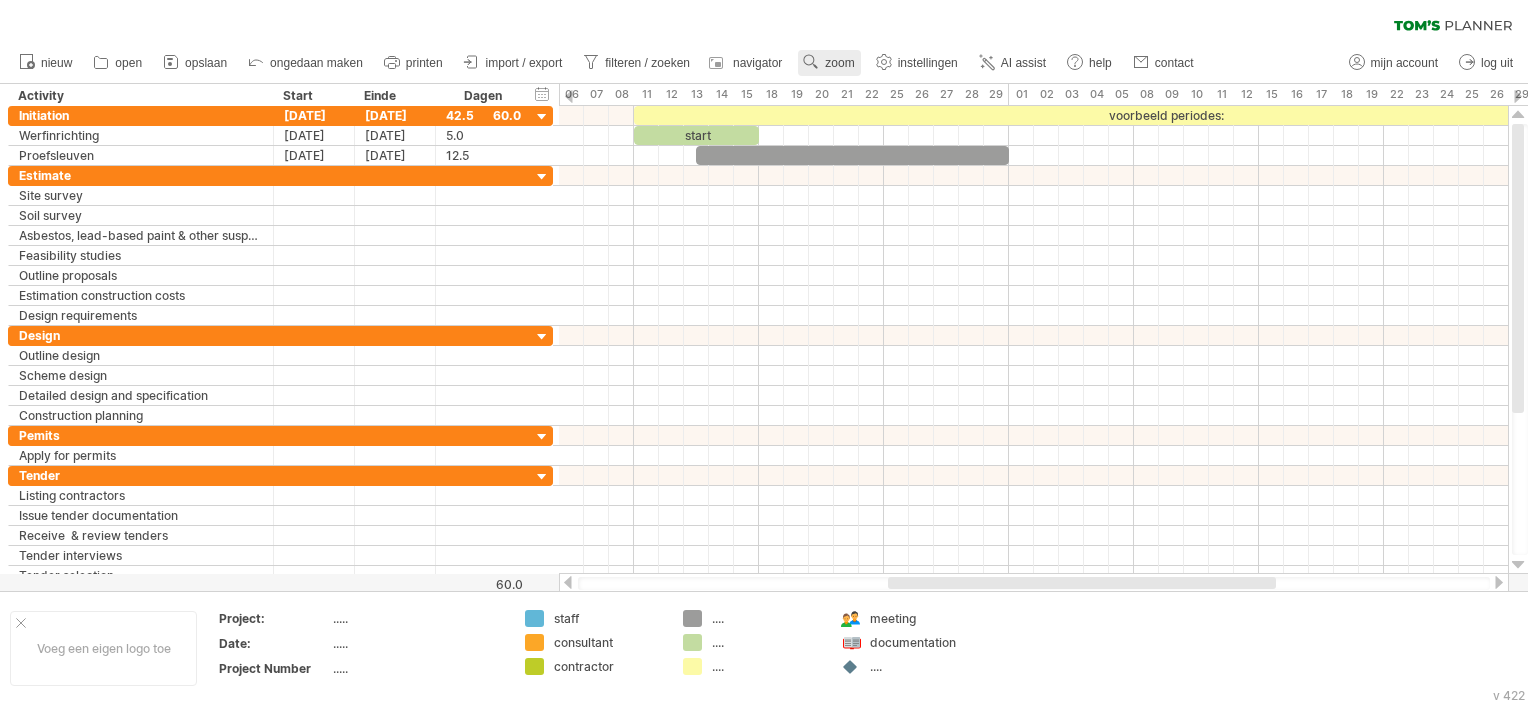 click on "zoom" at bounding box center (839, 63) 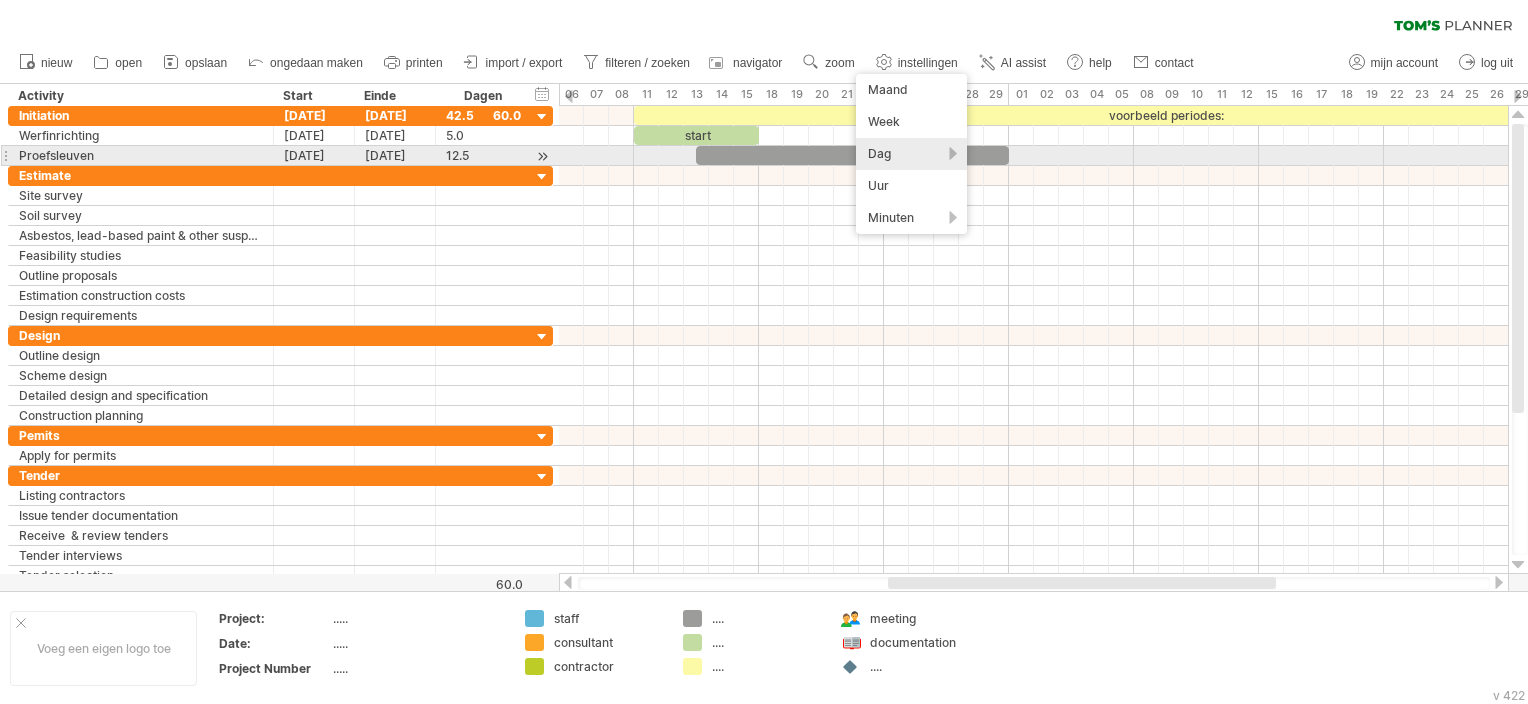 click on "Dag" at bounding box center (911, 154) 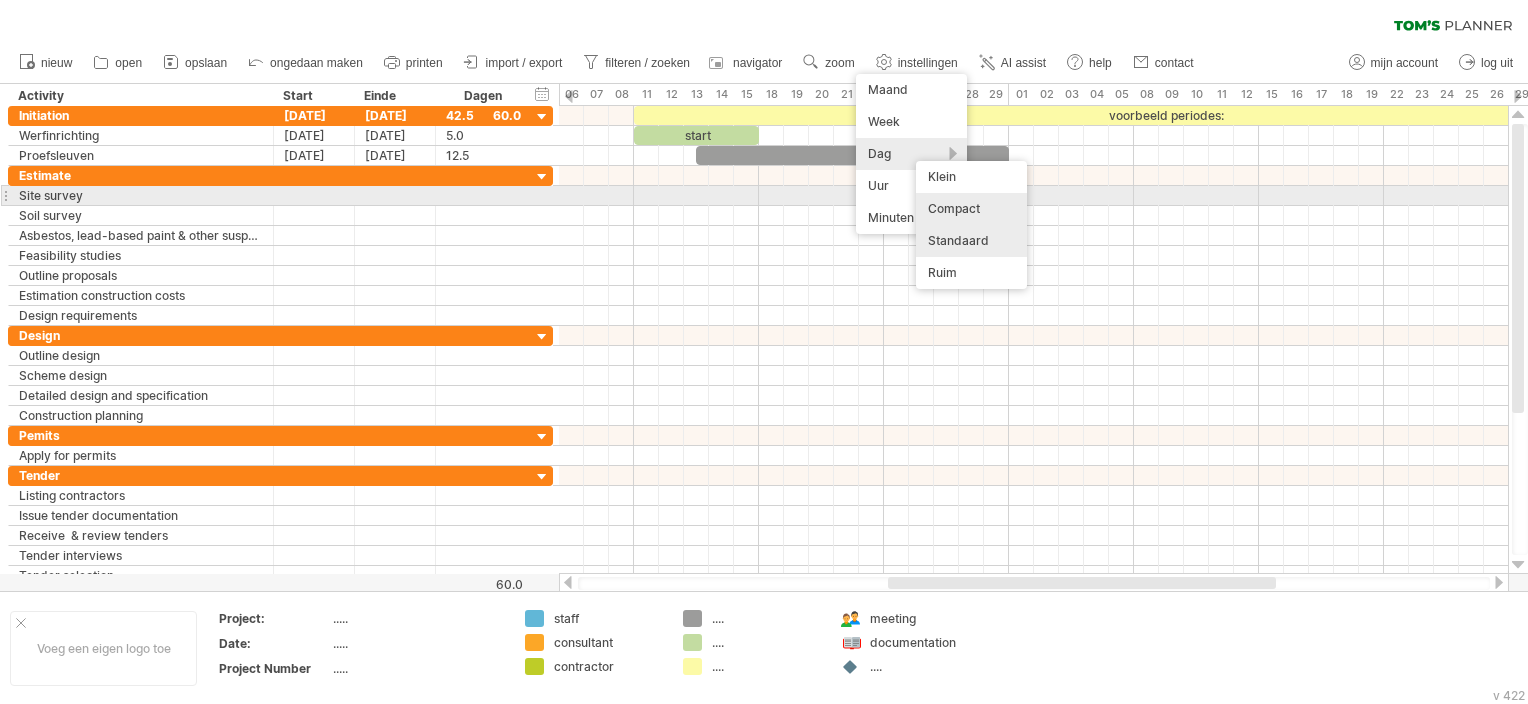 click on "Compact" at bounding box center (971, 209) 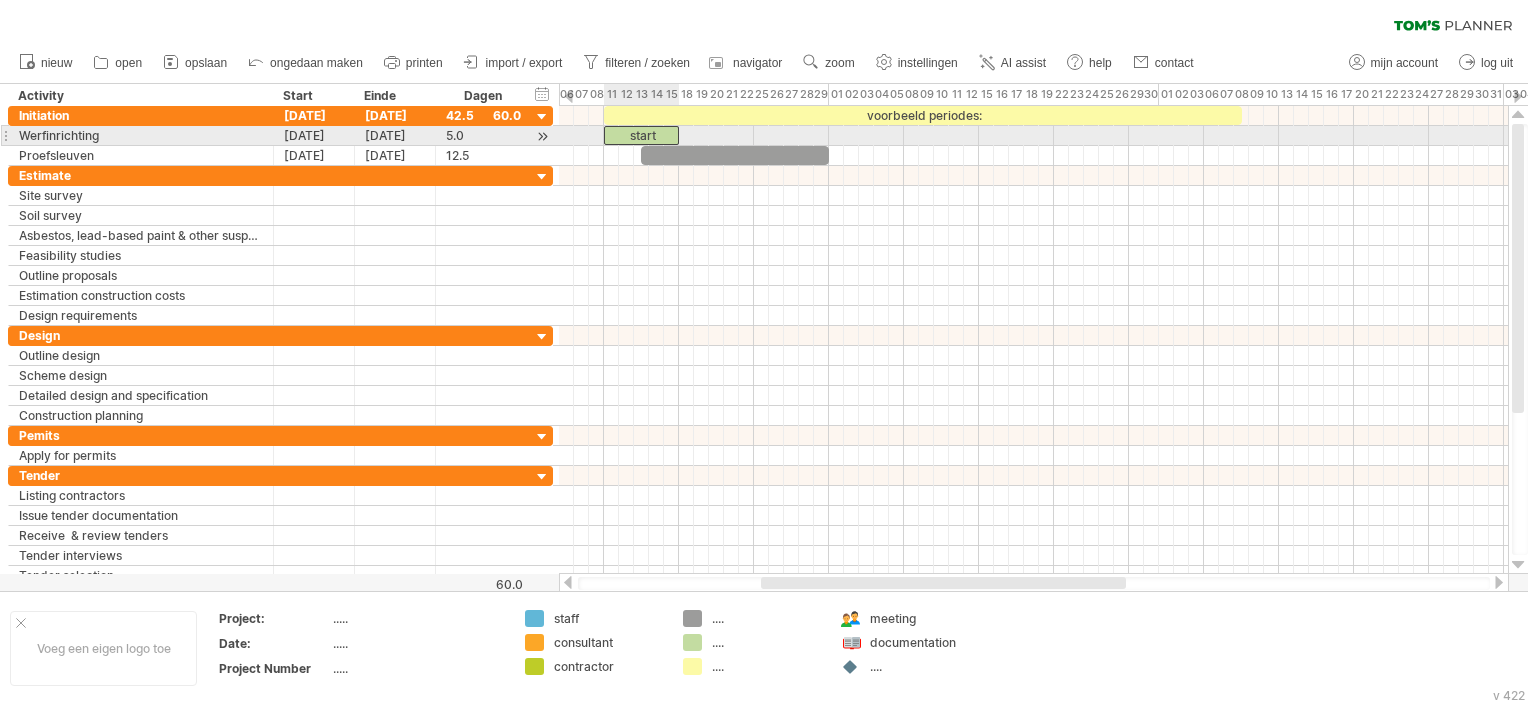 click on "start" at bounding box center [641, 135] 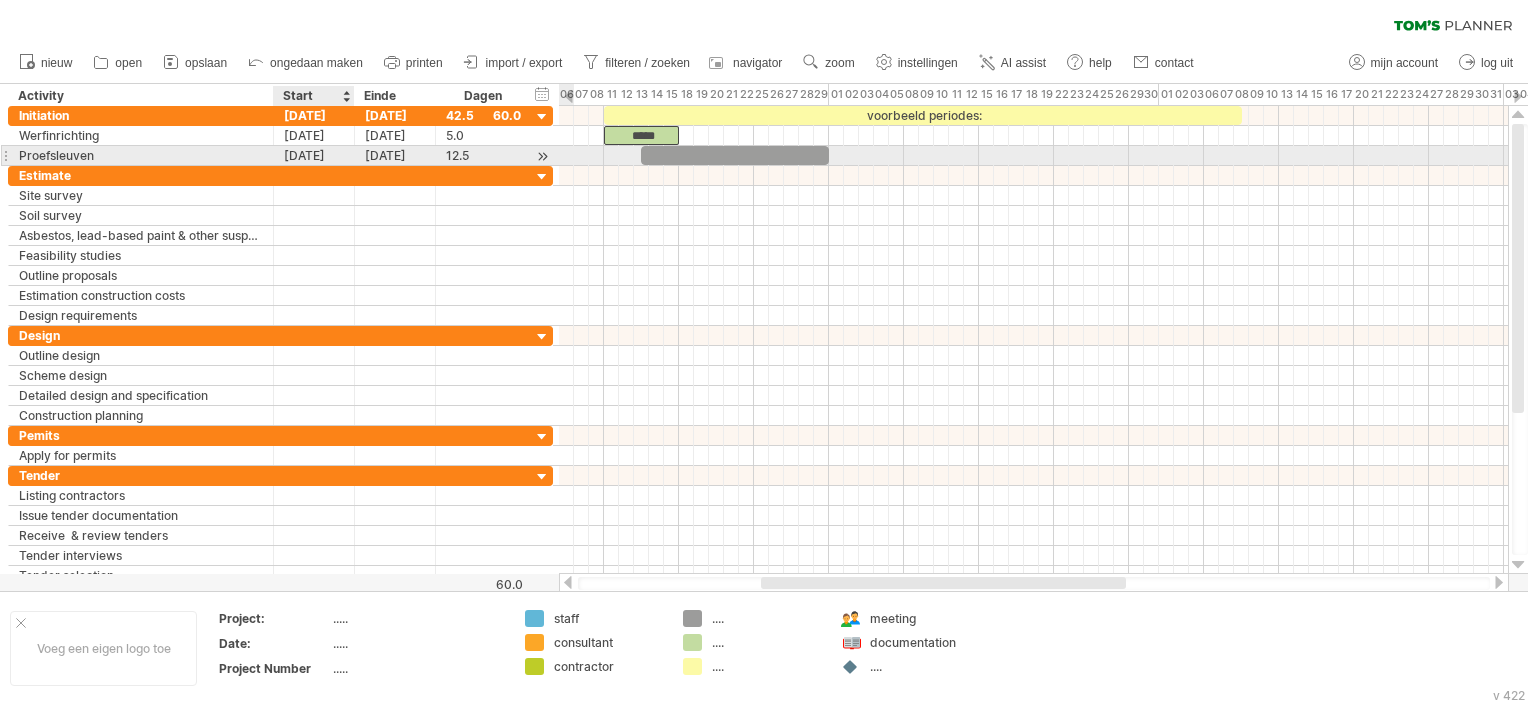 click on "[DATE]" at bounding box center (314, 155) 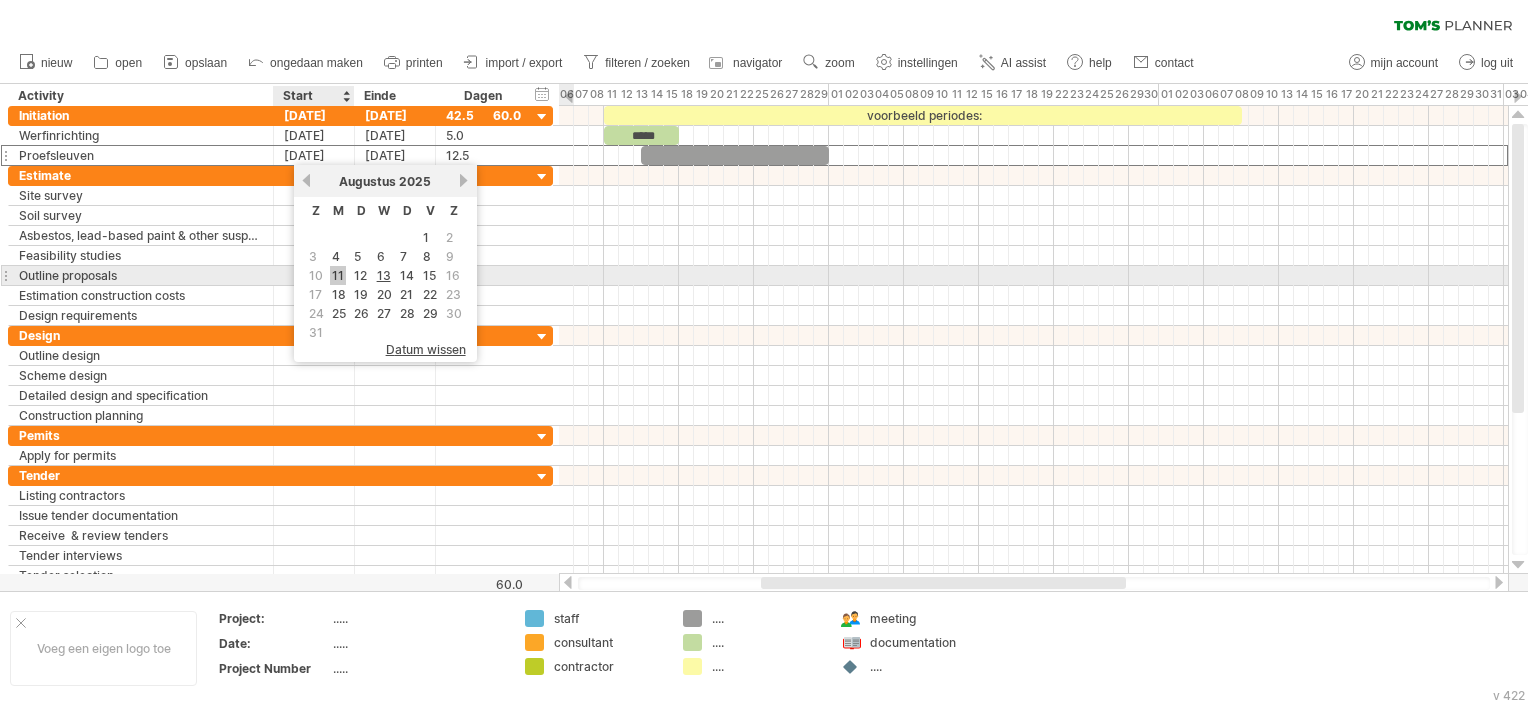 click on "11" at bounding box center (338, 275) 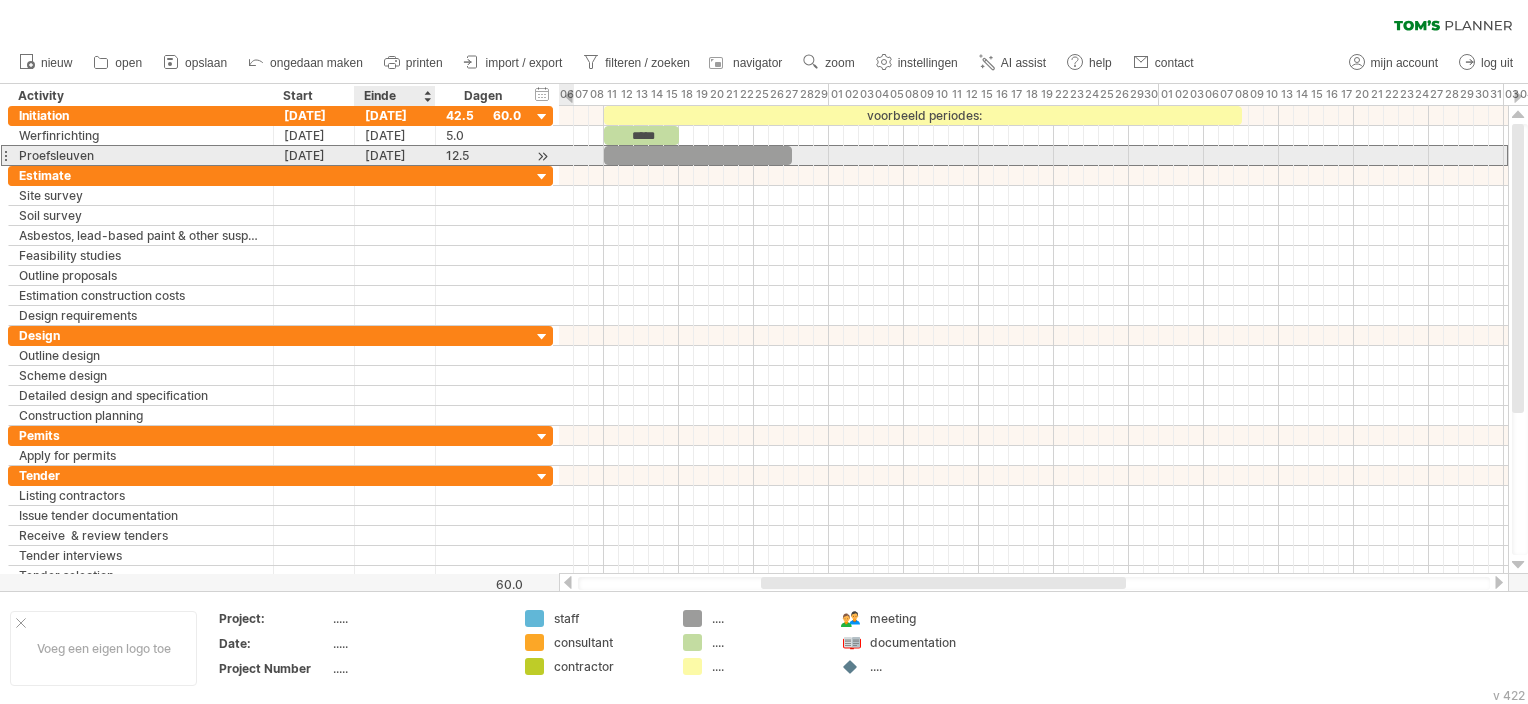 click on "[DATE]" at bounding box center (395, 155) 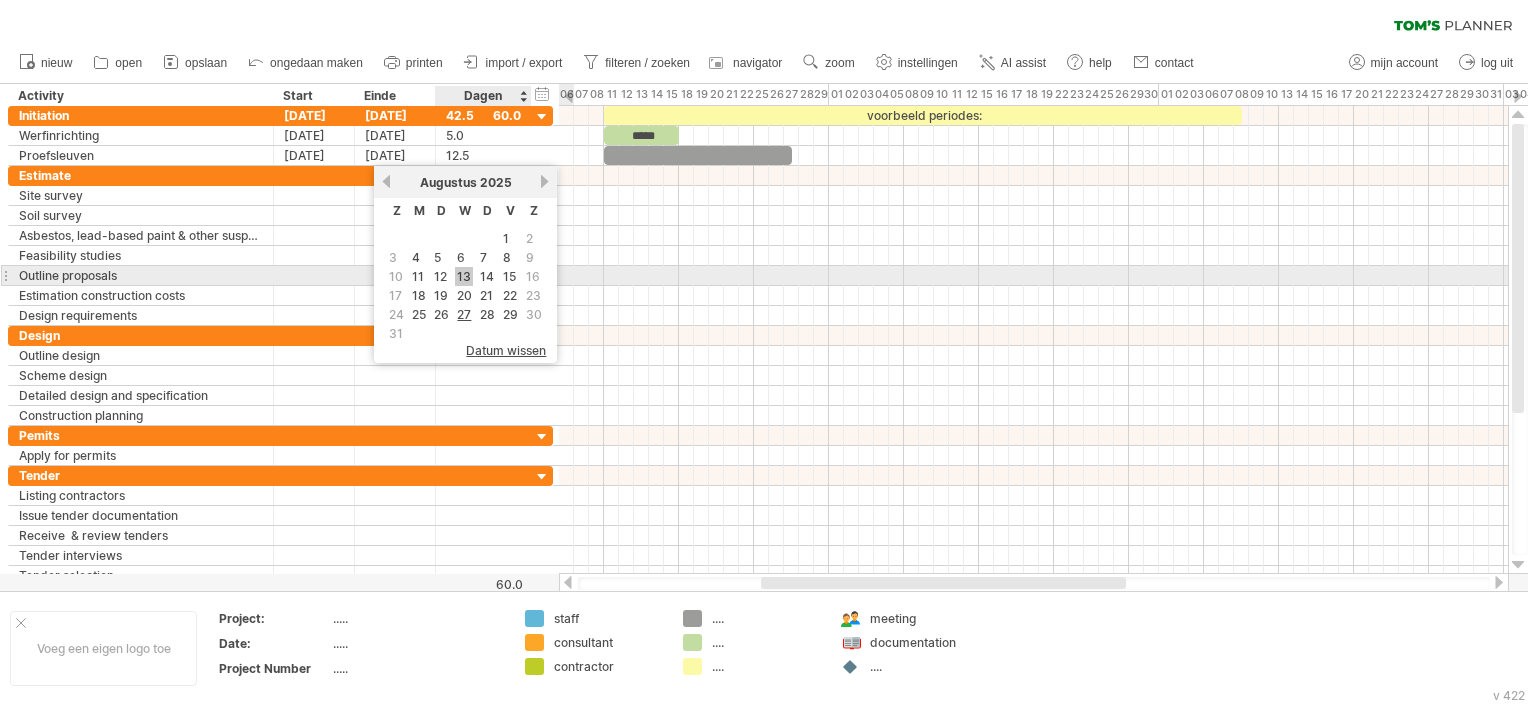 click on "13" at bounding box center [464, 276] 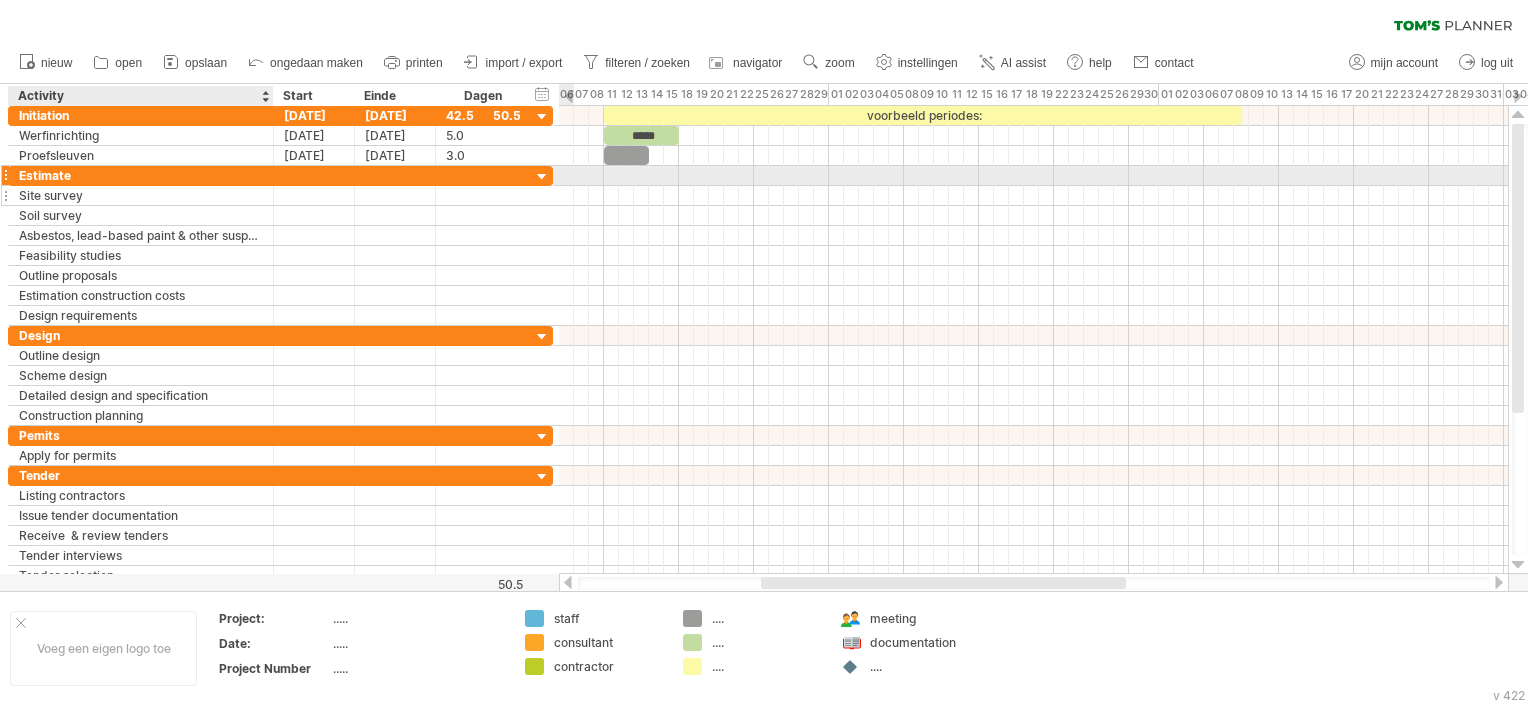 click on "Site survey" at bounding box center [141, 195] 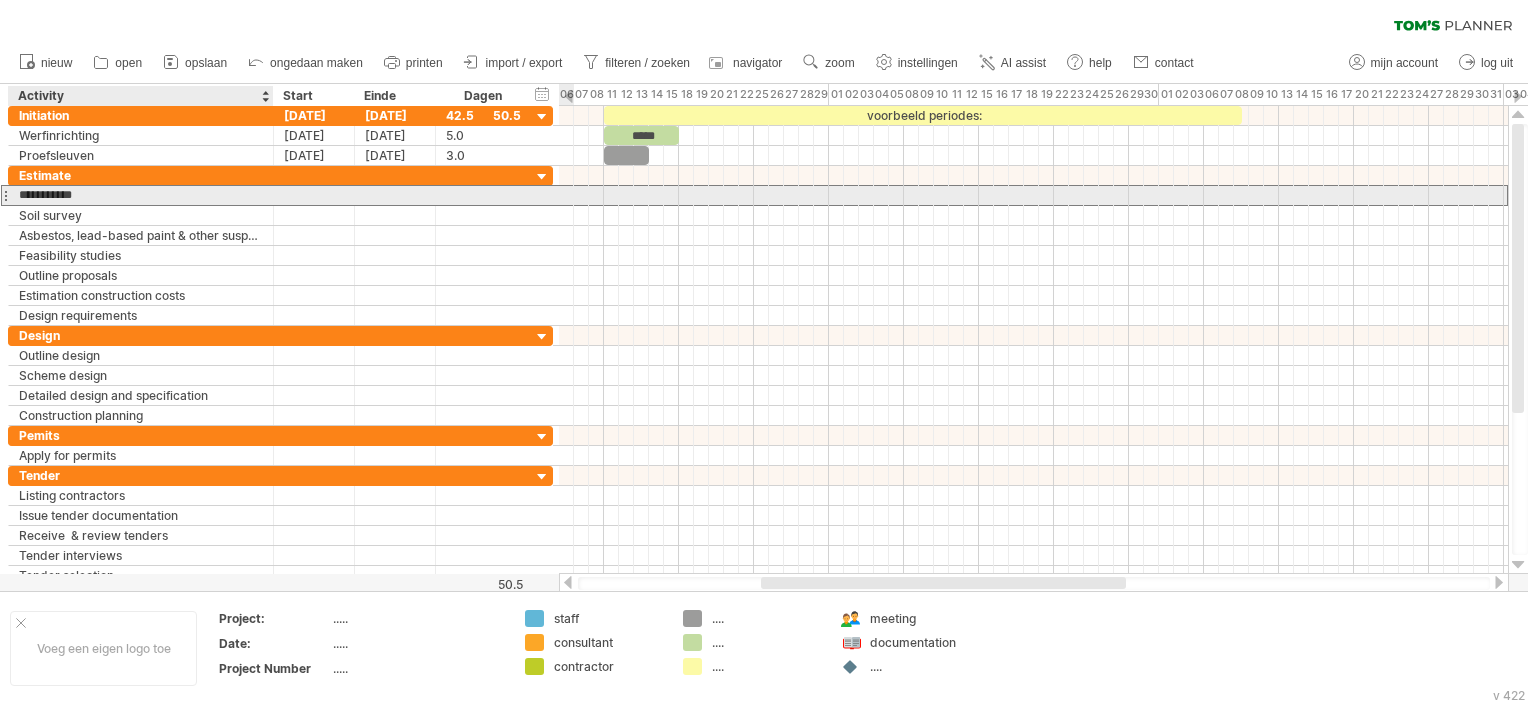 click on "**********" at bounding box center [141, 195] 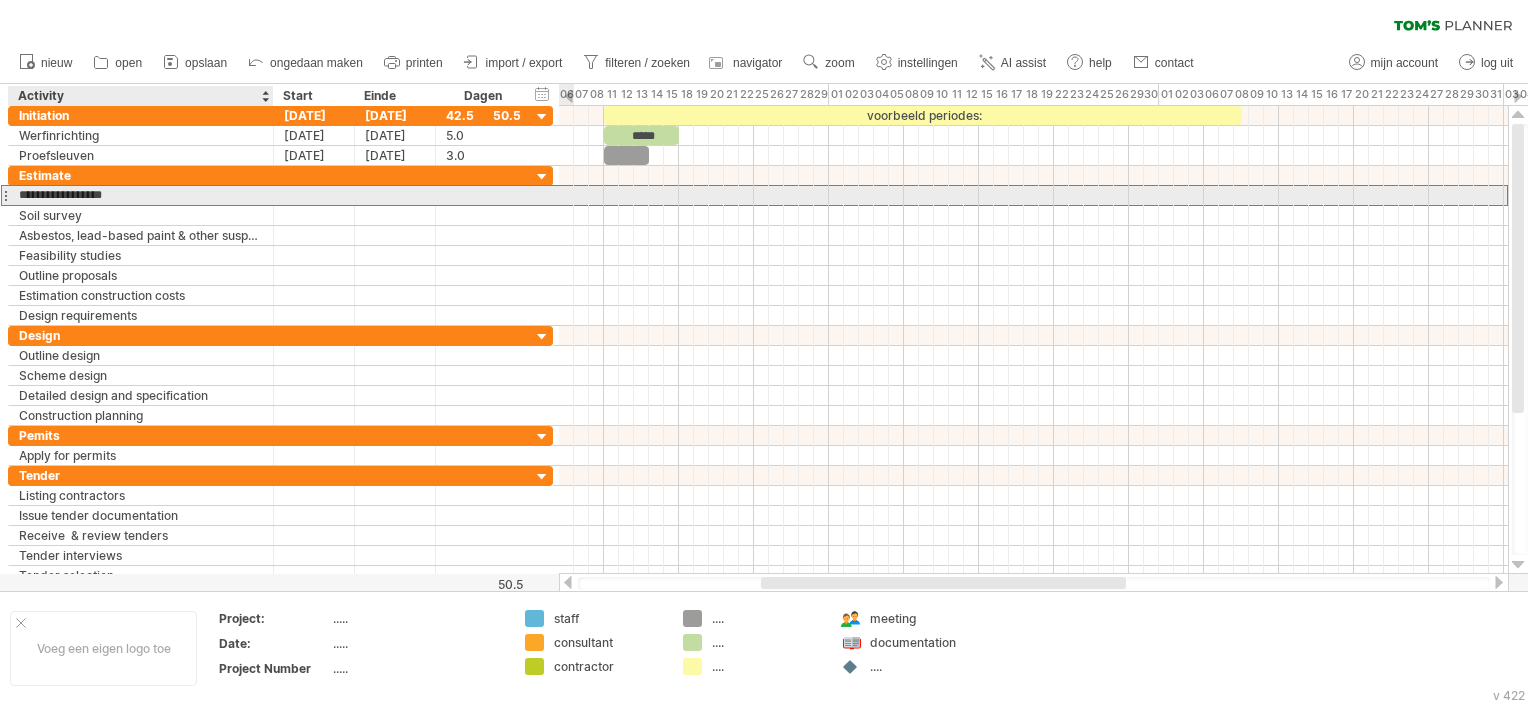 type on "**********" 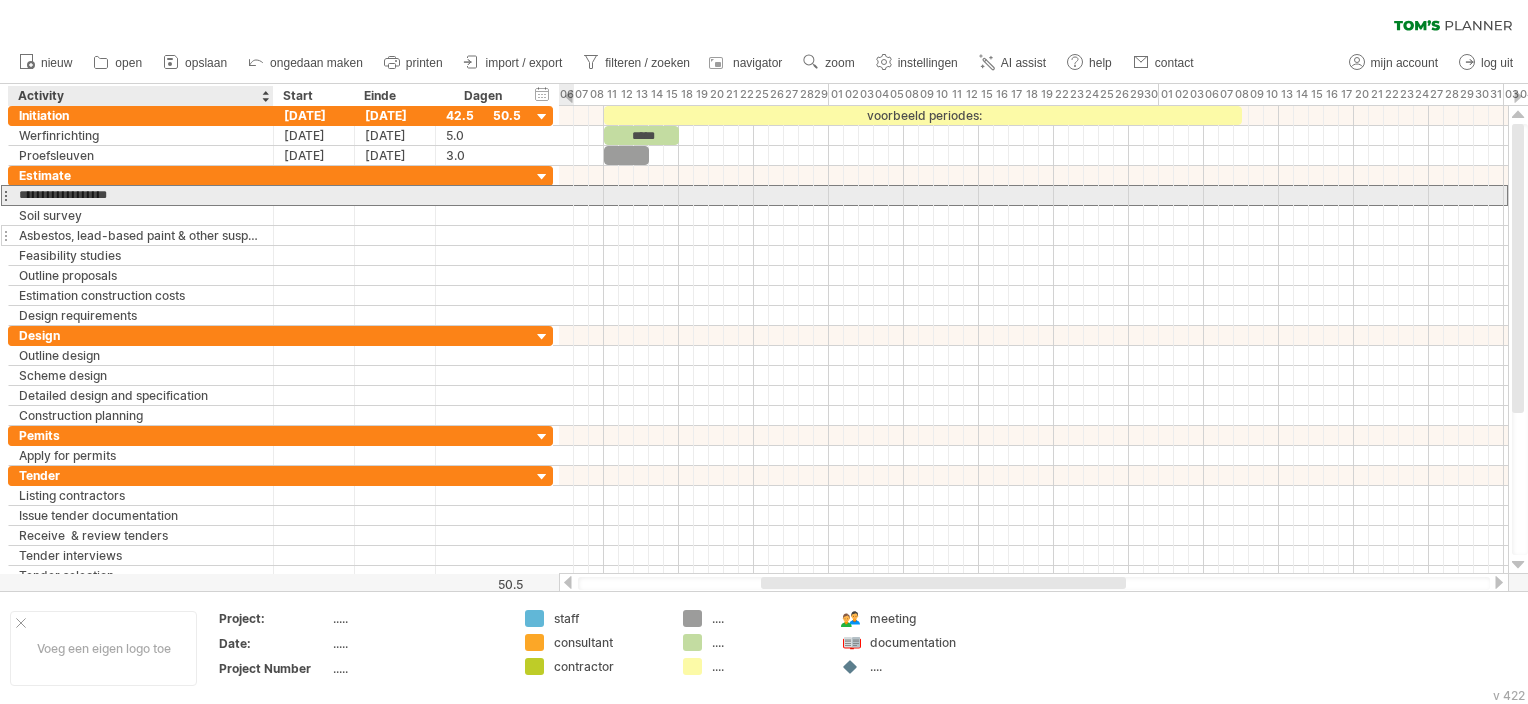 click on "Asbestos, lead-based paint & other suspect materials" at bounding box center (141, 235) 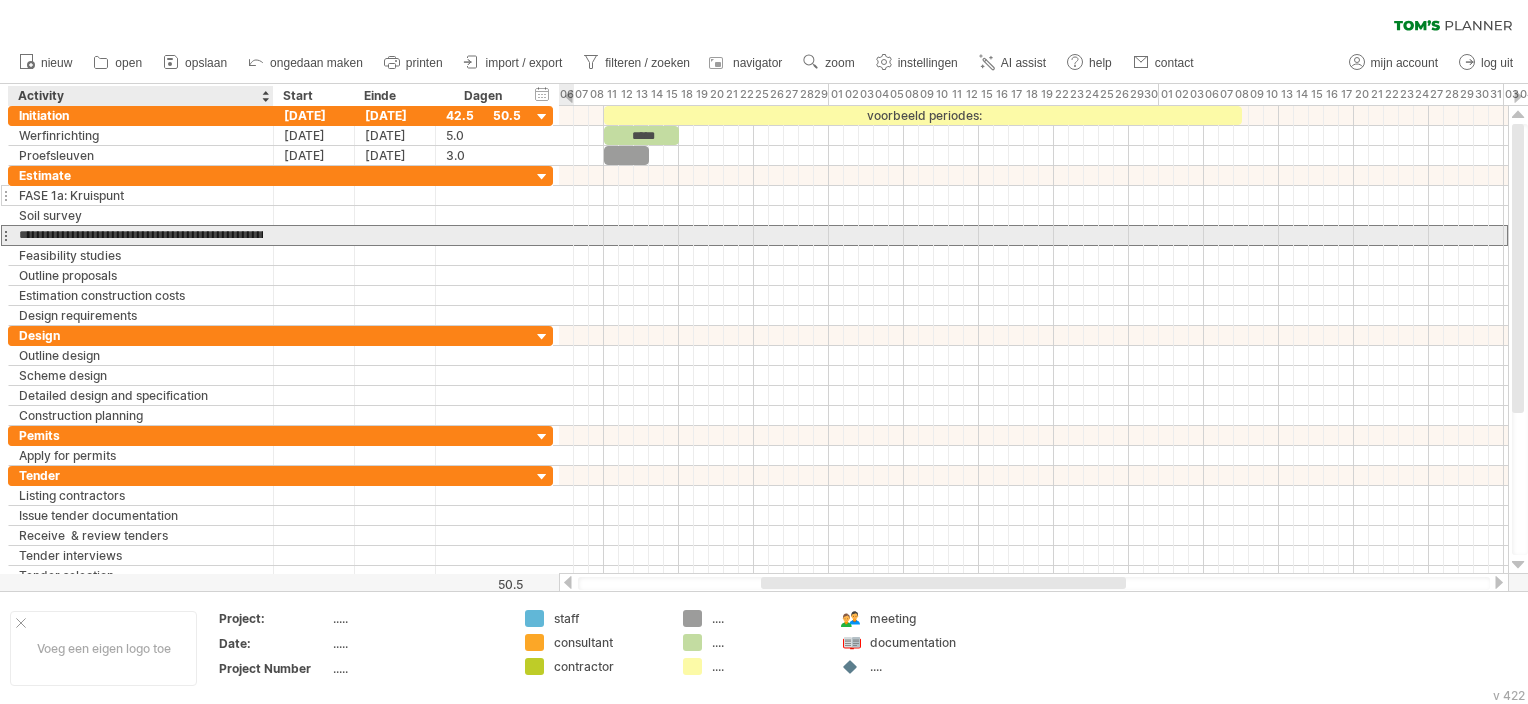 scroll, scrollTop: 0, scrollLeft: 0, axis: both 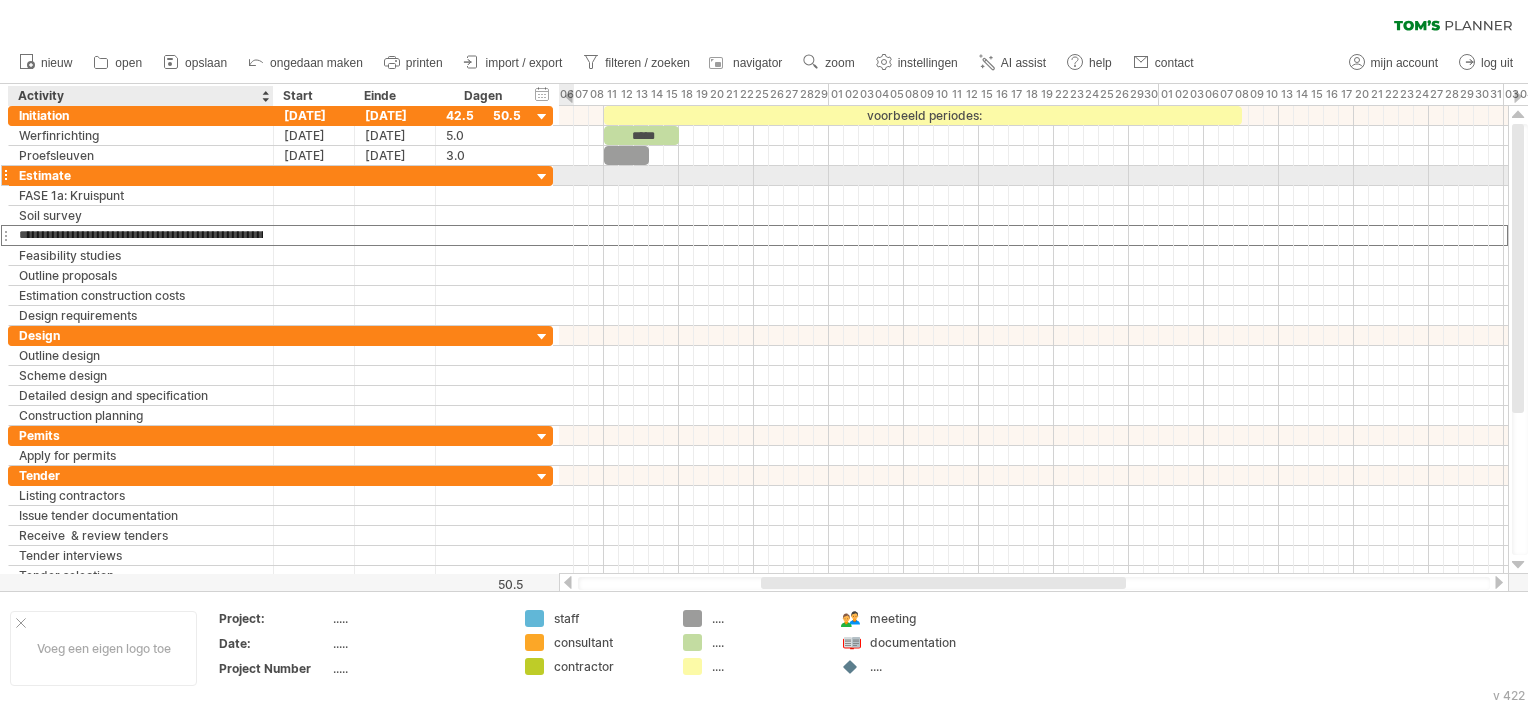 click on "Estimate" at bounding box center (141, 175) 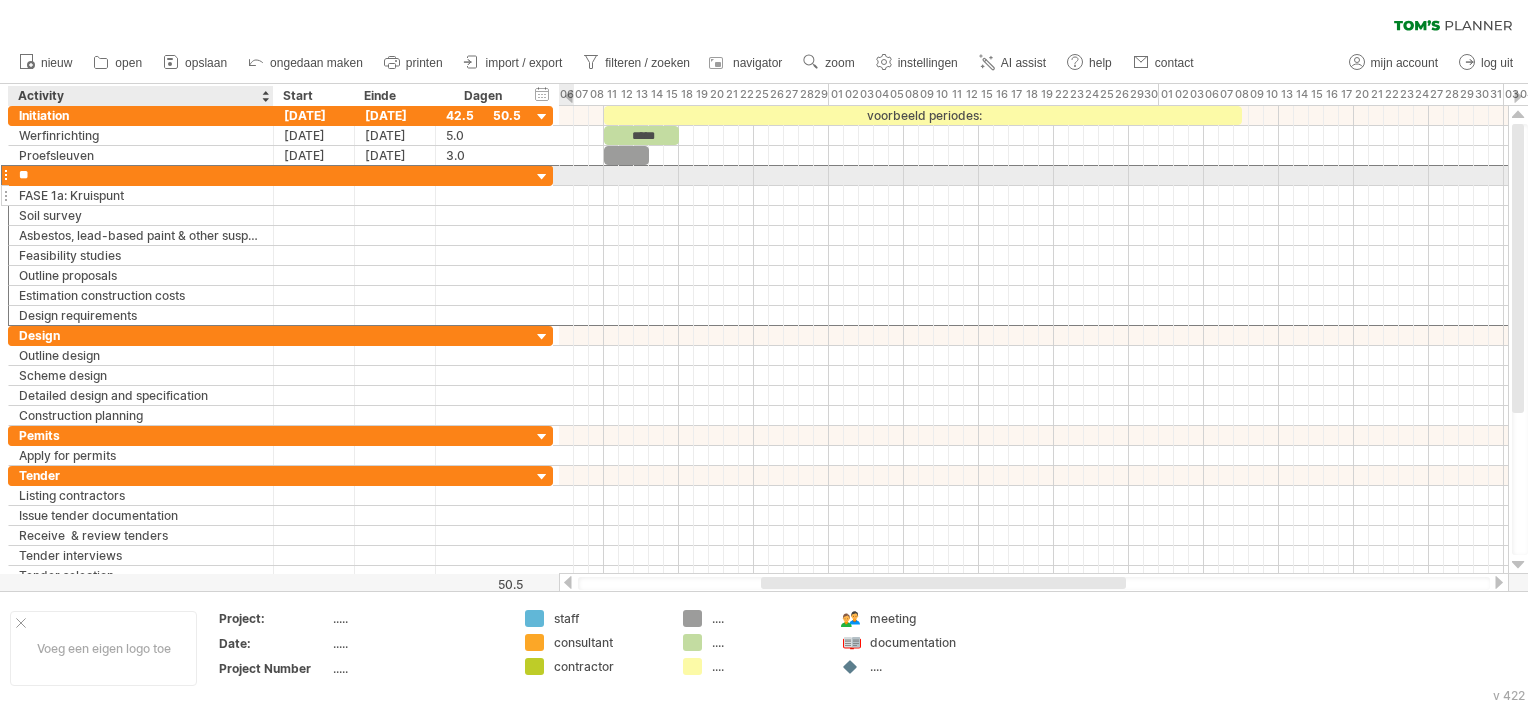 type on "*" 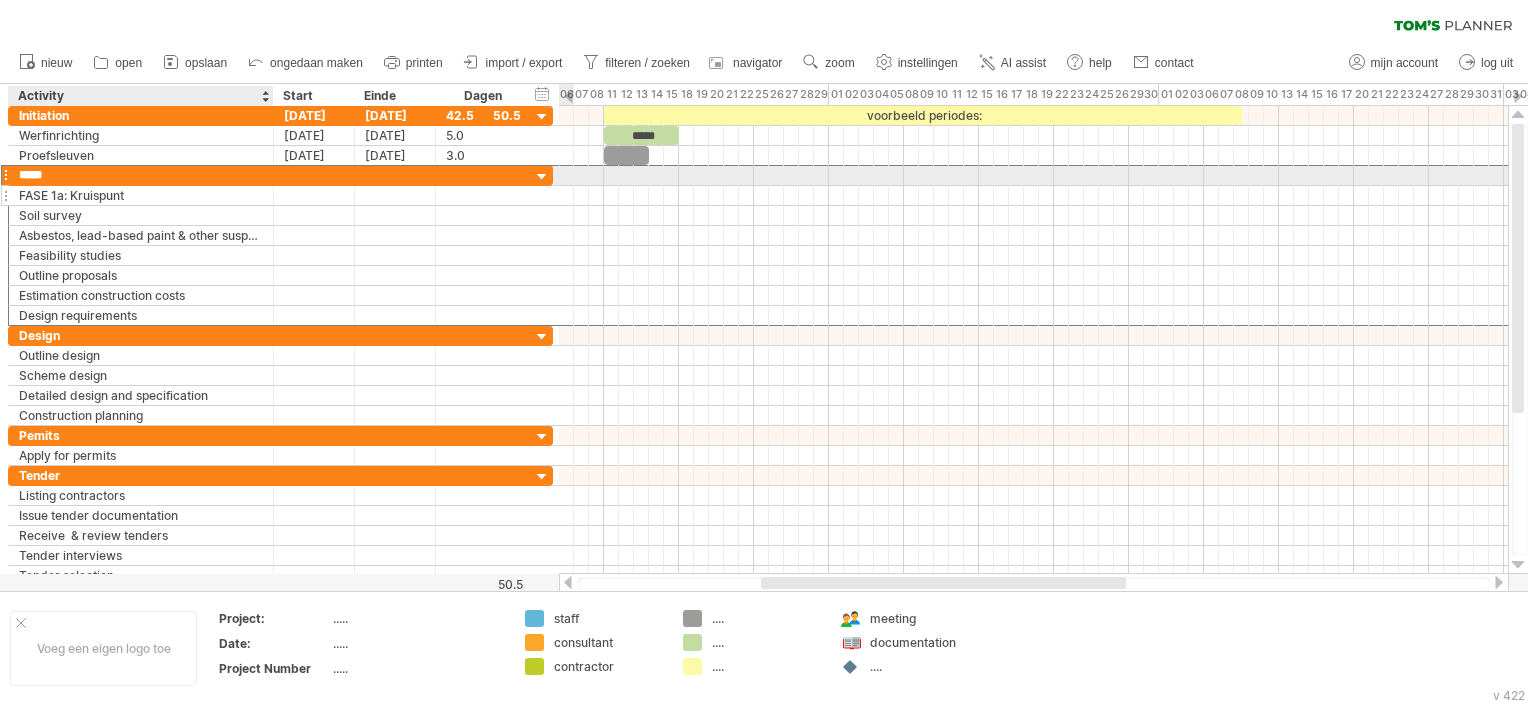 type on "******" 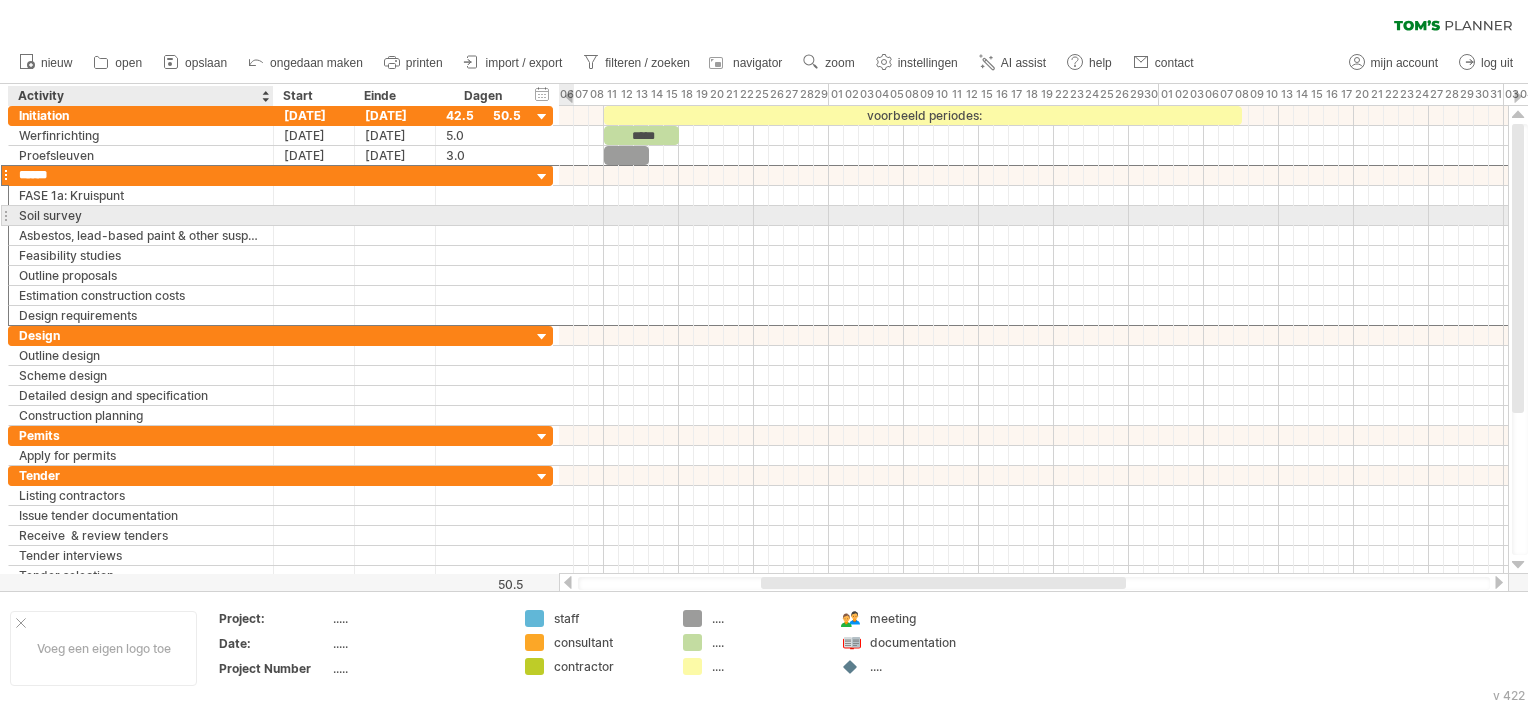 click on "Soil survey" at bounding box center (141, 215) 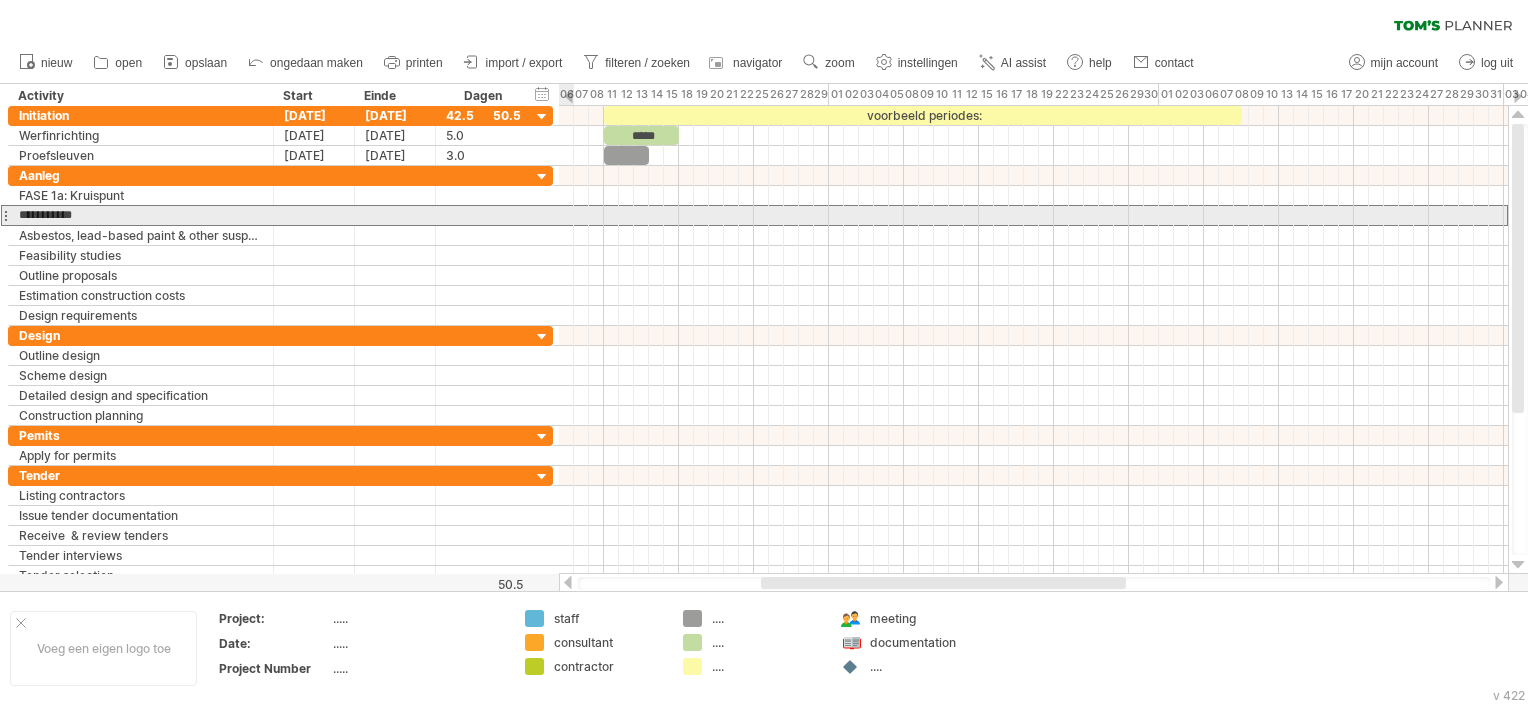 drag, startPoint x: 100, startPoint y: 211, endPoint x: 0, endPoint y: 200, distance: 100.60318 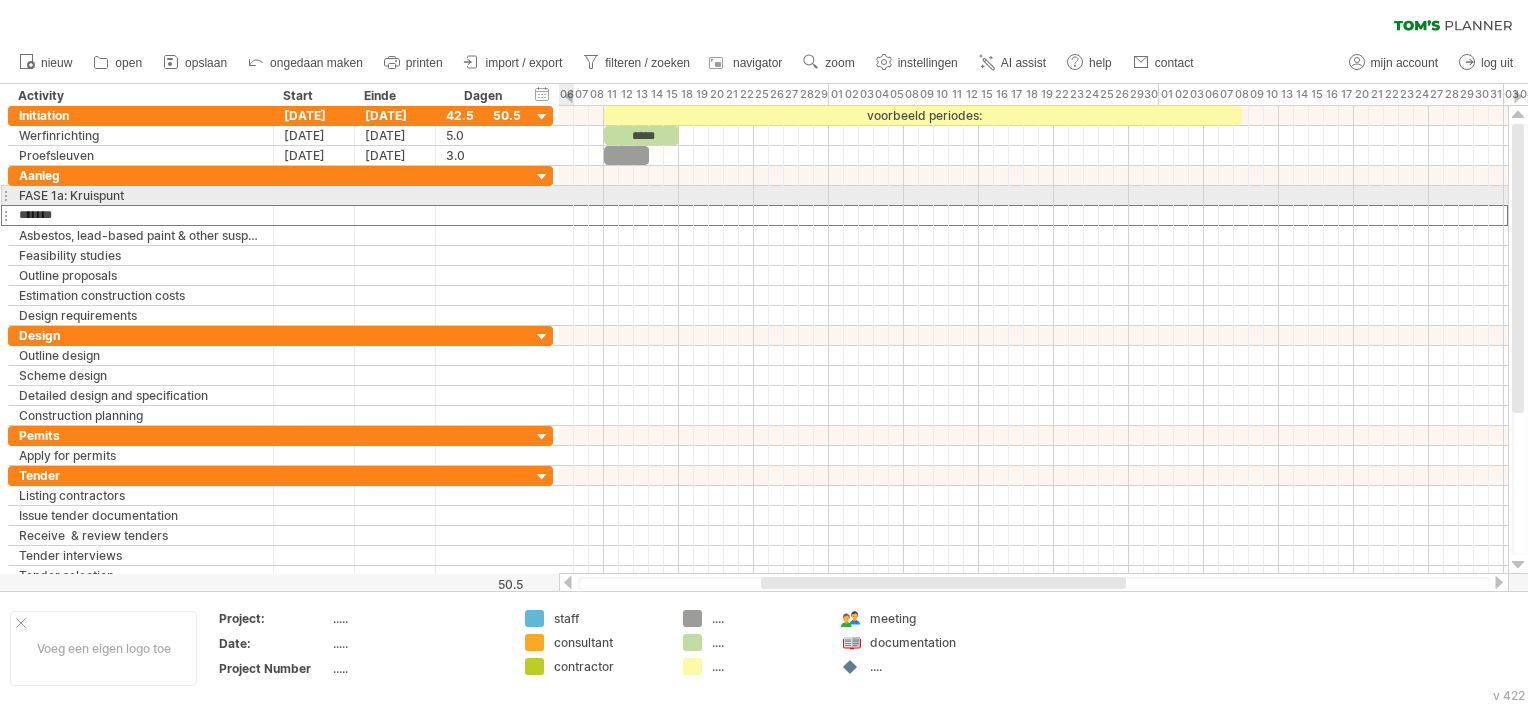 type on "********" 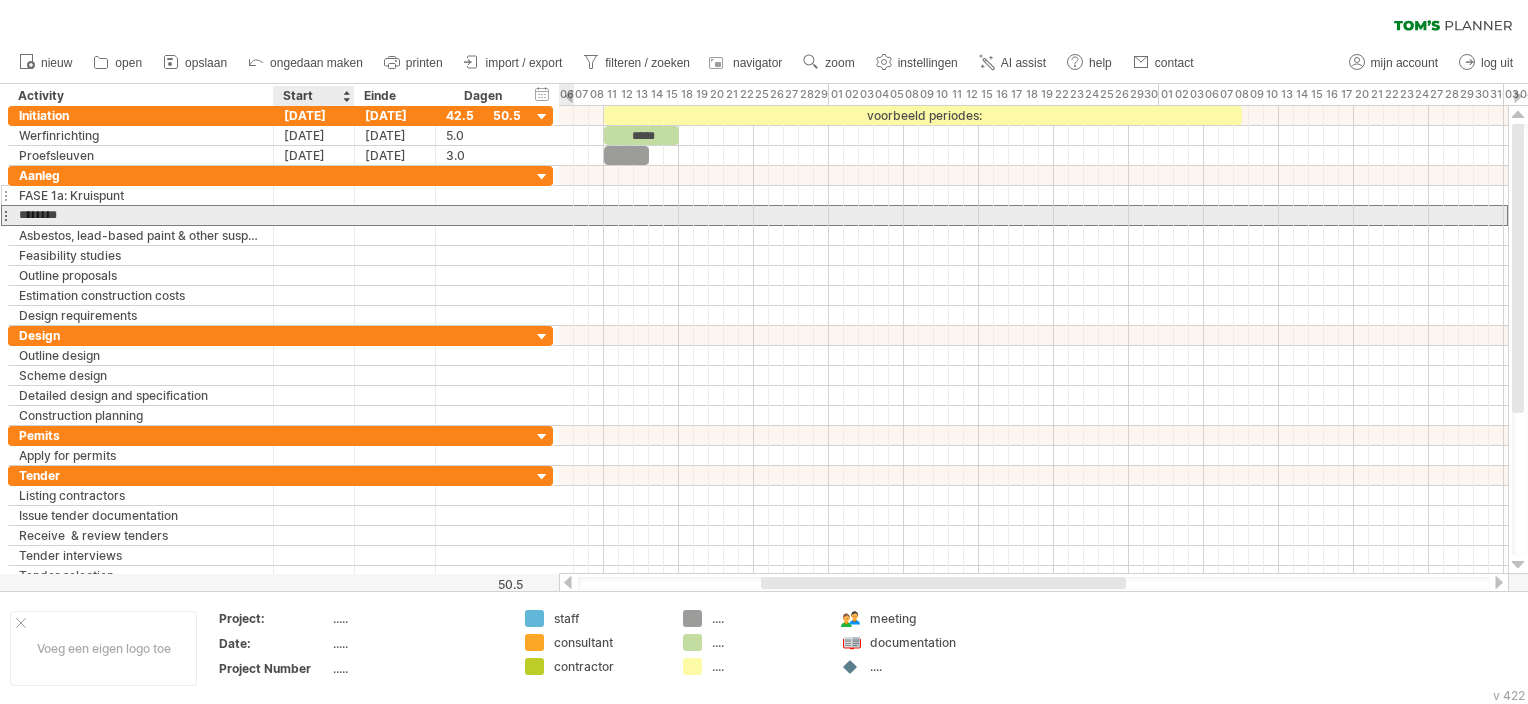 click at bounding box center [314, 195] 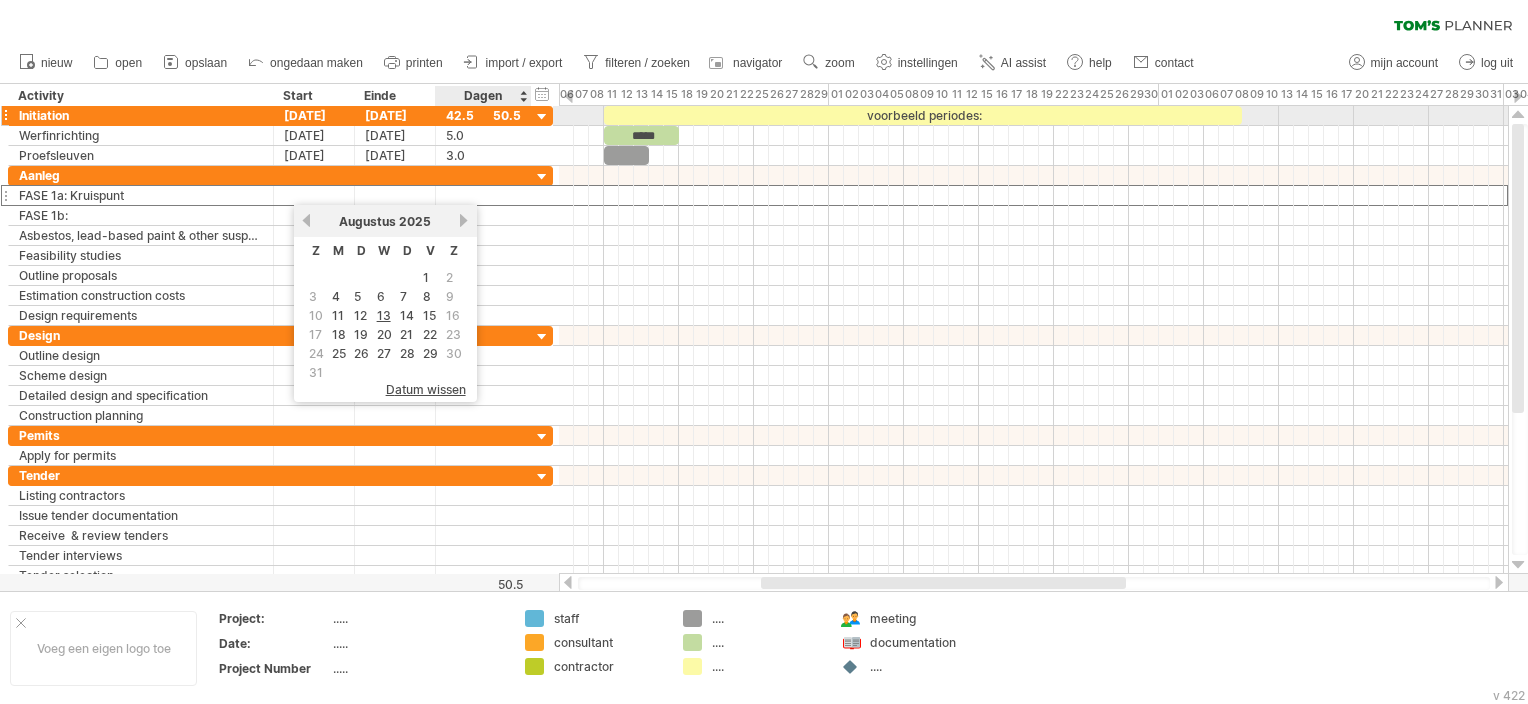 click on "42.5" at bounding box center (483, 115) 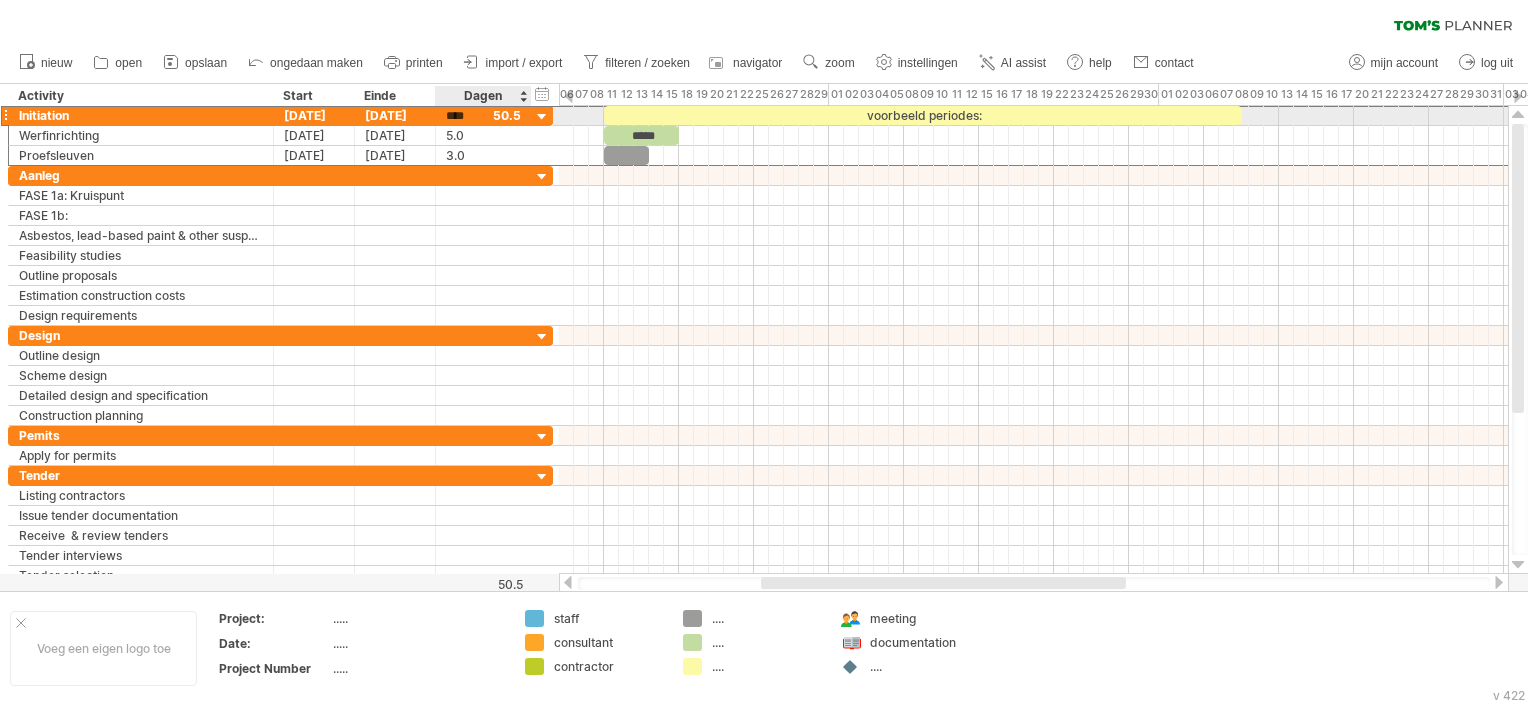 scroll, scrollTop: 1, scrollLeft: 0, axis: vertical 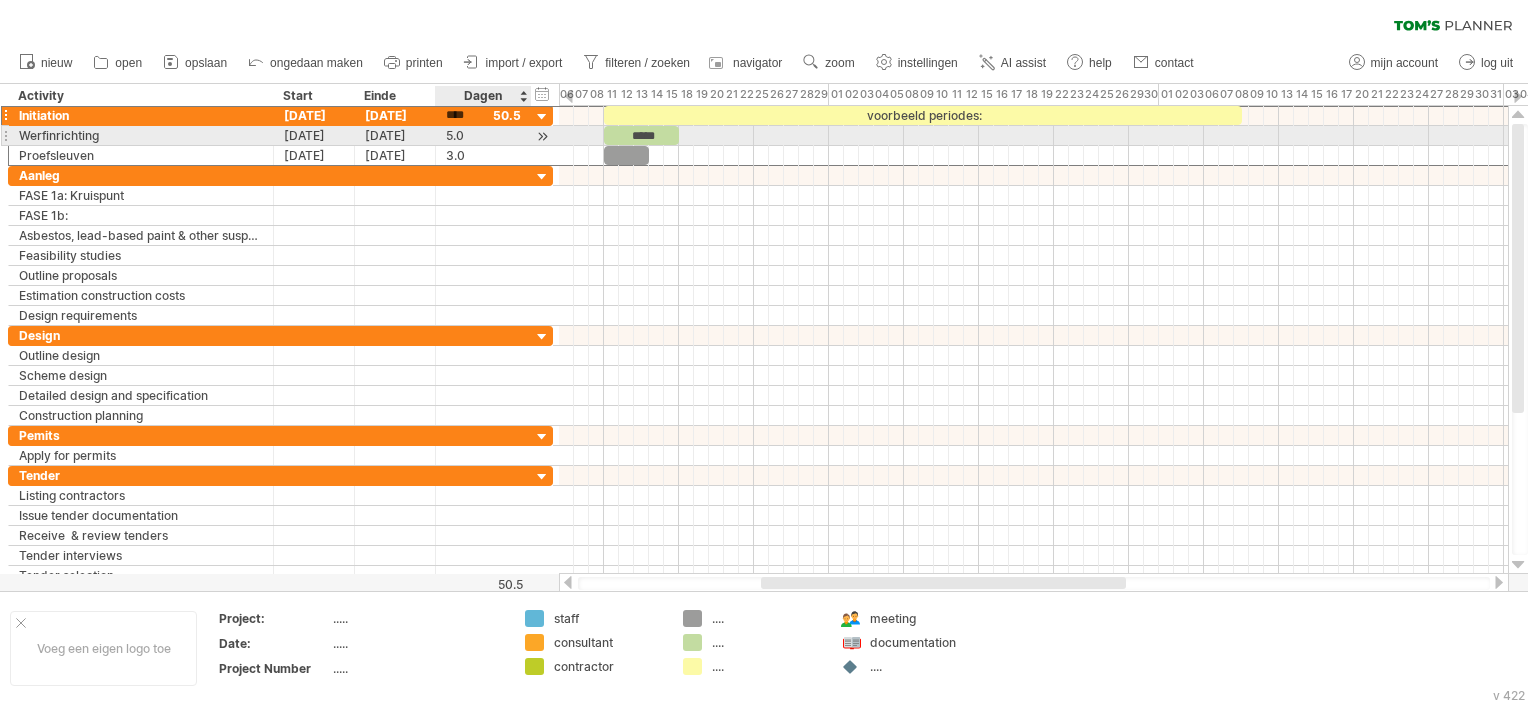 click on "5.0" at bounding box center (483, 135) 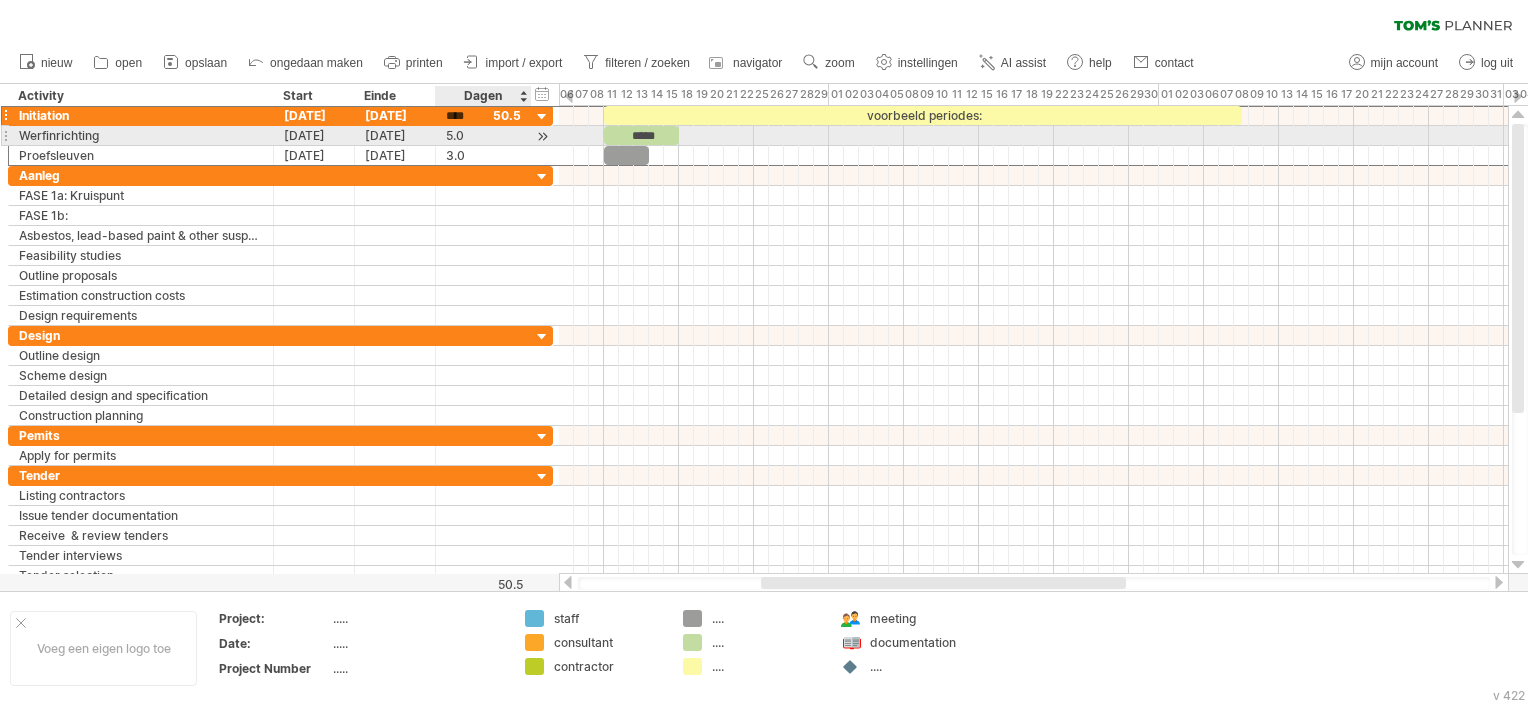 scroll, scrollTop: 1, scrollLeft: 0, axis: vertical 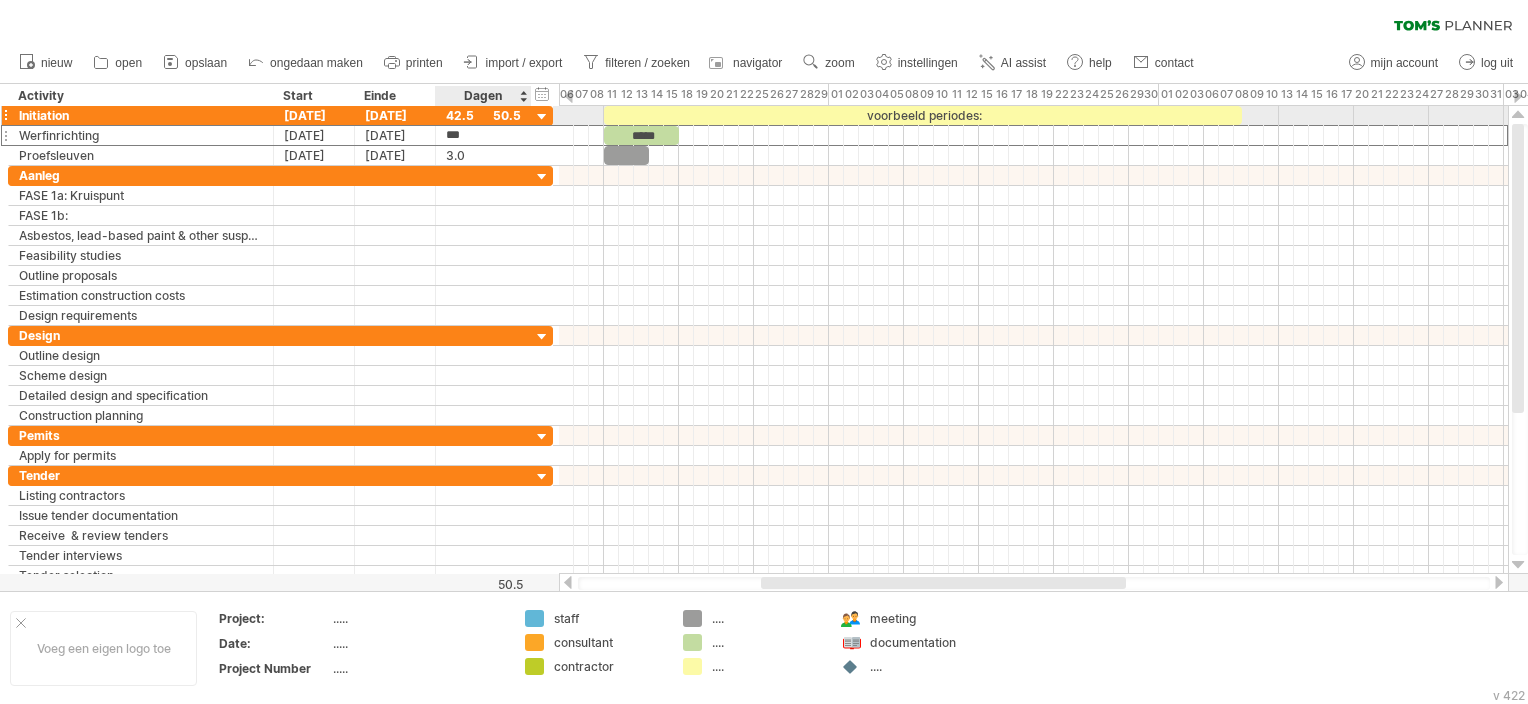 click on "42.5" at bounding box center [483, 115] 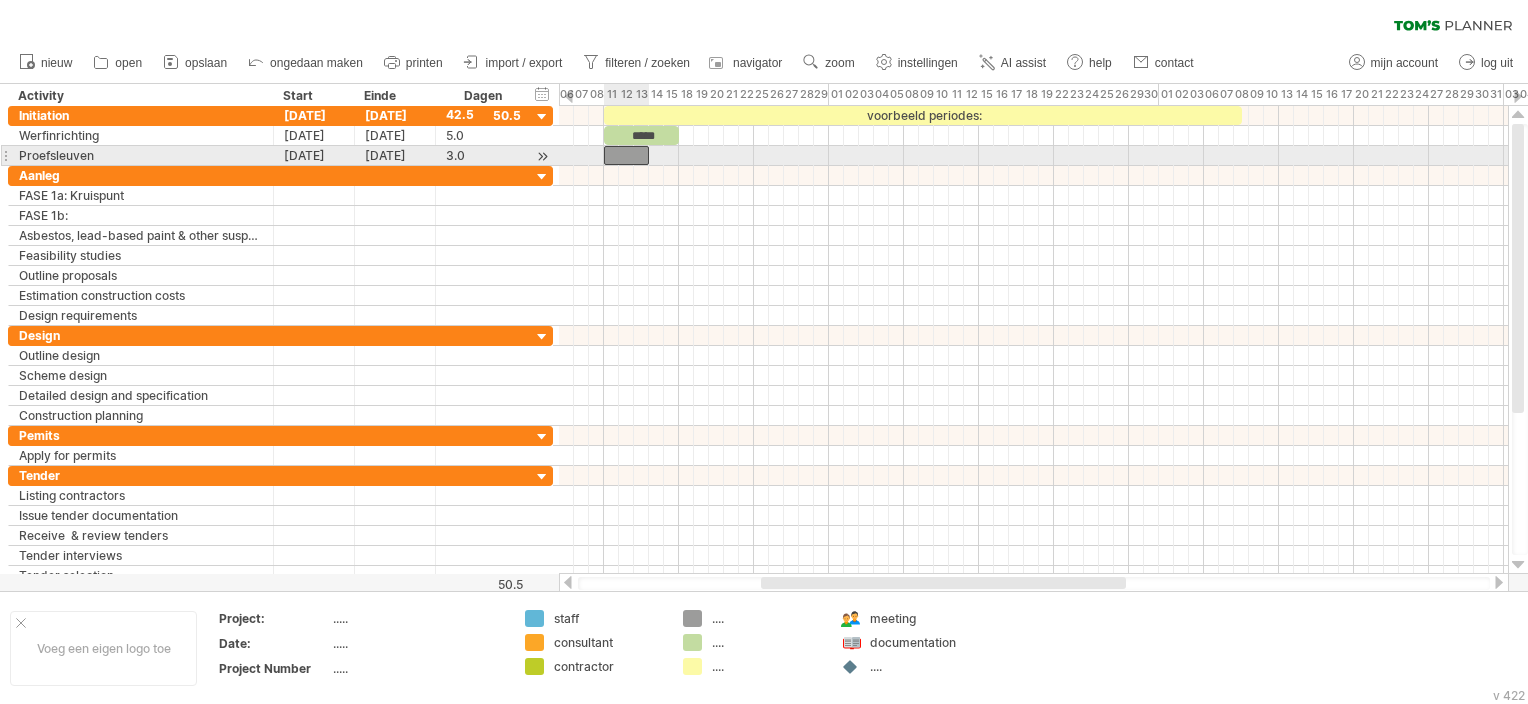 scroll, scrollTop: 0, scrollLeft: 0, axis: both 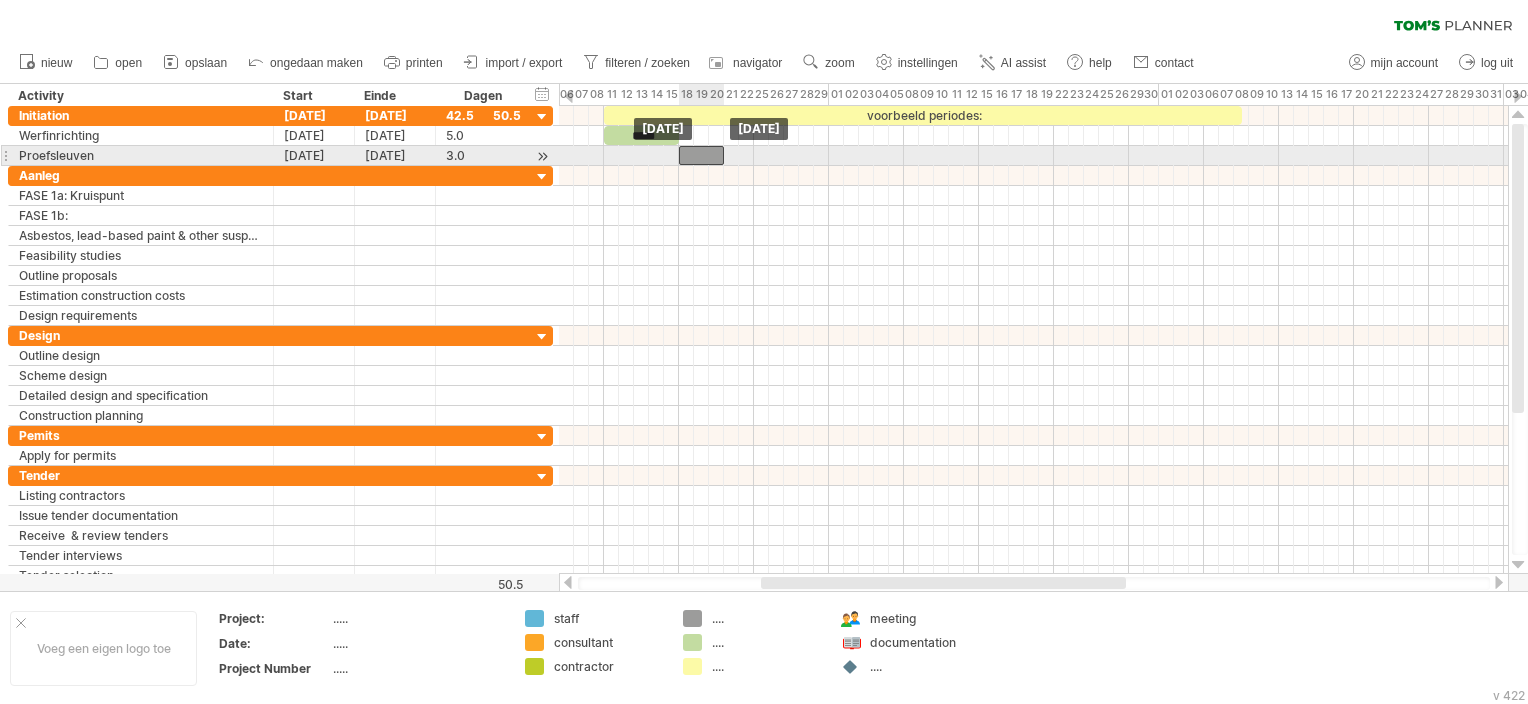 drag, startPoint x: 628, startPoint y: 159, endPoint x: 702, endPoint y: 164, distance: 74.168724 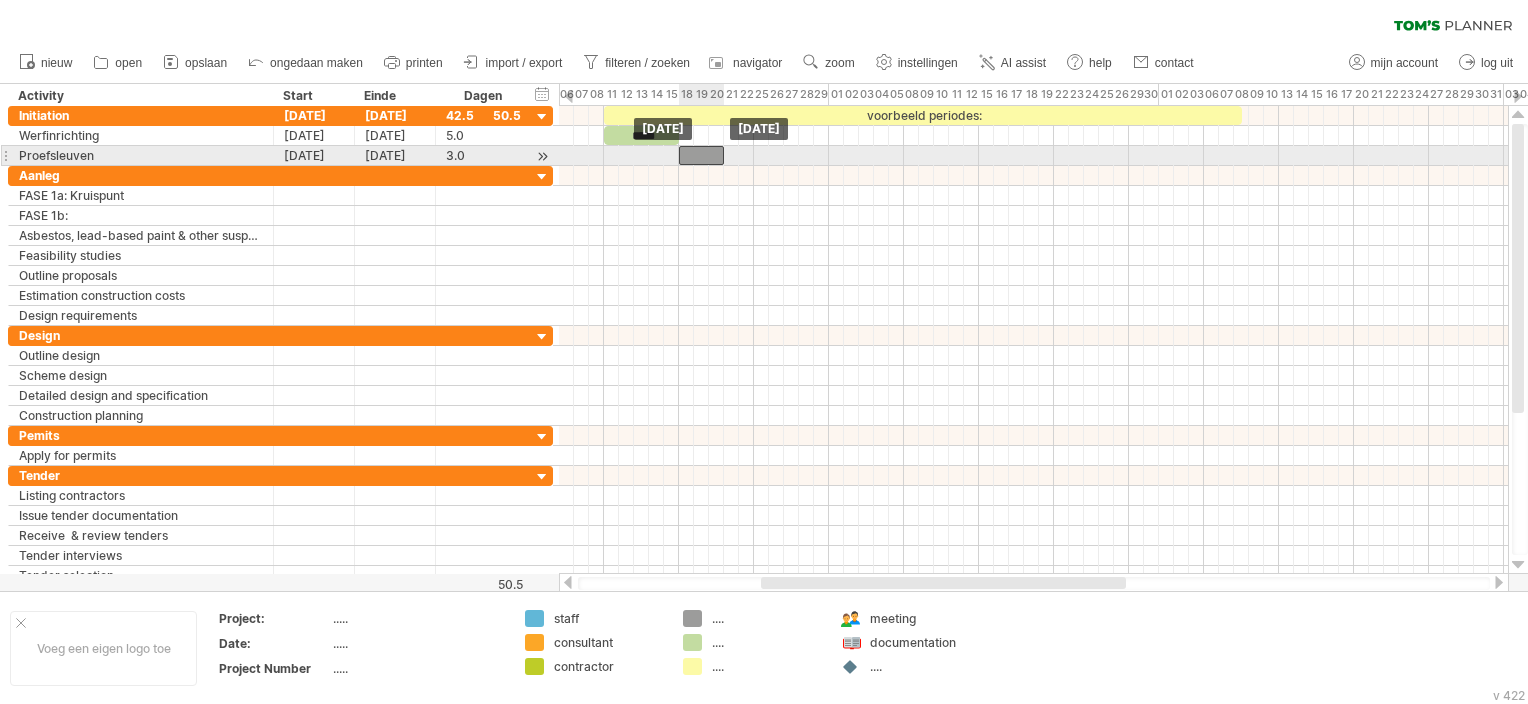 click at bounding box center [701, 155] 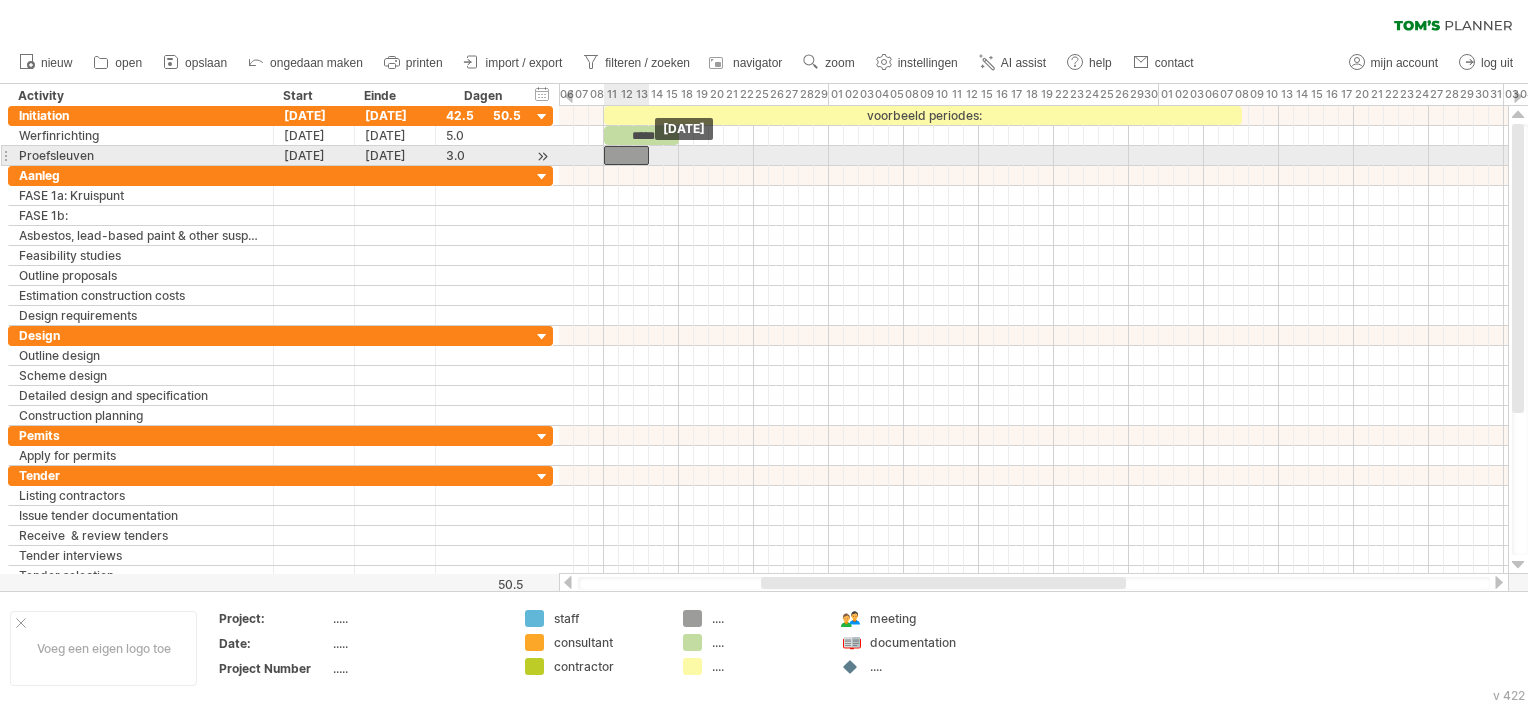 drag, startPoint x: 704, startPoint y: 160, endPoint x: 628, endPoint y: 162, distance: 76.02631 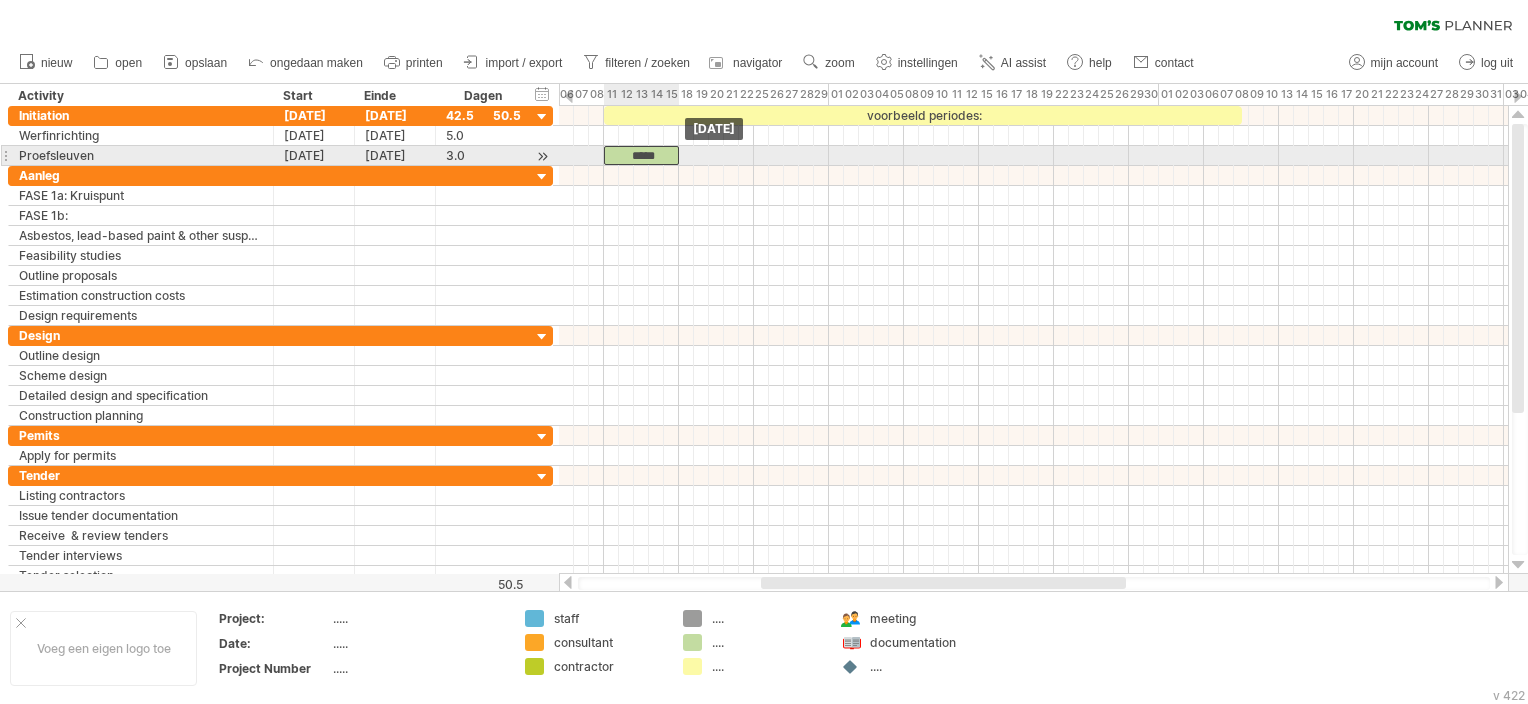 drag, startPoint x: 632, startPoint y: 136, endPoint x: 632, endPoint y: 152, distance: 16 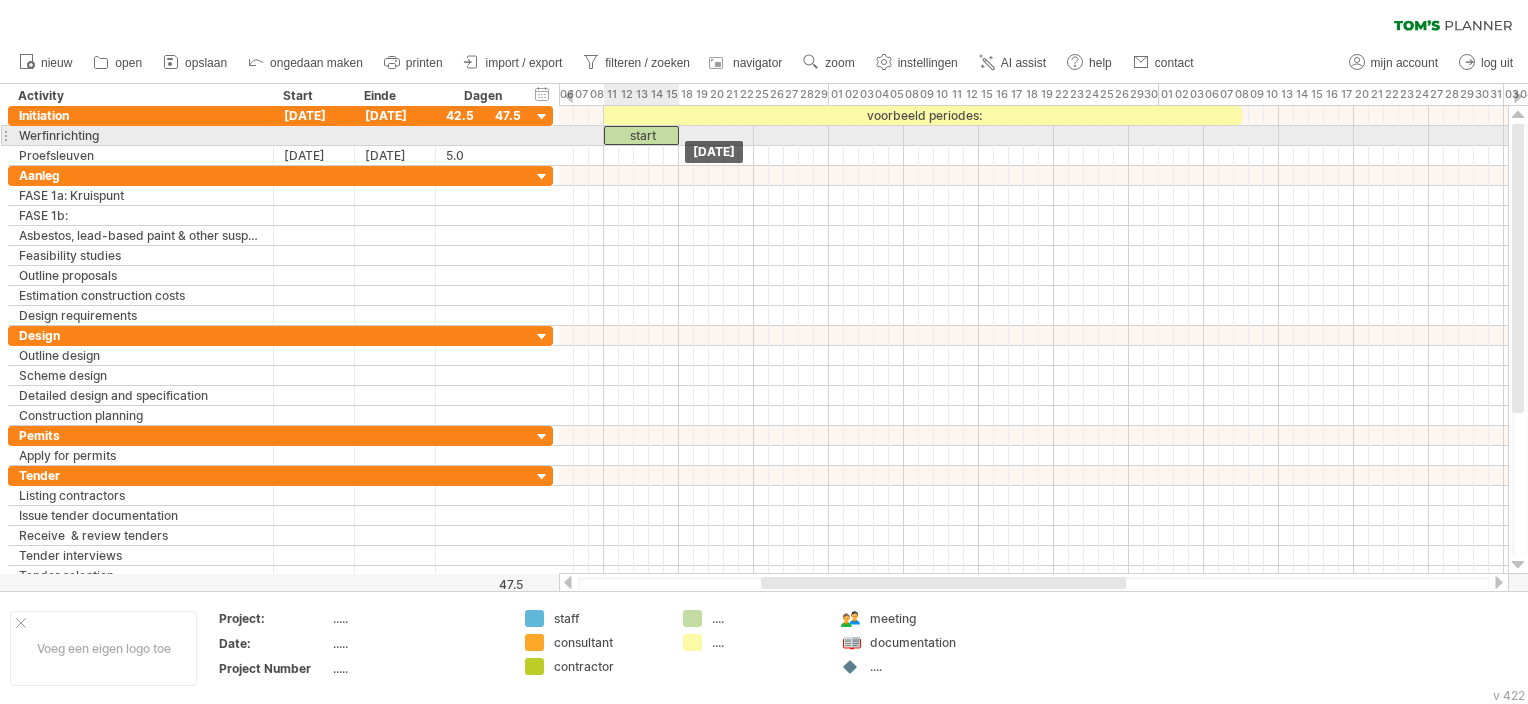 drag, startPoint x: 632, startPoint y: 152, endPoint x: 632, endPoint y: 138, distance: 14 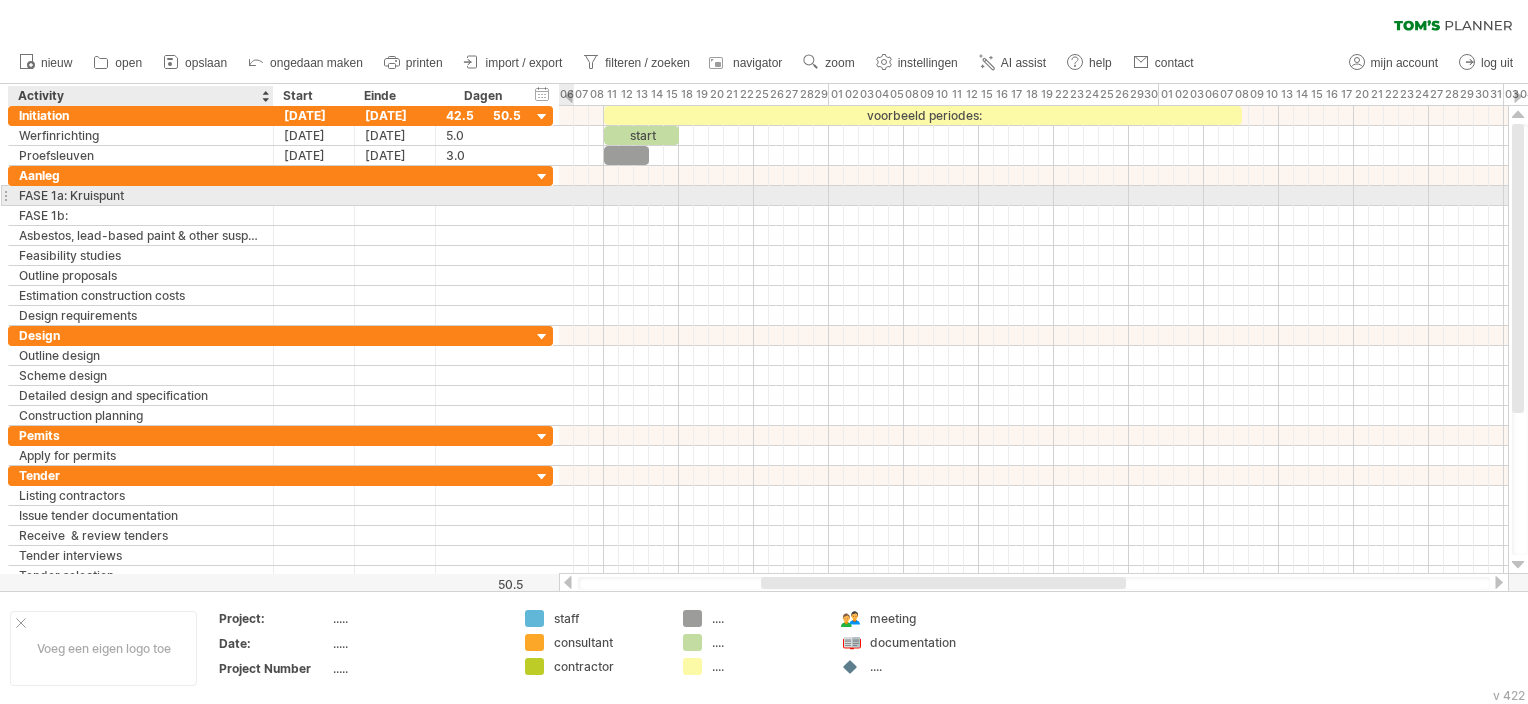 click on "FASE 1a: Kruispunt" at bounding box center [141, 195] 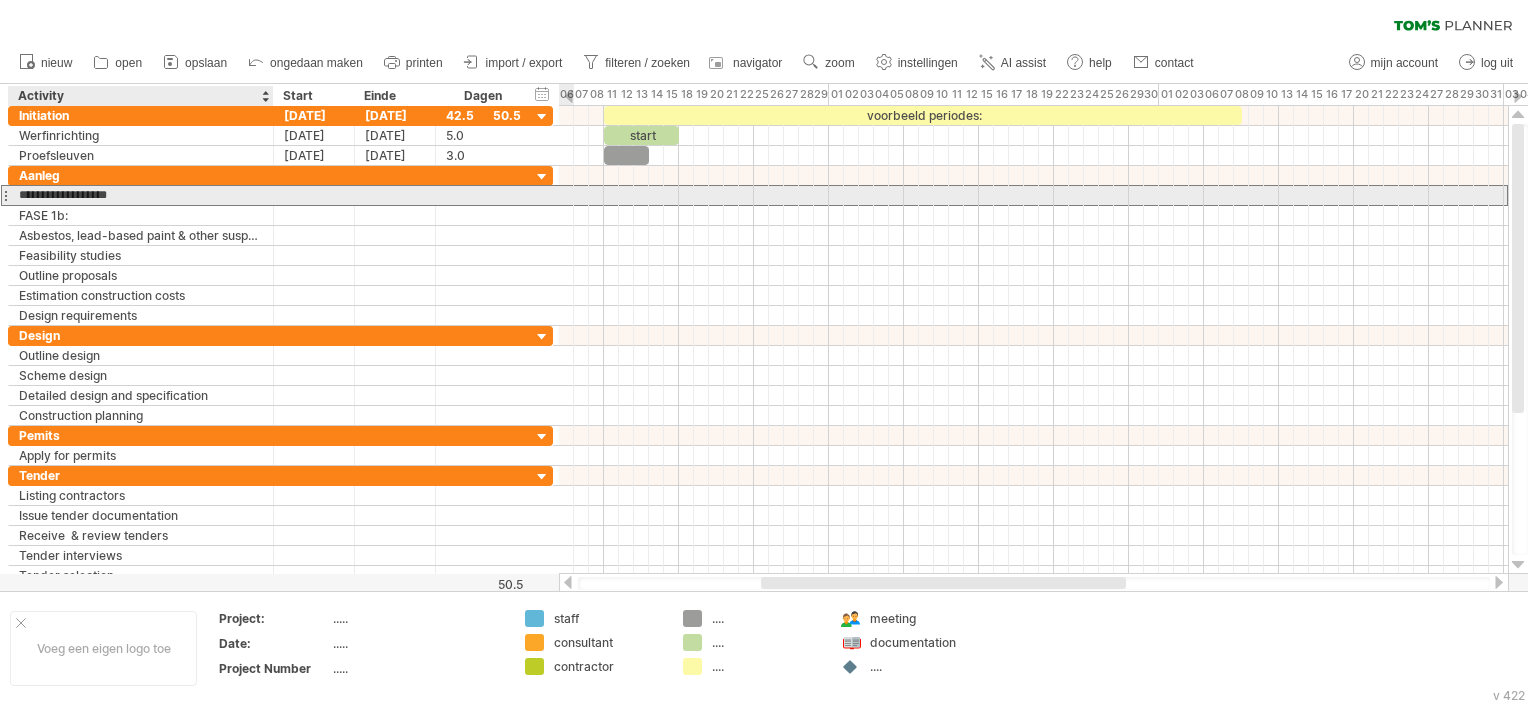 click on "**********" at bounding box center [141, 195] 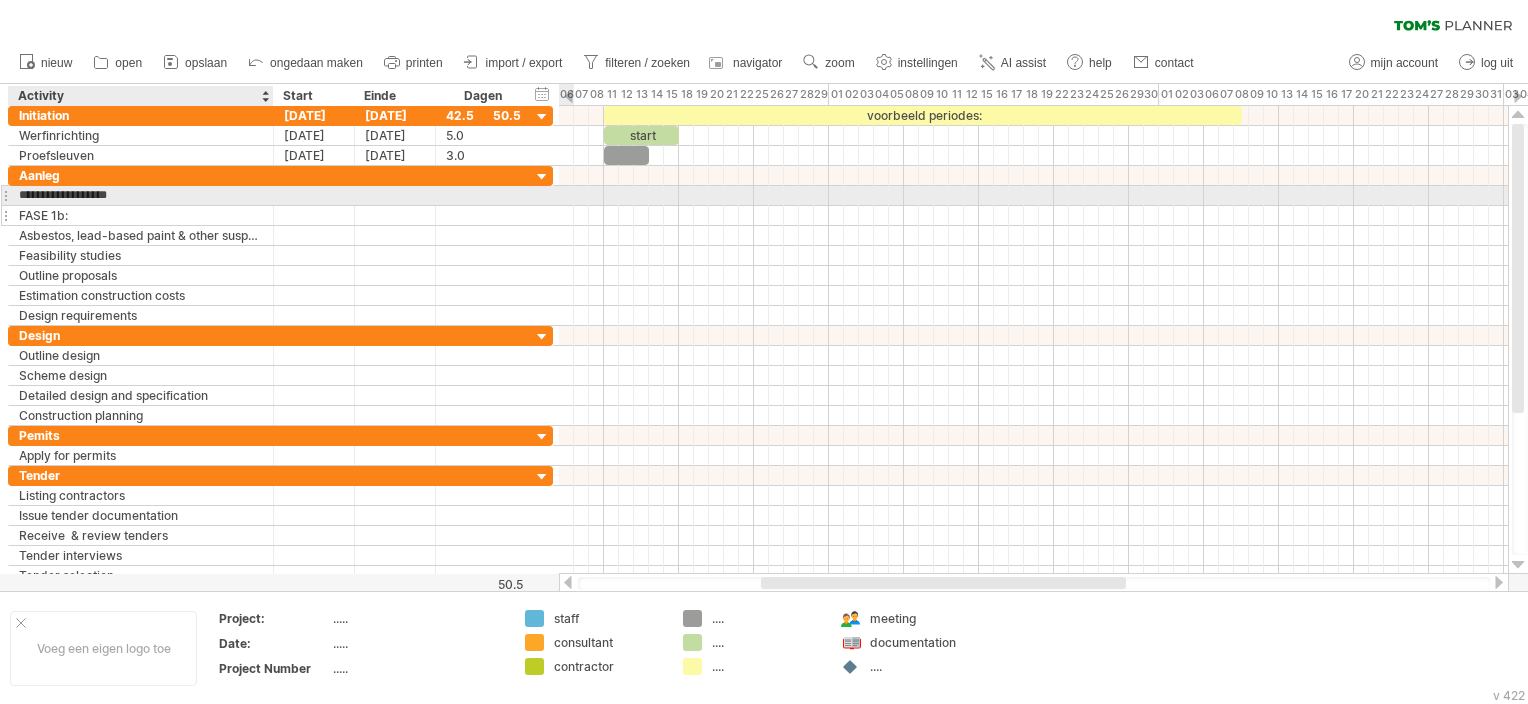 click on "FASE 1b:" at bounding box center (141, 215) 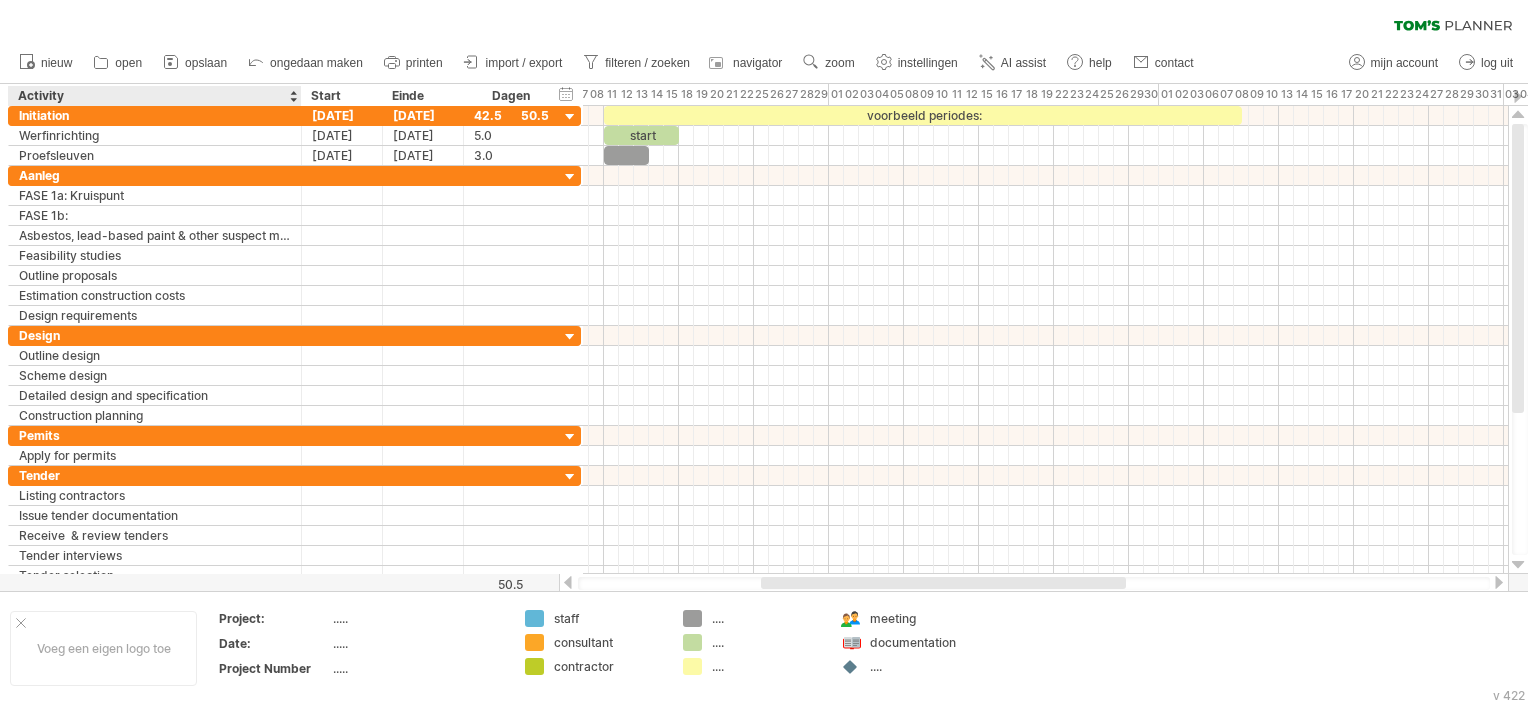 drag, startPoint x: 271, startPoint y: 96, endPoint x: 300, endPoint y: 100, distance: 29.274563 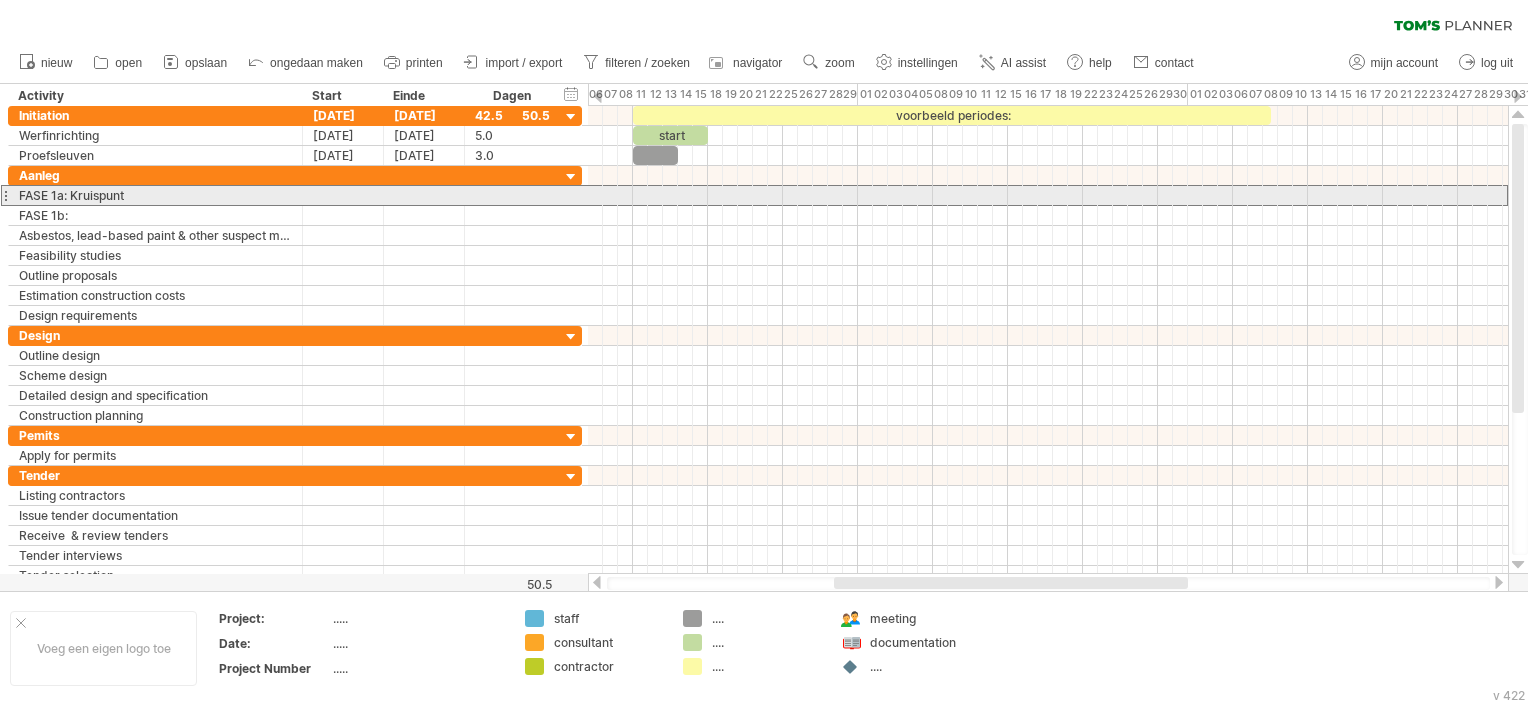 click on "FASE 1a: Kruispunt" at bounding box center (155, 195) 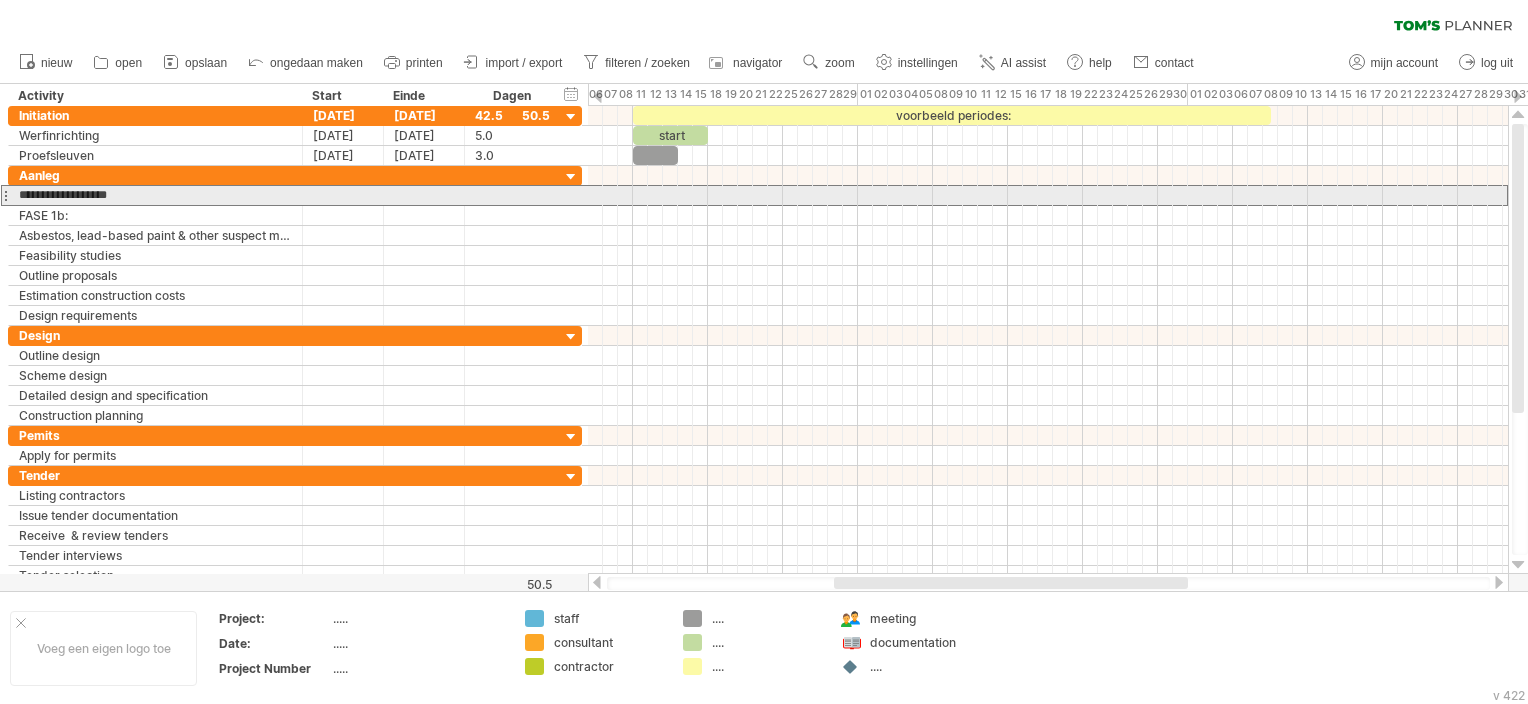 click on "**********" at bounding box center (155, 195) 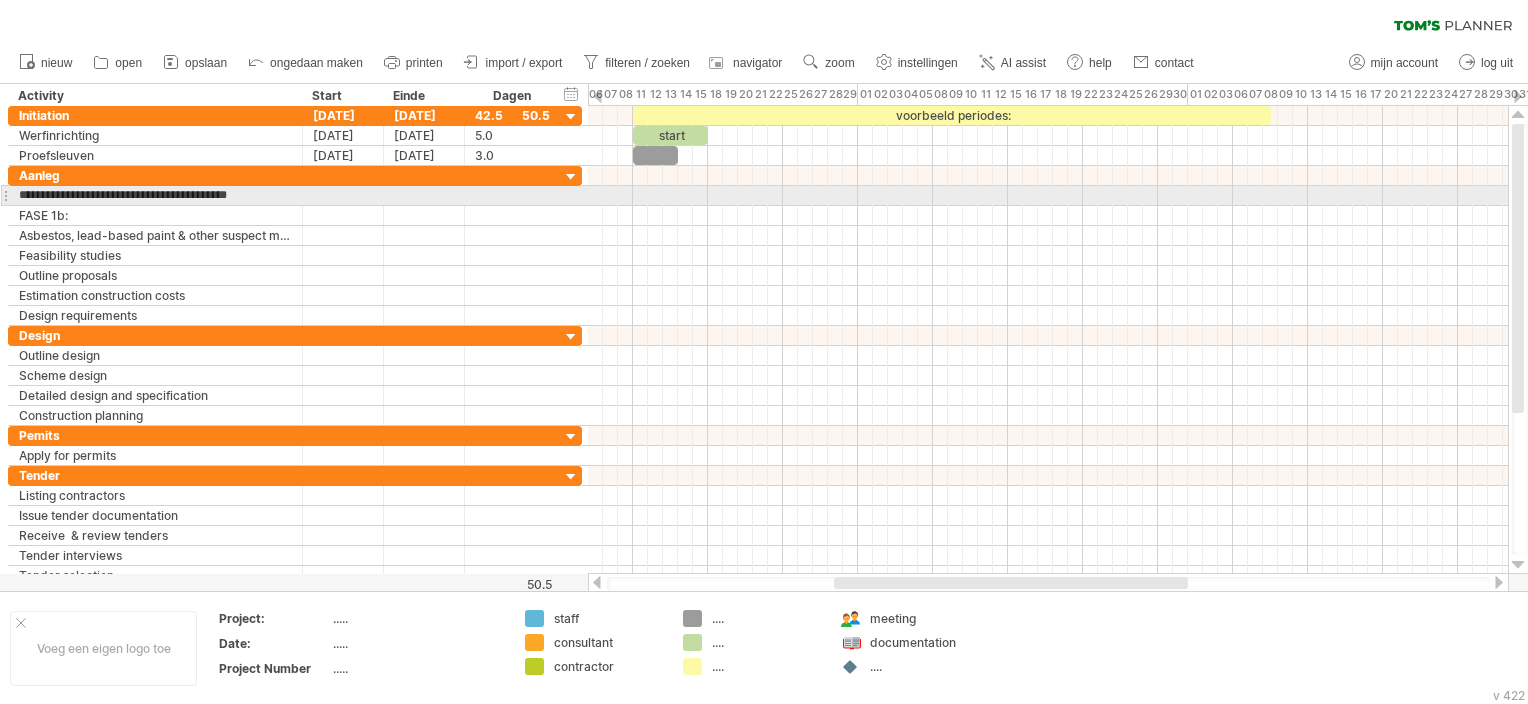 type on "**********" 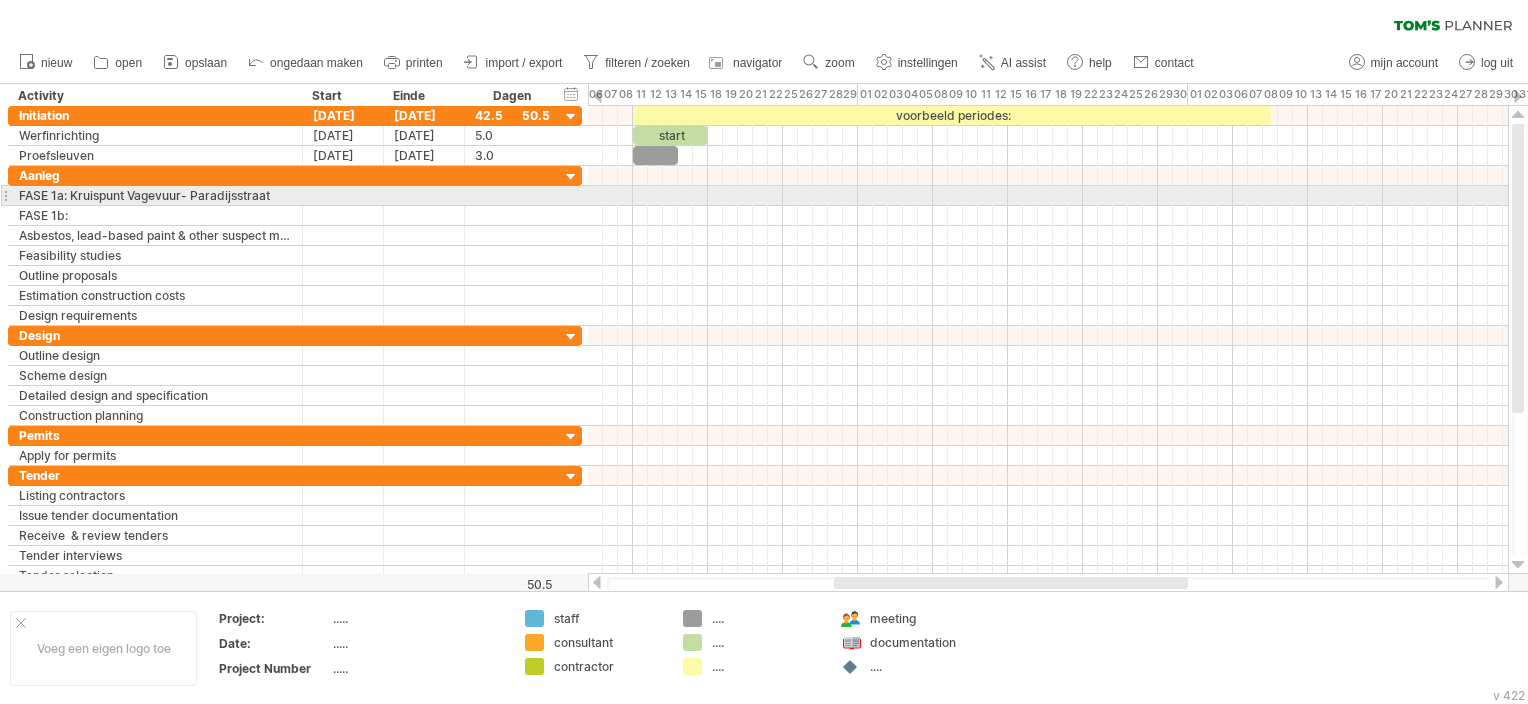 scroll, scrollTop: 1, scrollLeft: 0, axis: vertical 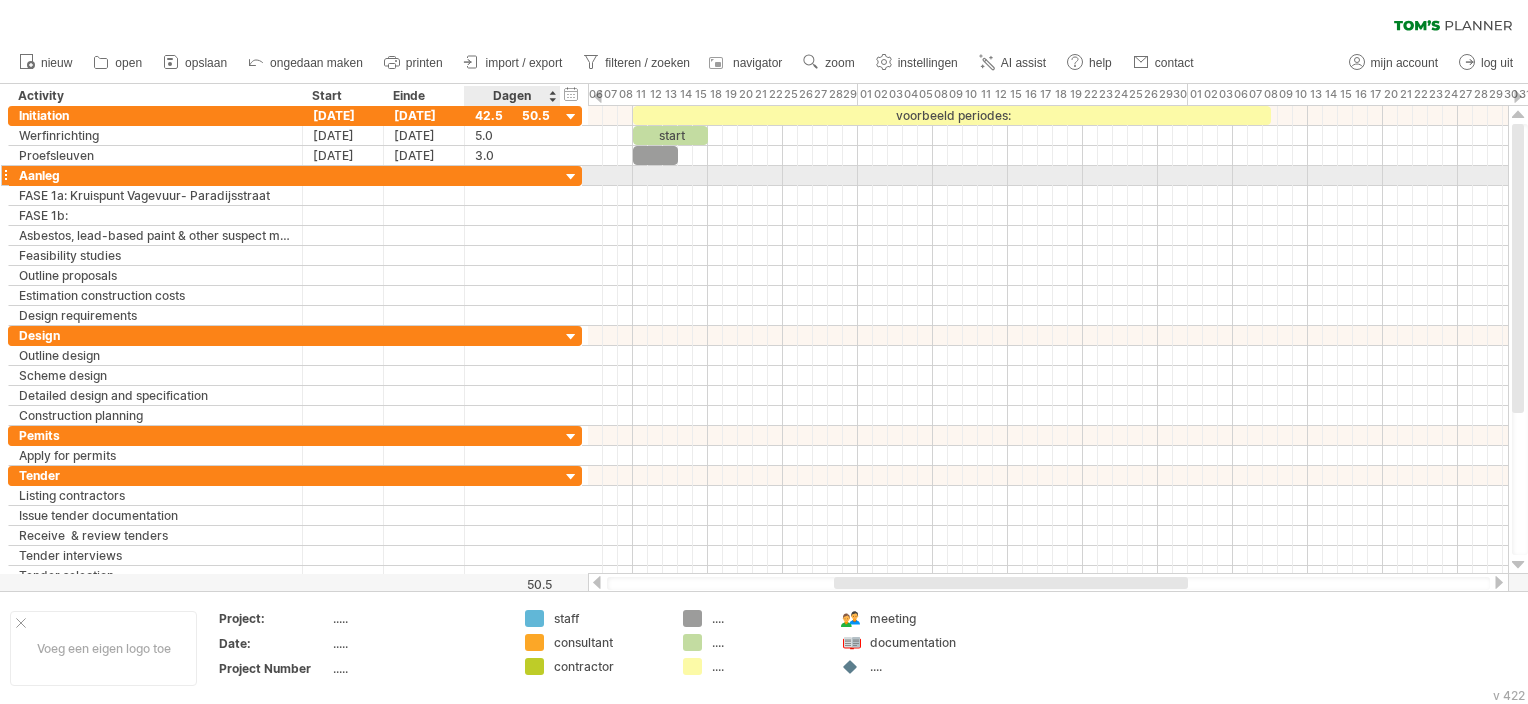 click at bounding box center [571, 177] 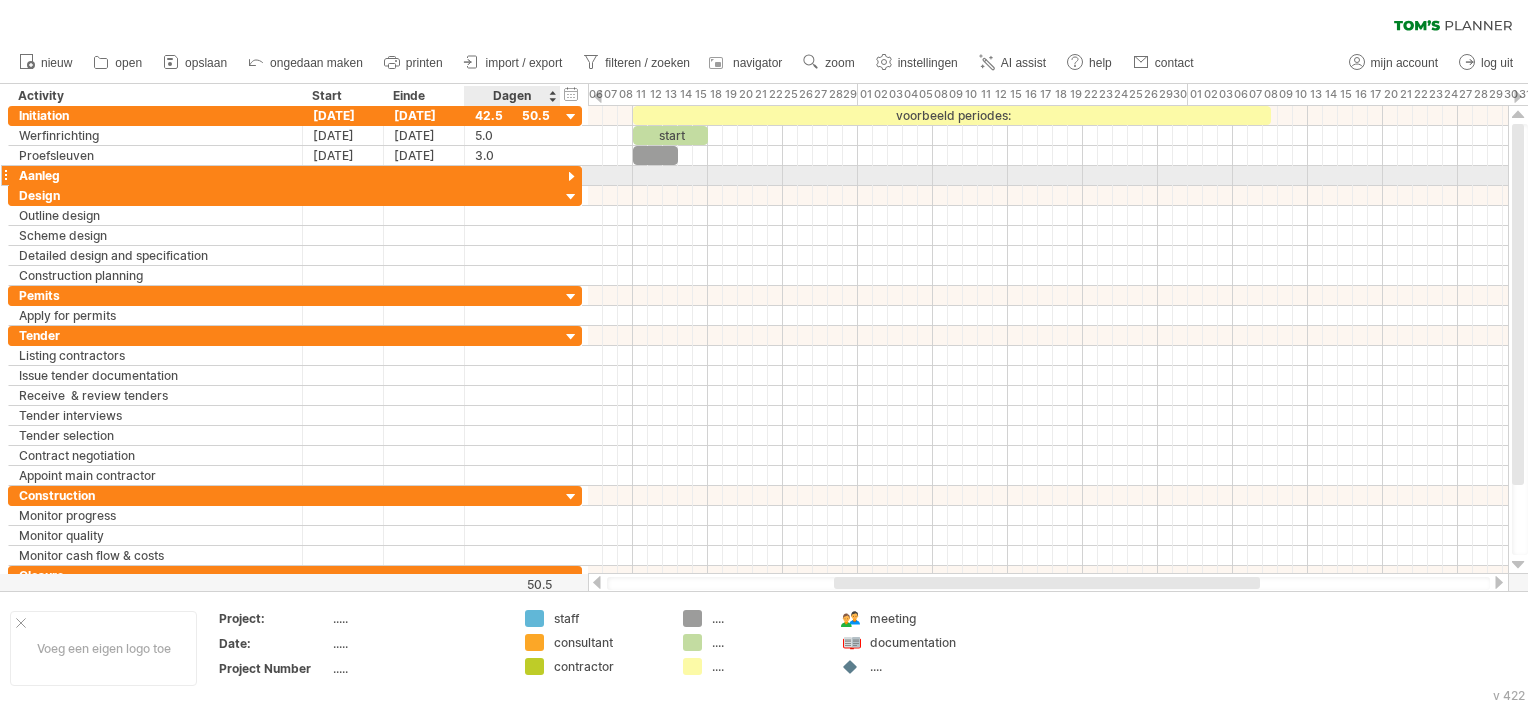 click at bounding box center [571, 177] 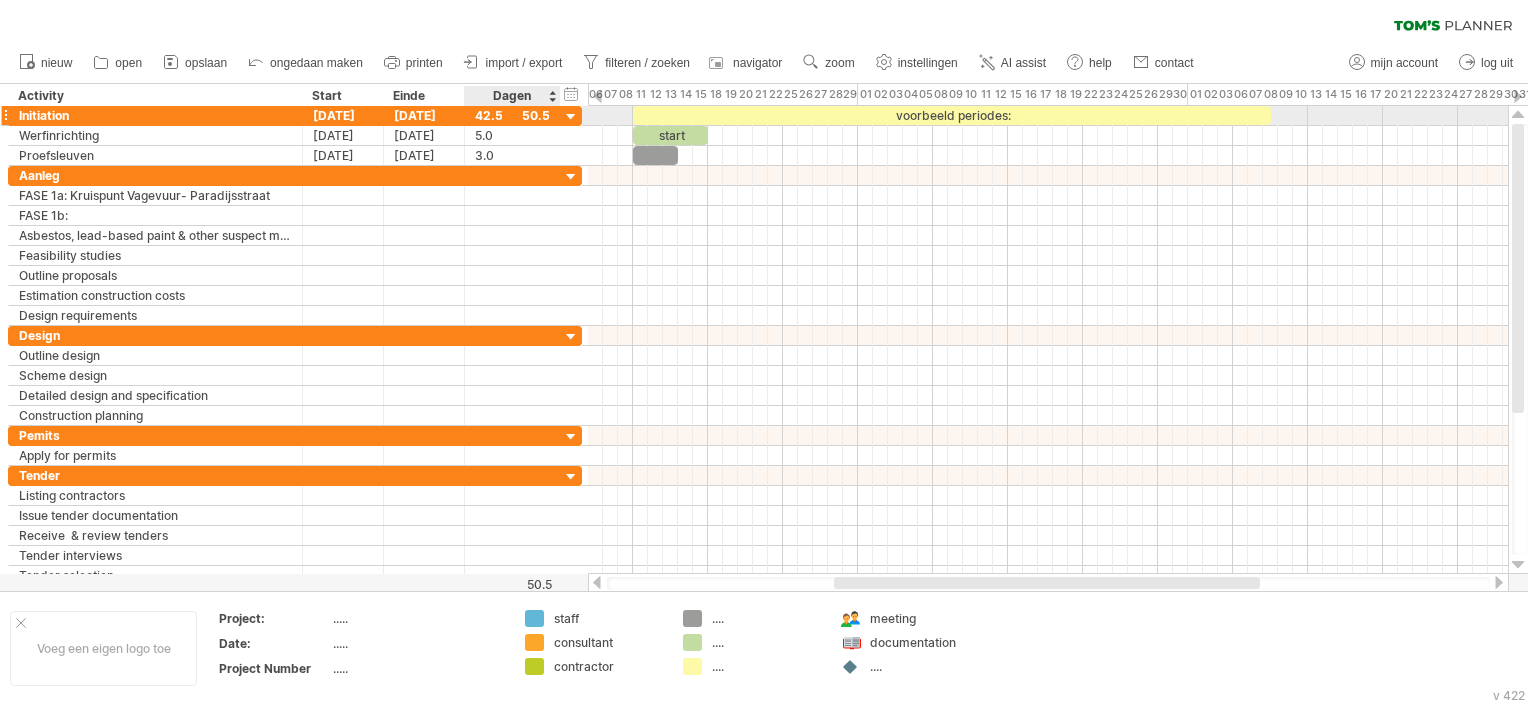 click on "42.5" at bounding box center [512, 115] 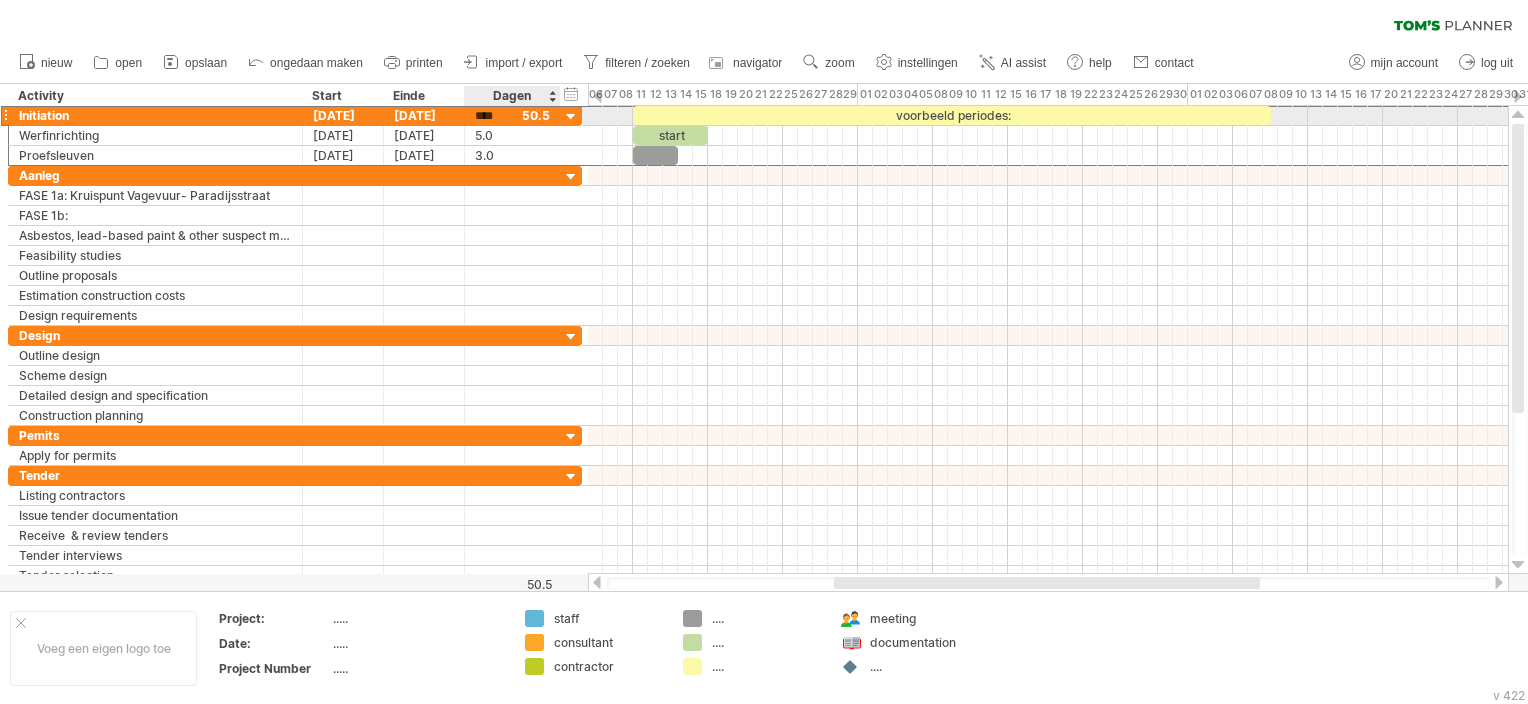 scroll, scrollTop: 1, scrollLeft: 0, axis: vertical 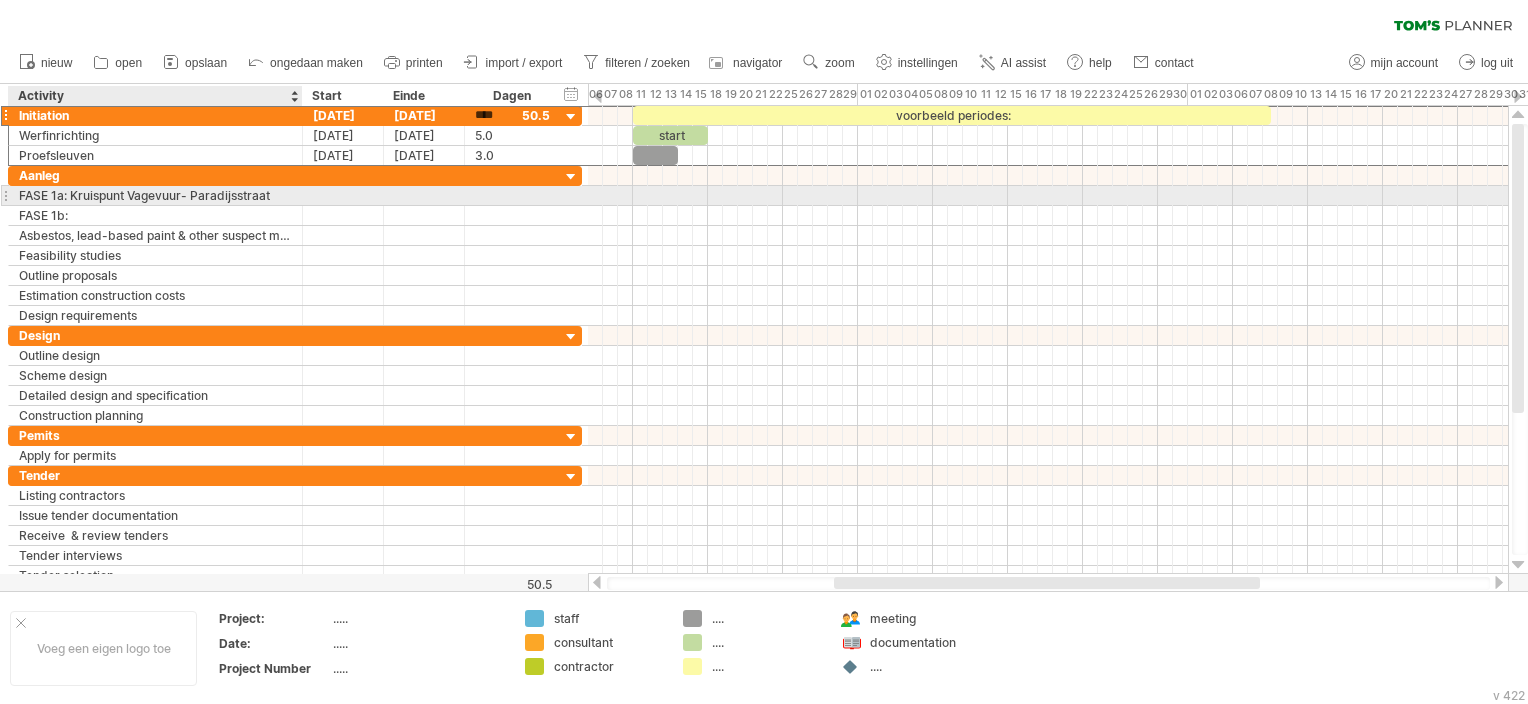 click on "FASE 1a: Kruispunt Vagevuur- Paradijsstraat" at bounding box center (155, 195) 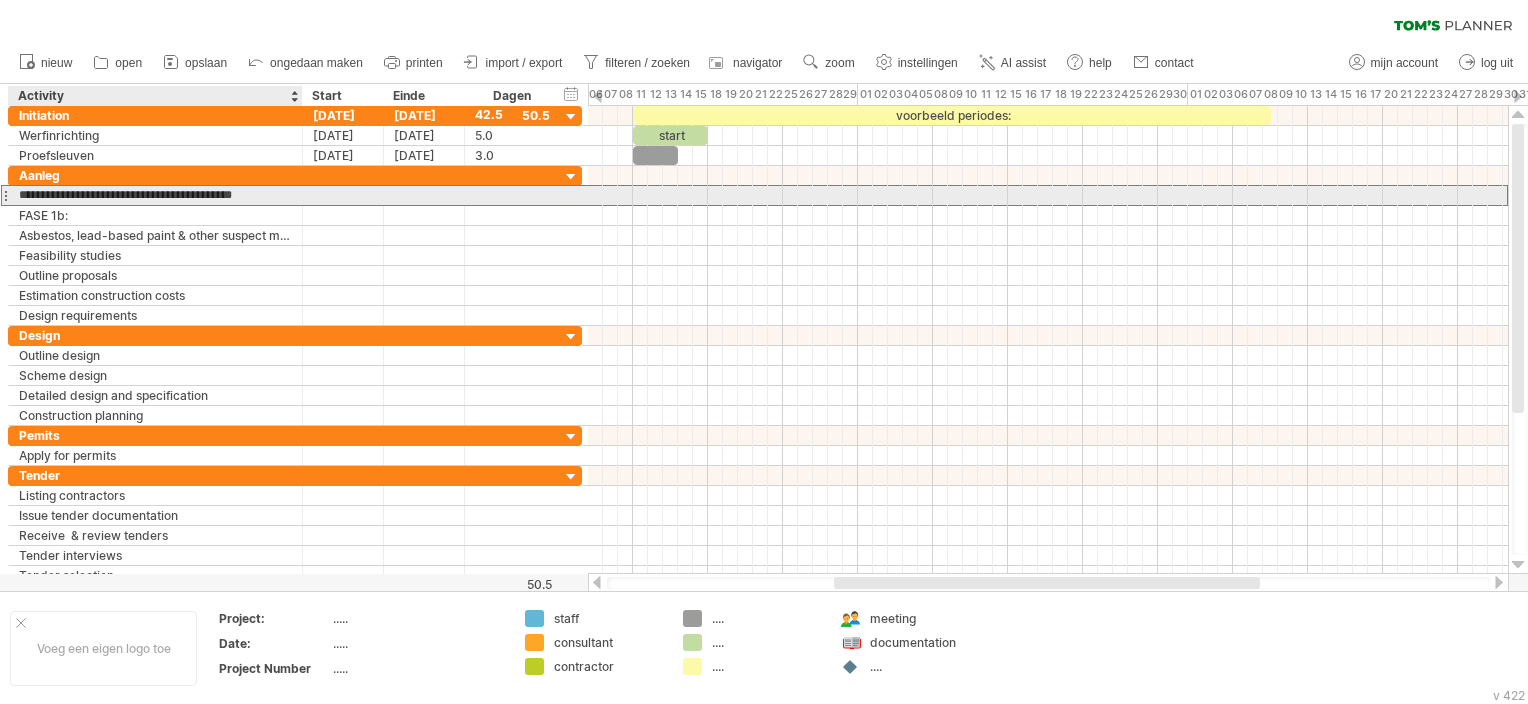 scroll, scrollTop: 0, scrollLeft: 0, axis: both 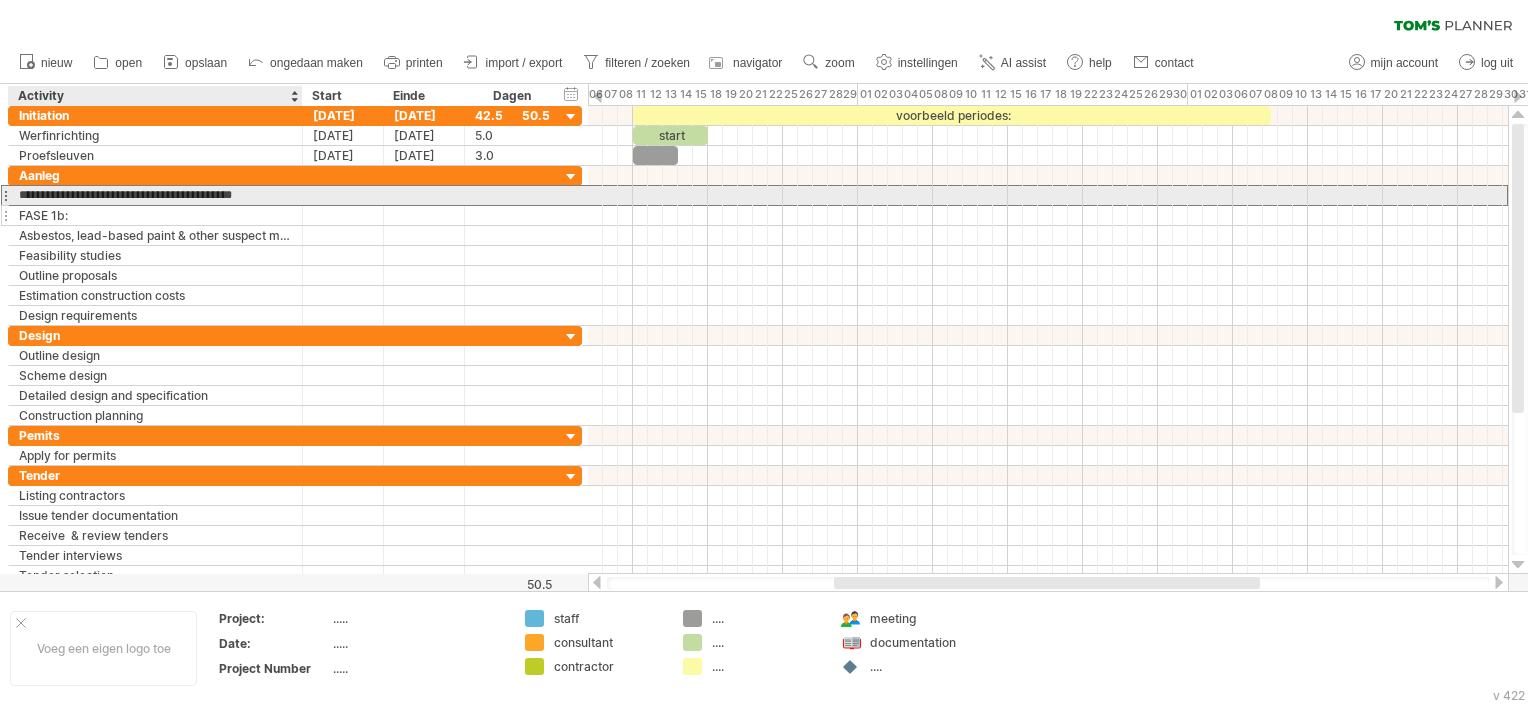 click on "FASE 1b:" at bounding box center (155, 215) 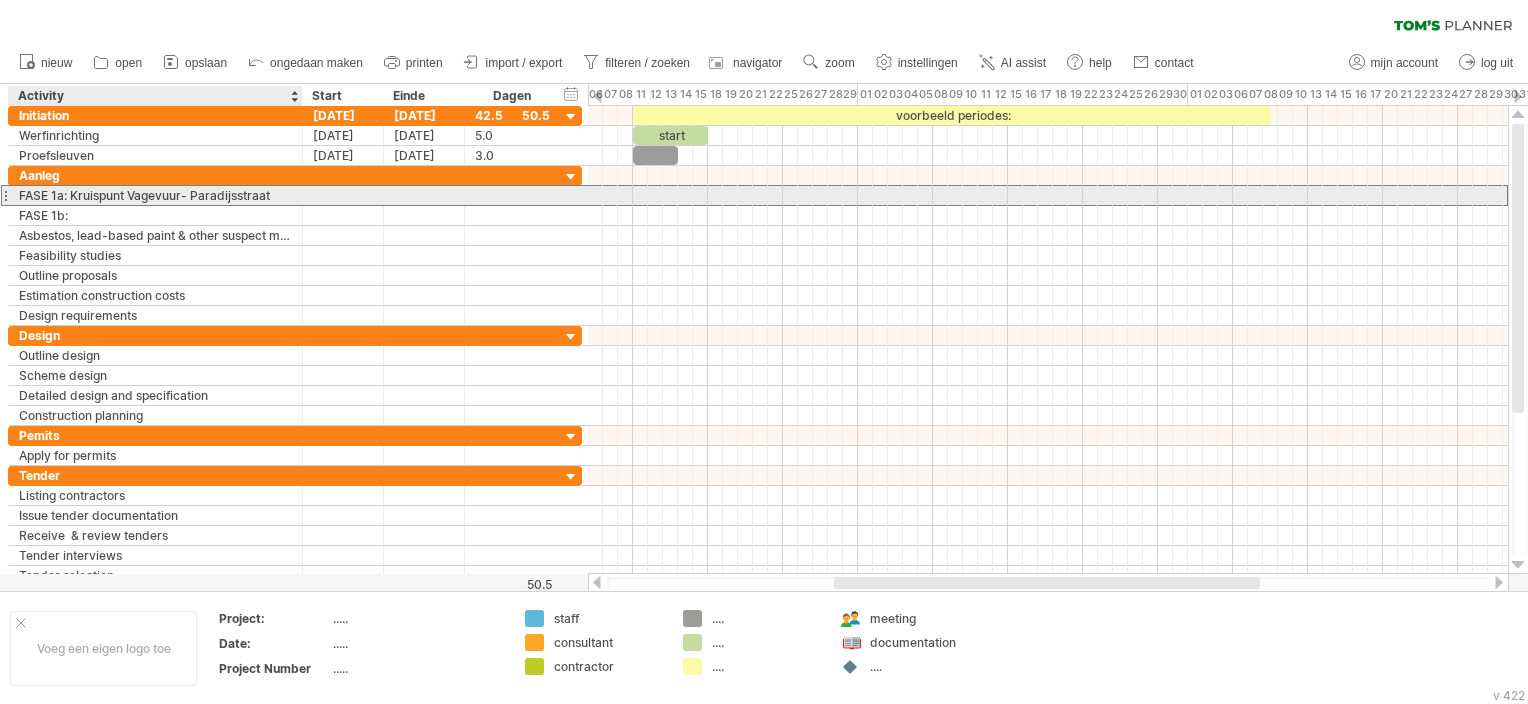 click on "FASE 1a: Kruispunt Vagevuur- Paradijsstraat" at bounding box center (155, 195) 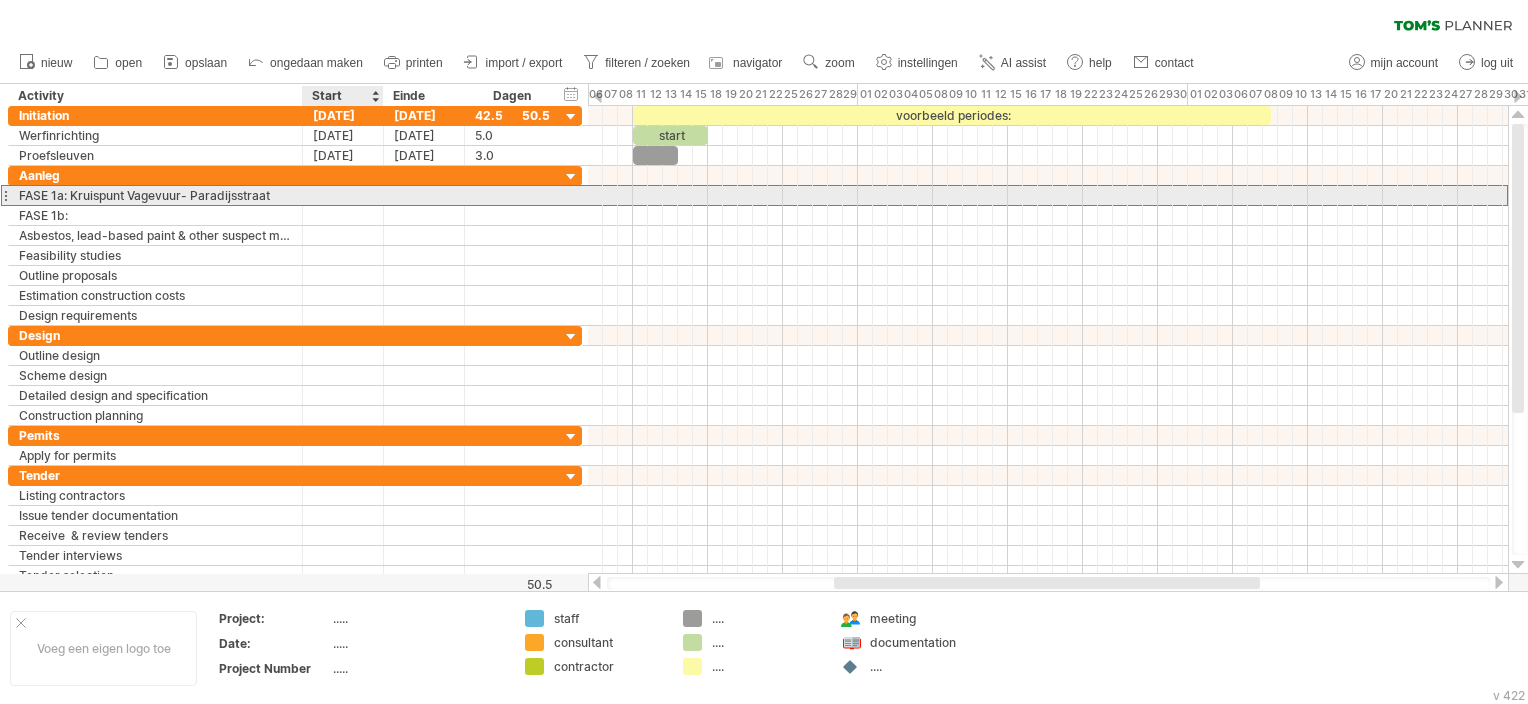 click at bounding box center [343, 195] 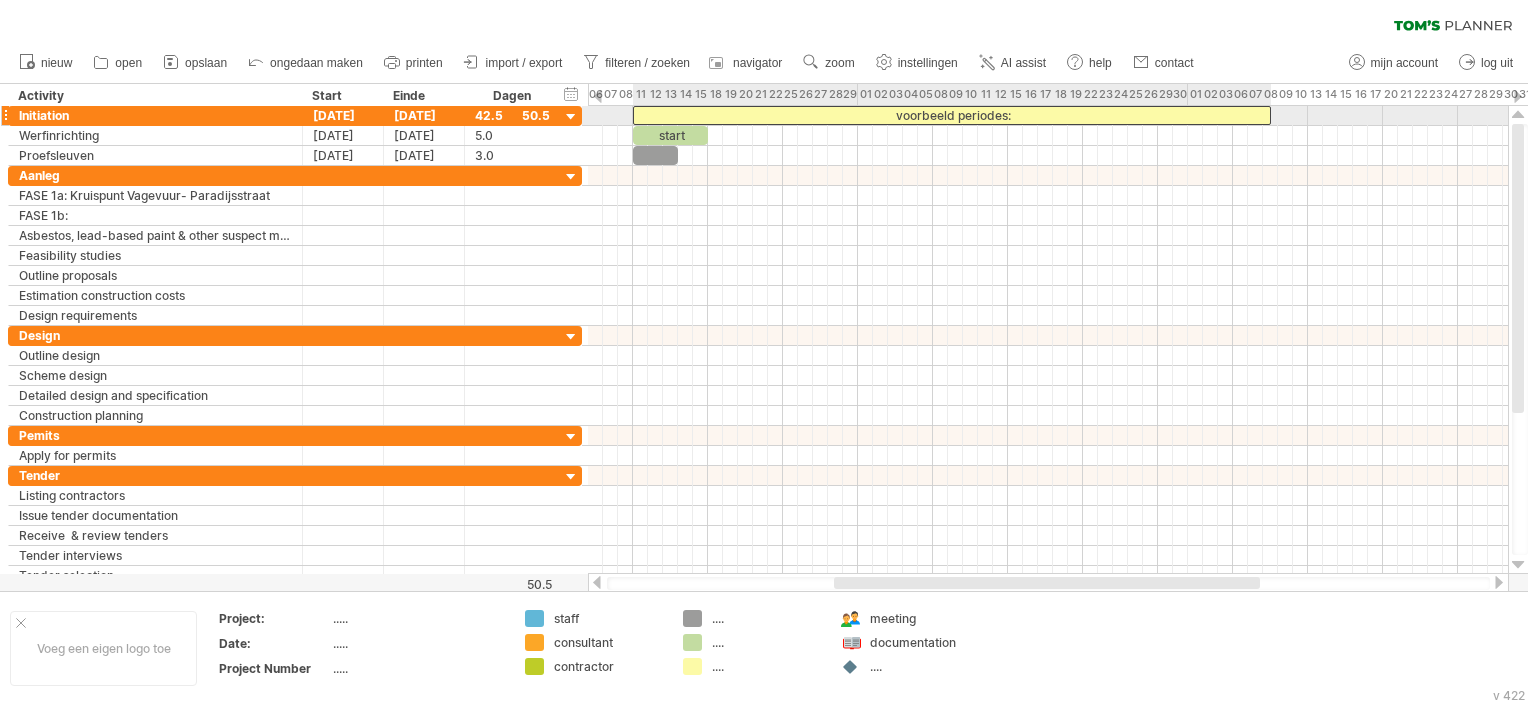 click on "voorbeeld periodes:" at bounding box center (952, 115) 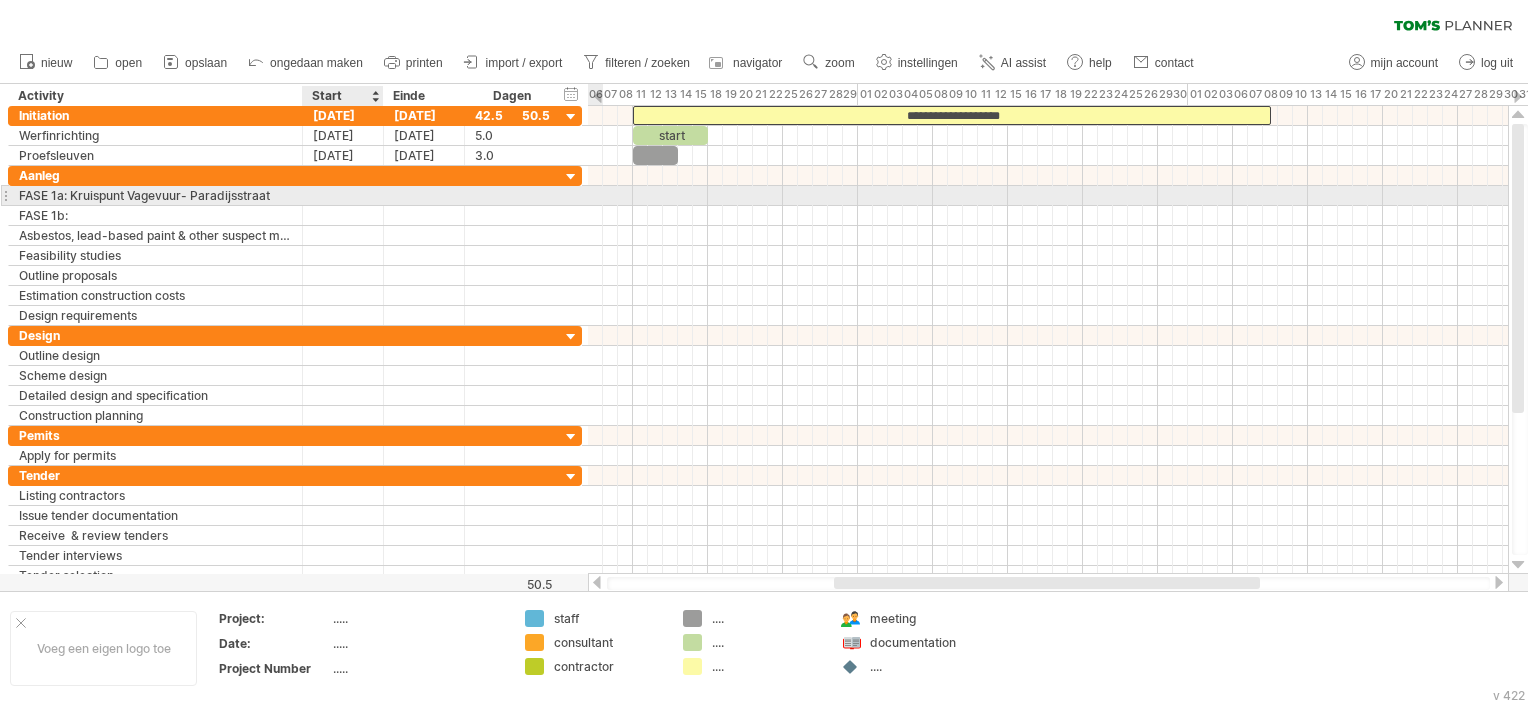click at bounding box center [343, 195] 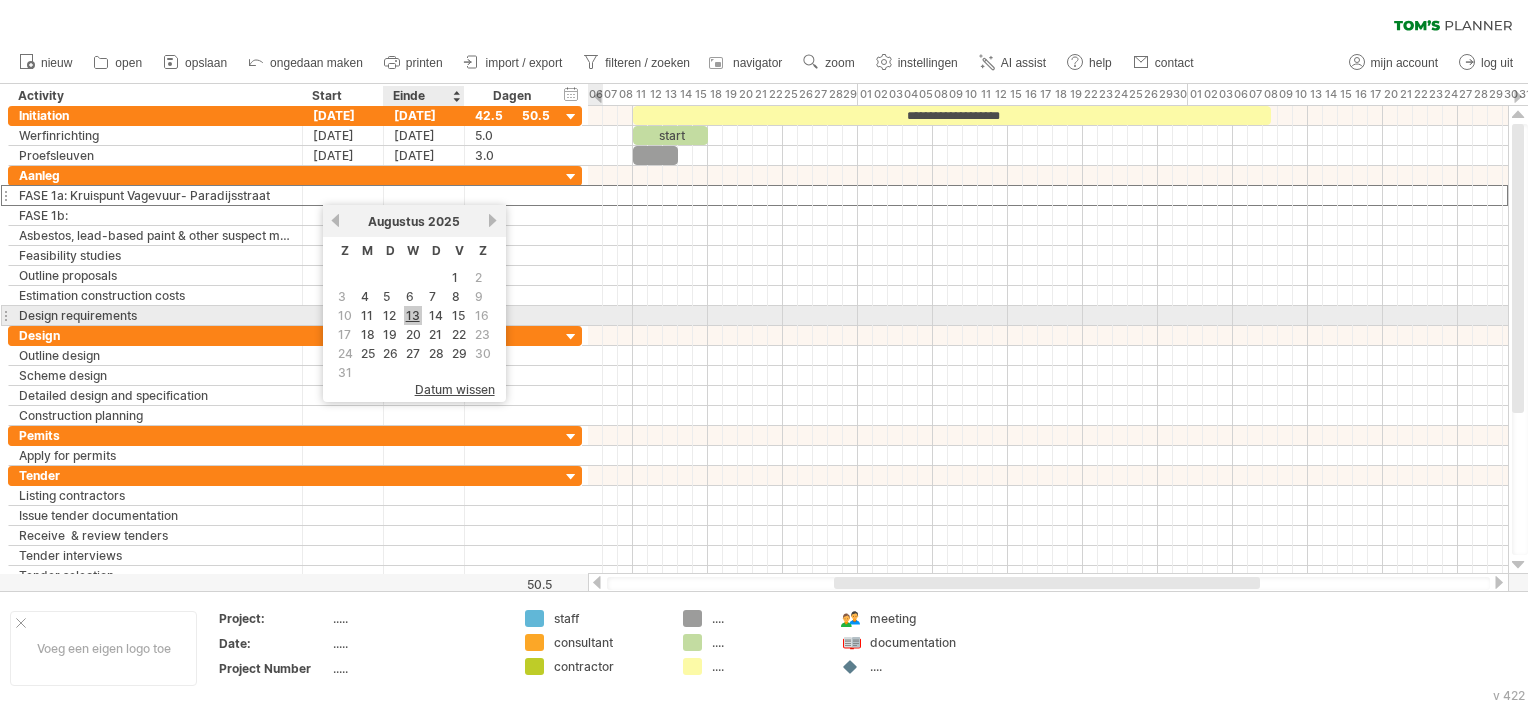 click on "13" at bounding box center (413, 315) 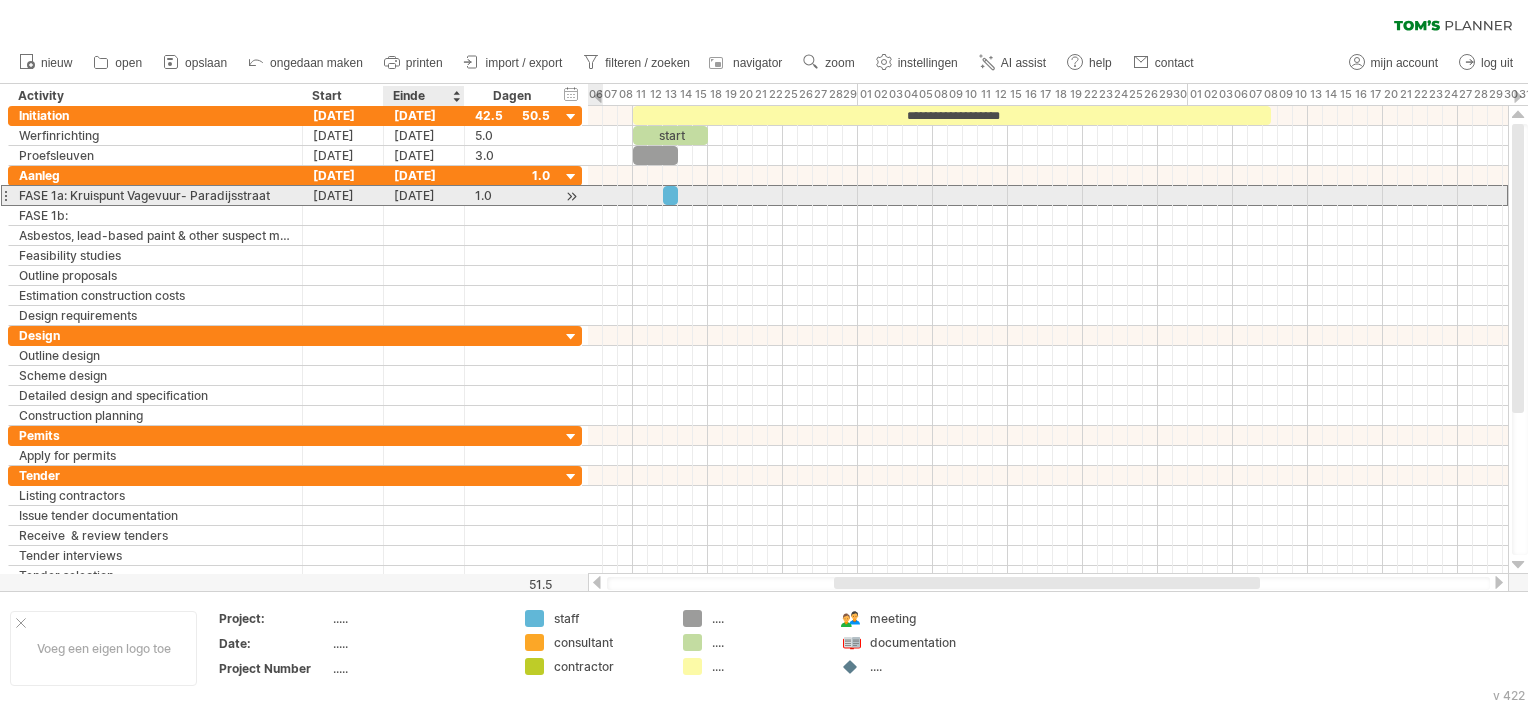 click on "[DATE]" at bounding box center (424, 195) 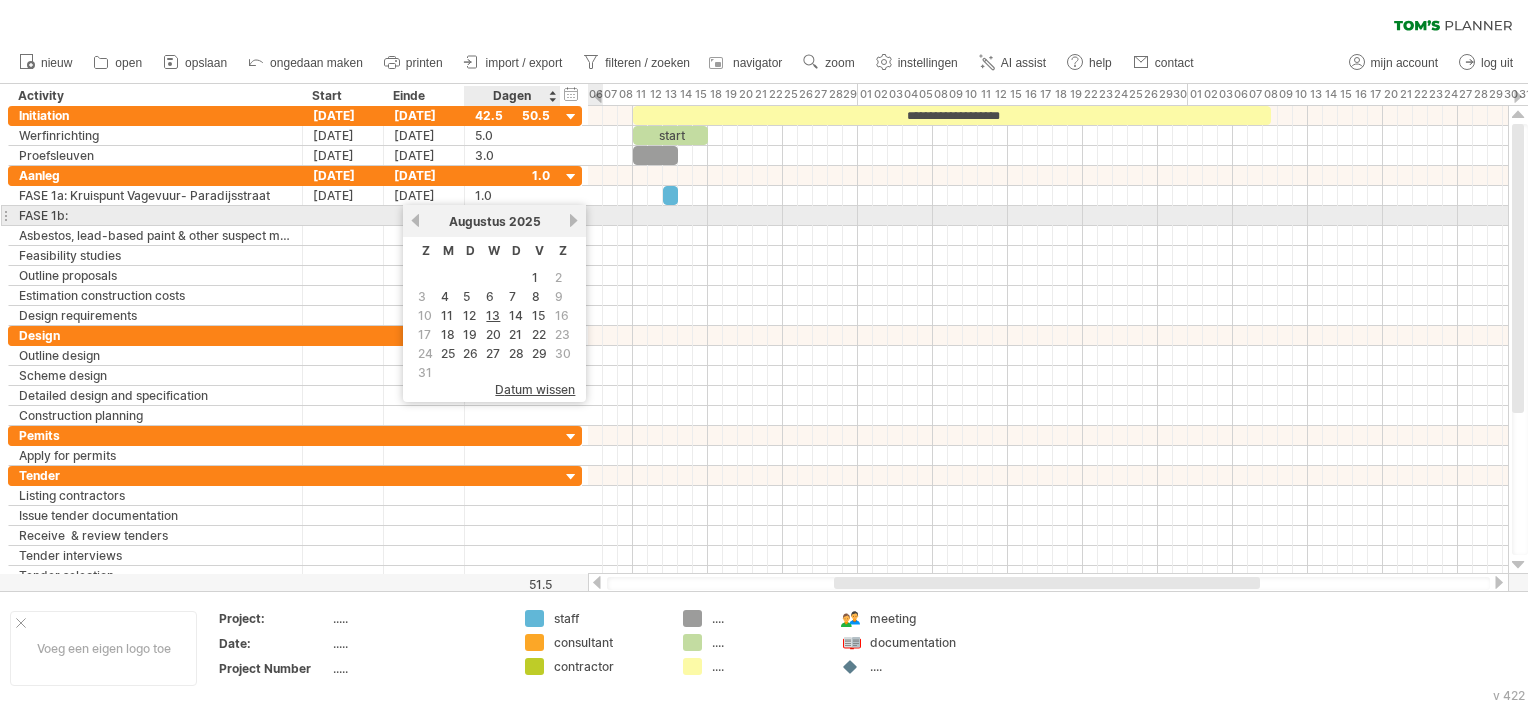 click on "volgende" at bounding box center [573, 220] 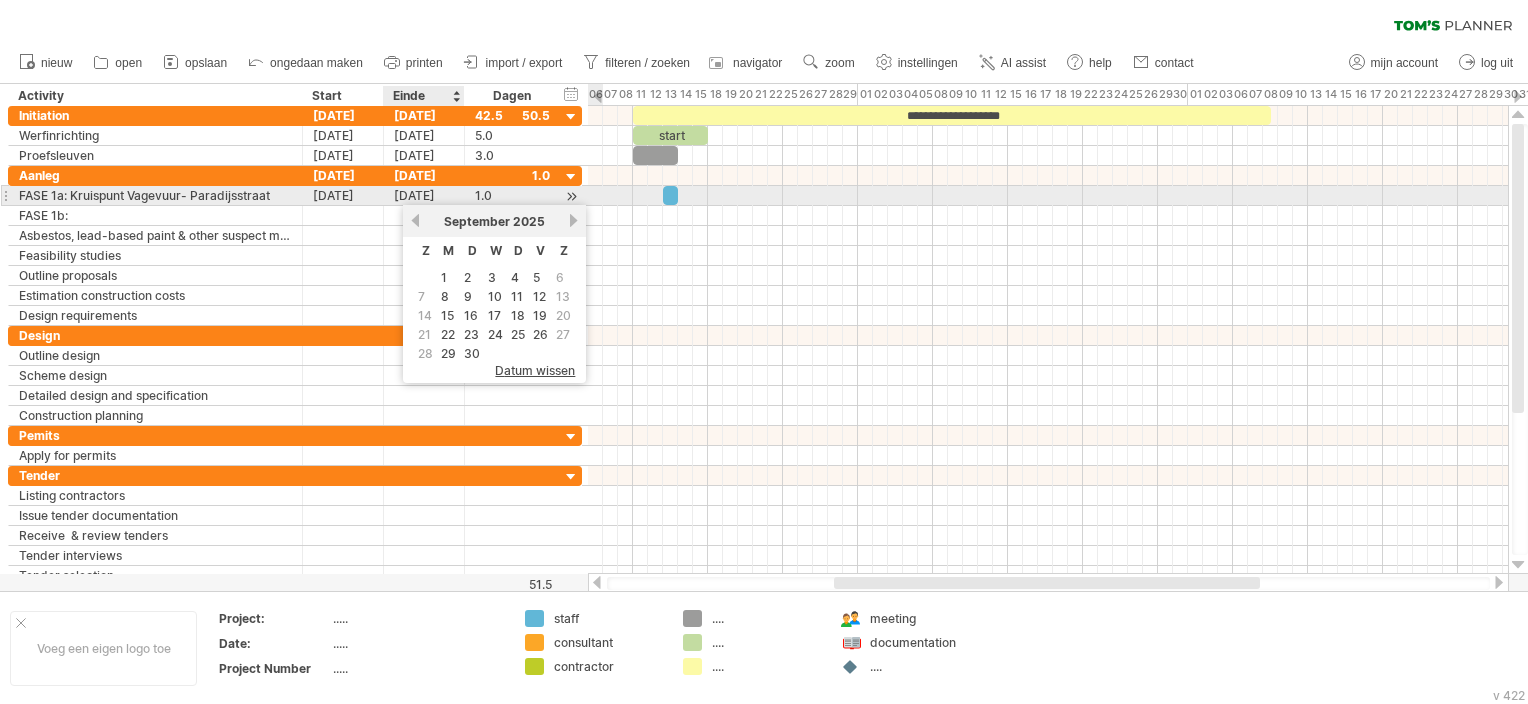 click on "vorige" at bounding box center [415, 220] 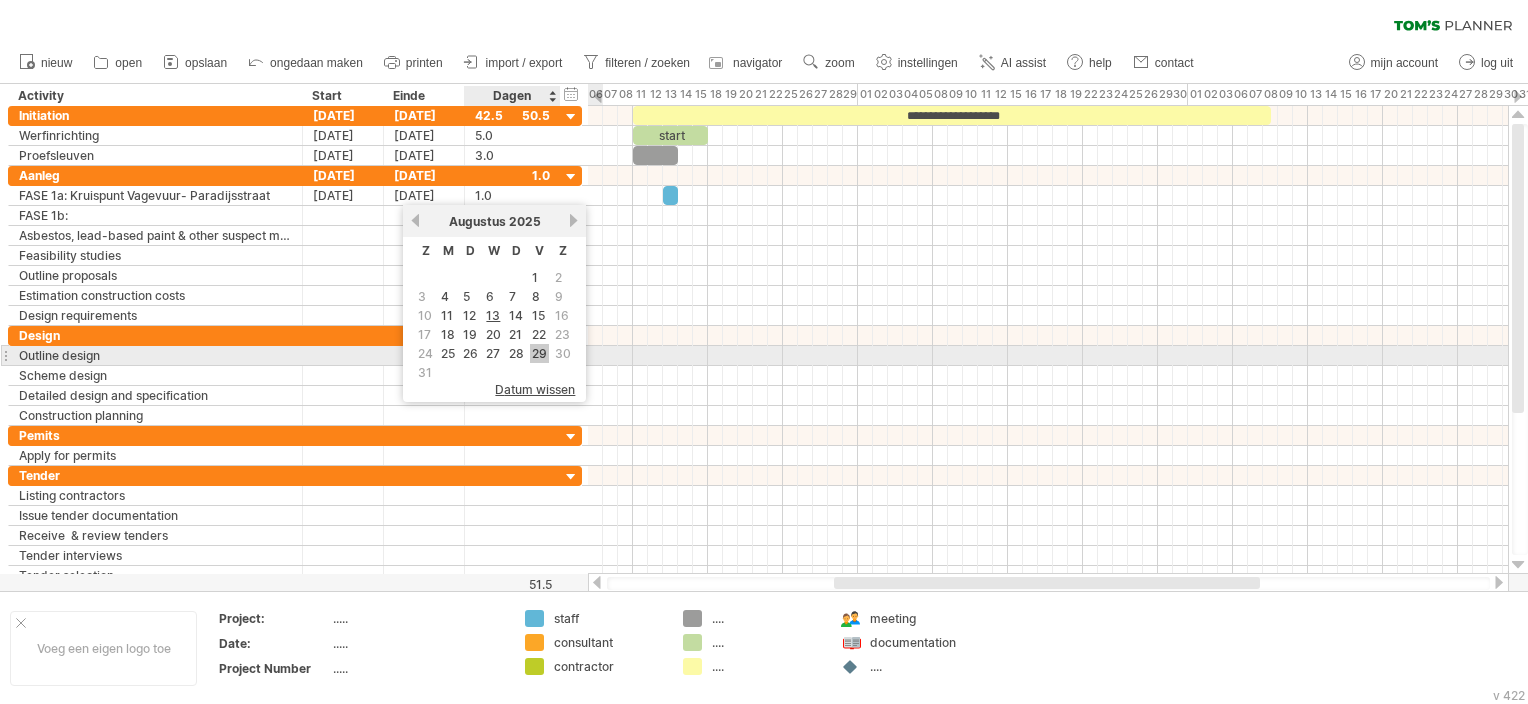 click on "29" at bounding box center [539, 353] 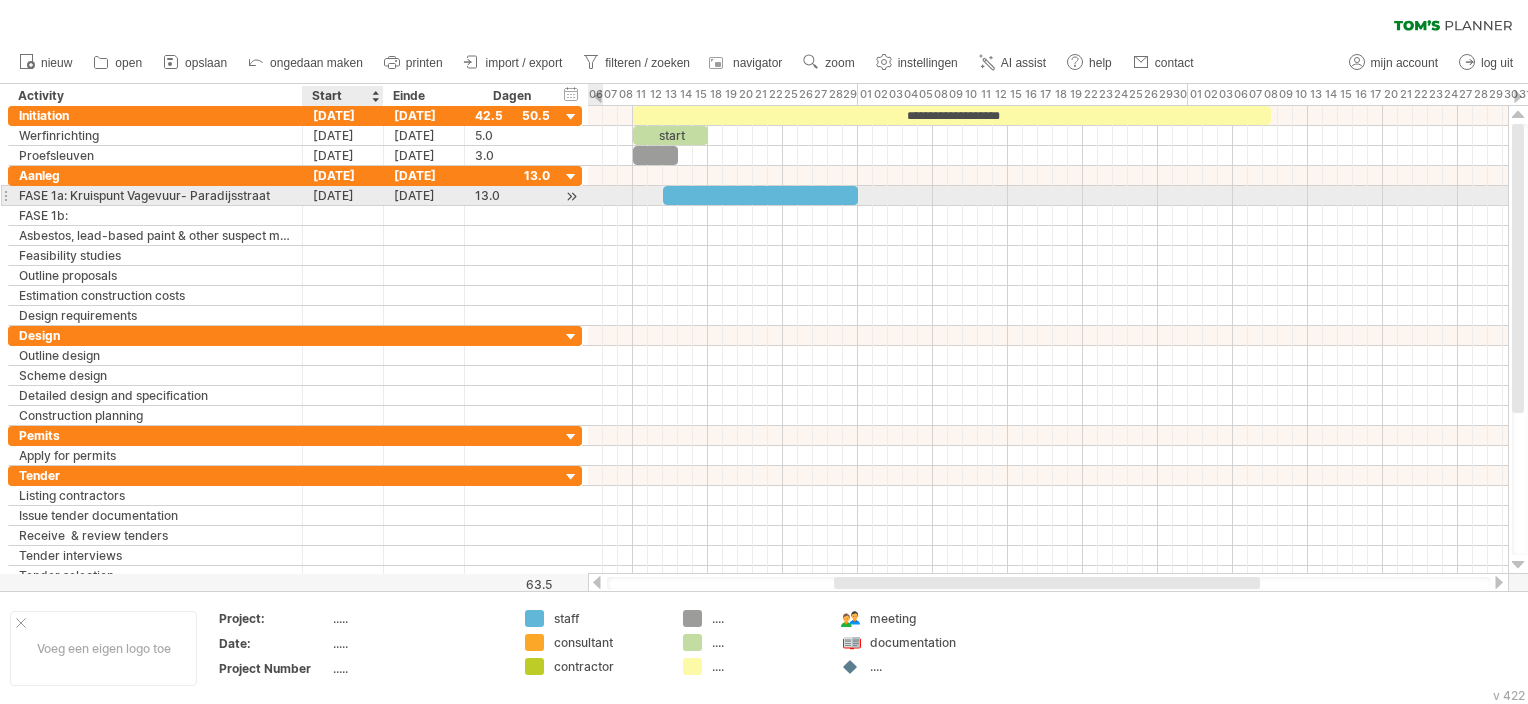 click on "[DATE]" at bounding box center (343, 195) 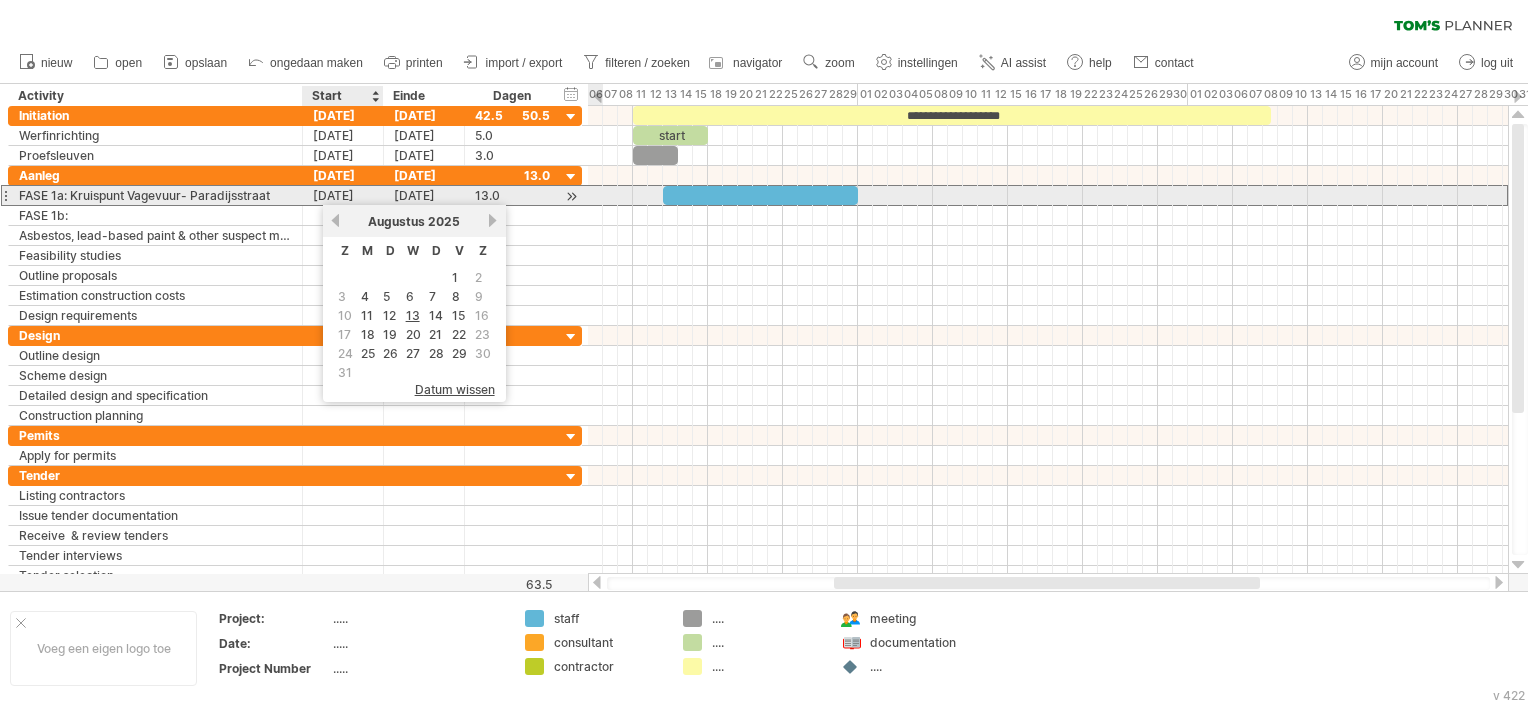 click on "vorige volgende [DATE]" at bounding box center [414, 221] 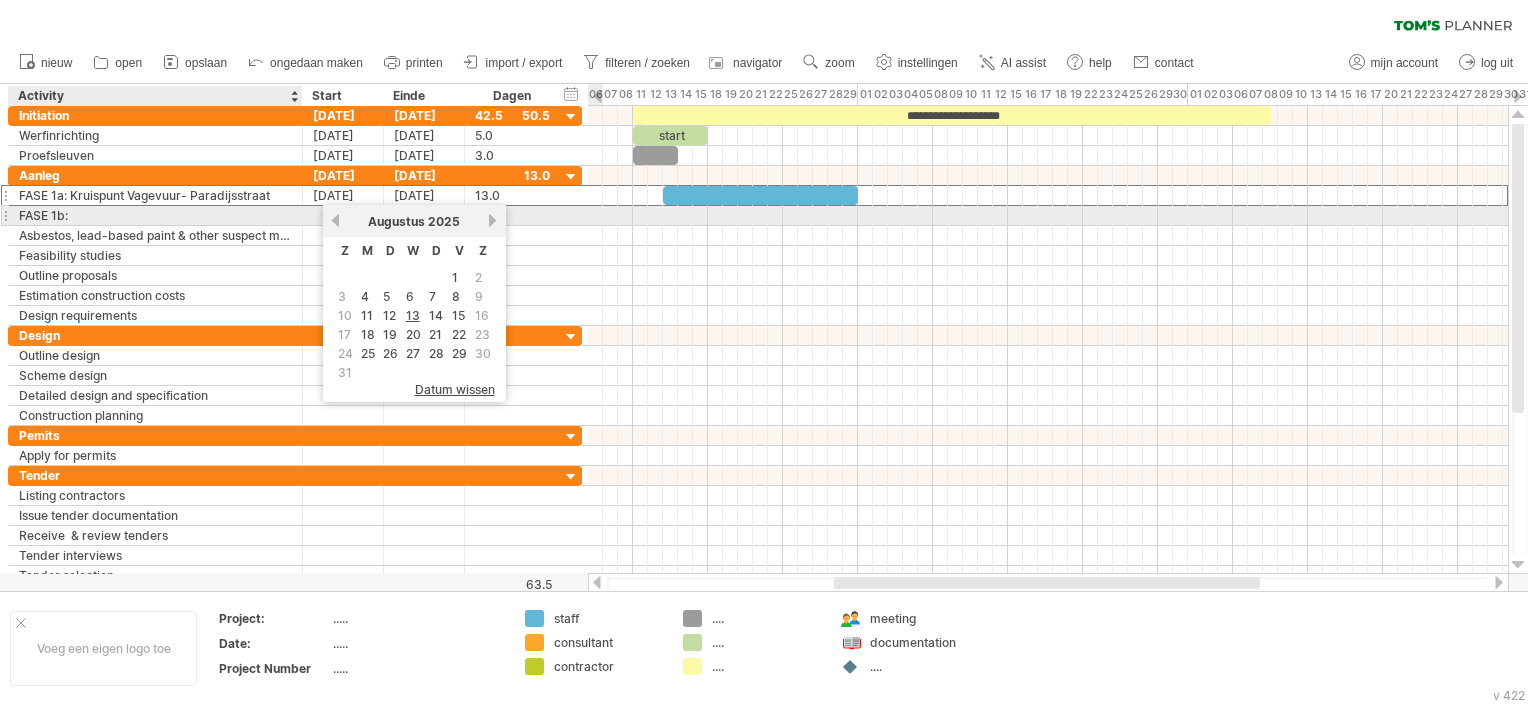 click on "FASE 1b:" at bounding box center [155, 215] 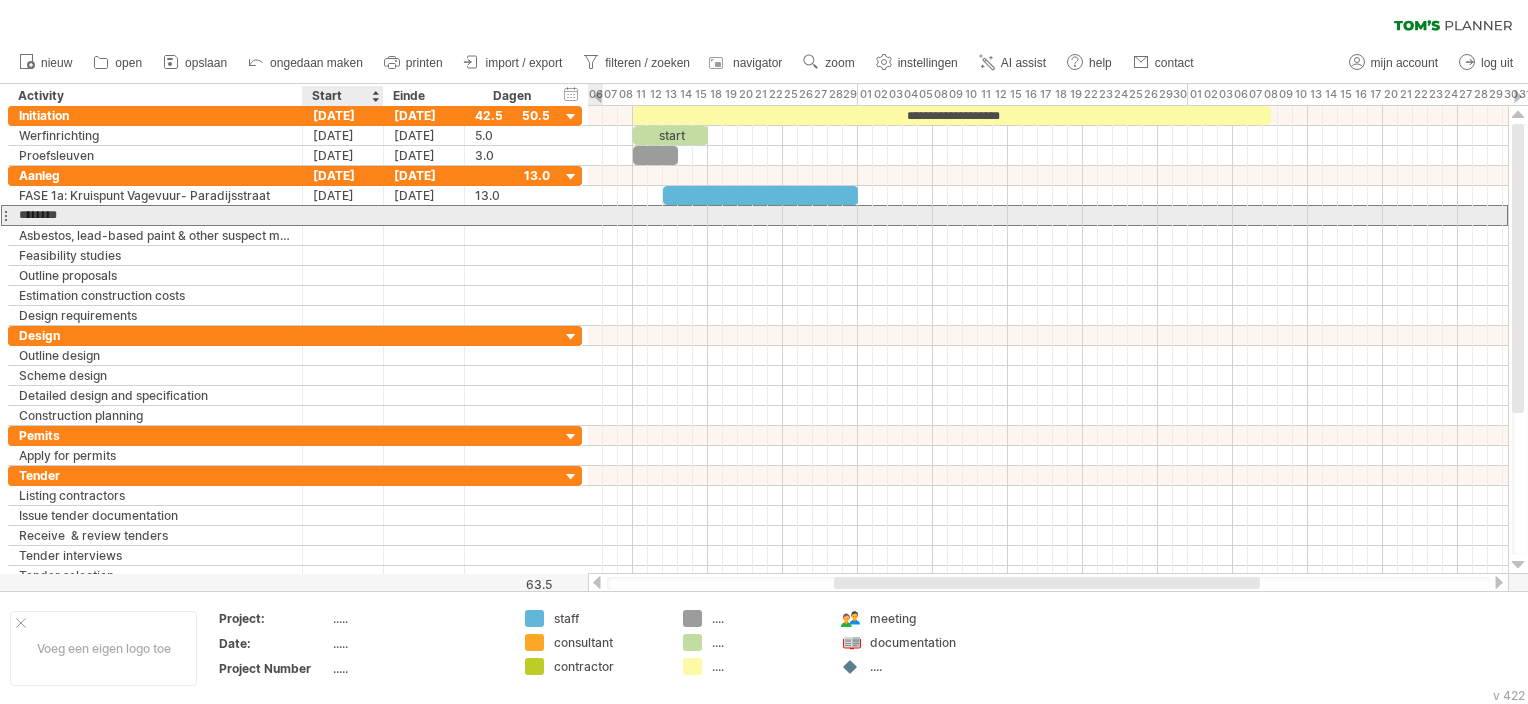 click at bounding box center [343, 215] 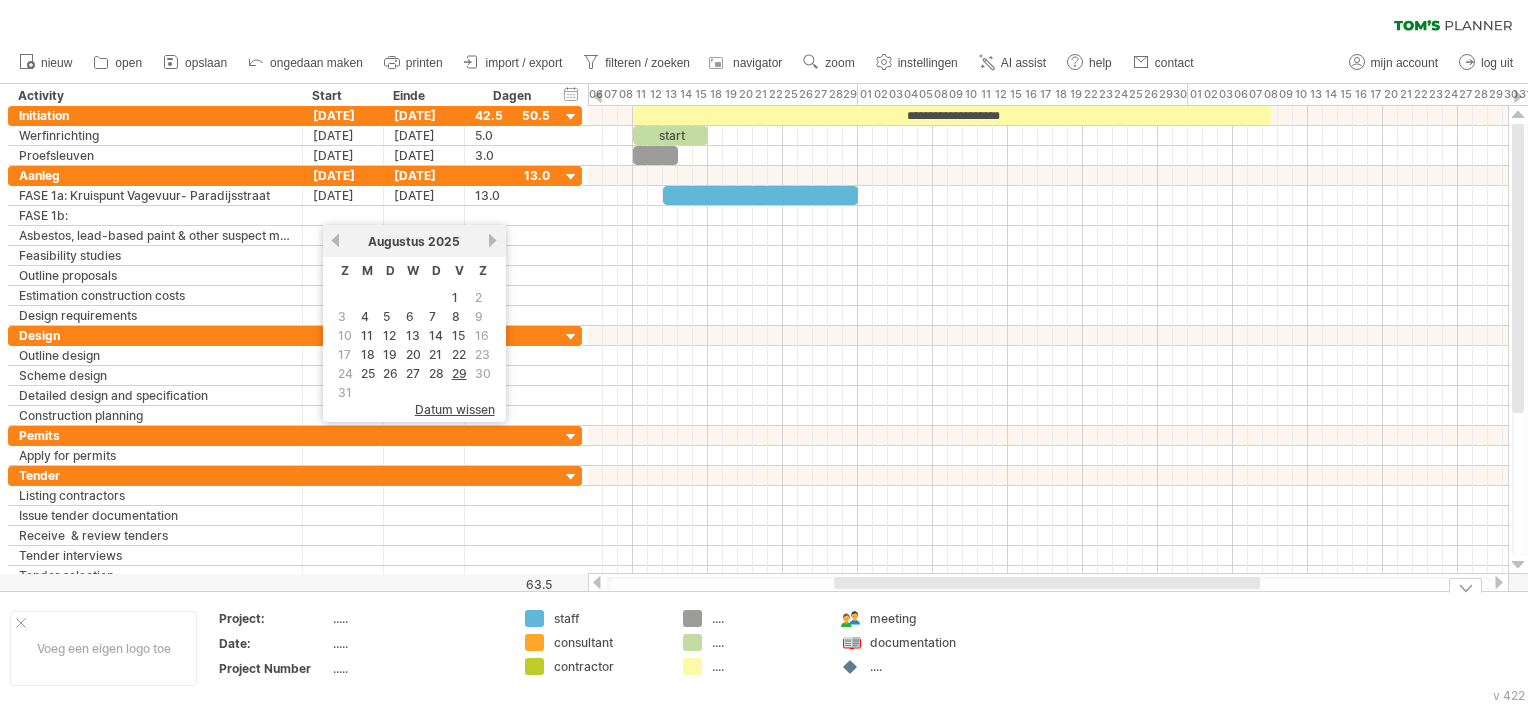 click on "meeting" at bounding box center (924, 618) 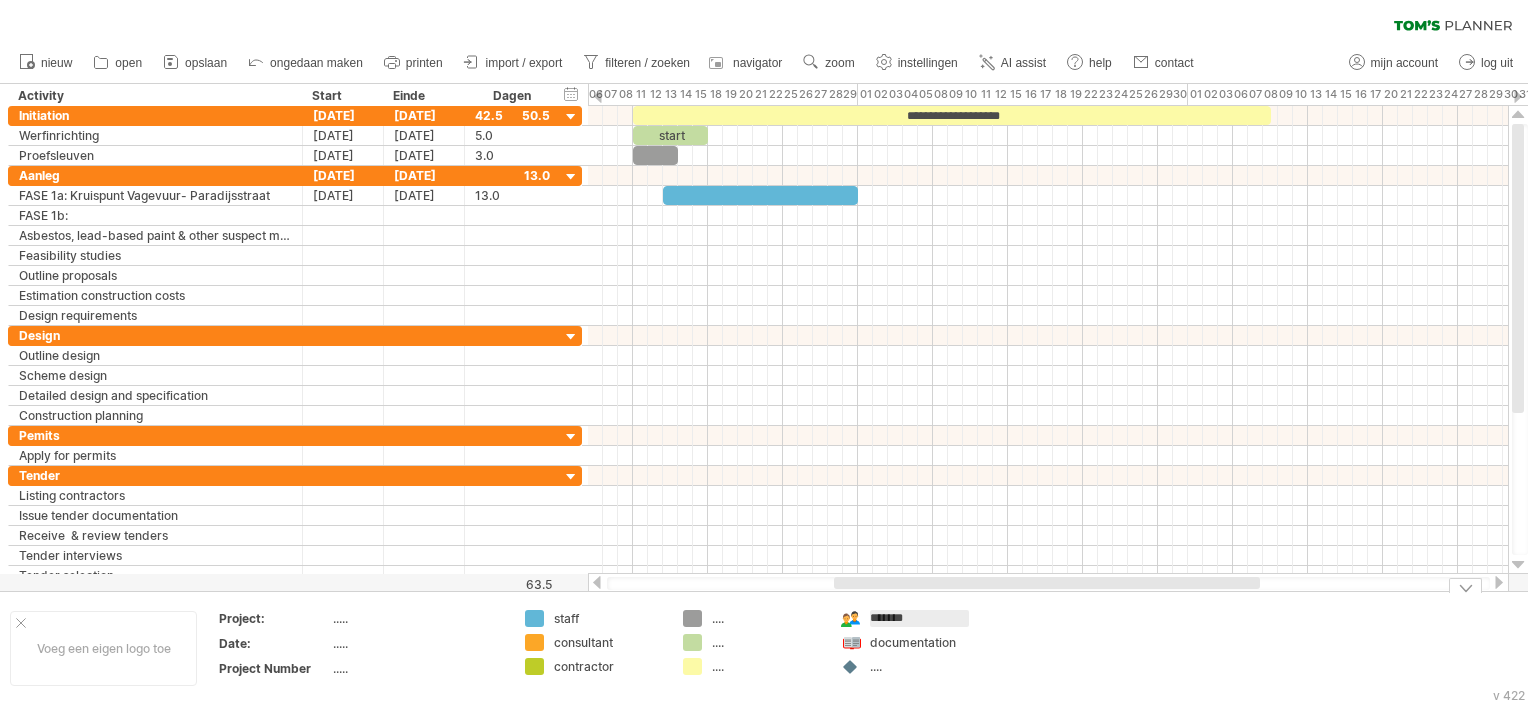 click at bounding box center (851, 619) 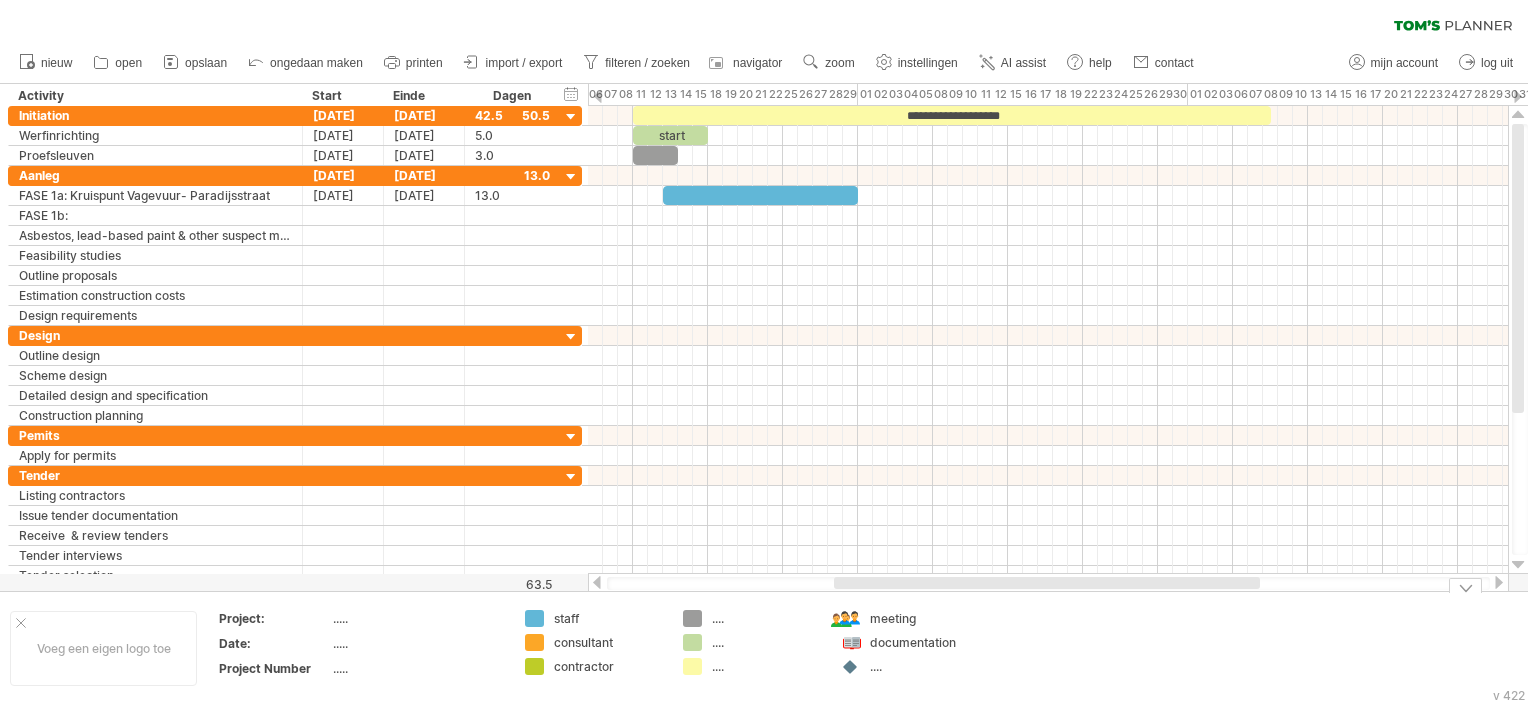 click on "Probeert verbinding te maken met [DOMAIN_NAME]
Opnieuw verbonden
0%
wissen filter
toepassen filter" at bounding box center [764, 352] 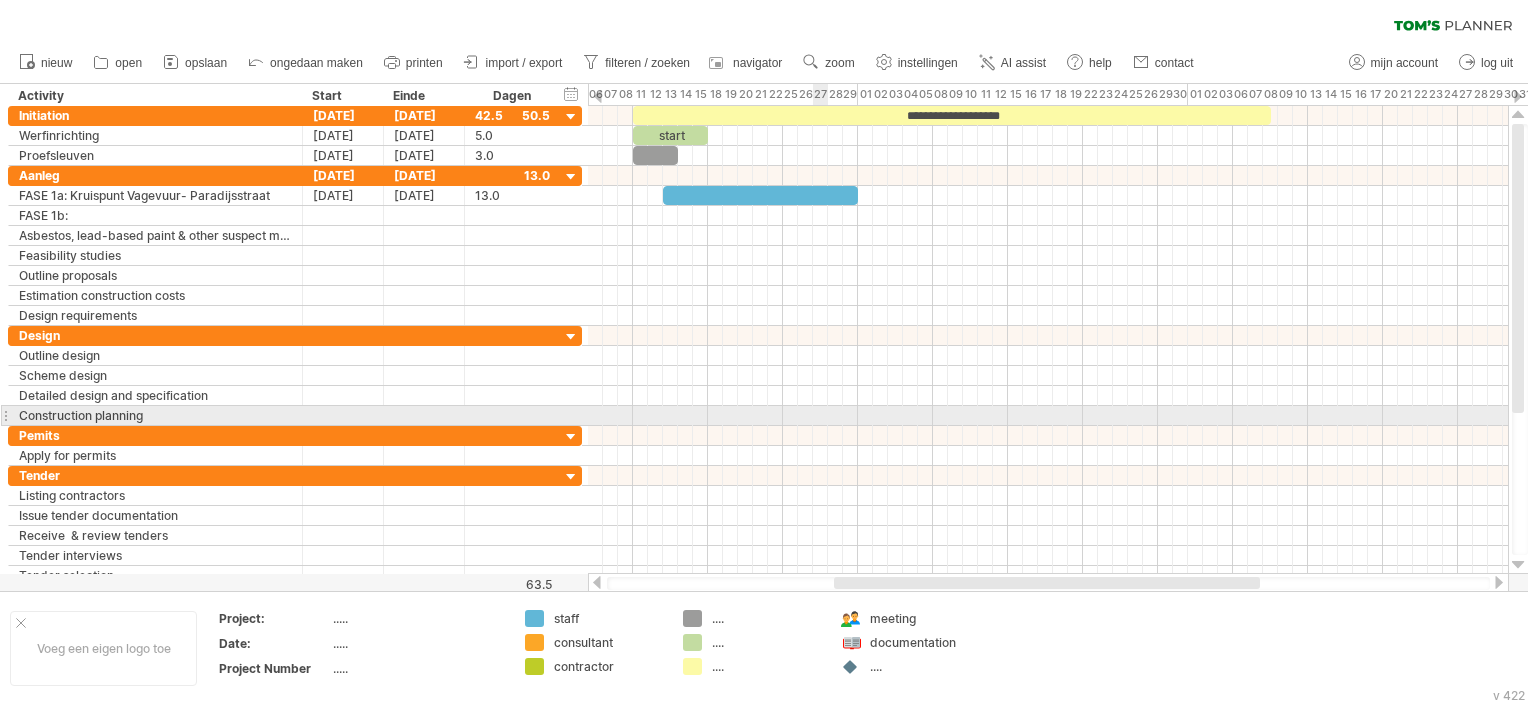 drag, startPoint x: 848, startPoint y: 621, endPoint x: 815, endPoint y: 408, distance: 215.54118 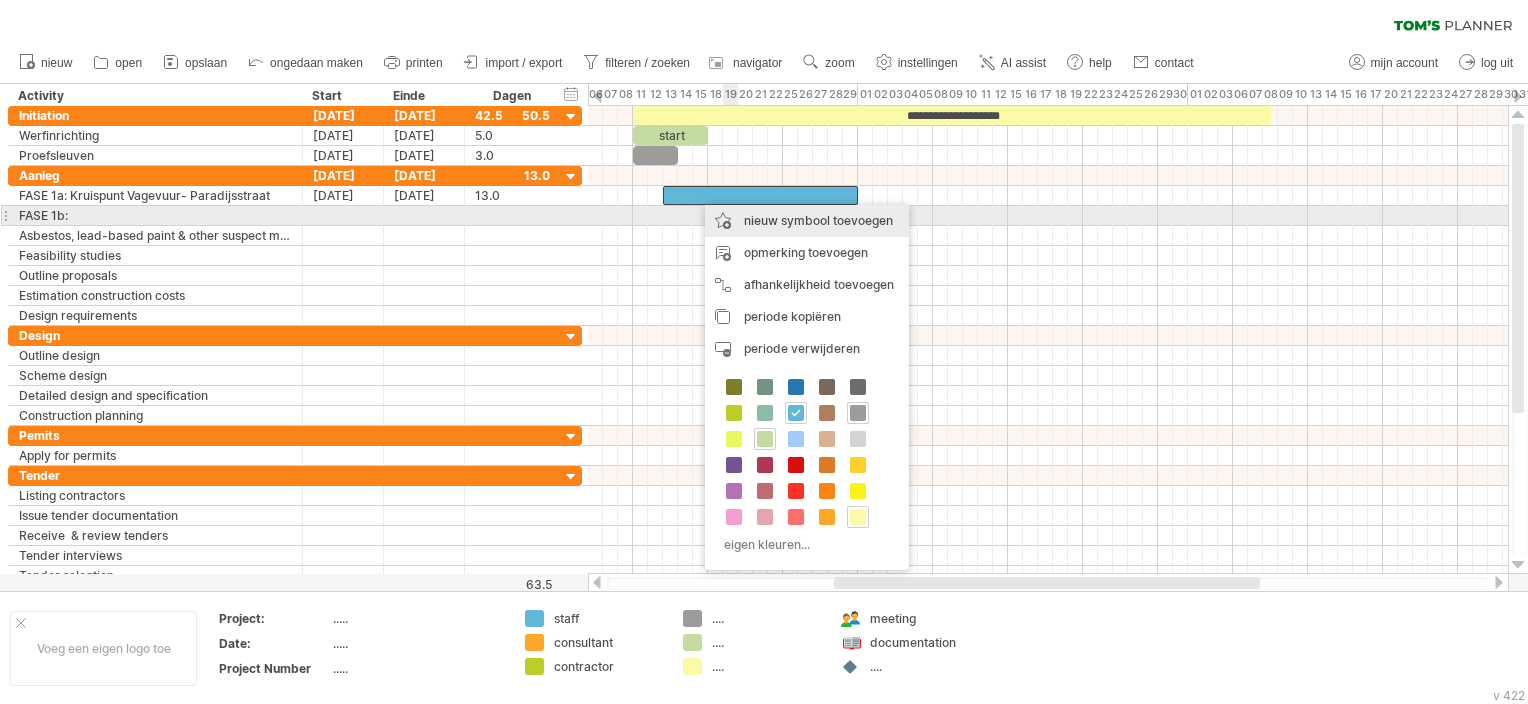 click on "nieuw symbool toevoegen" at bounding box center (807, 221) 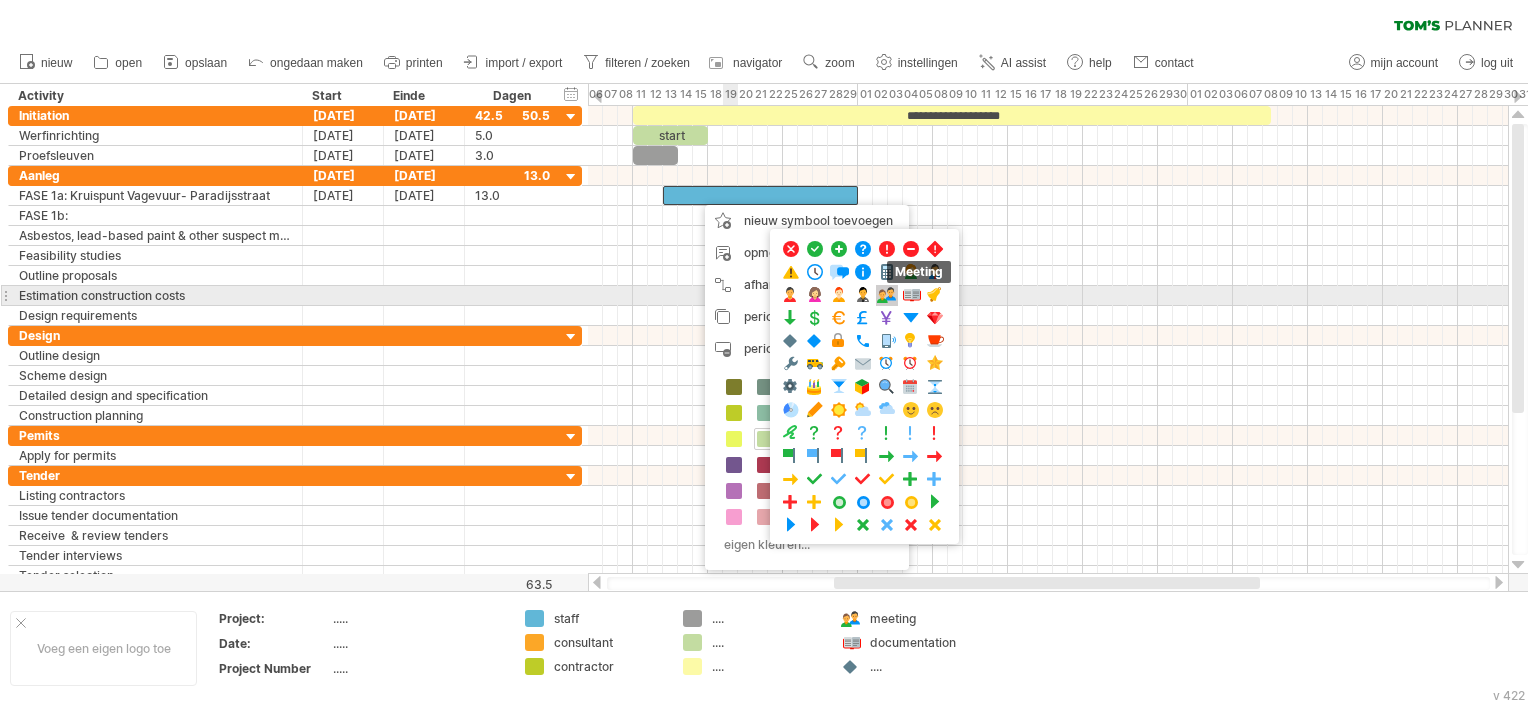 click at bounding box center (887, 295) 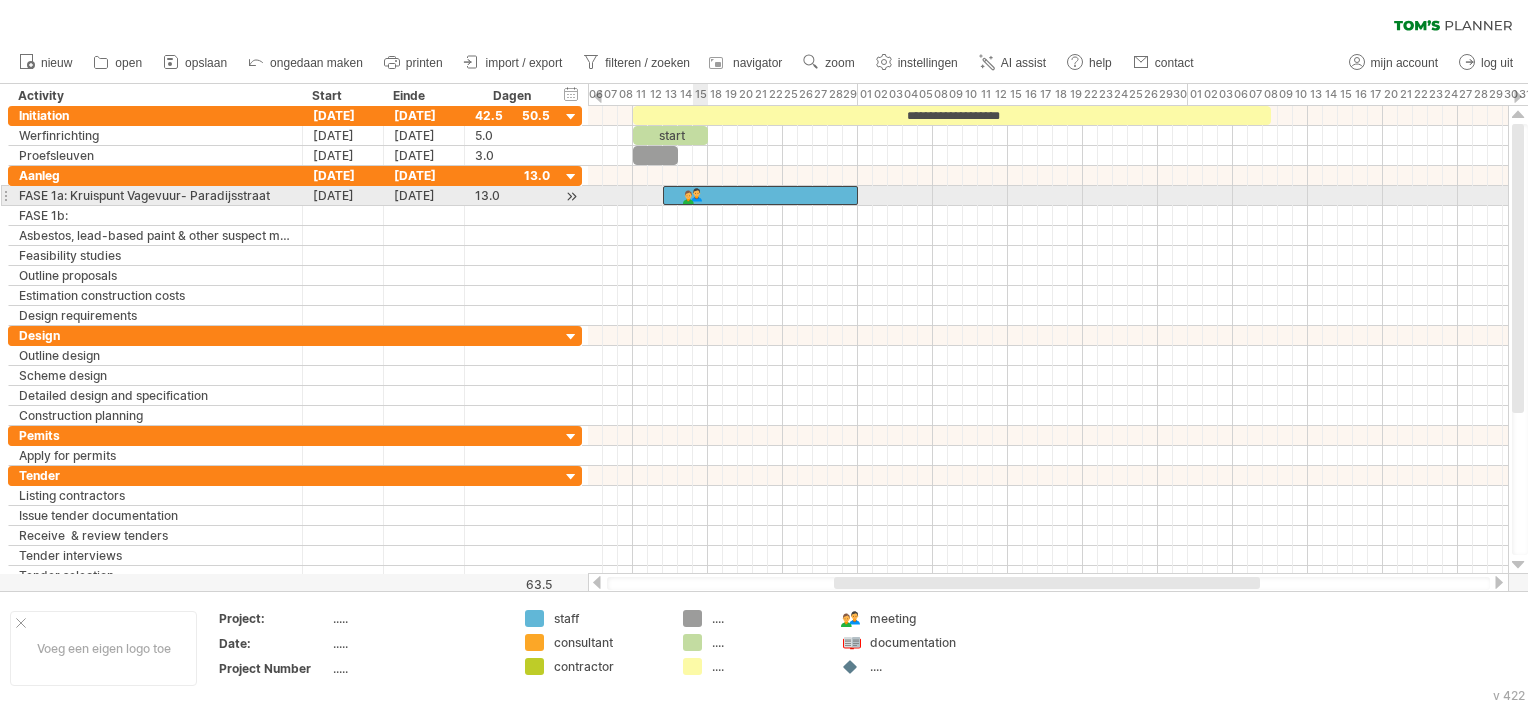 click at bounding box center [693, 195] 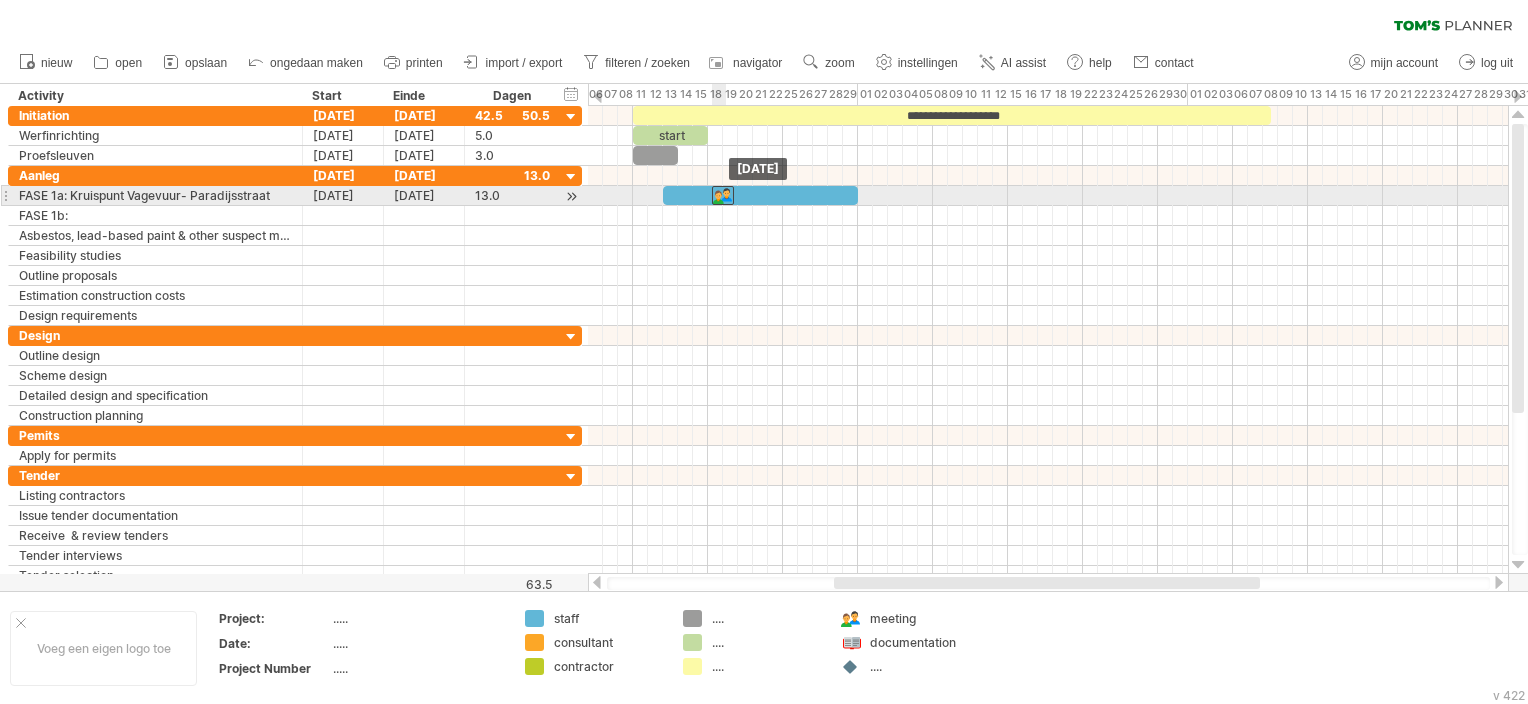 drag, startPoint x: 688, startPoint y: 192, endPoint x: 719, endPoint y: 196, distance: 31.257 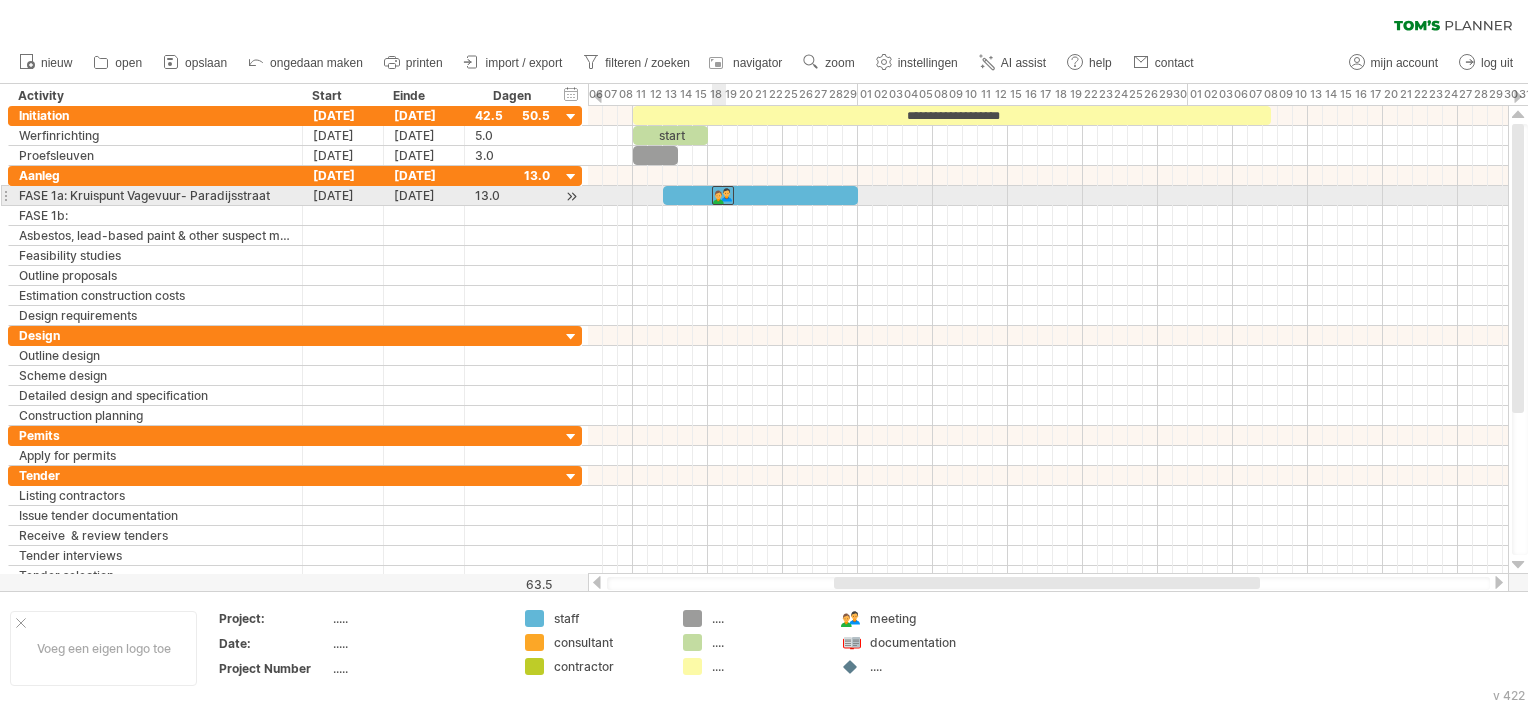 click at bounding box center (723, 195) 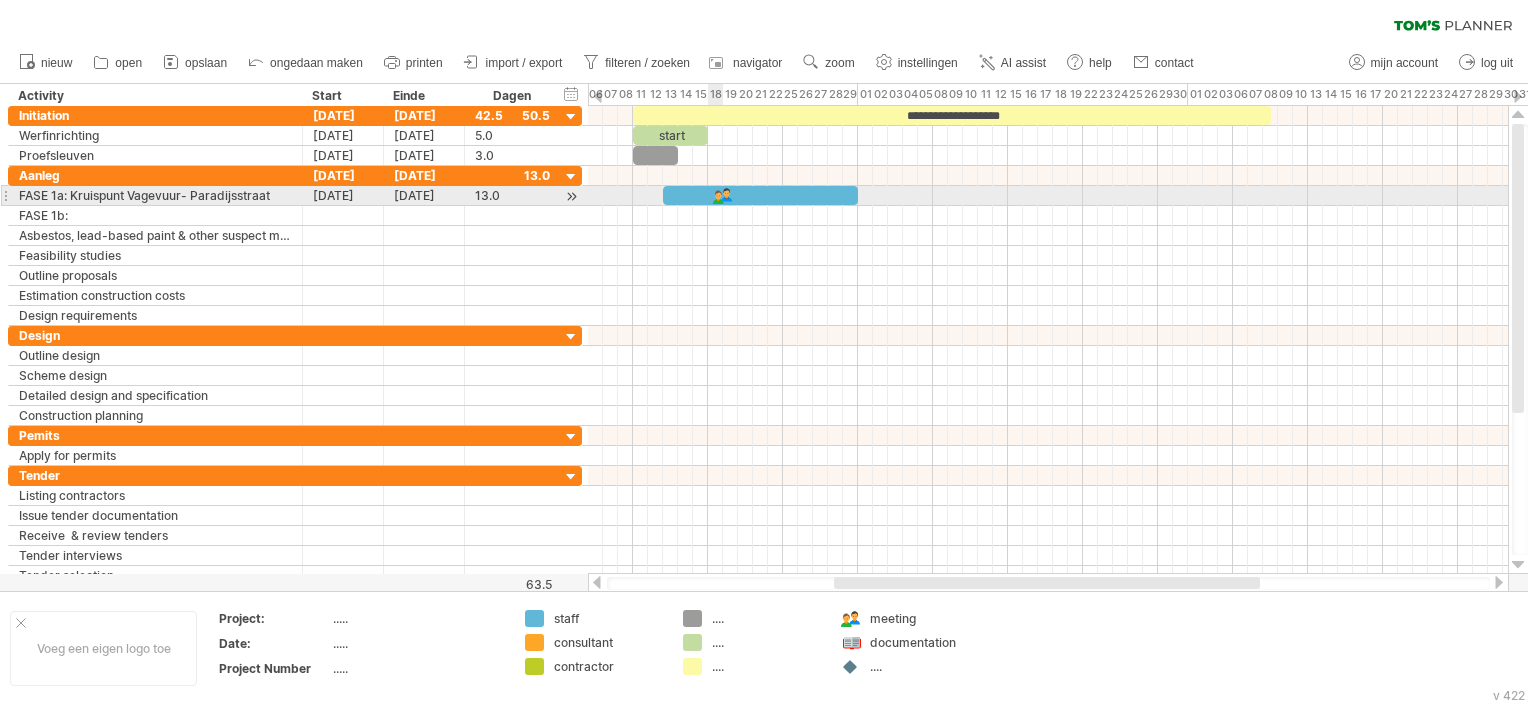 click at bounding box center [723, 195] 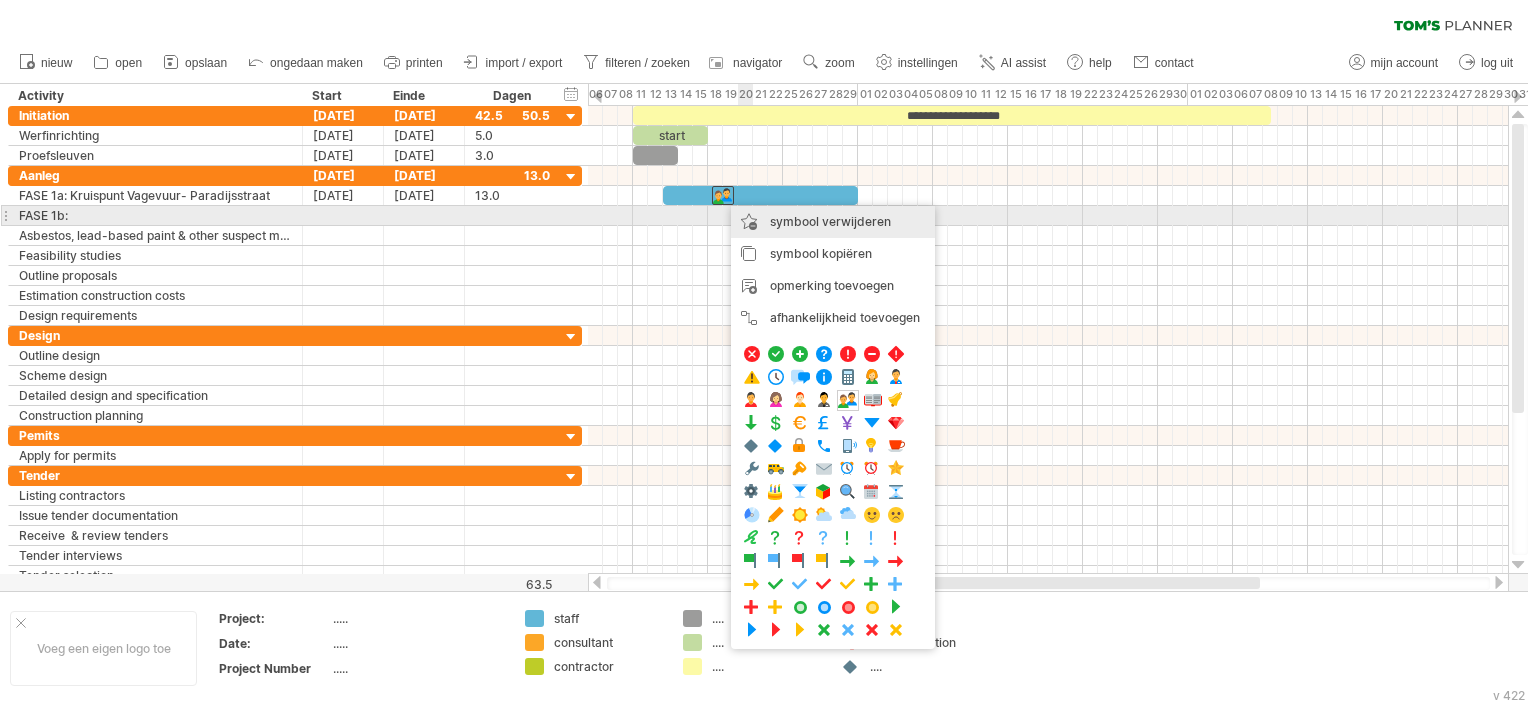 click on "symbool verwijderen" at bounding box center [830, 221] 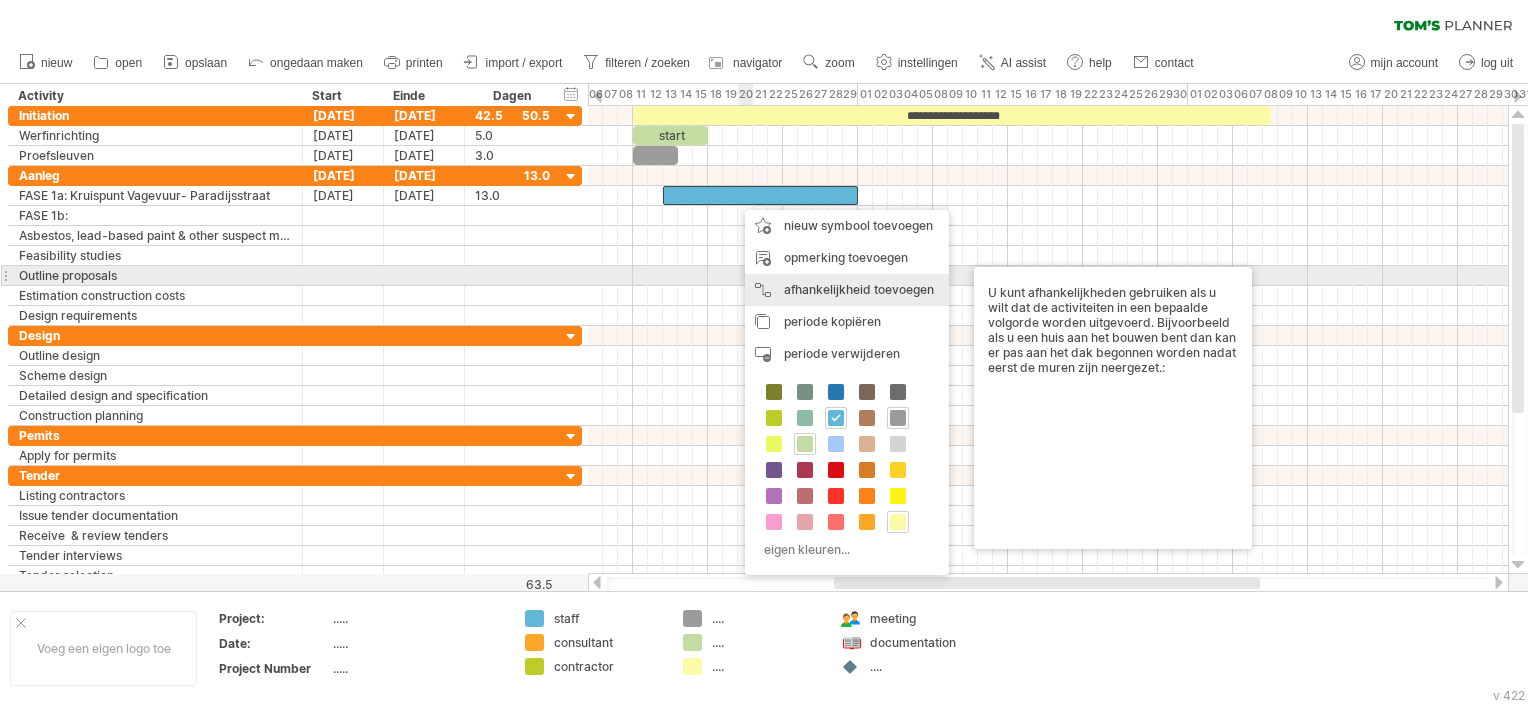 click on "afhankelijkheid toevoegen U kunt afhankelijkheden gebruiken als u wilt dat de activiteiten in een bepaalde volgorde worden uitgevoerd. Bijvoorbeeld als u een huis aan het bouwen bent dan kan er pas aan het dak begonnen worden nadat eerst de muren zijn neergezet.:" at bounding box center (847, 290) 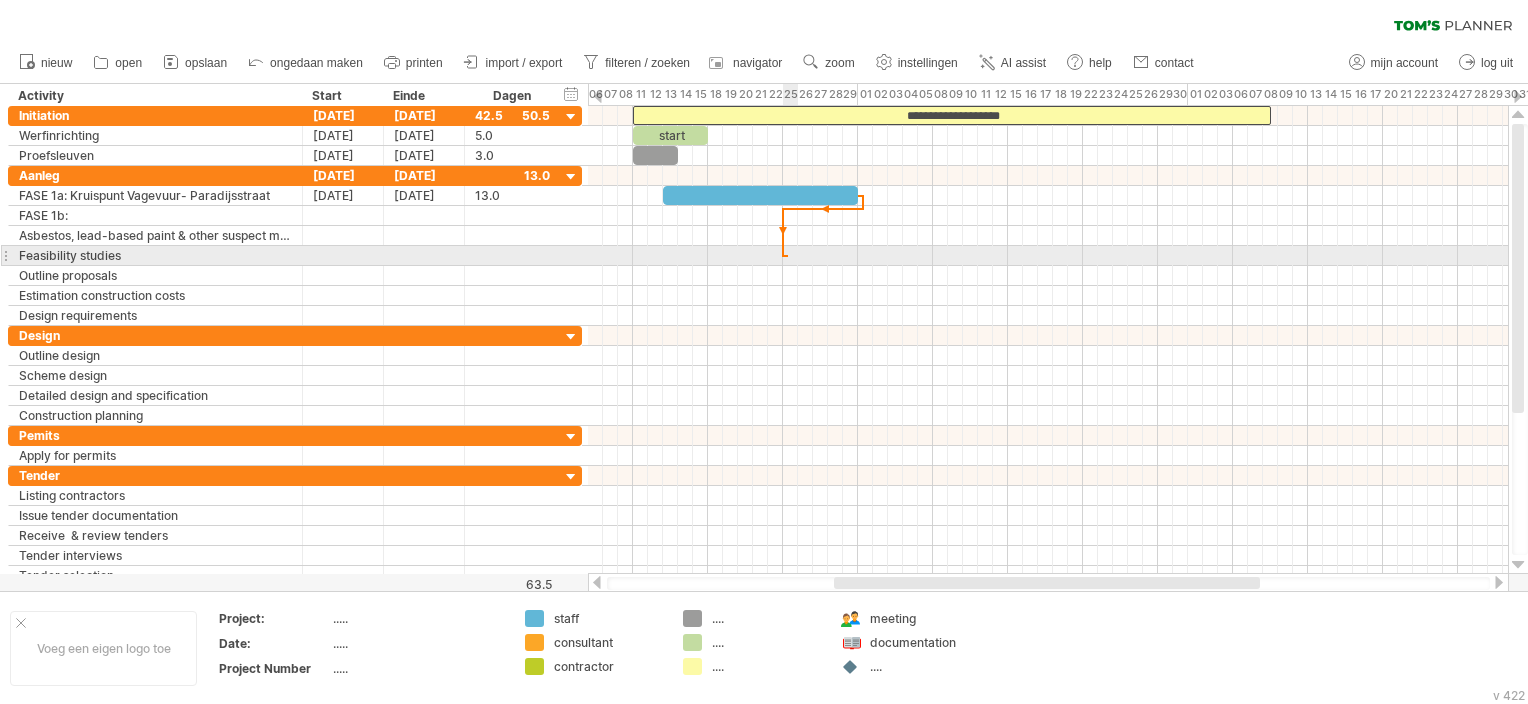 click at bounding box center (1048, 256) 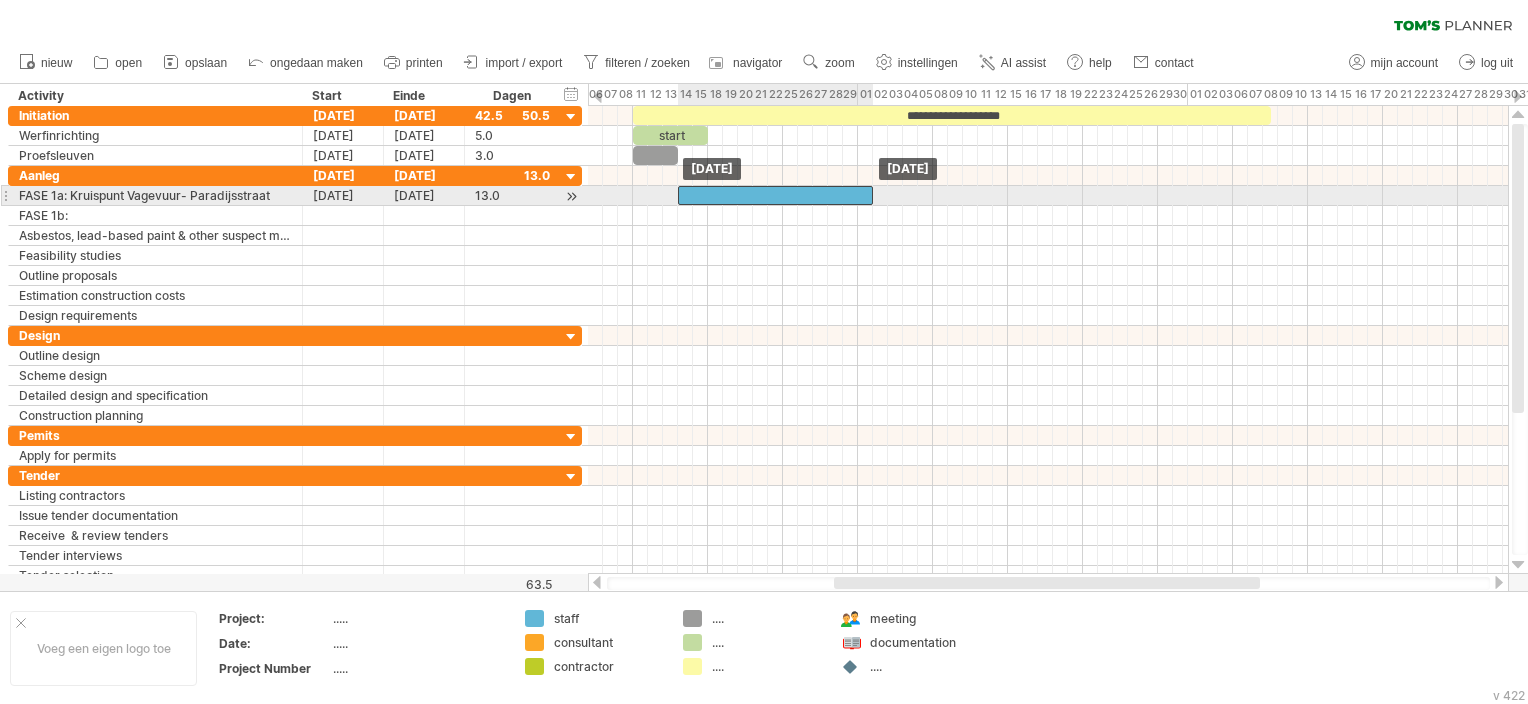 drag, startPoint x: 670, startPoint y: 192, endPoint x: 687, endPoint y: 198, distance: 18.027756 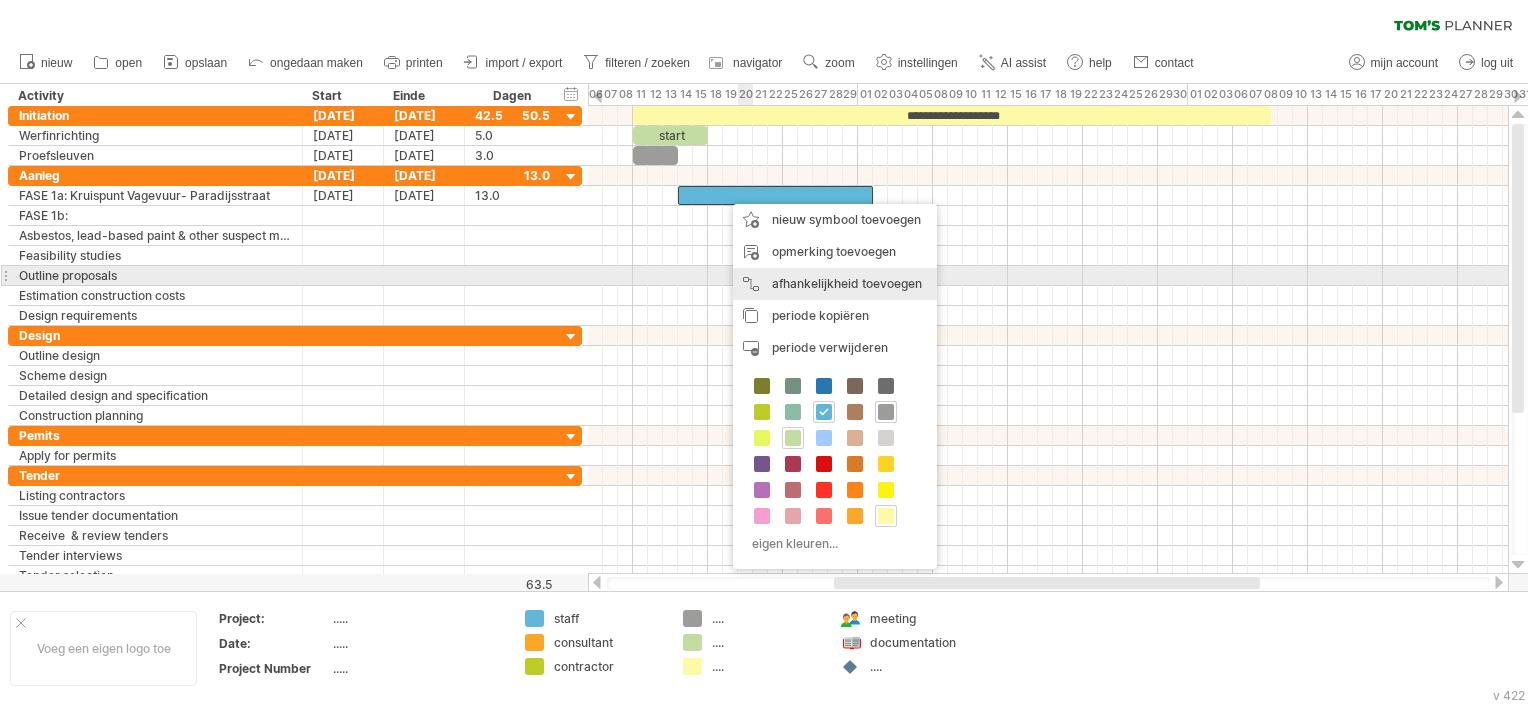 click on "afhankelijkheid toevoegen U kunt afhankelijkheden gebruiken als u wilt dat de activiteiten in een bepaalde volgorde worden uitgevoerd. Bijvoorbeeld als u een huis aan het bouwen bent dan kan er pas aan het dak begonnen worden nadat eerst de muren zijn neergezet.:" at bounding box center (835, 284) 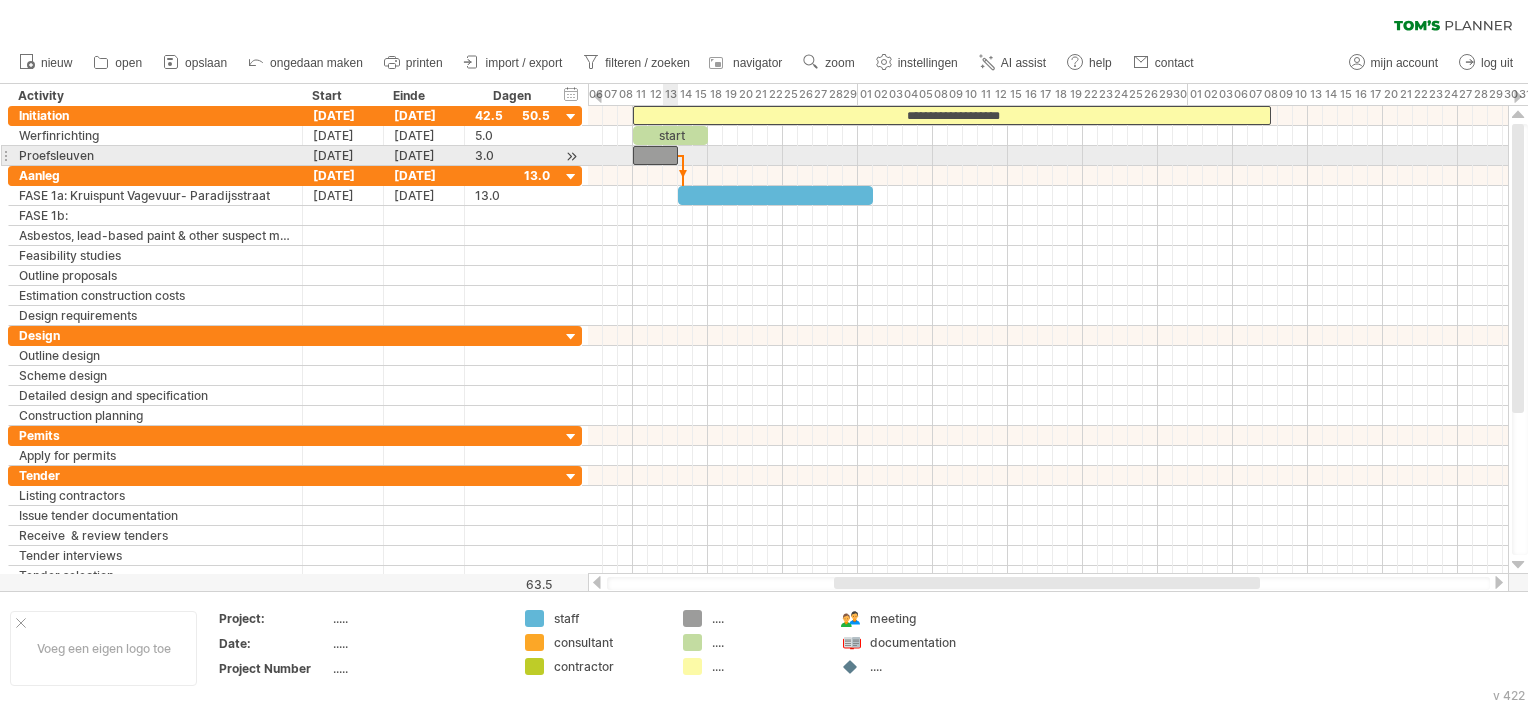 click at bounding box center (655, 155) 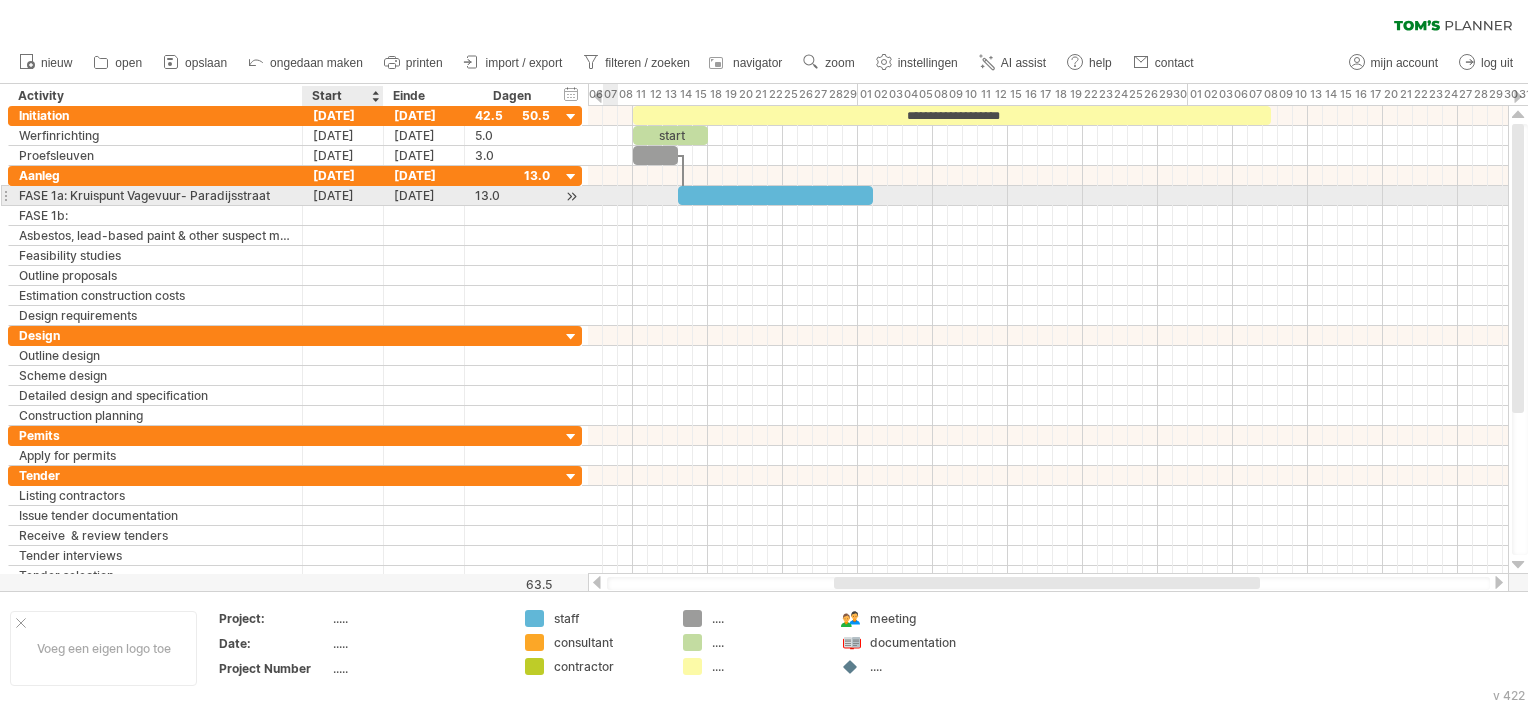 click on "[DATE]" at bounding box center (343, 195) 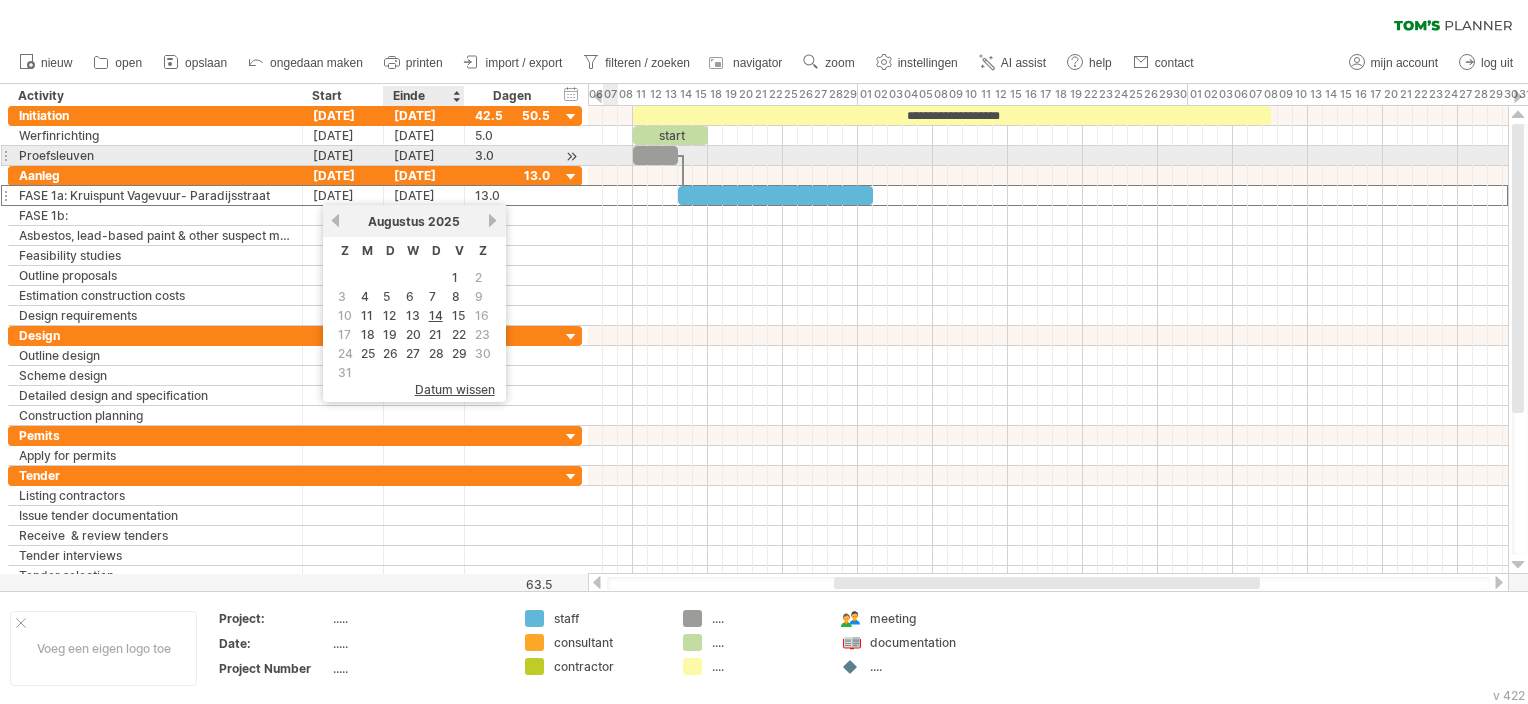 click on "[DATE]" at bounding box center [424, 155] 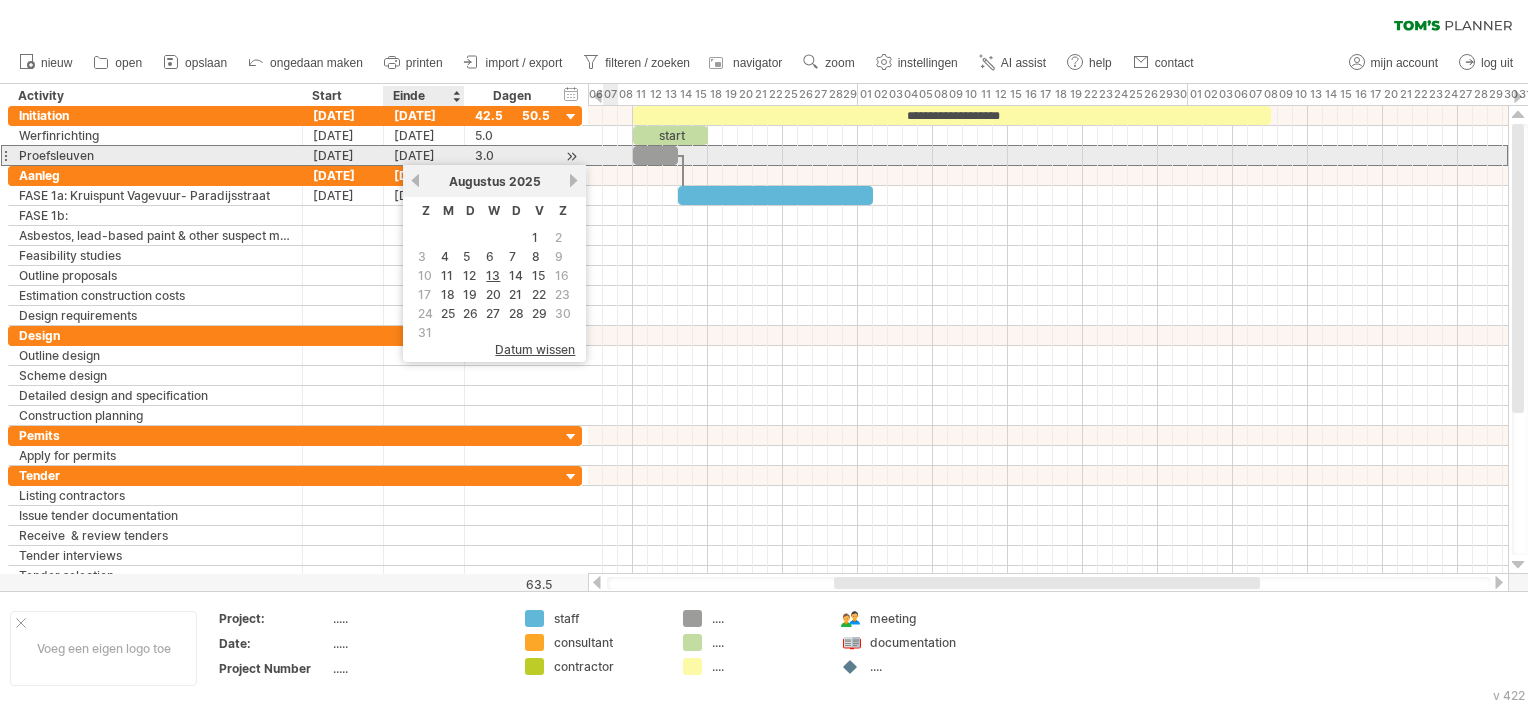 click on "[DATE]" at bounding box center (424, 155) 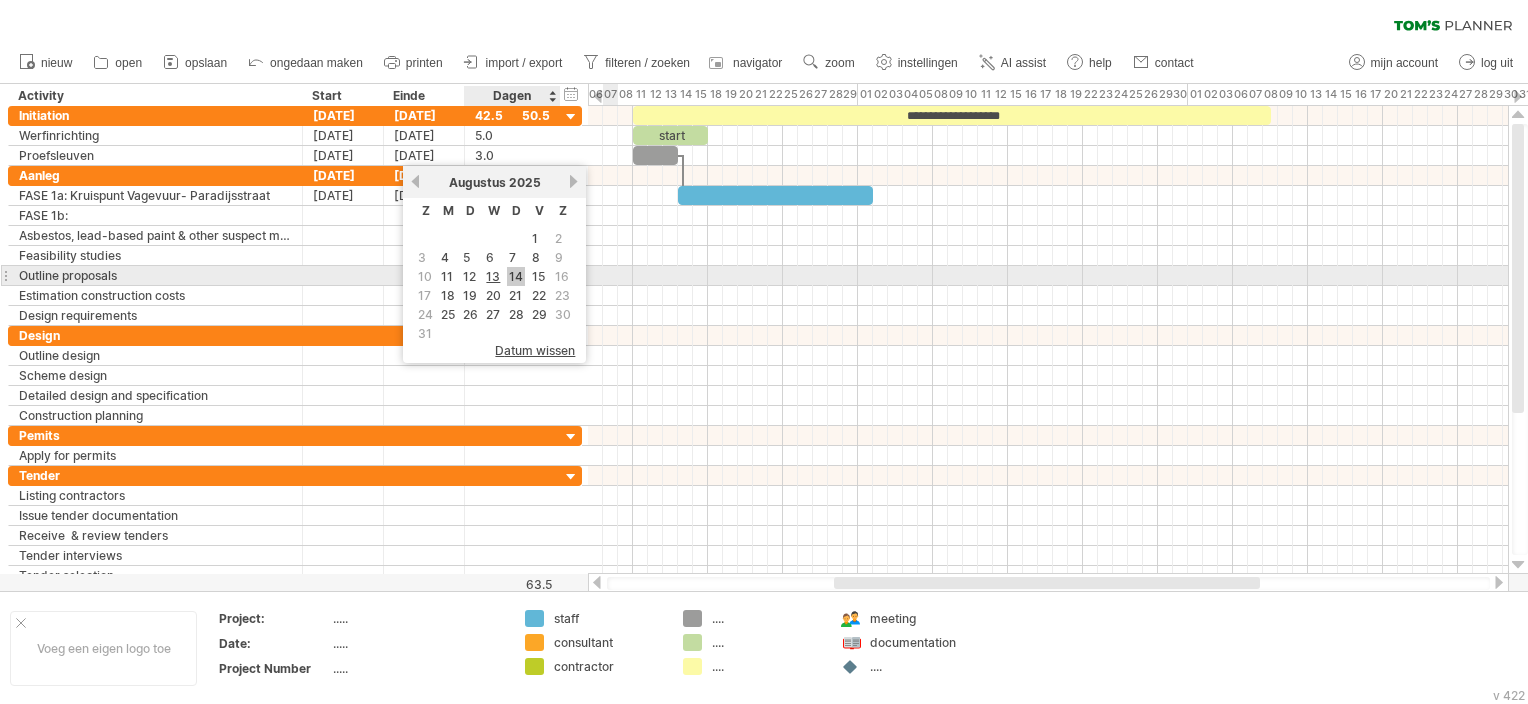 click on "14" at bounding box center [516, 276] 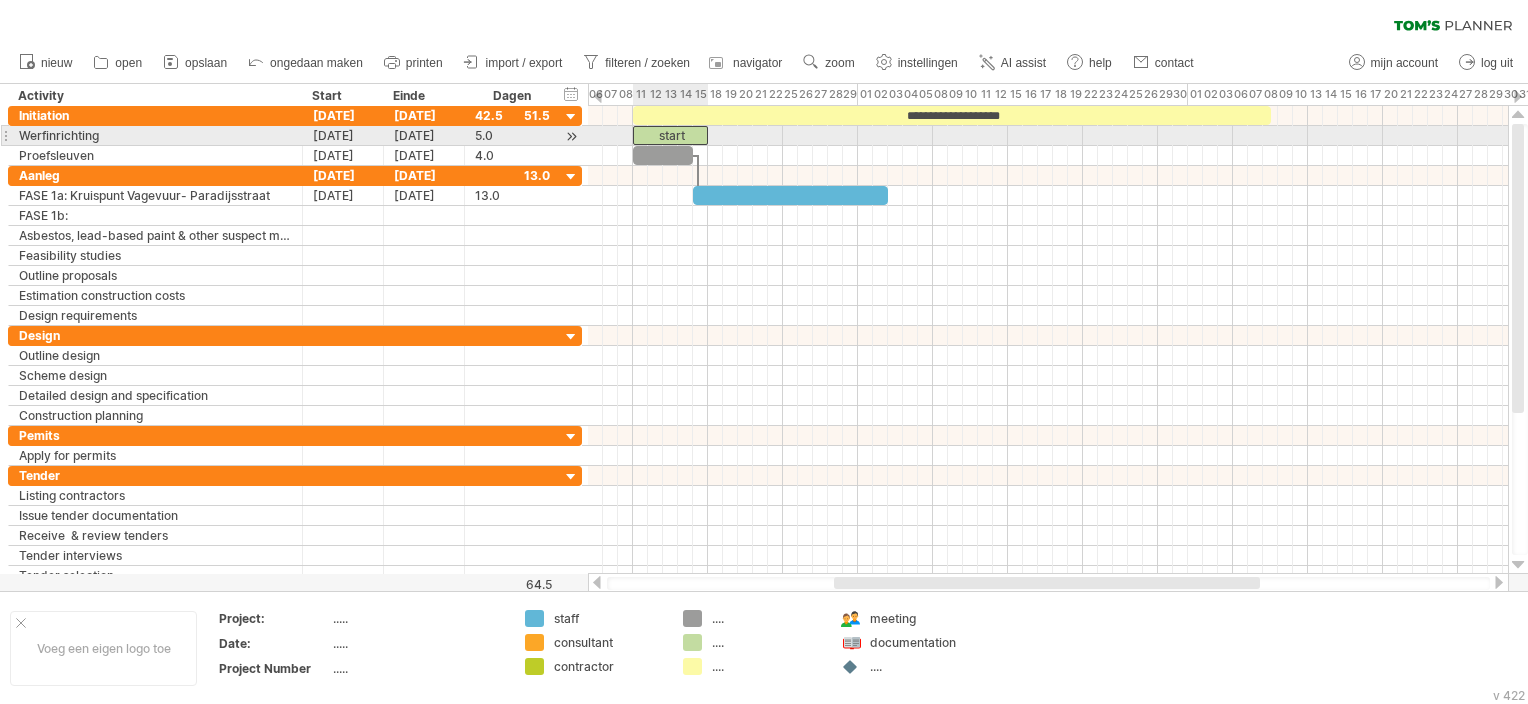 click on "start" at bounding box center [670, 135] 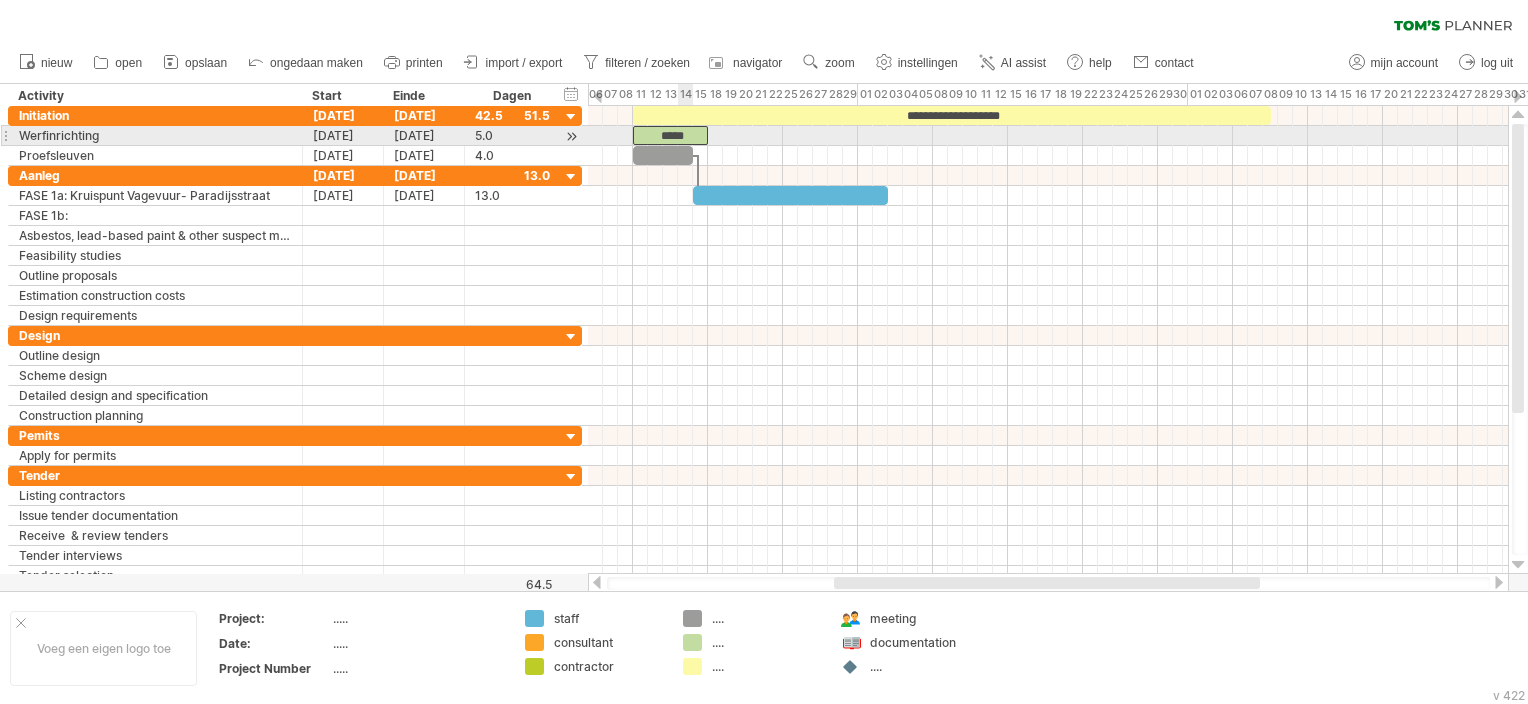 type 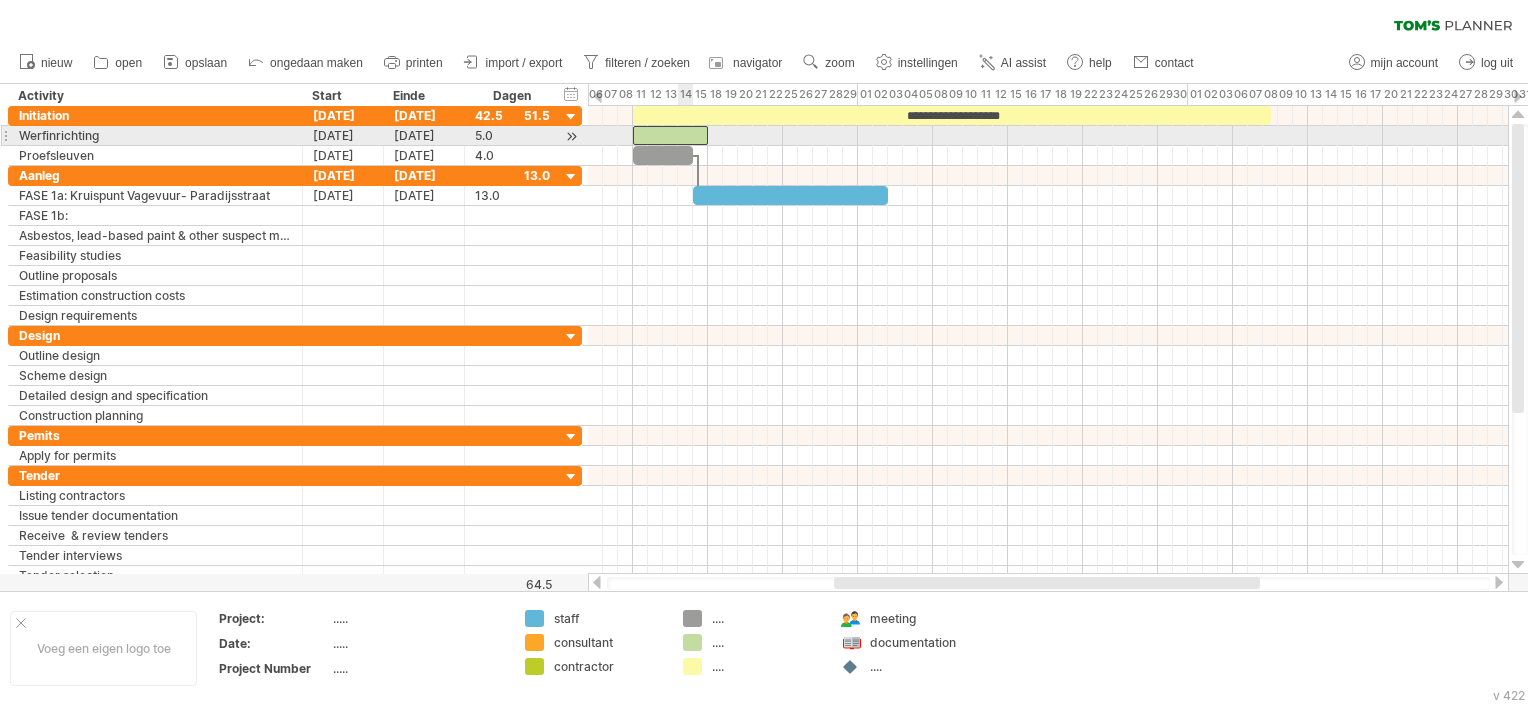 click at bounding box center [1048, 156] 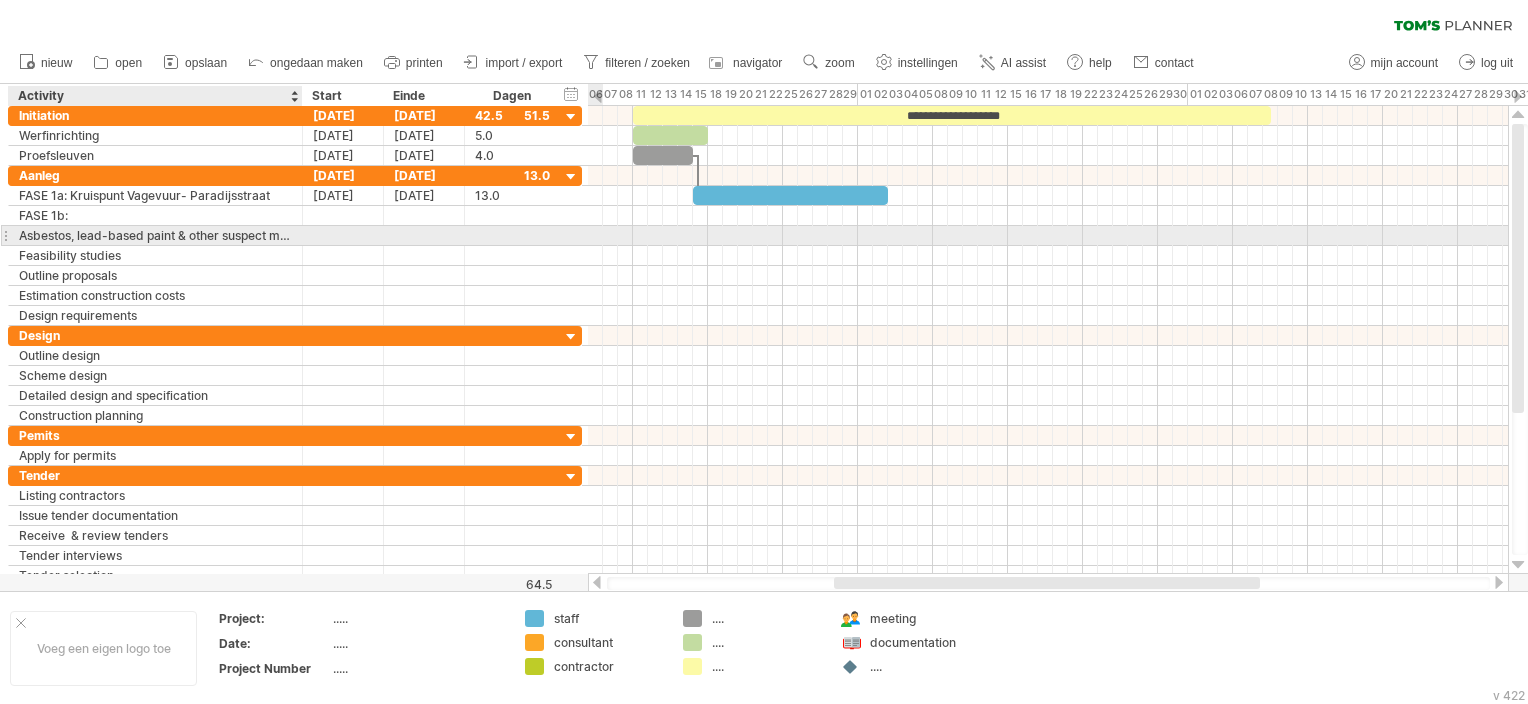click on "Asbestos, lead-based paint & other suspect materials" at bounding box center (155, 235) 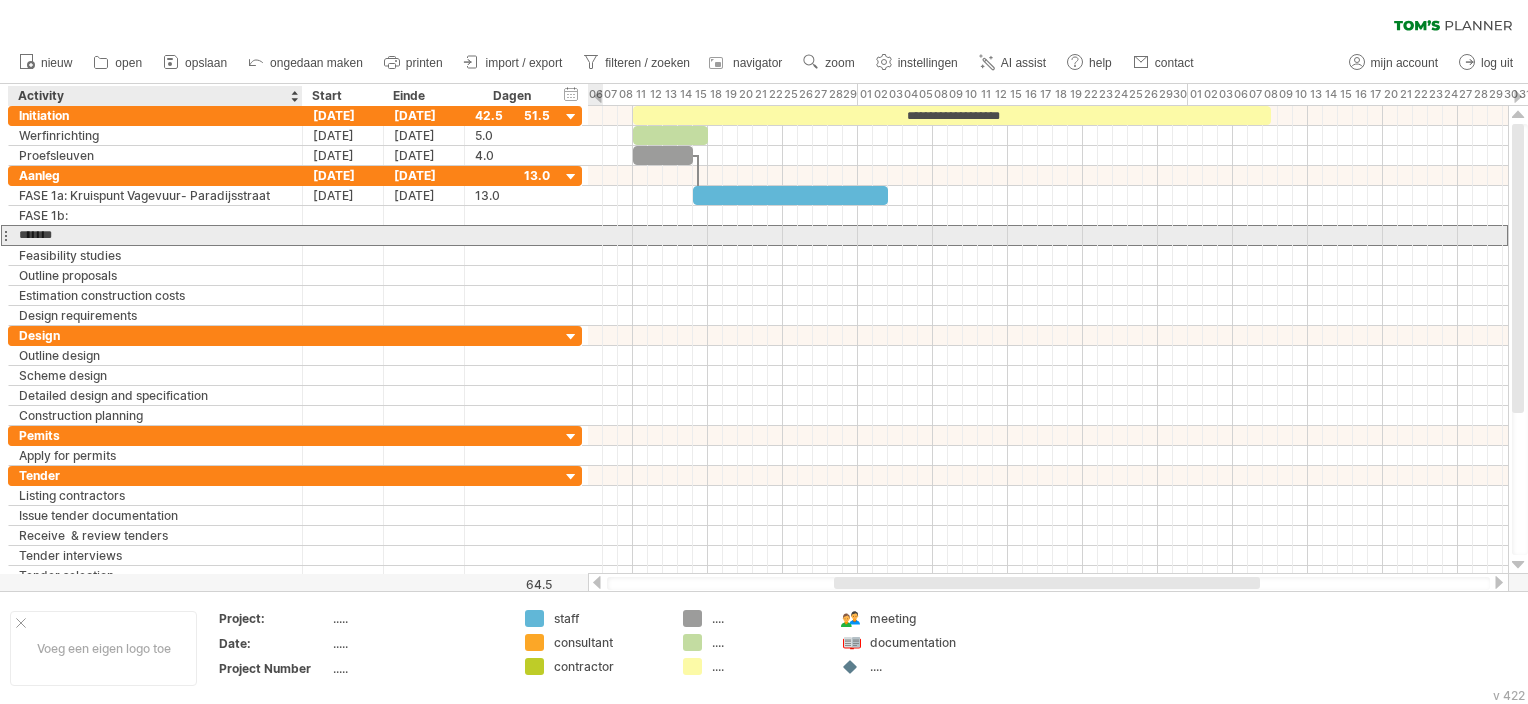 type on "********" 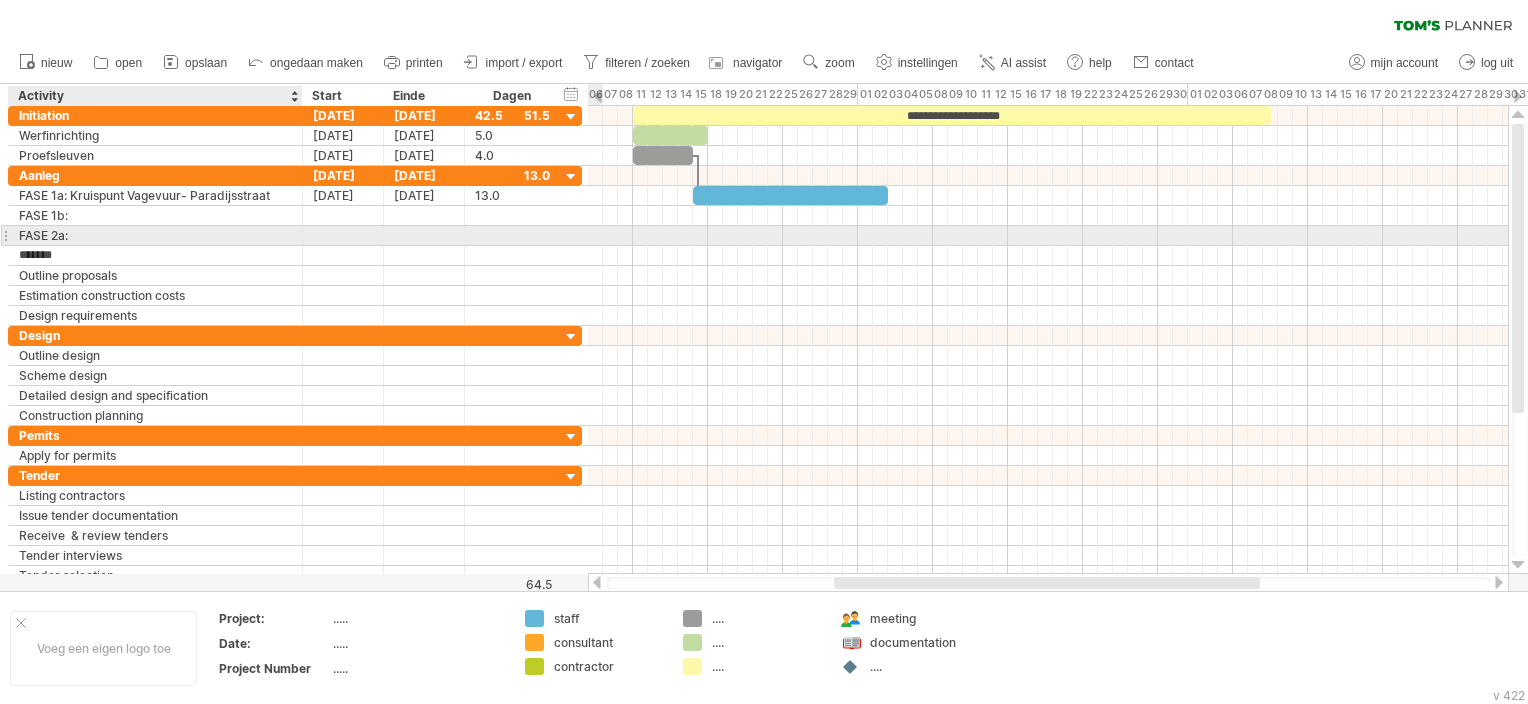 type on "********" 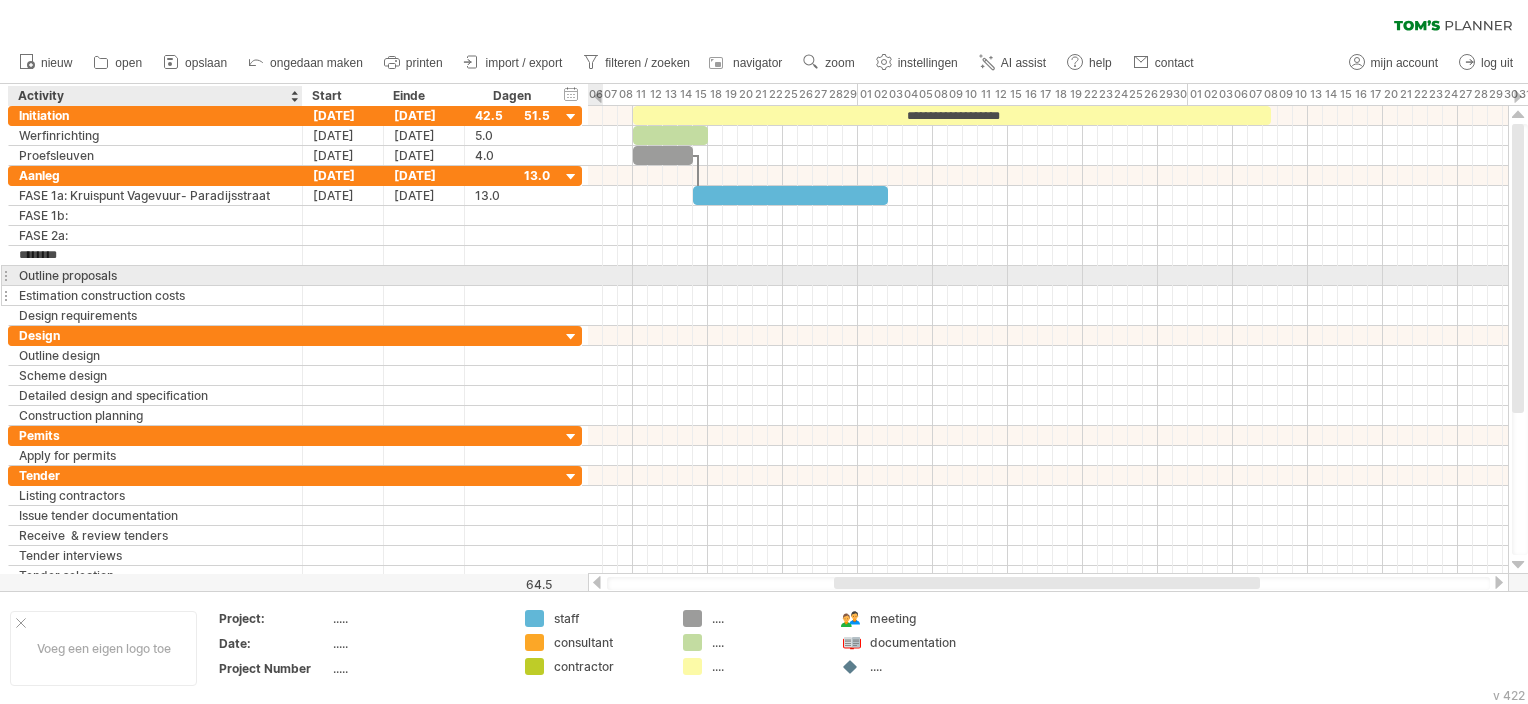 click on "Estimation construction costs" at bounding box center (155, 295) 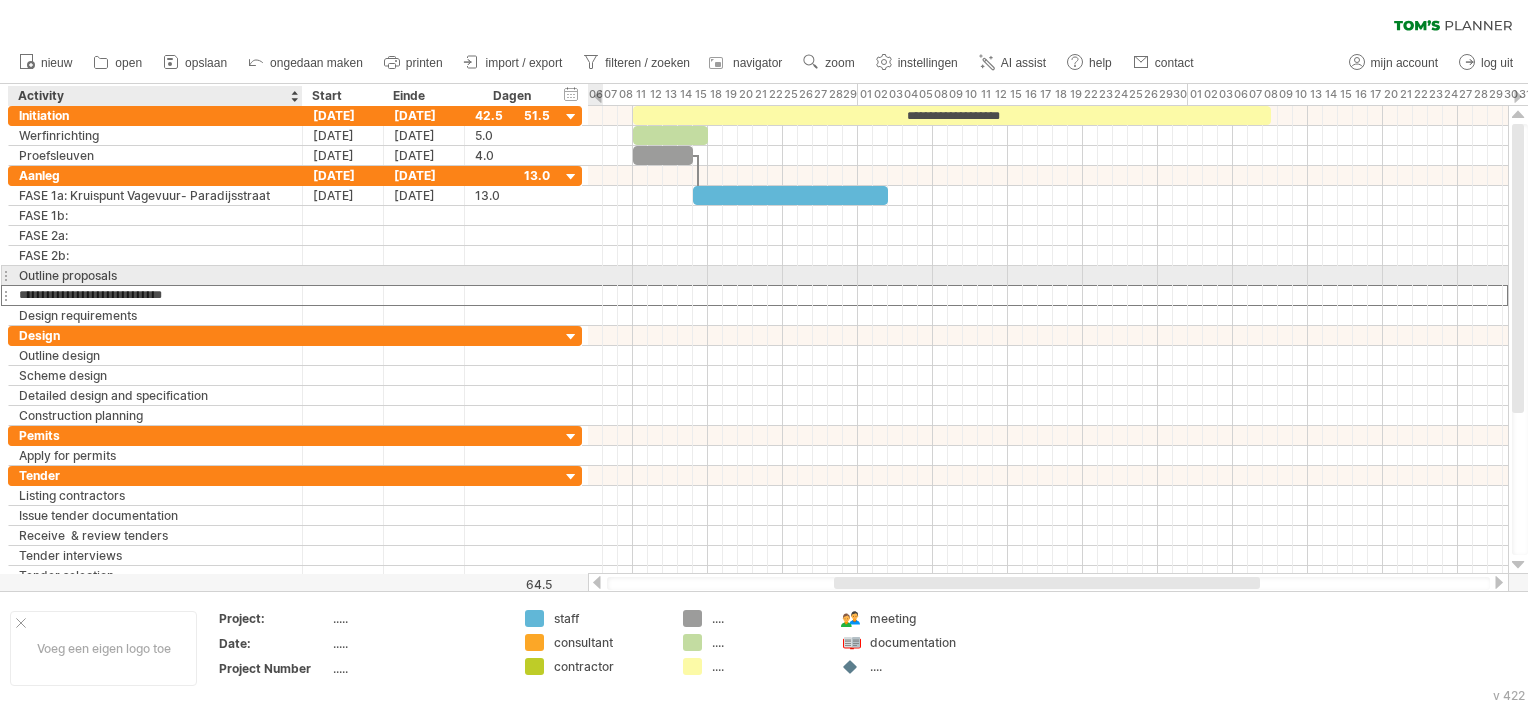 click on "Outline proposals" at bounding box center (155, 275) 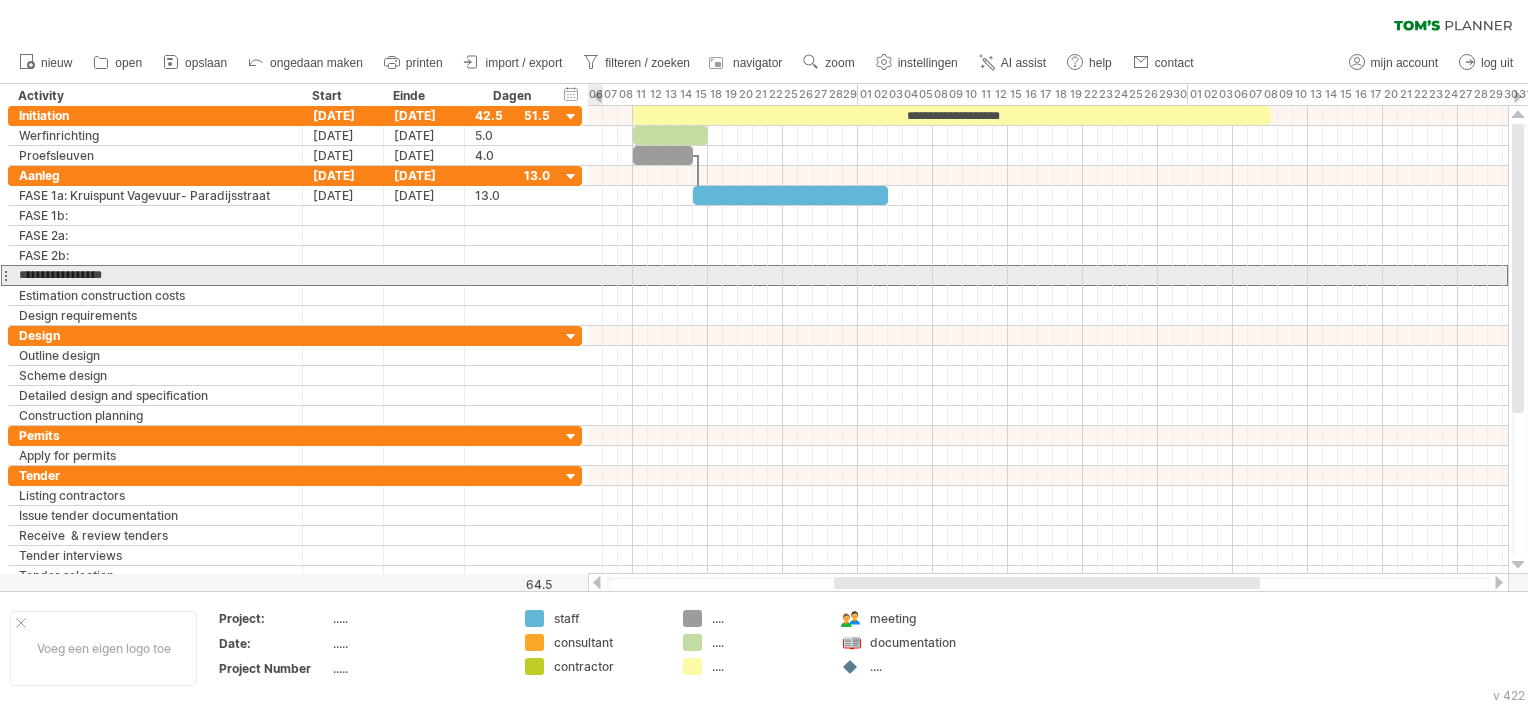 drag, startPoint x: 137, startPoint y: 275, endPoint x: -4, endPoint y: 277, distance: 141.01419 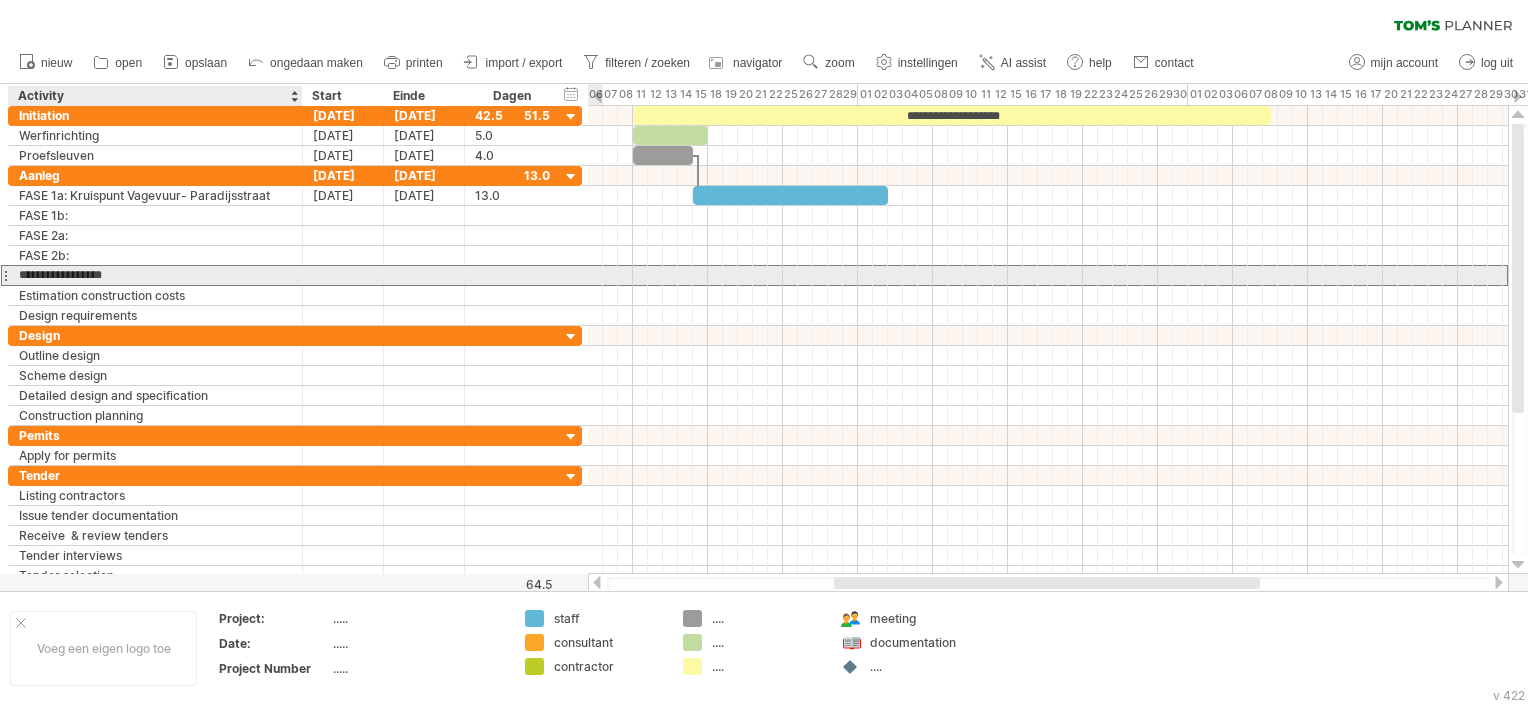 type 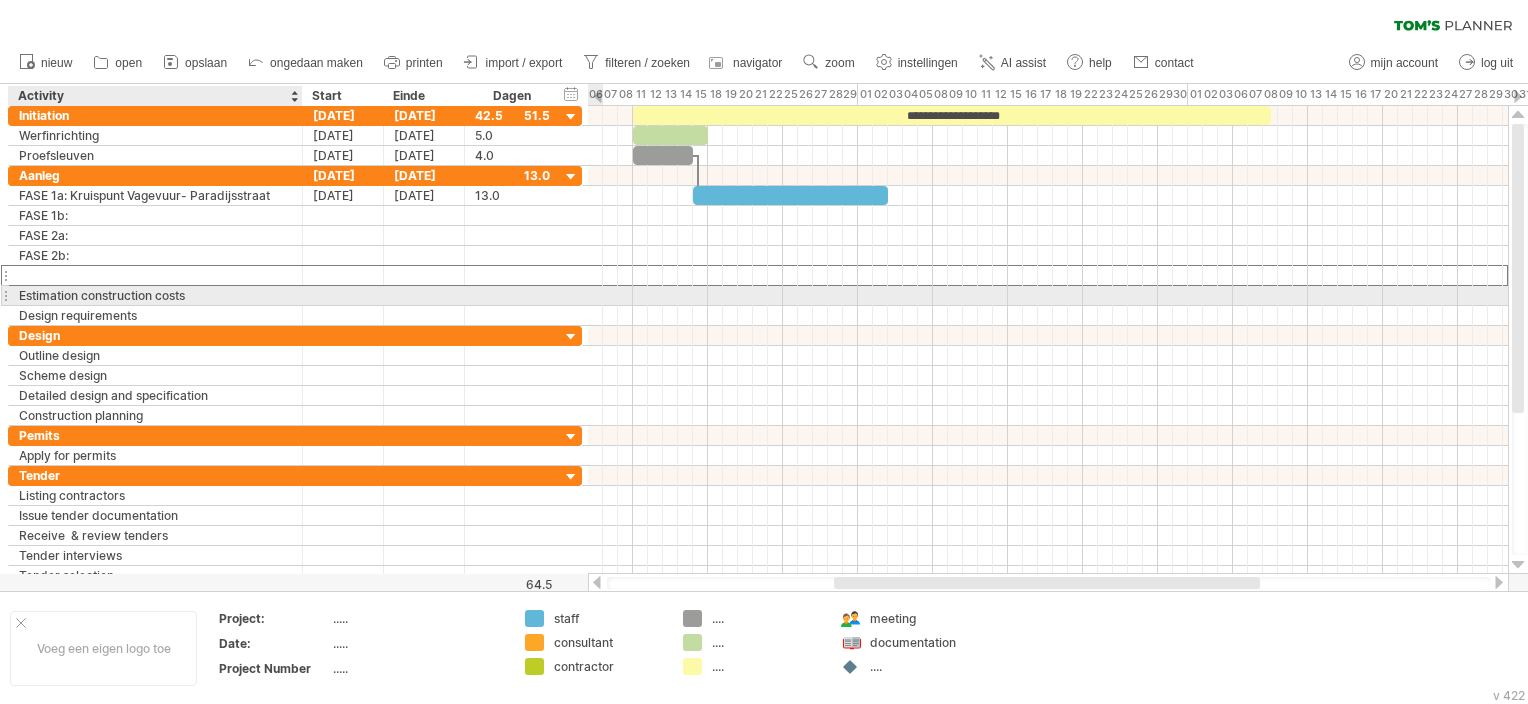 click on "Estimation construction costs" at bounding box center [155, 295] 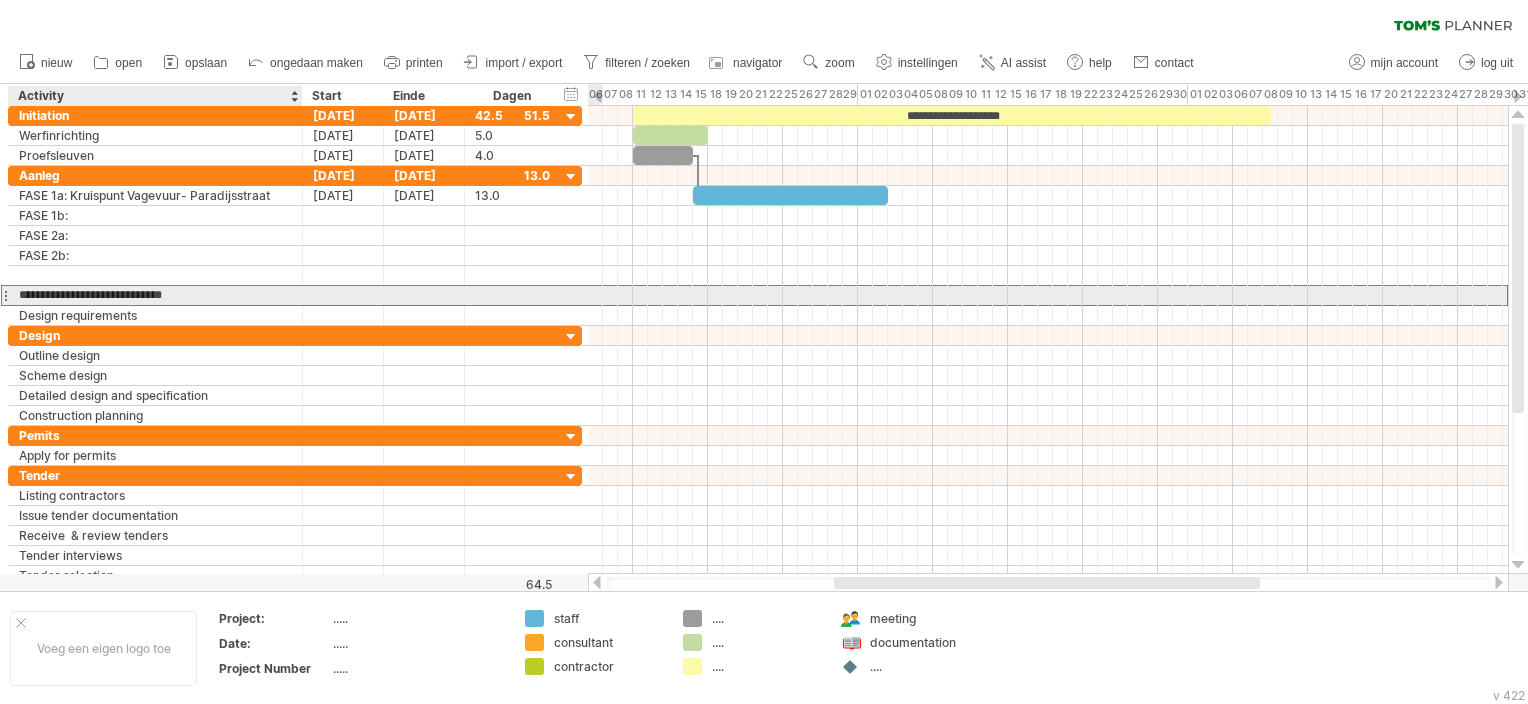 drag, startPoint x: 202, startPoint y: 292, endPoint x: -4, endPoint y: 297, distance: 206.06067 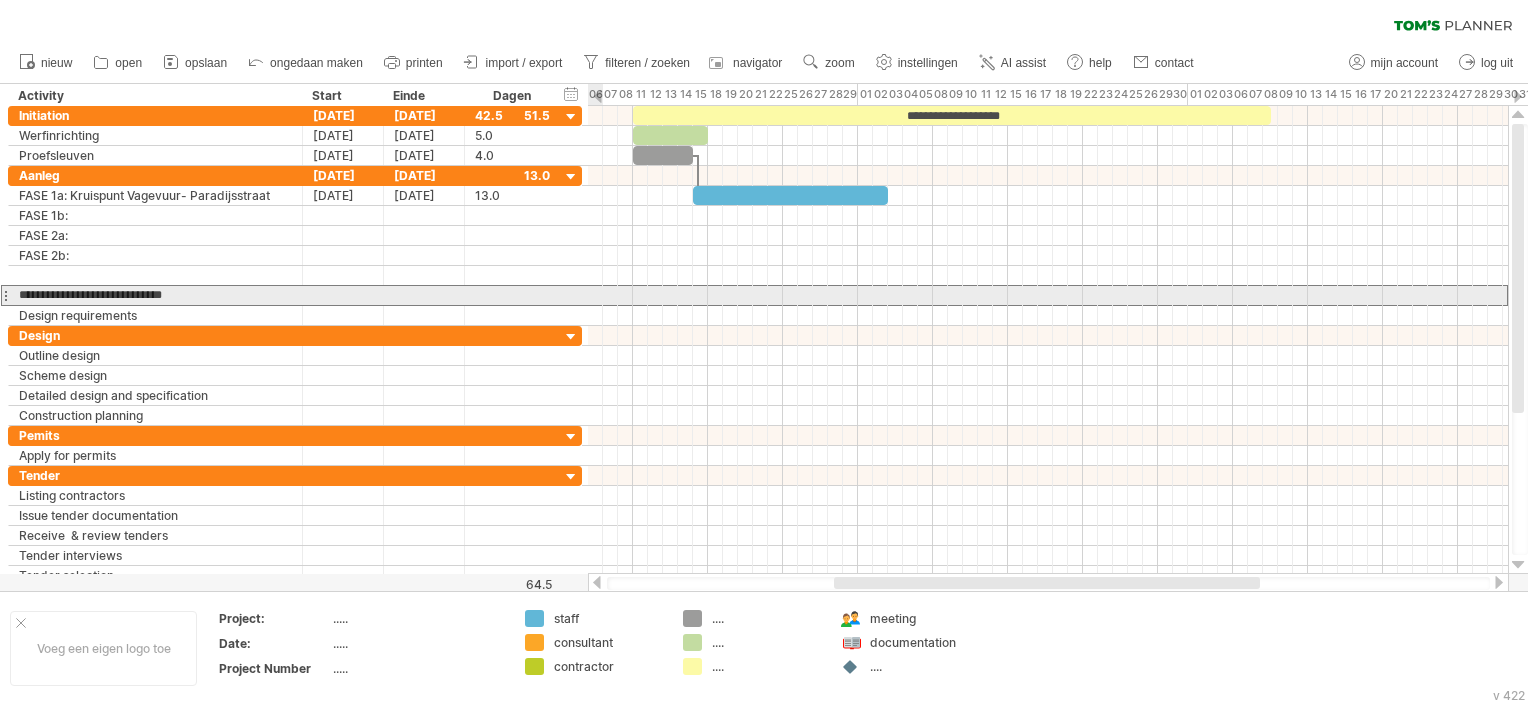 type 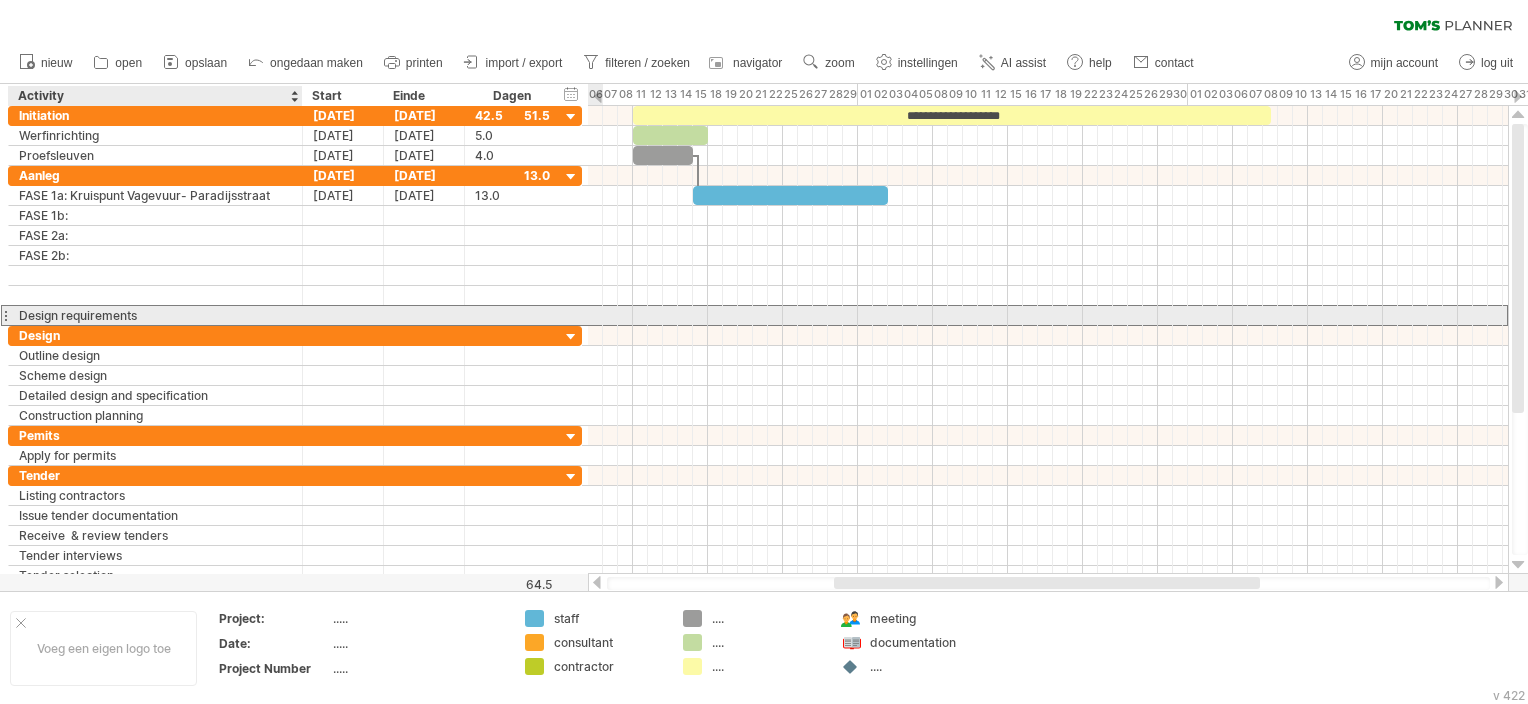click on "Design requirements" at bounding box center (155, 315) 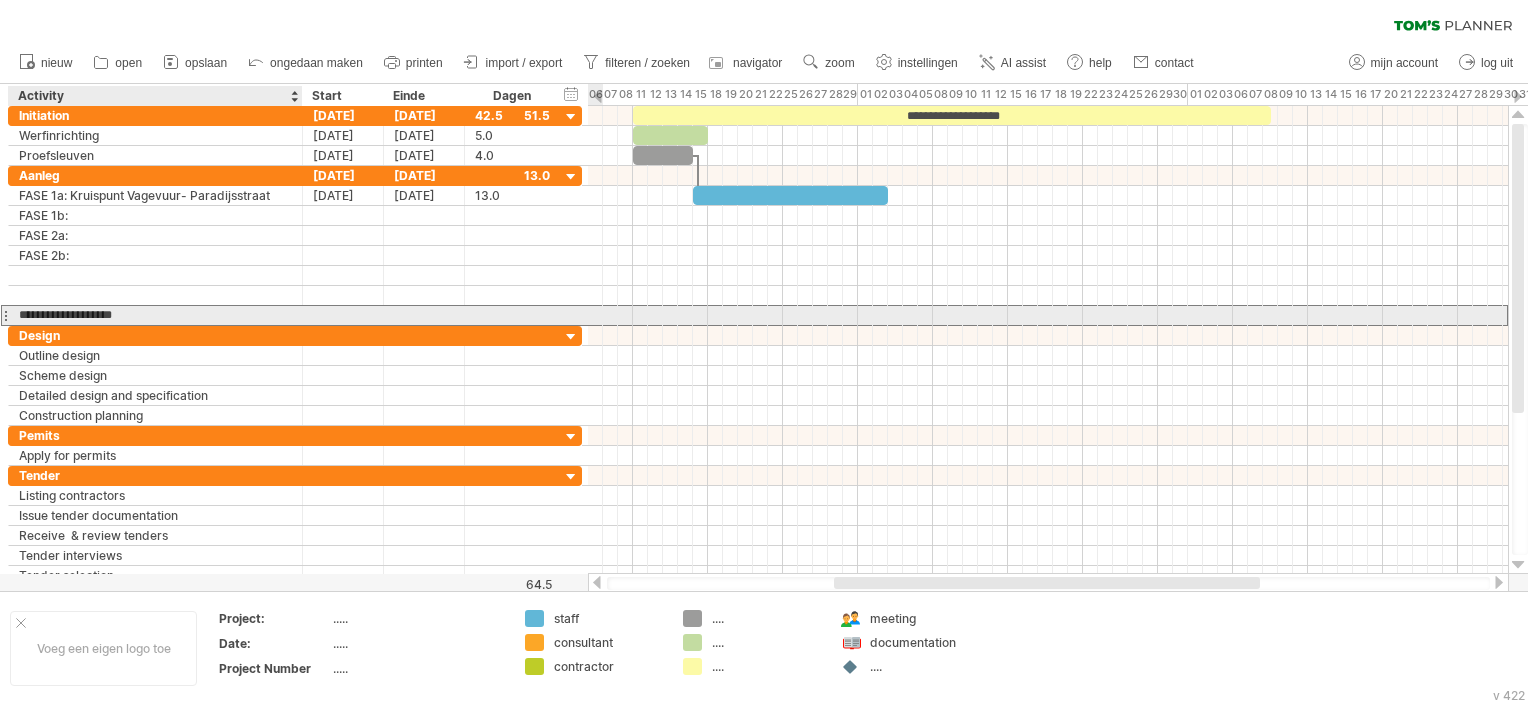 click on "**********" at bounding box center (155, 315) 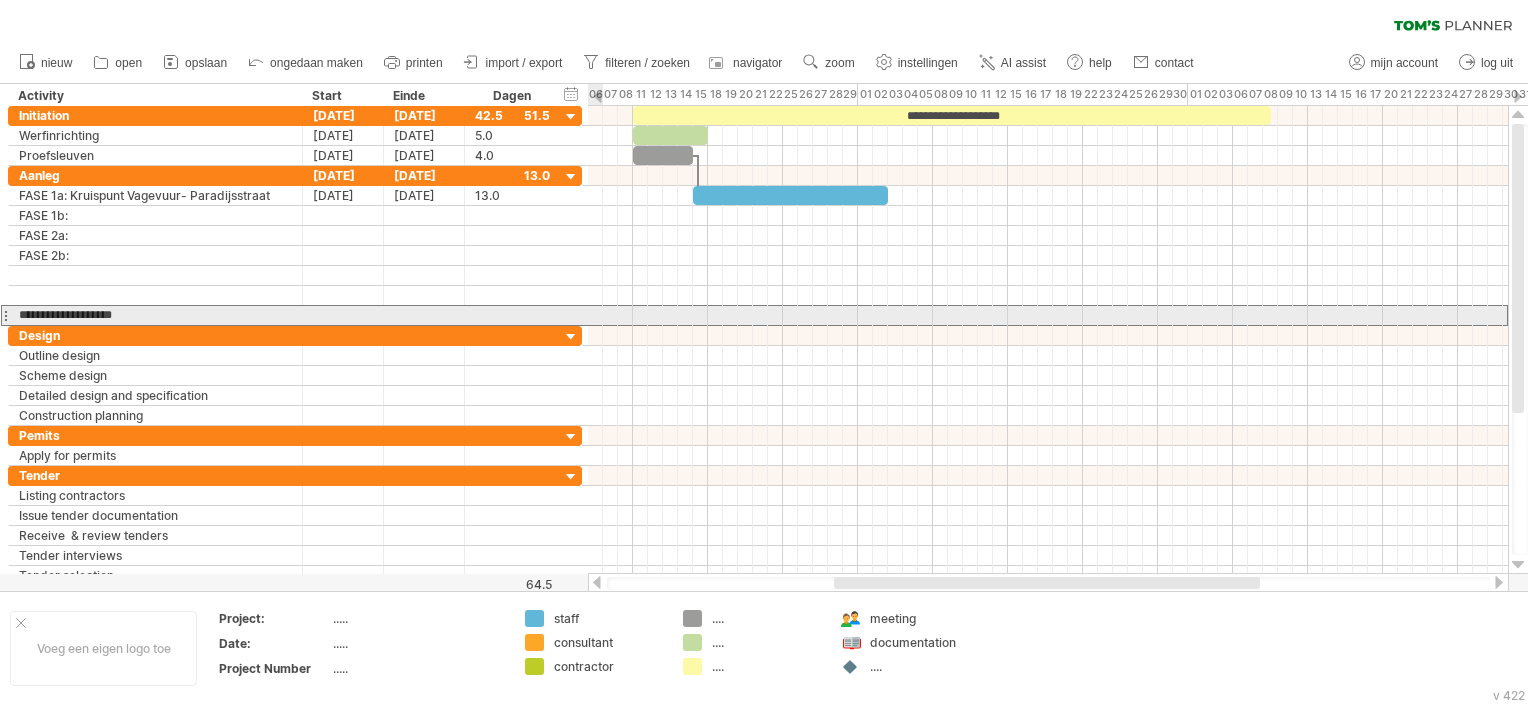 drag, startPoint x: 194, startPoint y: 312, endPoint x: -4, endPoint y: 308, distance: 198.0404 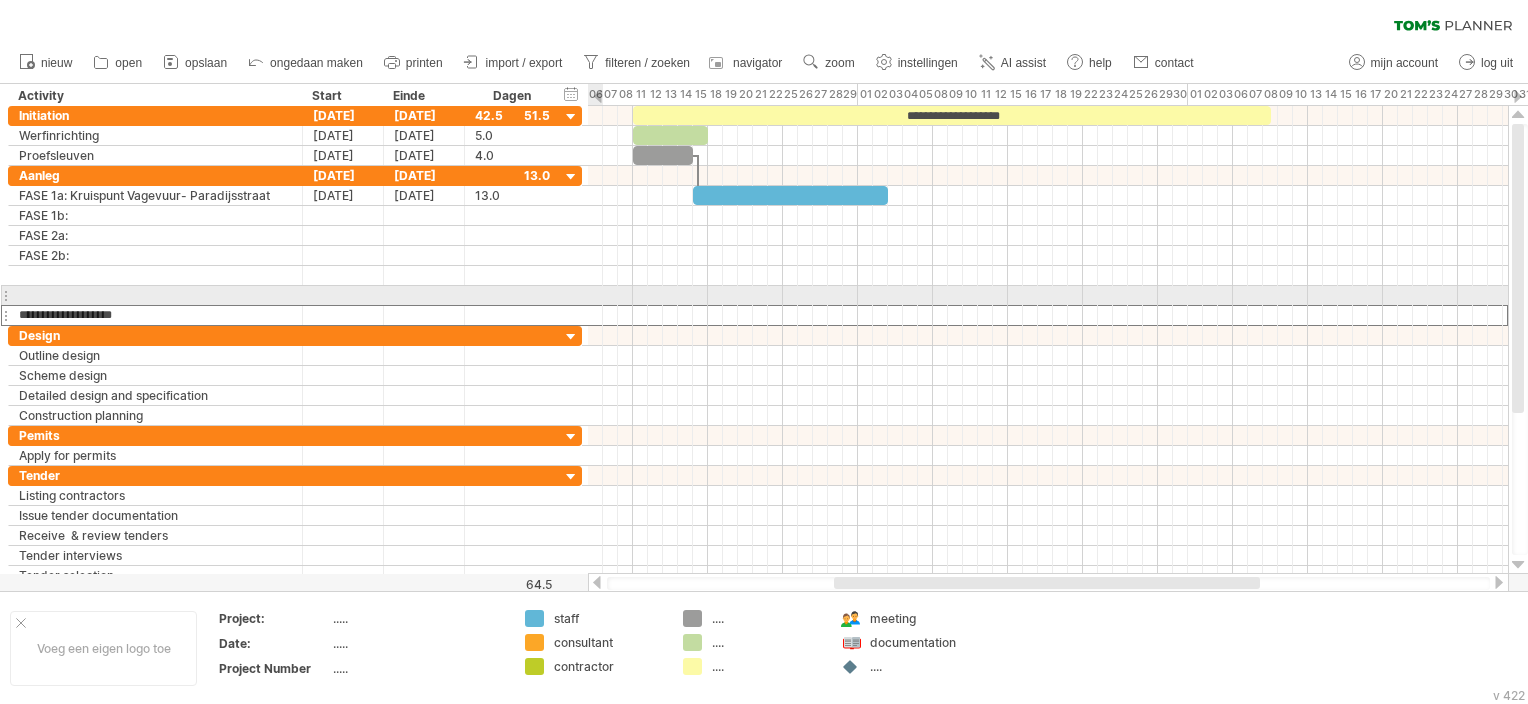 type 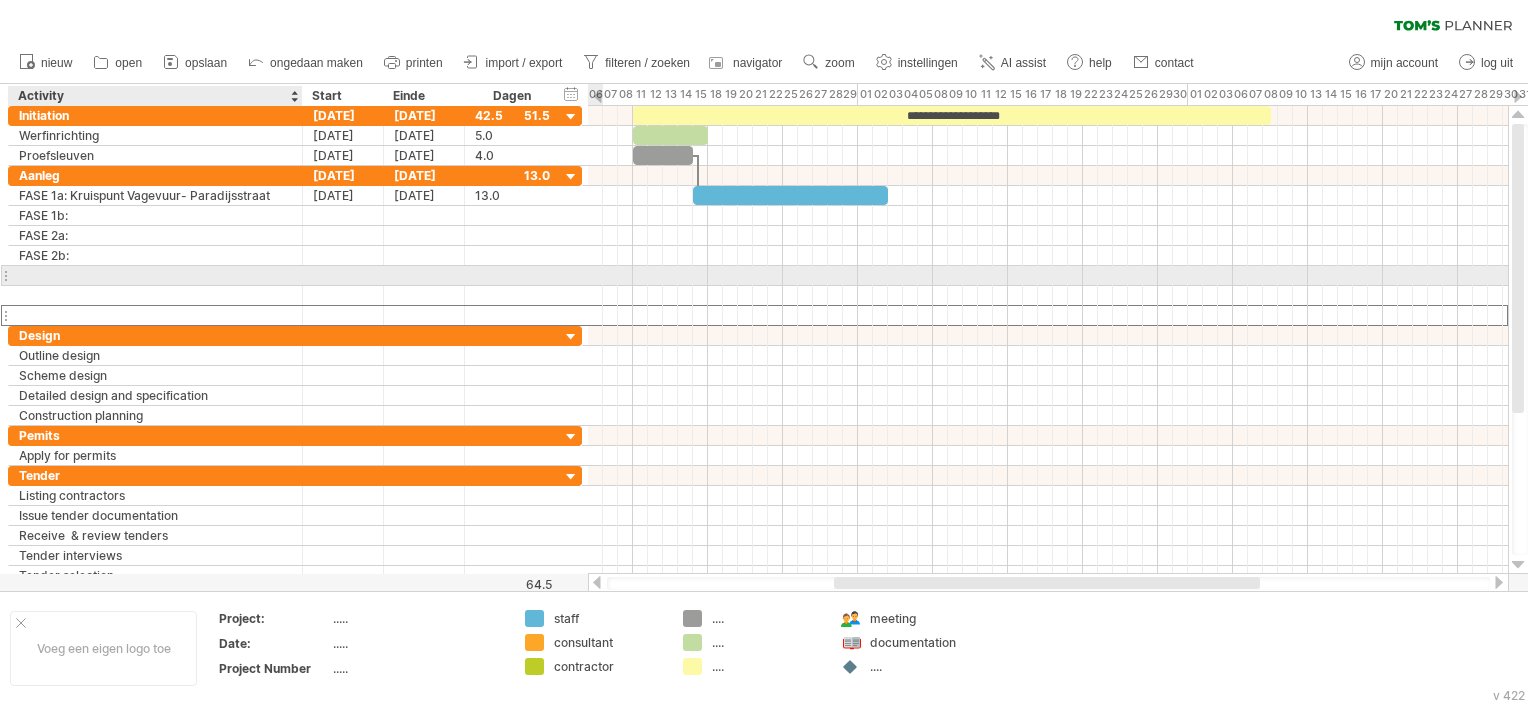 click at bounding box center [155, 275] 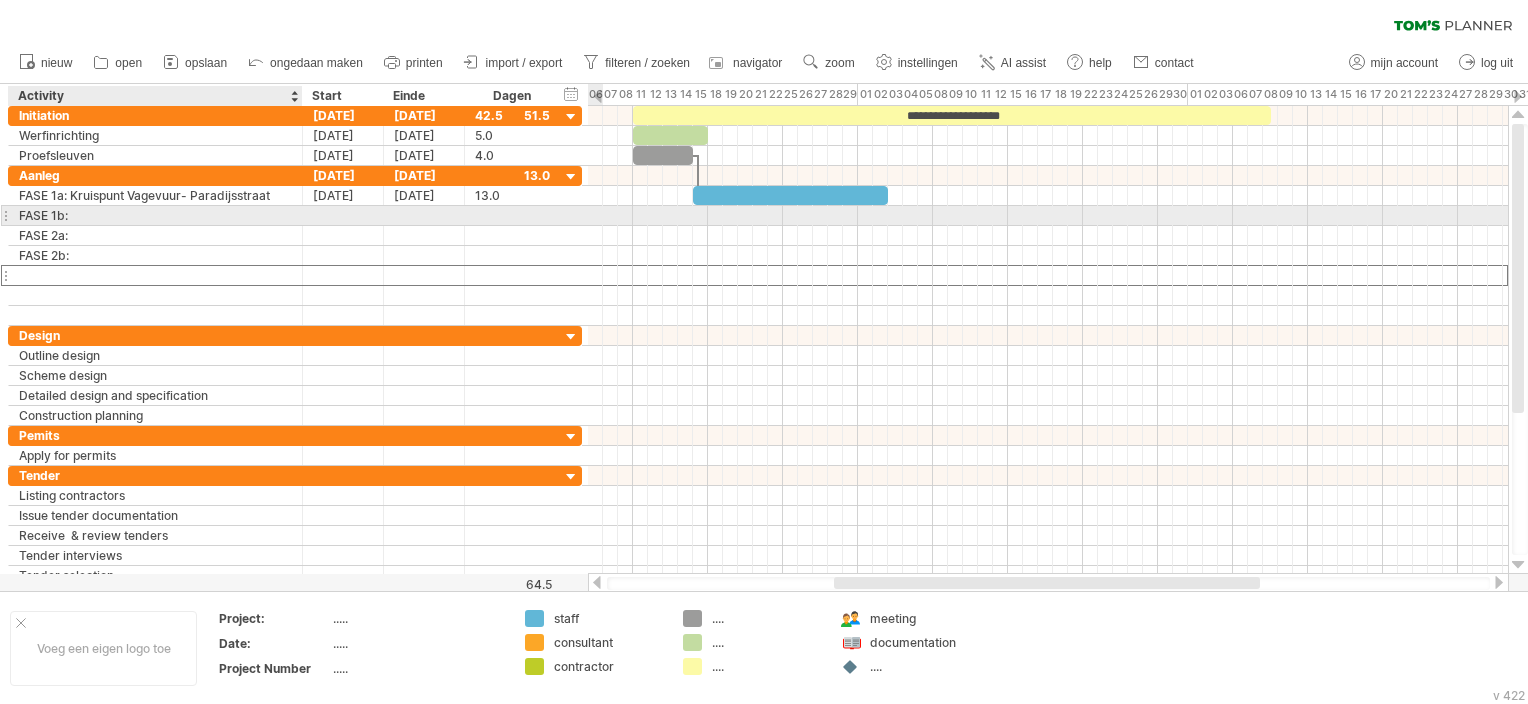 click on "FASE 1b:" at bounding box center (155, 215) 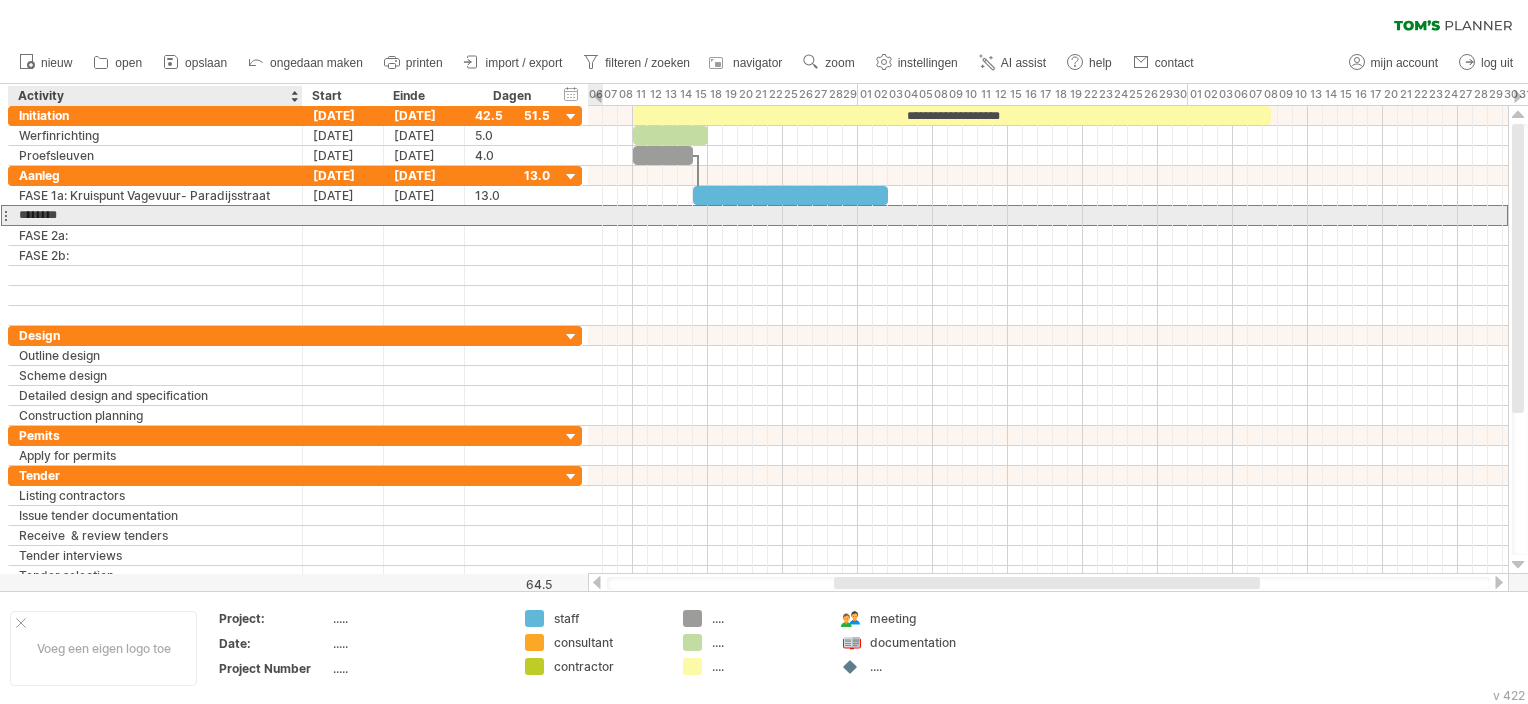 click on "********" at bounding box center (155, 215) 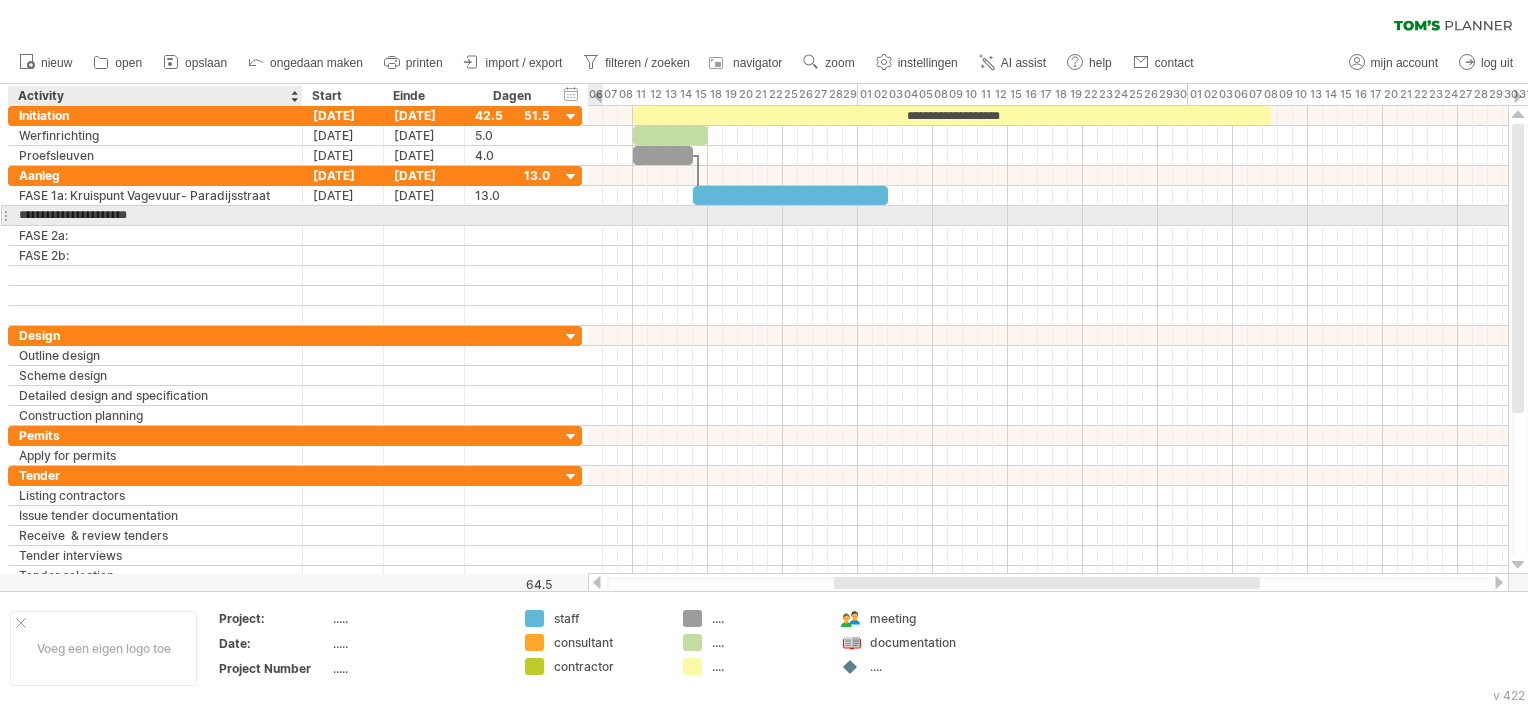 type on "**********" 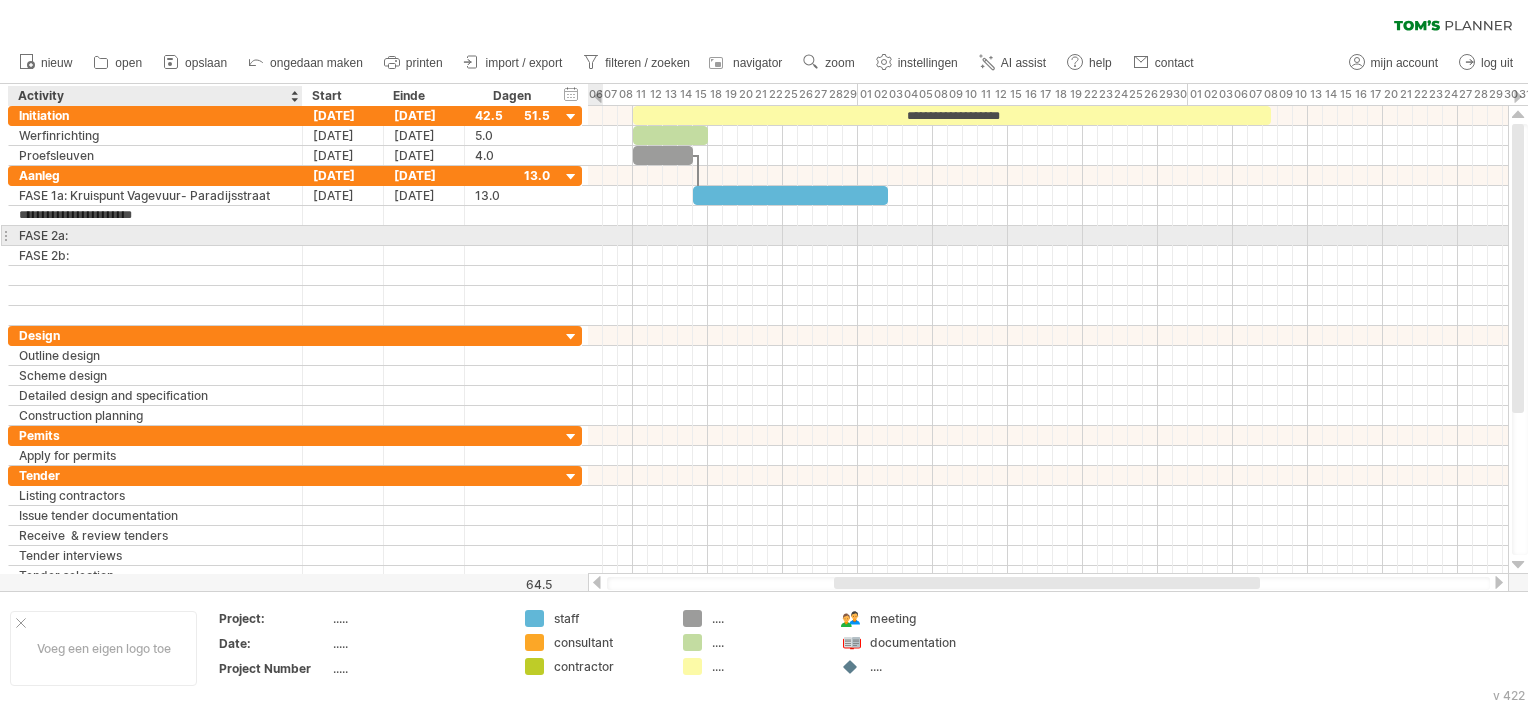 click on "FASE 2a:" at bounding box center (155, 235) 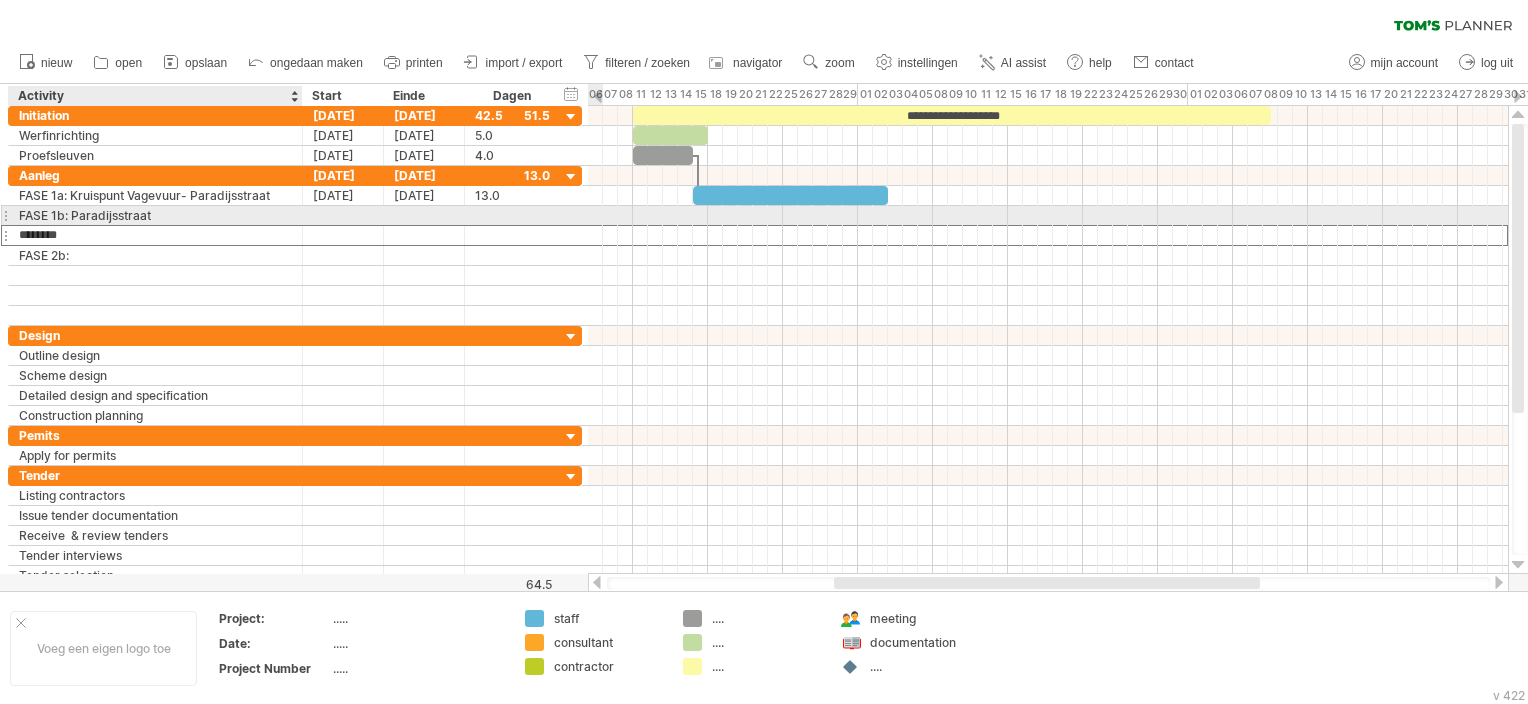 click on "FASE 1b: Paradijsstraat" at bounding box center (155, 215) 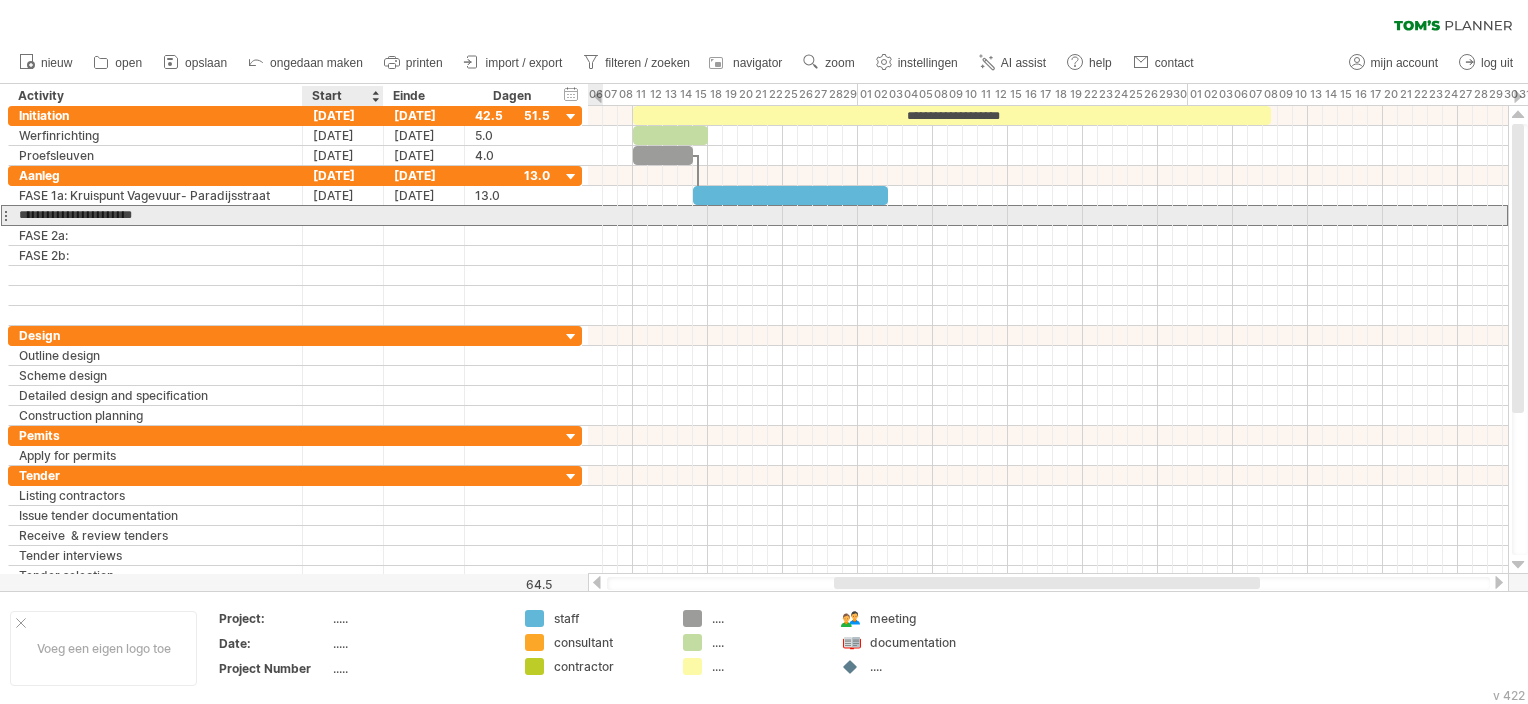 click at bounding box center [343, 215] 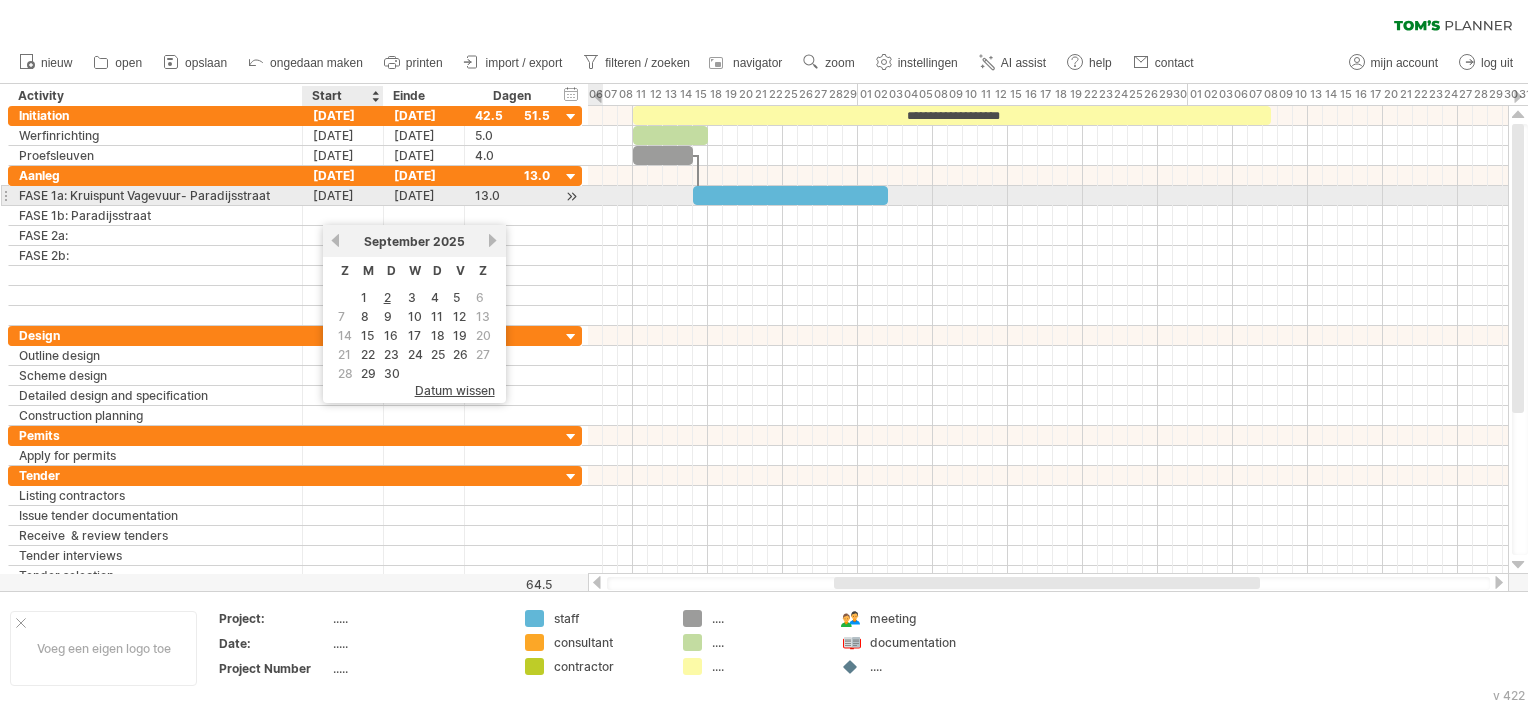 click on "[DATE]" at bounding box center (424, 195) 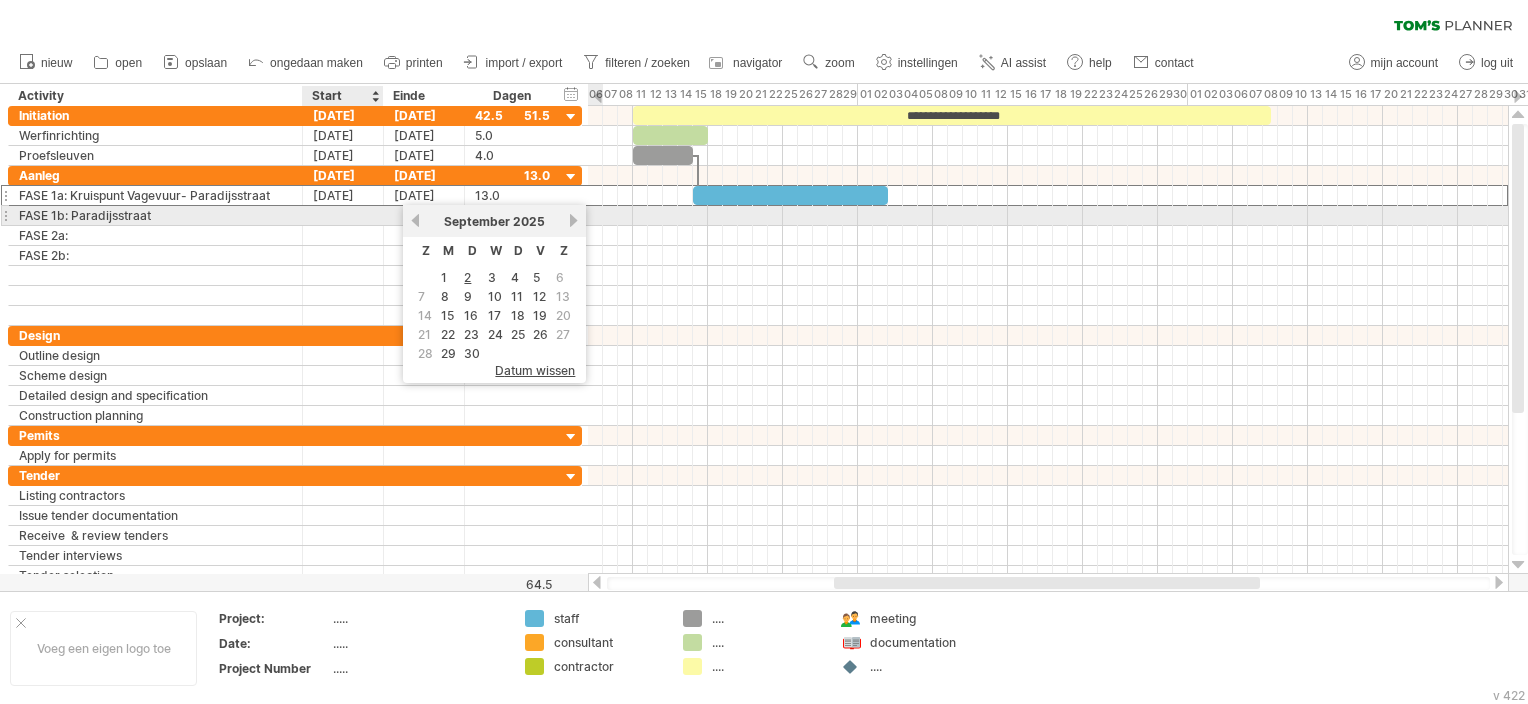 click at bounding box center (343, 215) 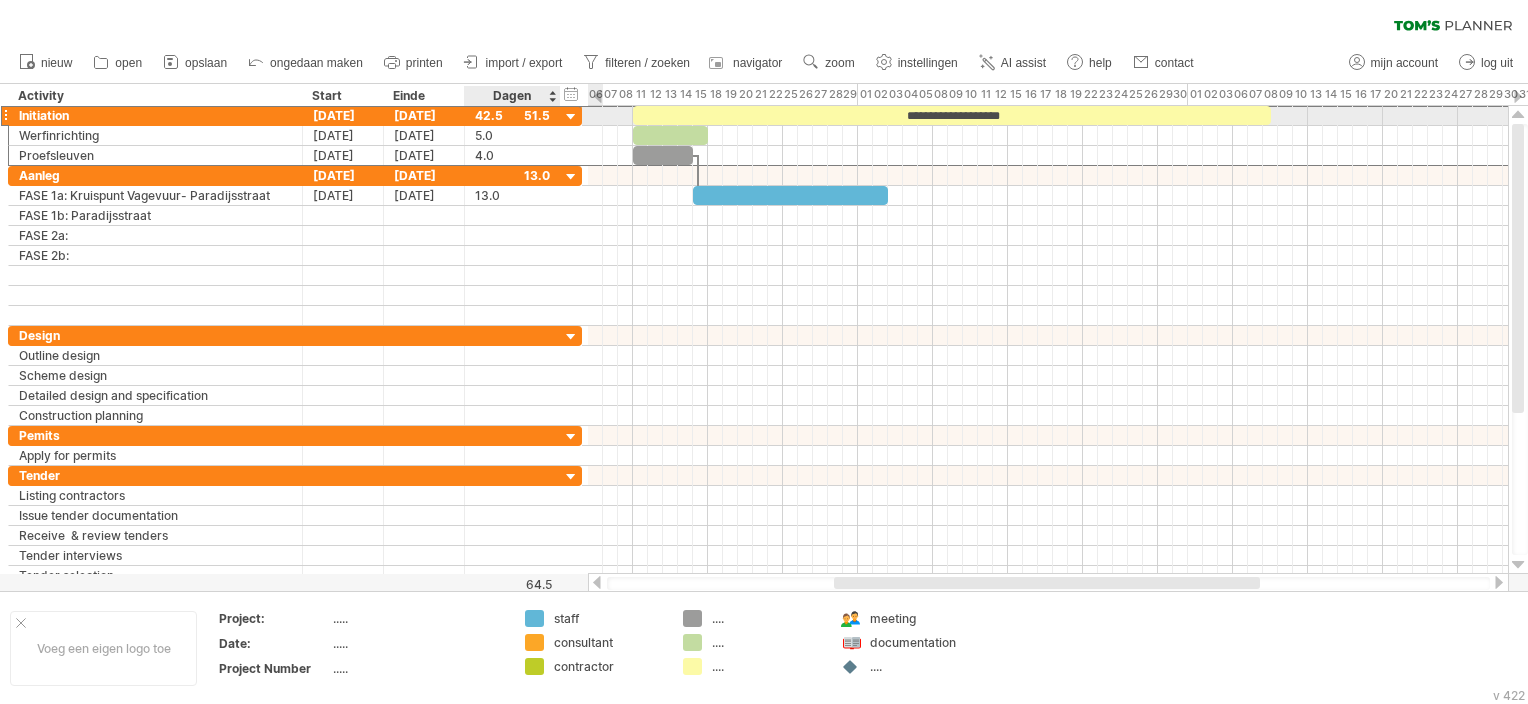 click on "42.5" at bounding box center (512, 115) 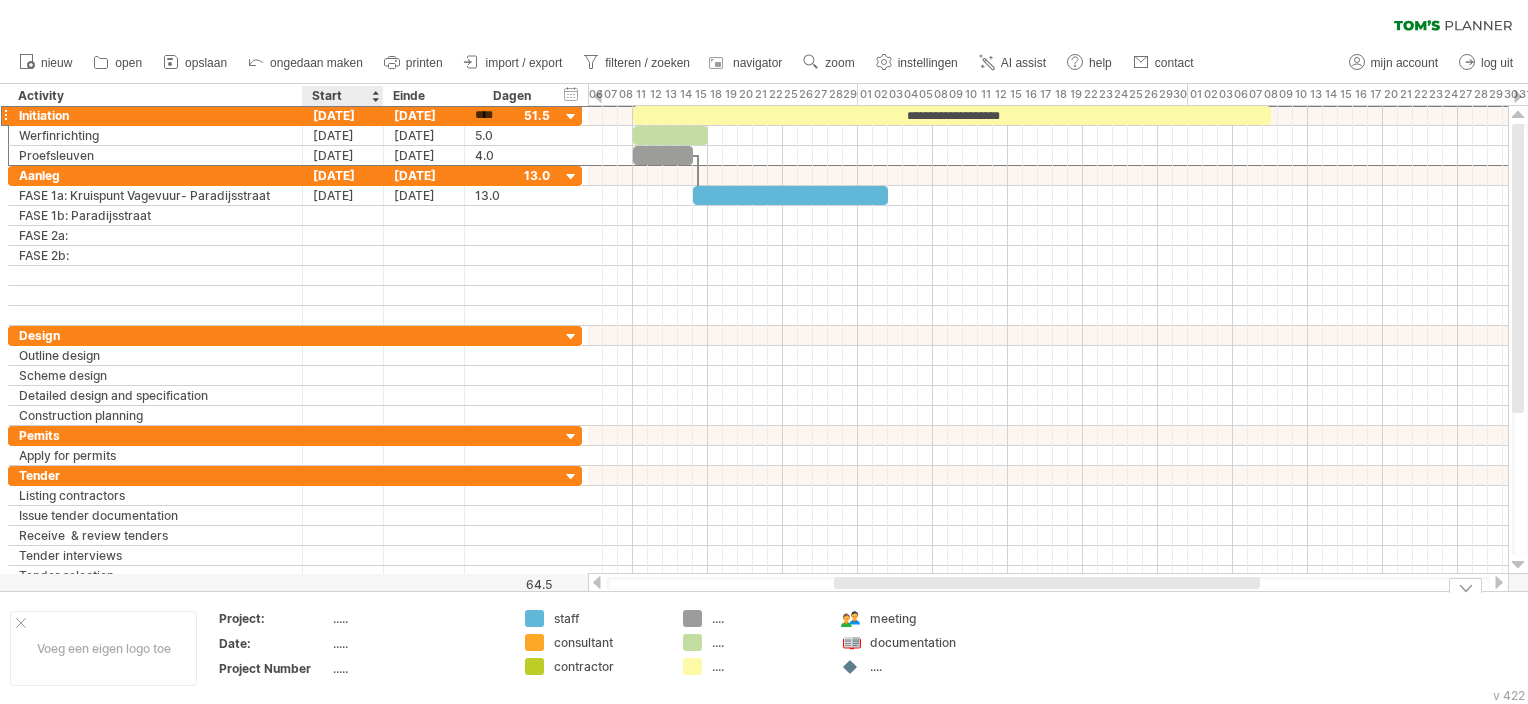 click on "....." at bounding box center (417, 618) 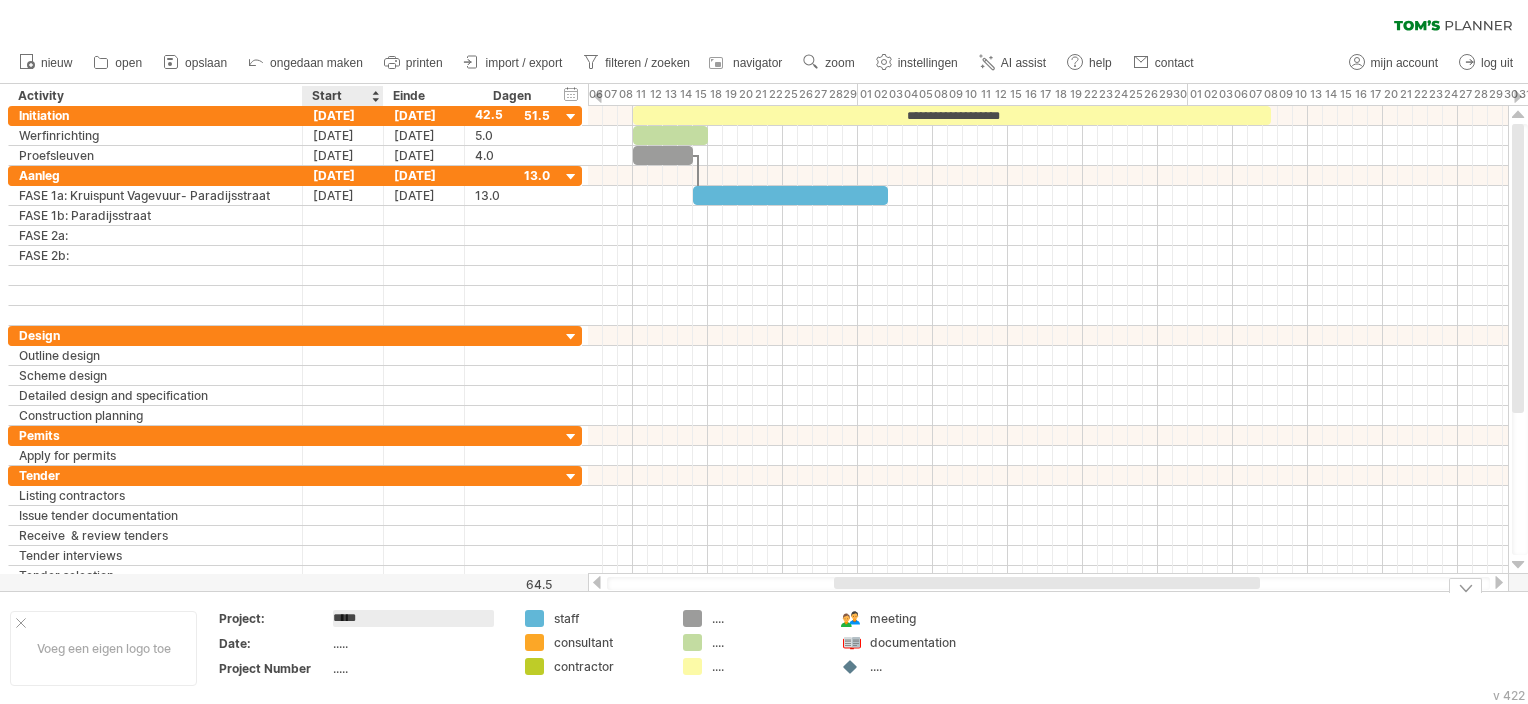 scroll, scrollTop: 0, scrollLeft: 0, axis: both 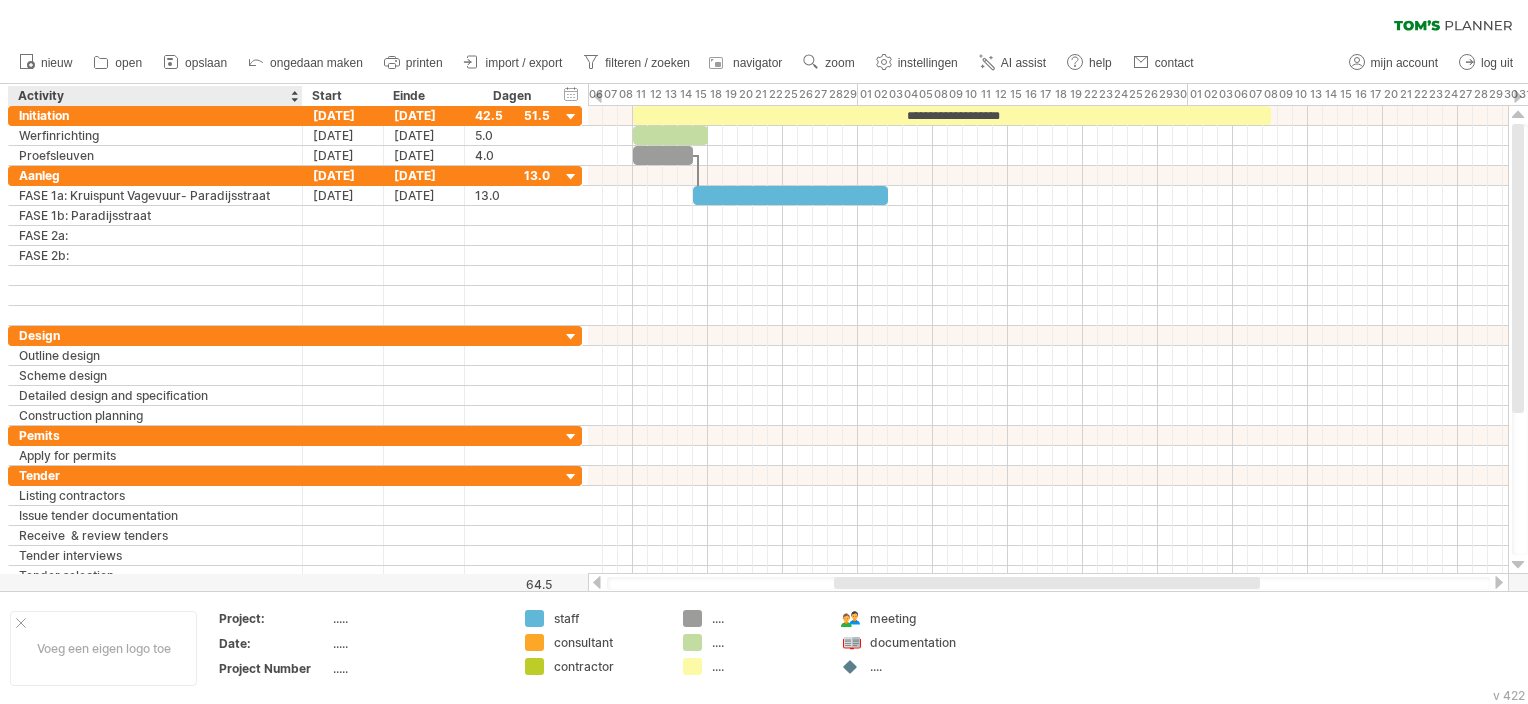 click on "Activity" at bounding box center (154, 96) 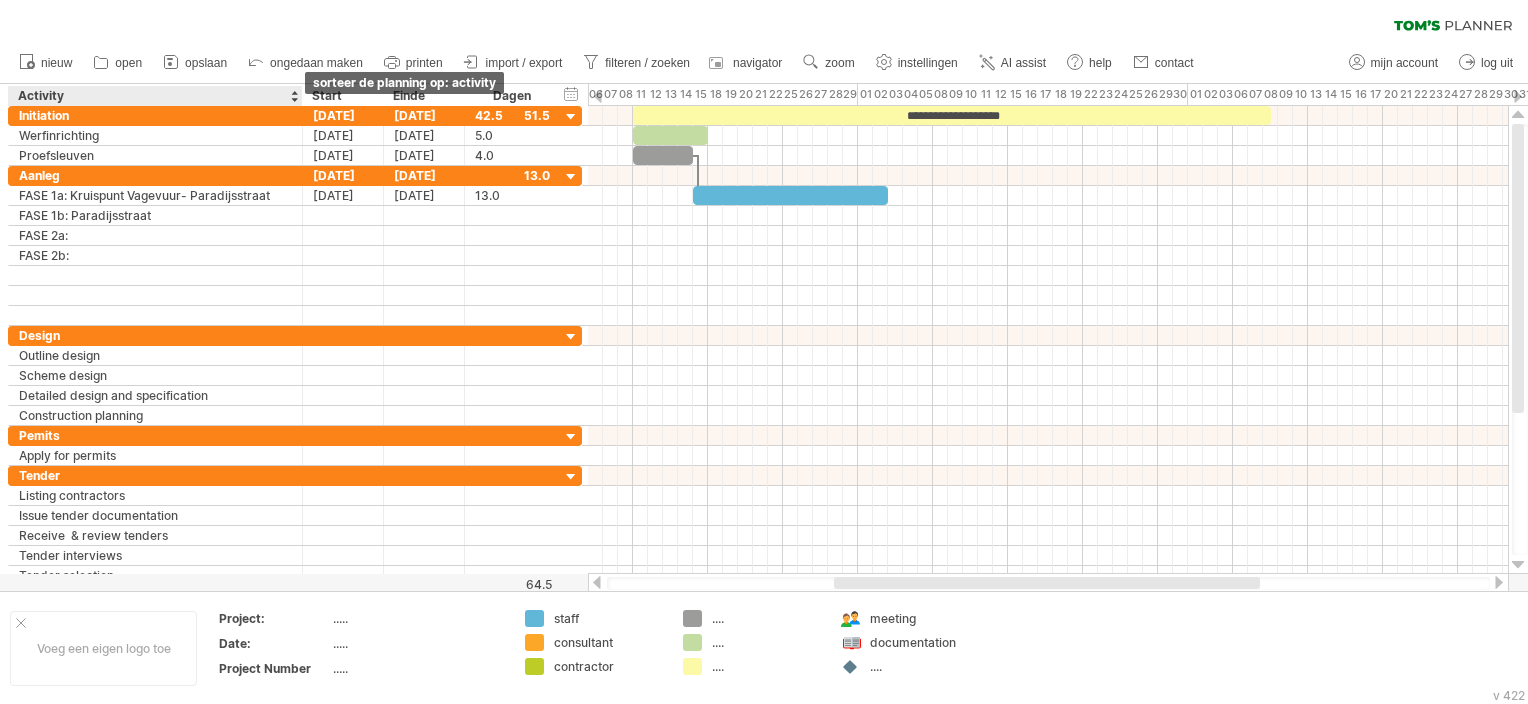 click at bounding box center [294, 96] 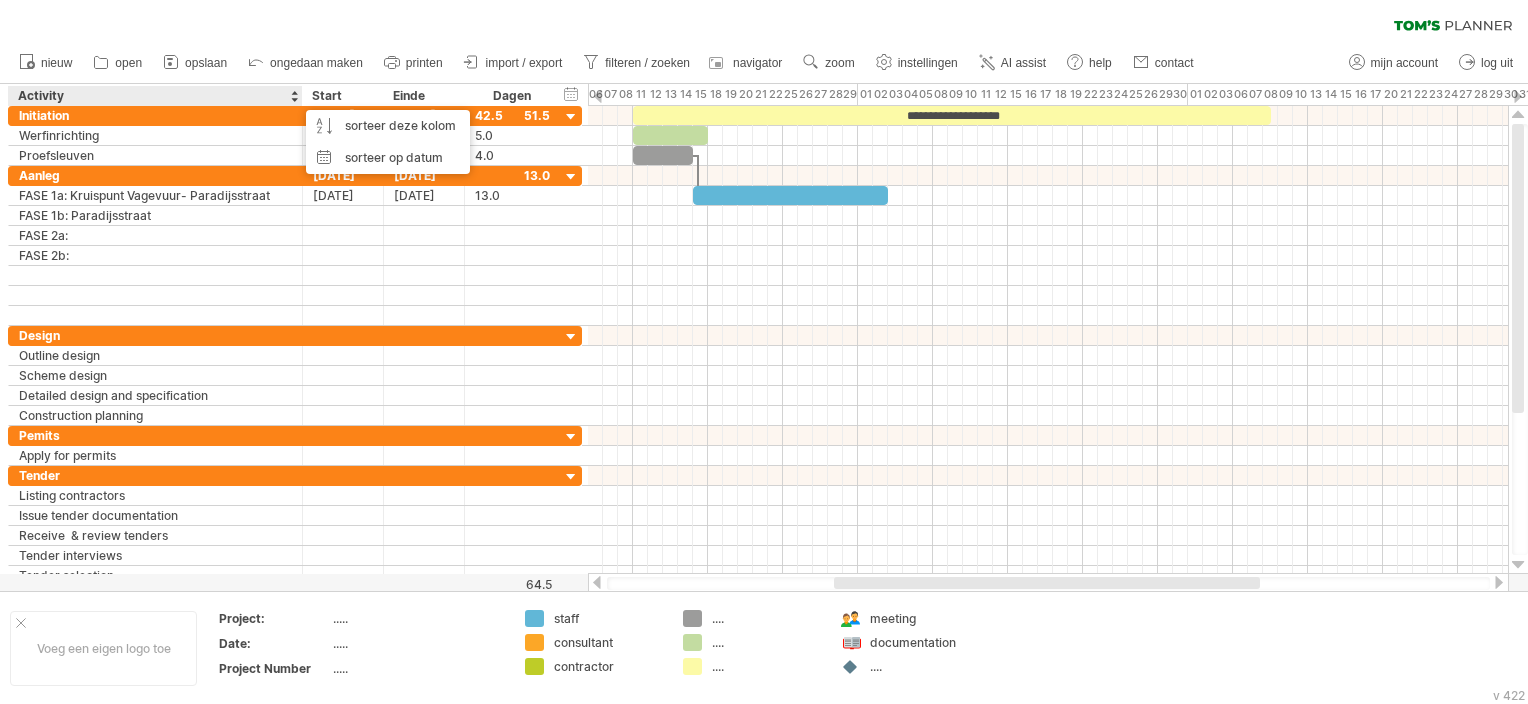 click at bounding box center (294, 96) 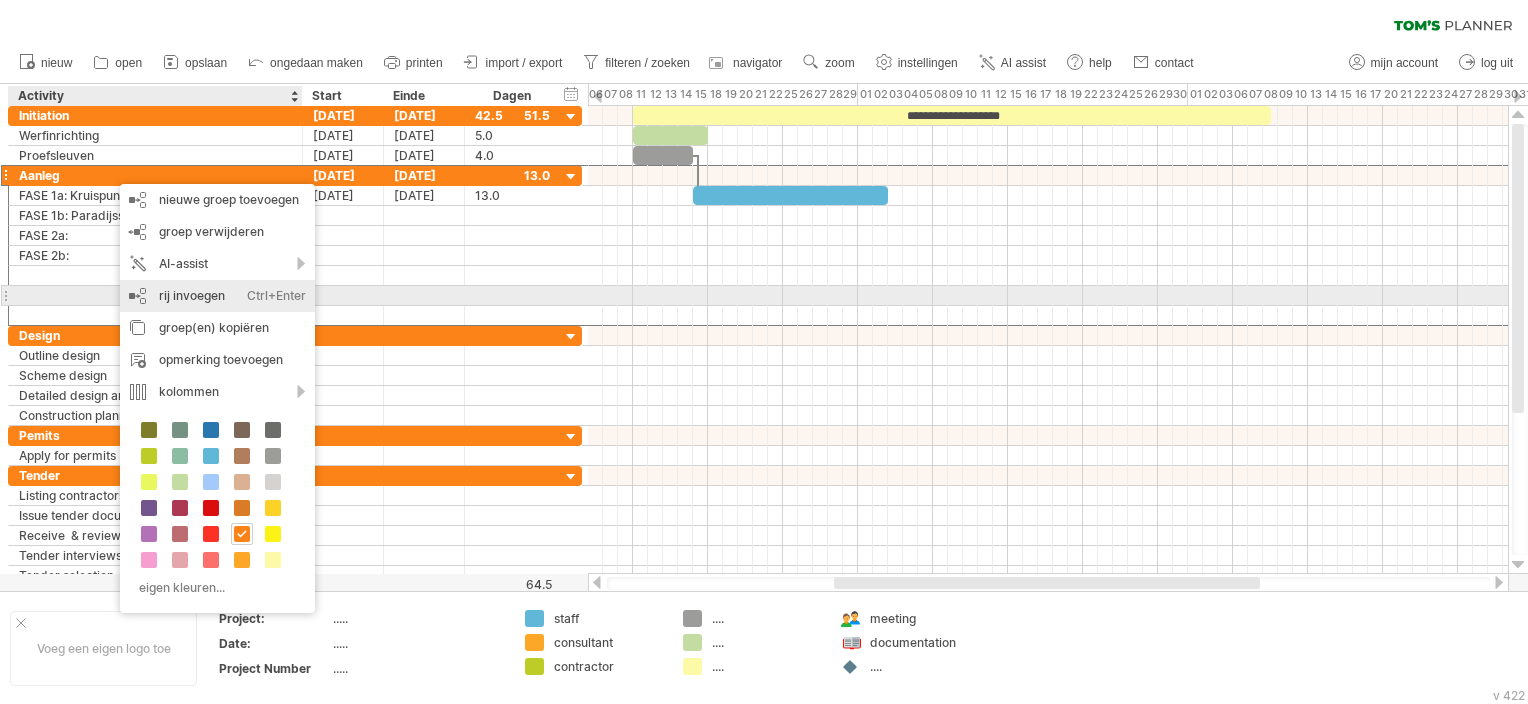 click on "rij invoegen Ctrl+Enter Cmd+Enter" at bounding box center (217, 296) 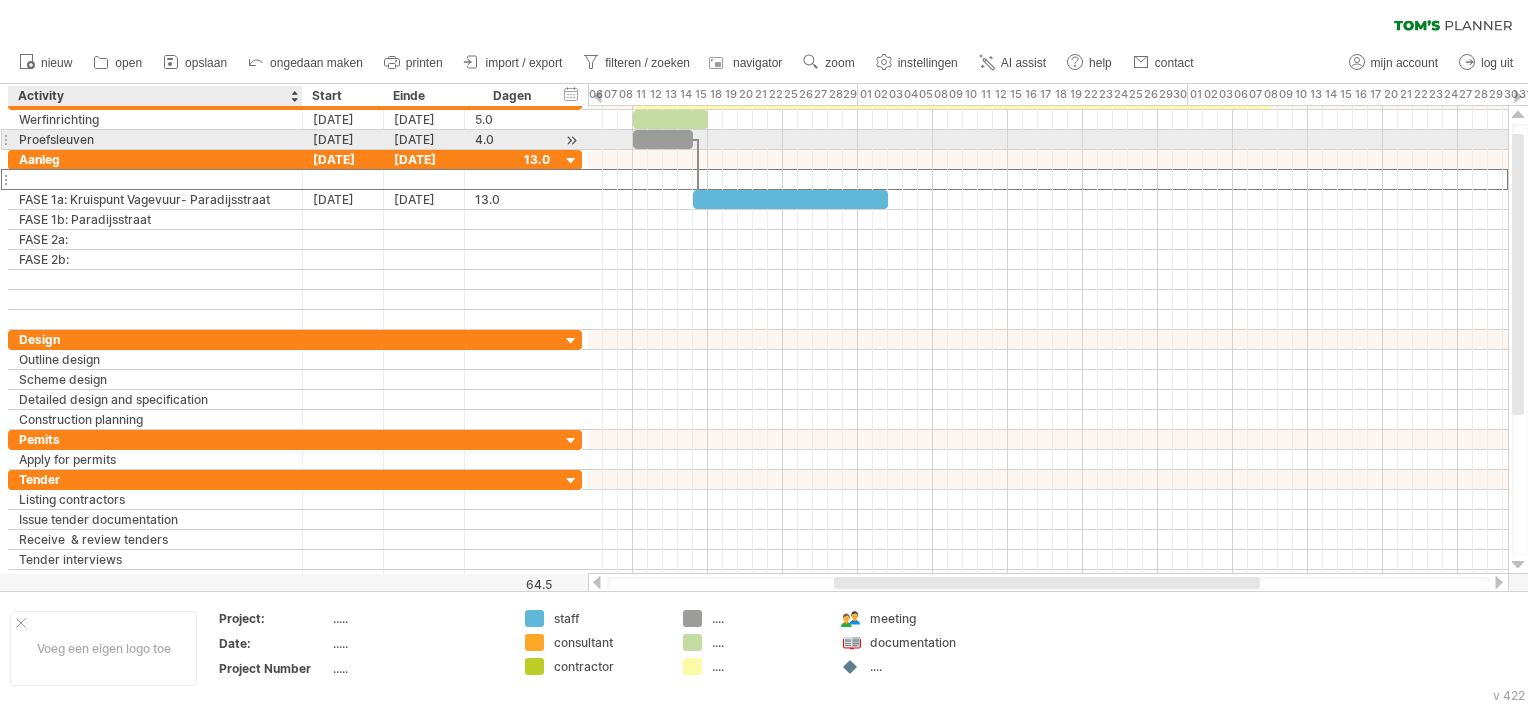 drag, startPoint x: 90, startPoint y: 178, endPoint x: 96, endPoint y: 146, distance: 32.55764 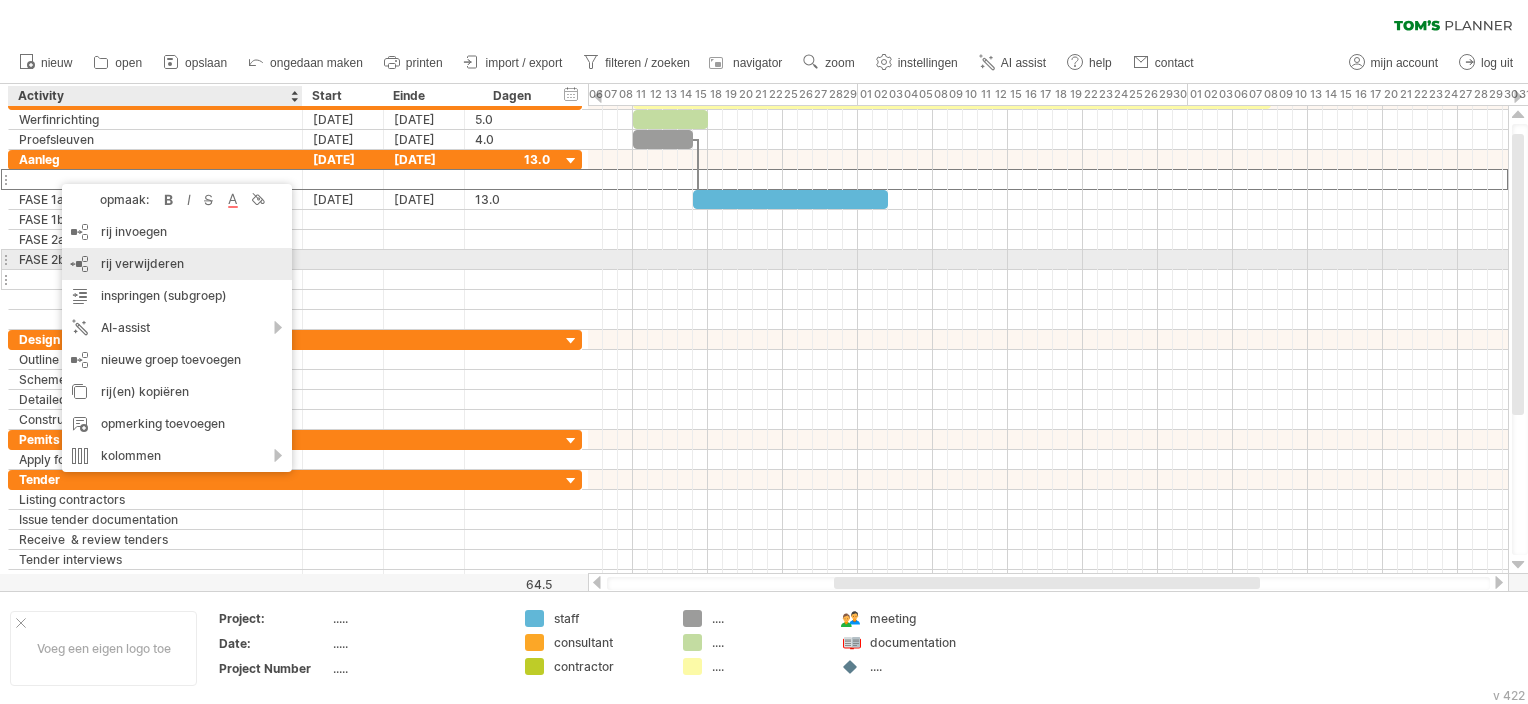 click on "rij verwijderen" at bounding box center [142, 263] 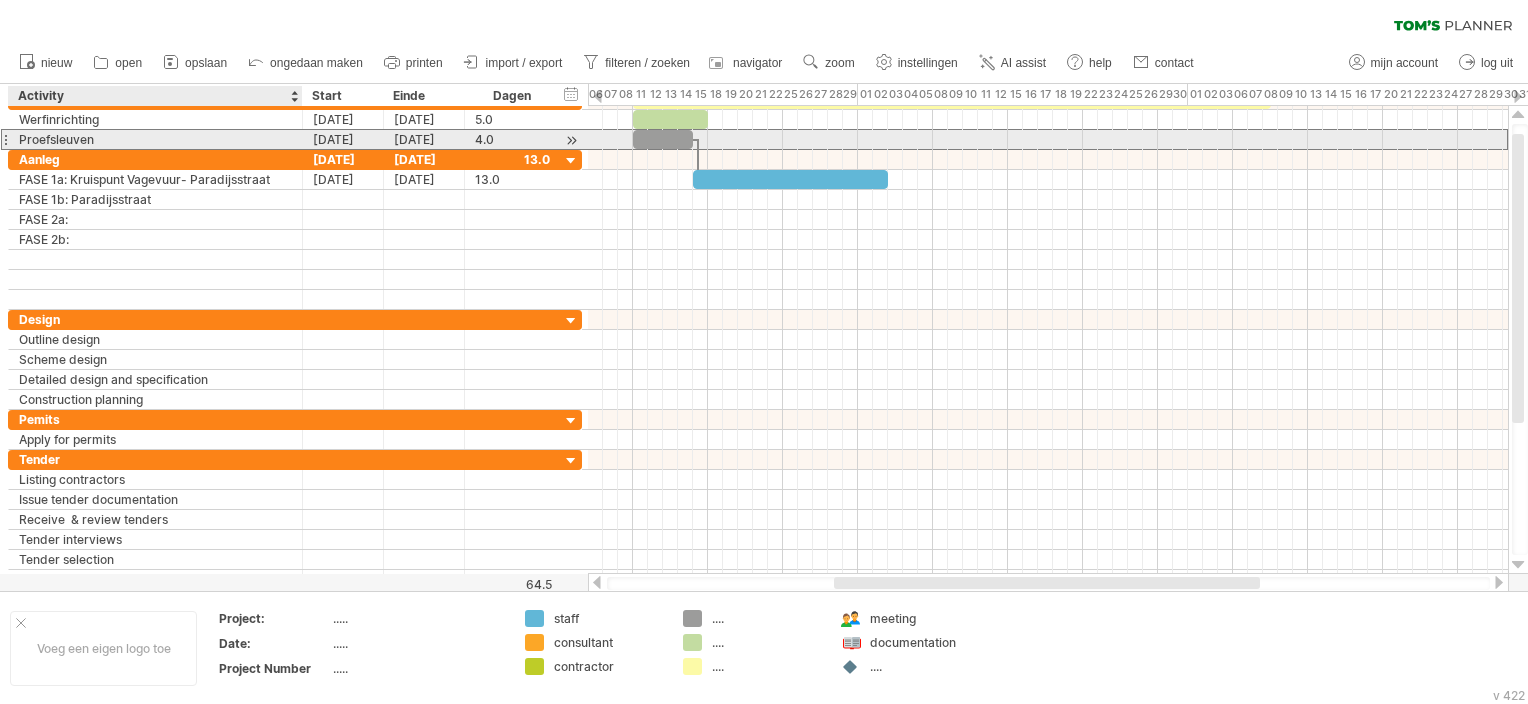 click on "Proefsleuven" at bounding box center (155, 139) 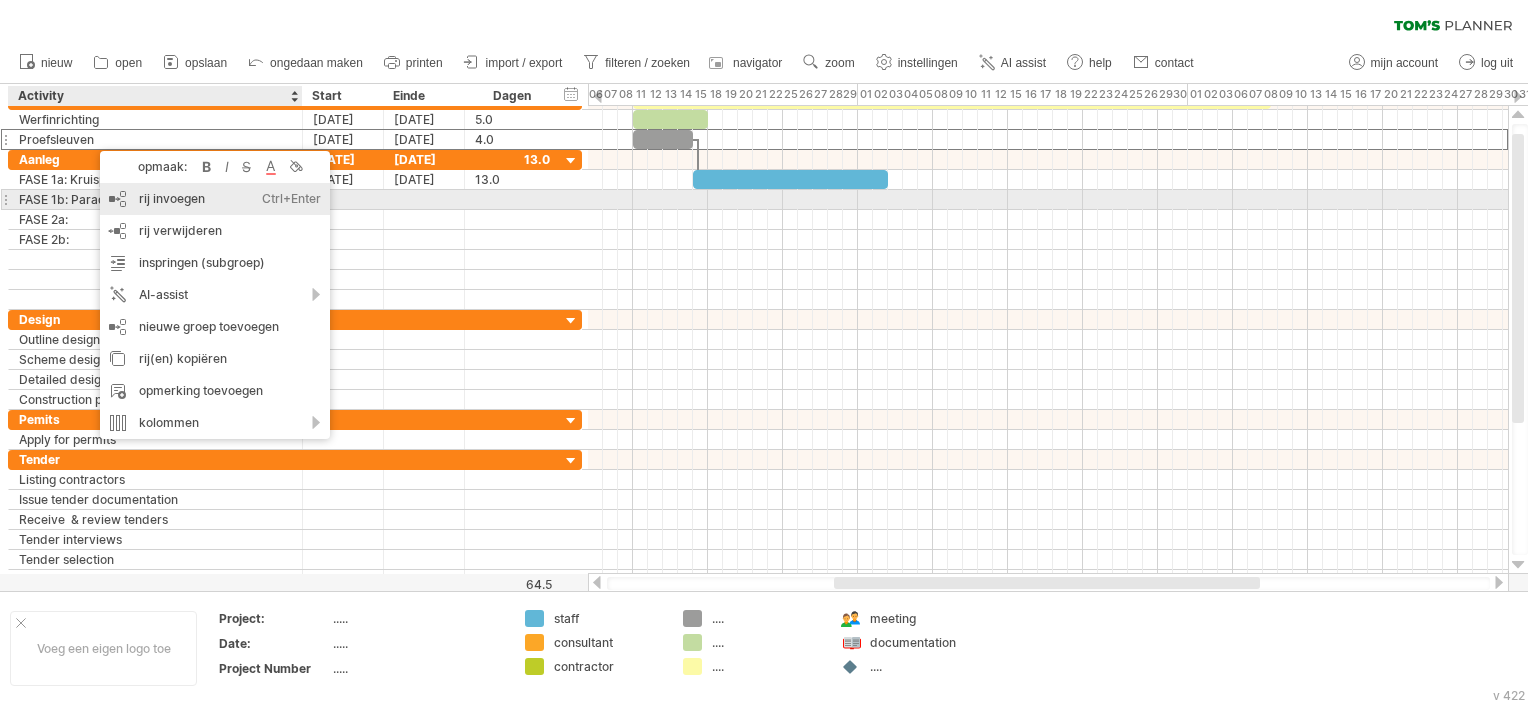 click on "rij invoegen Ctrl+Enter Cmd+Enter" at bounding box center (215, 199) 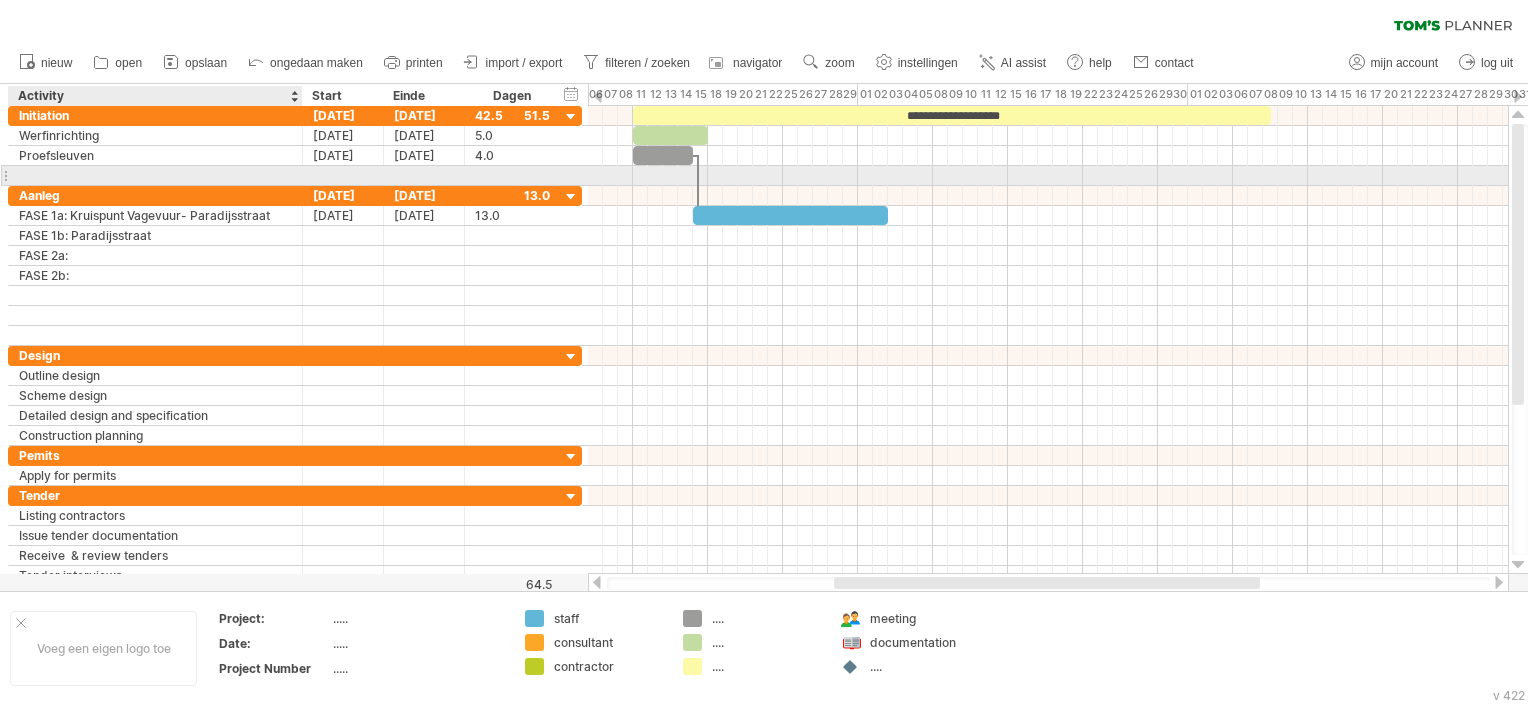 click at bounding box center (155, 175) 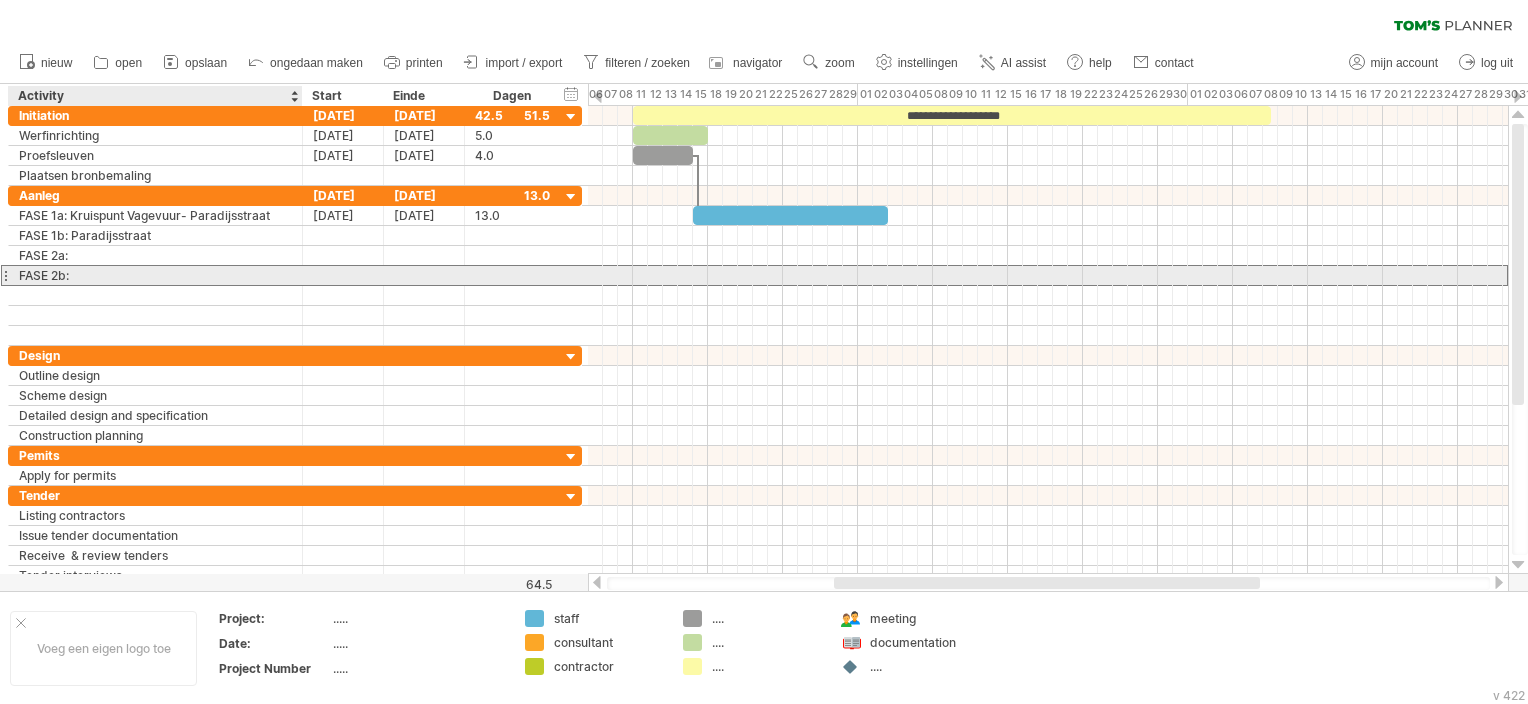 click on "FASE 2b:" at bounding box center (155, 275) 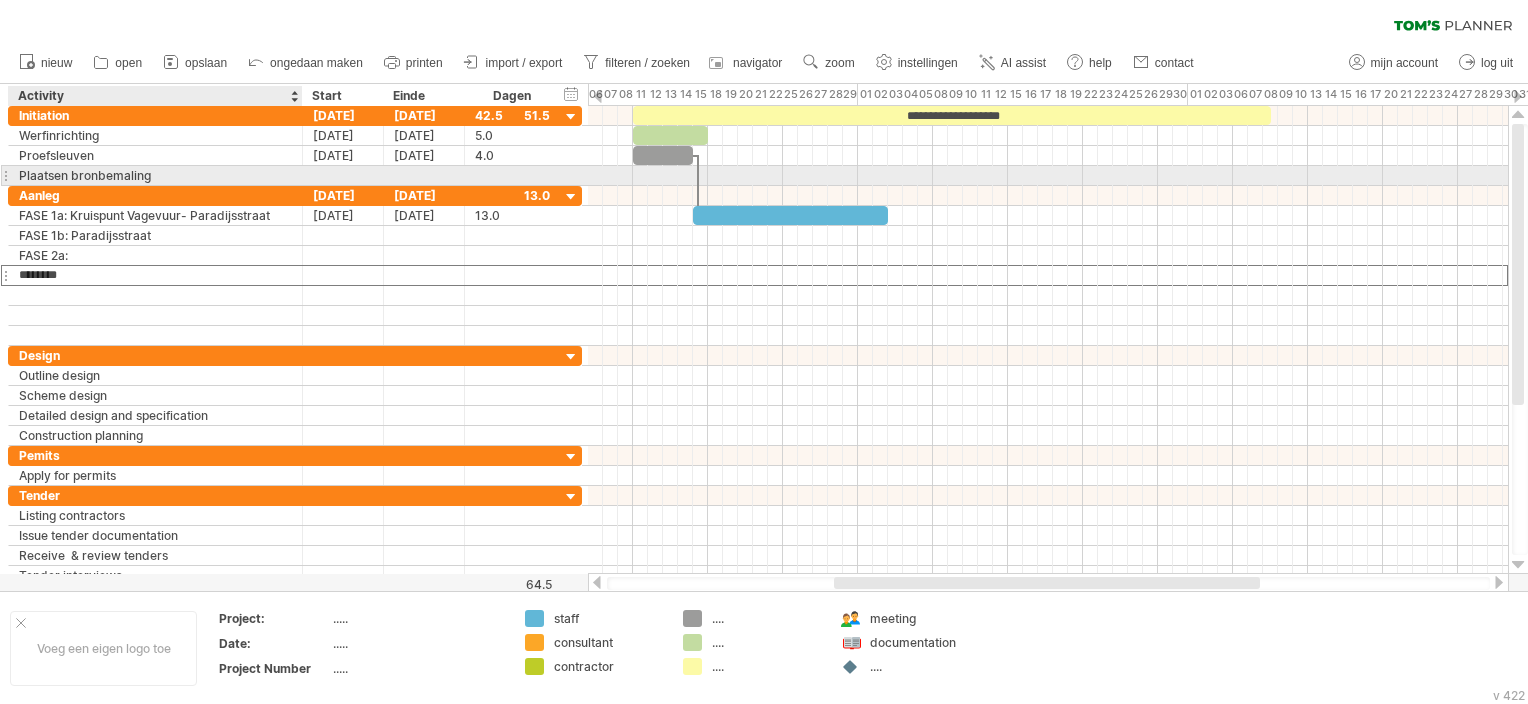 click on "Plaatsen bronbemaling" at bounding box center [155, 175] 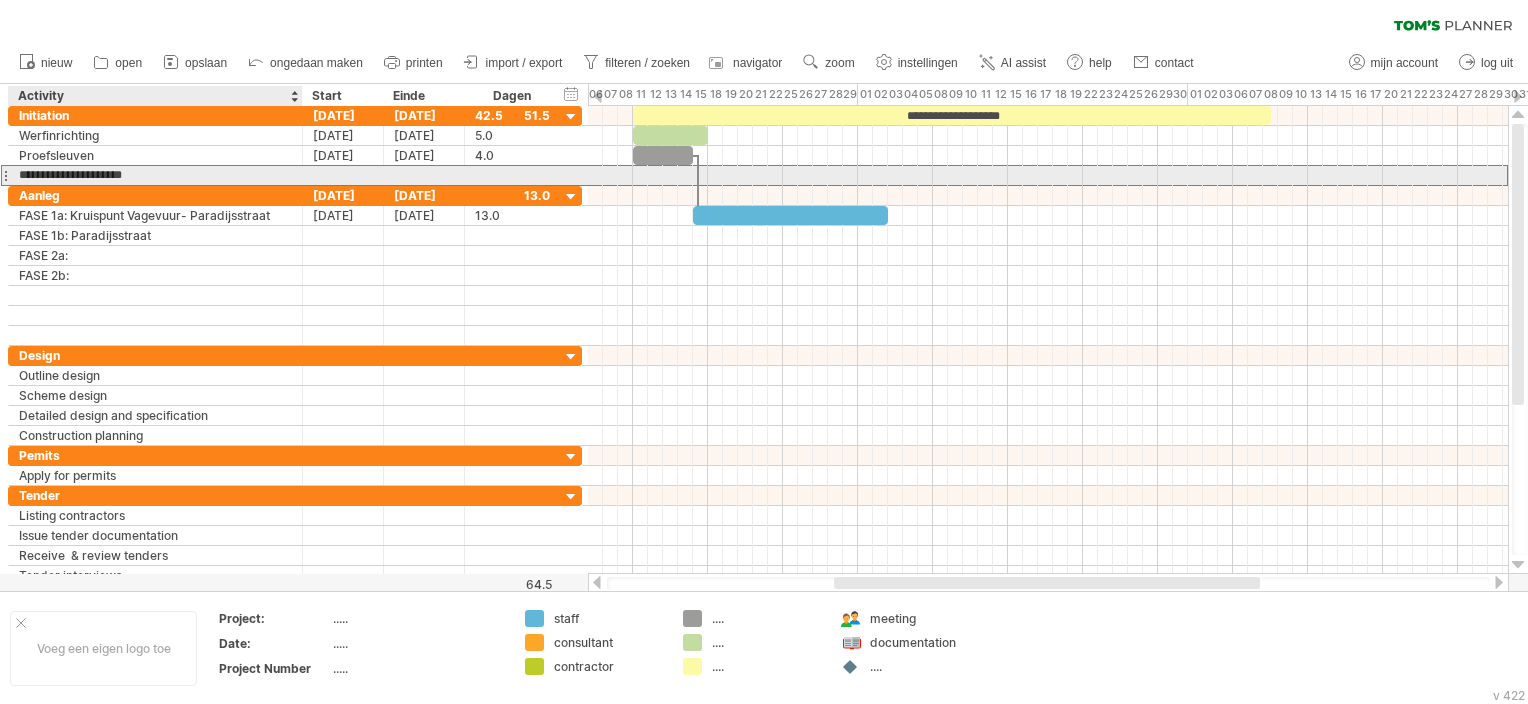 click on "**********" at bounding box center (155, 175) 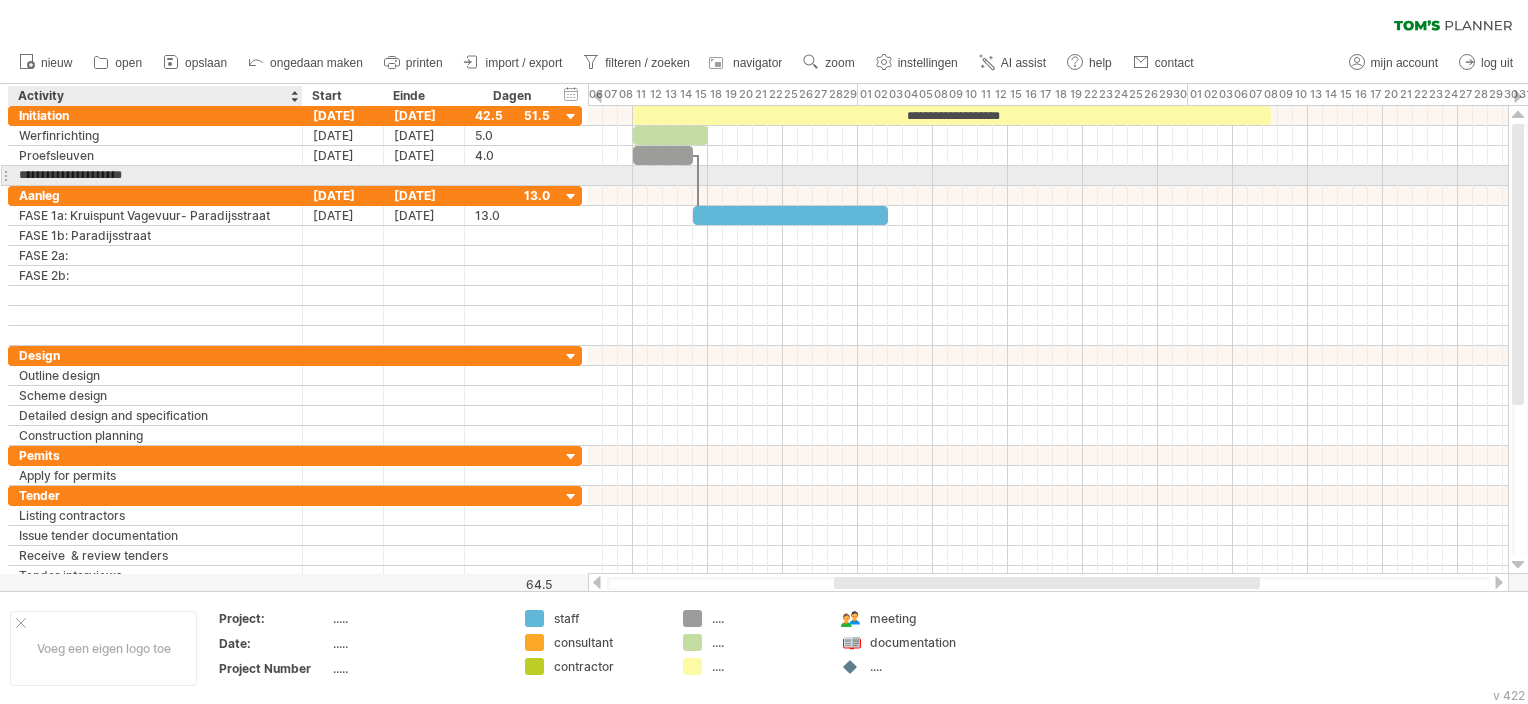 type on "**********" 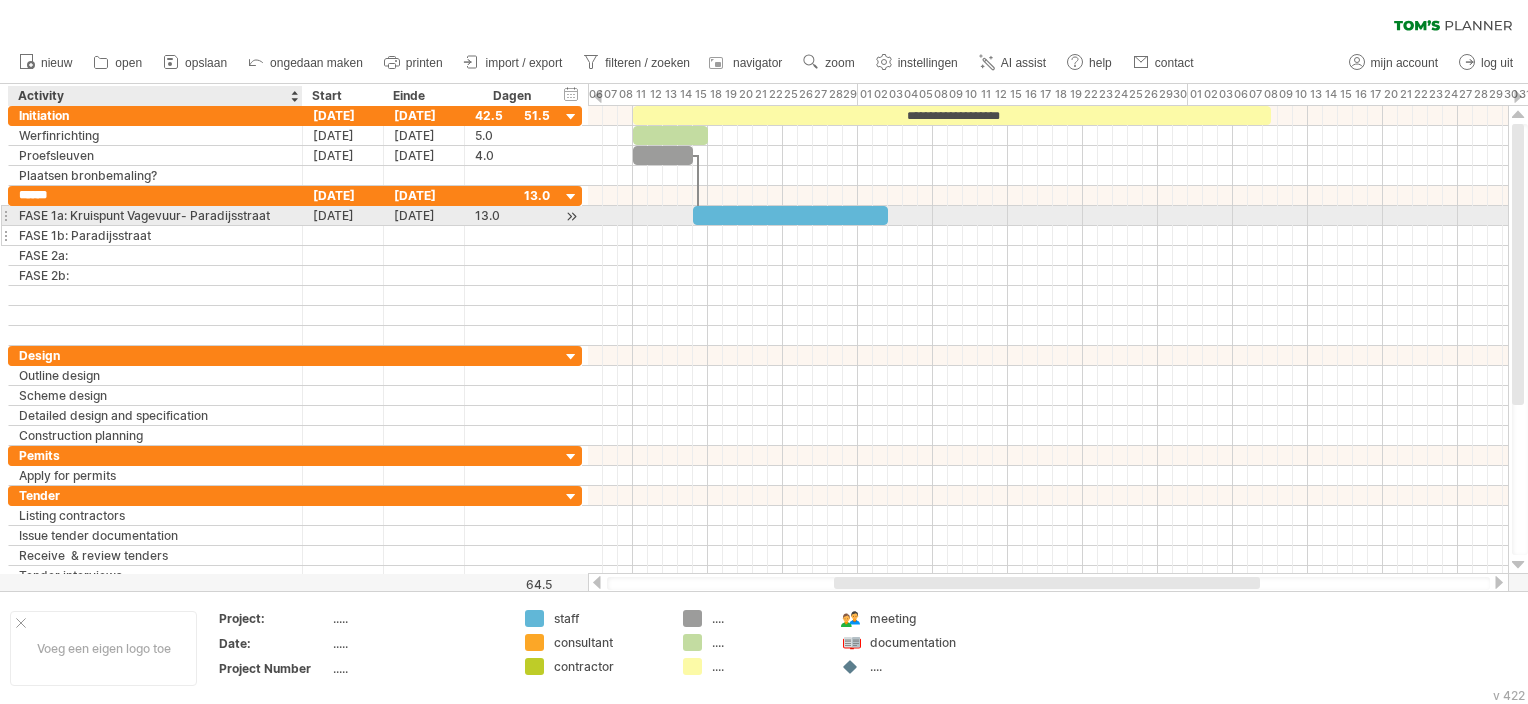 click on "FASE 1b: Paradijsstraat" at bounding box center [155, 235] 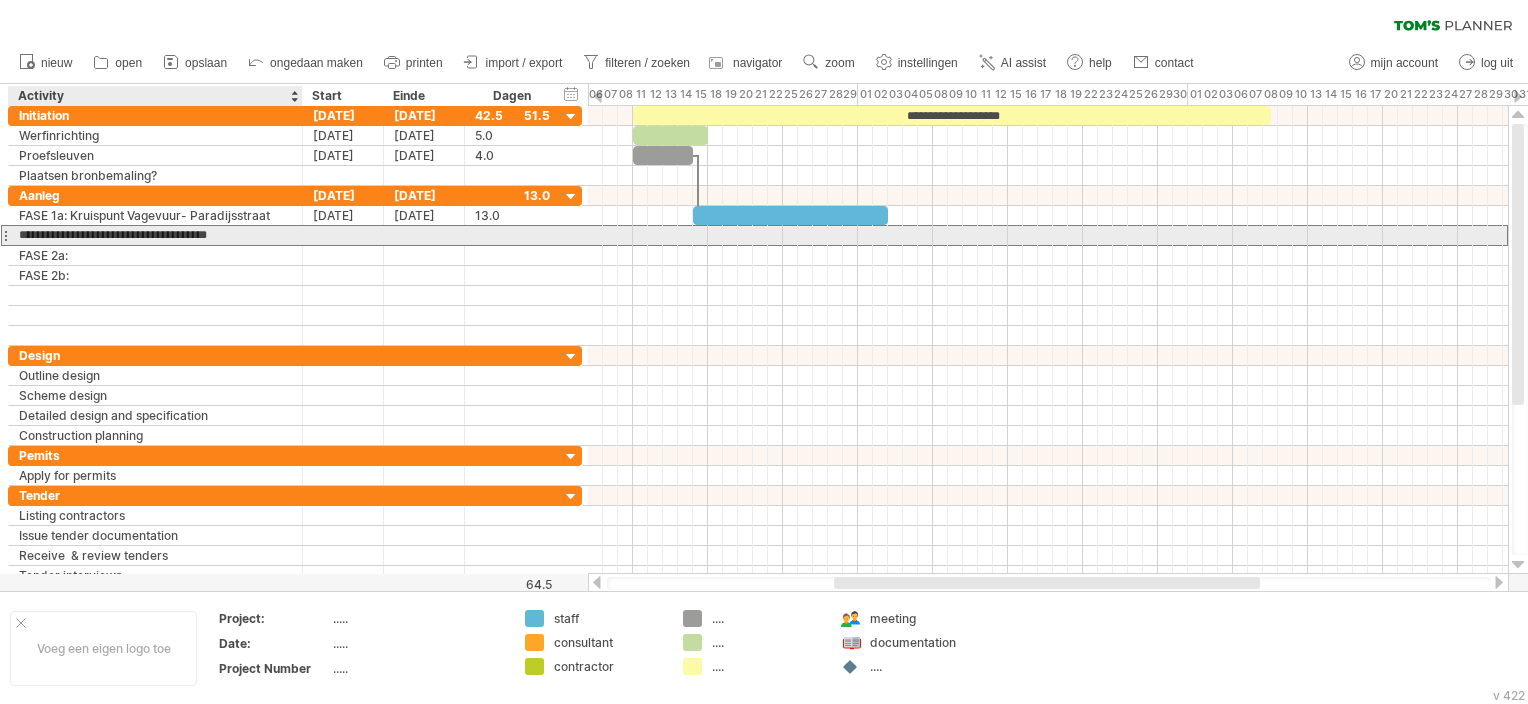 type on "**********" 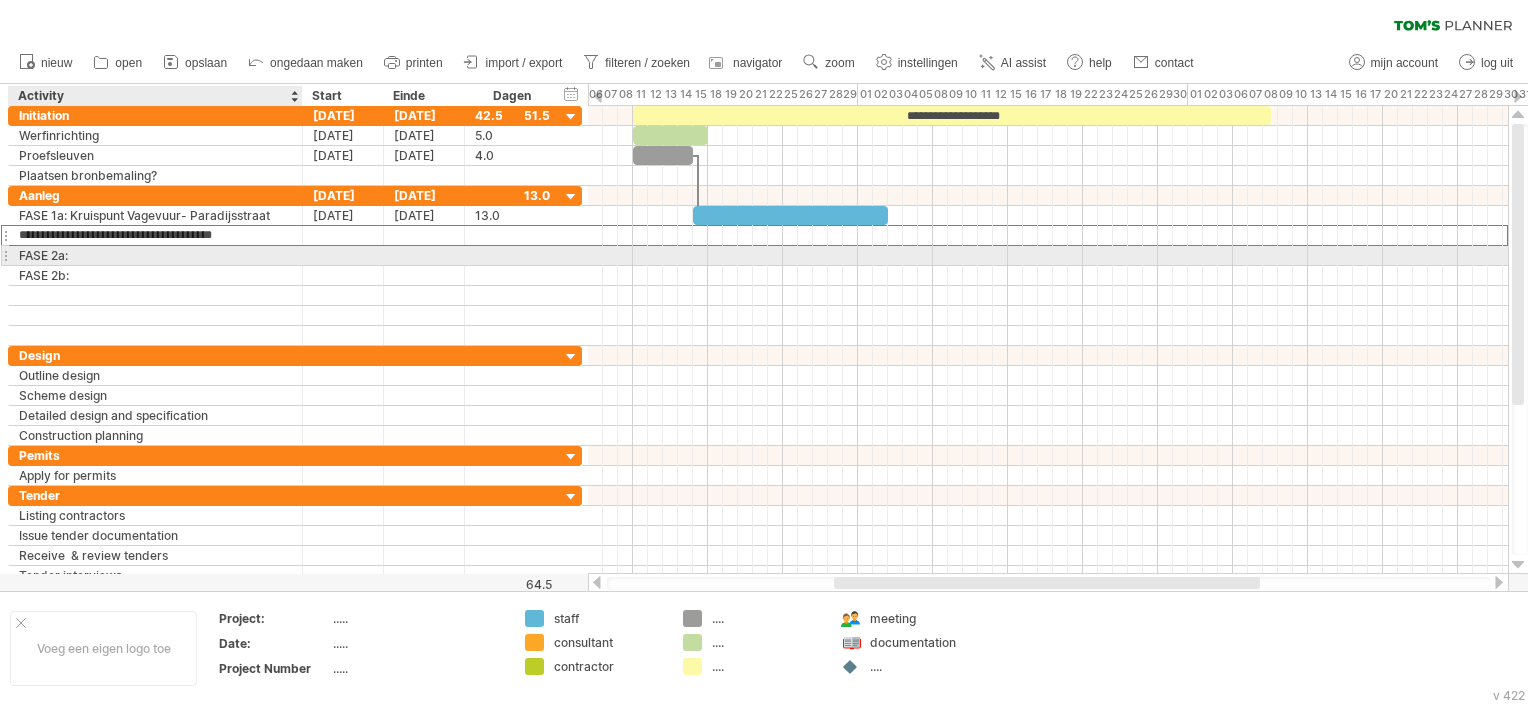click on "FASE 2a:" at bounding box center [155, 255] 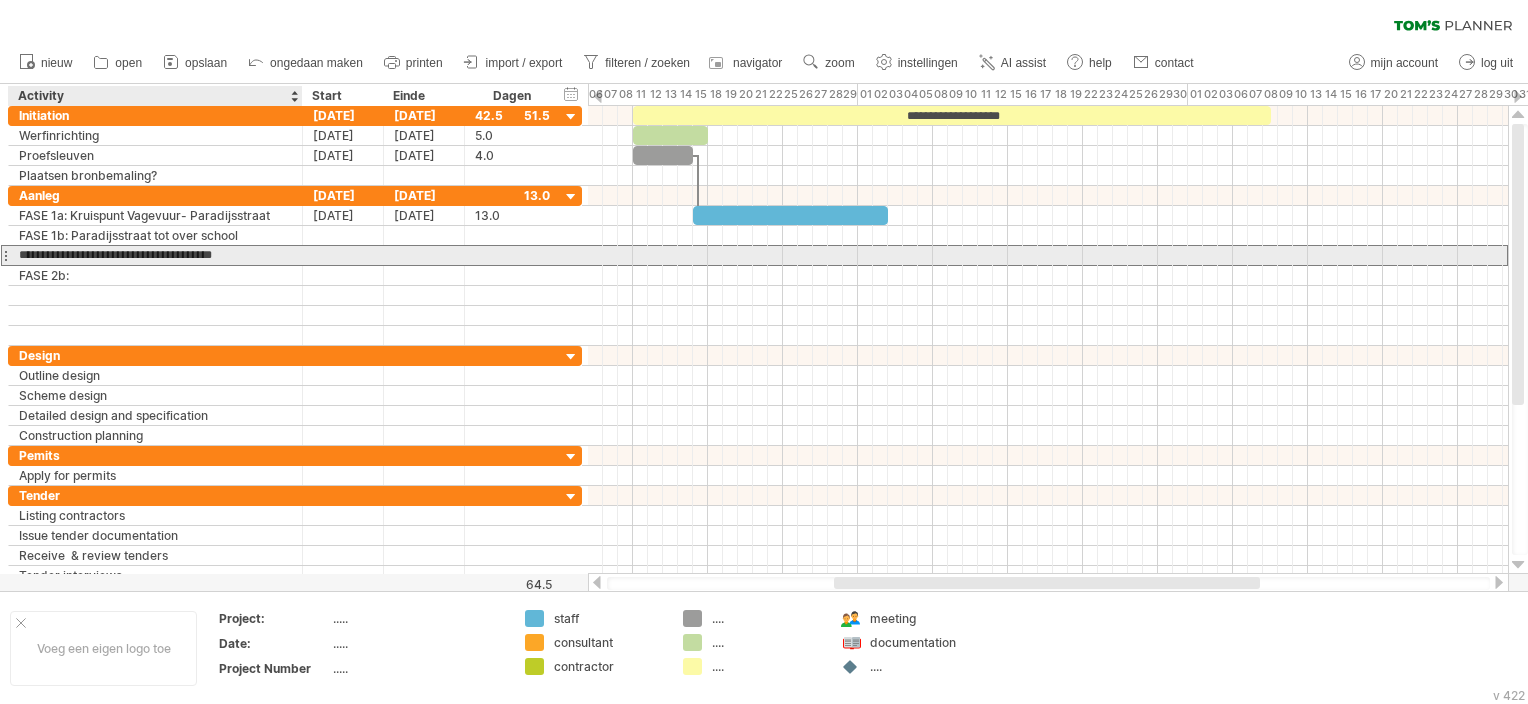 type on "**********" 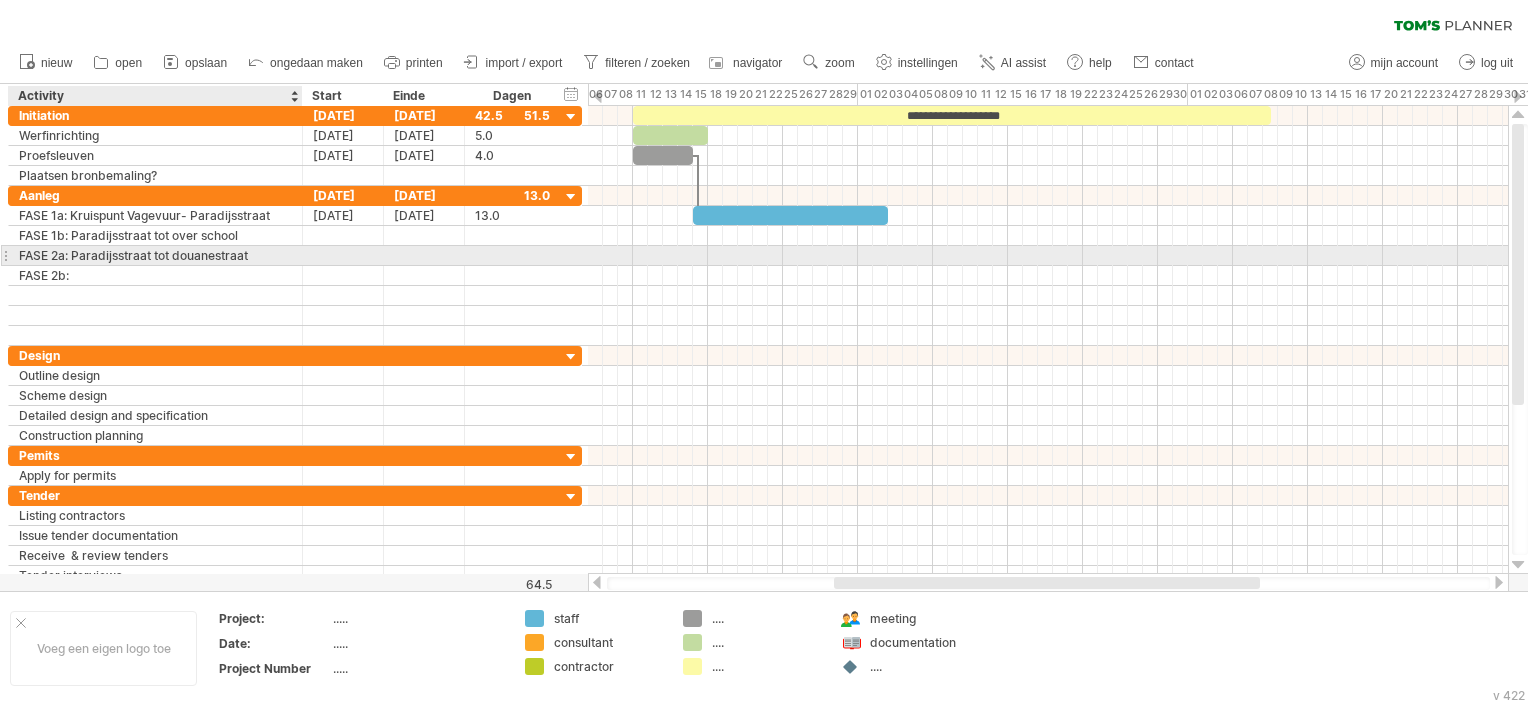scroll, scrollTop: 1, scrollLeft: 0, axis: vertical 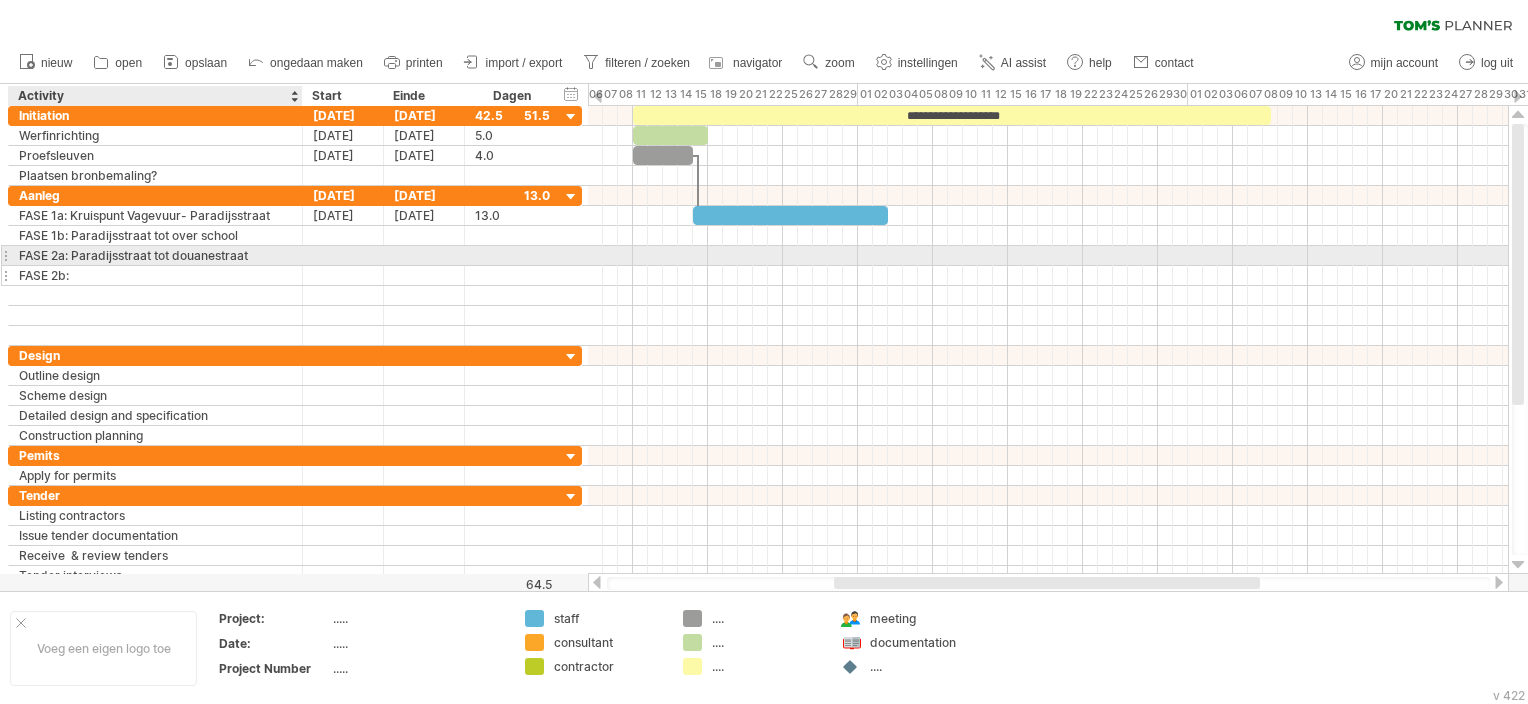click on "FASE 2b:" at bounding box center [155, 275] 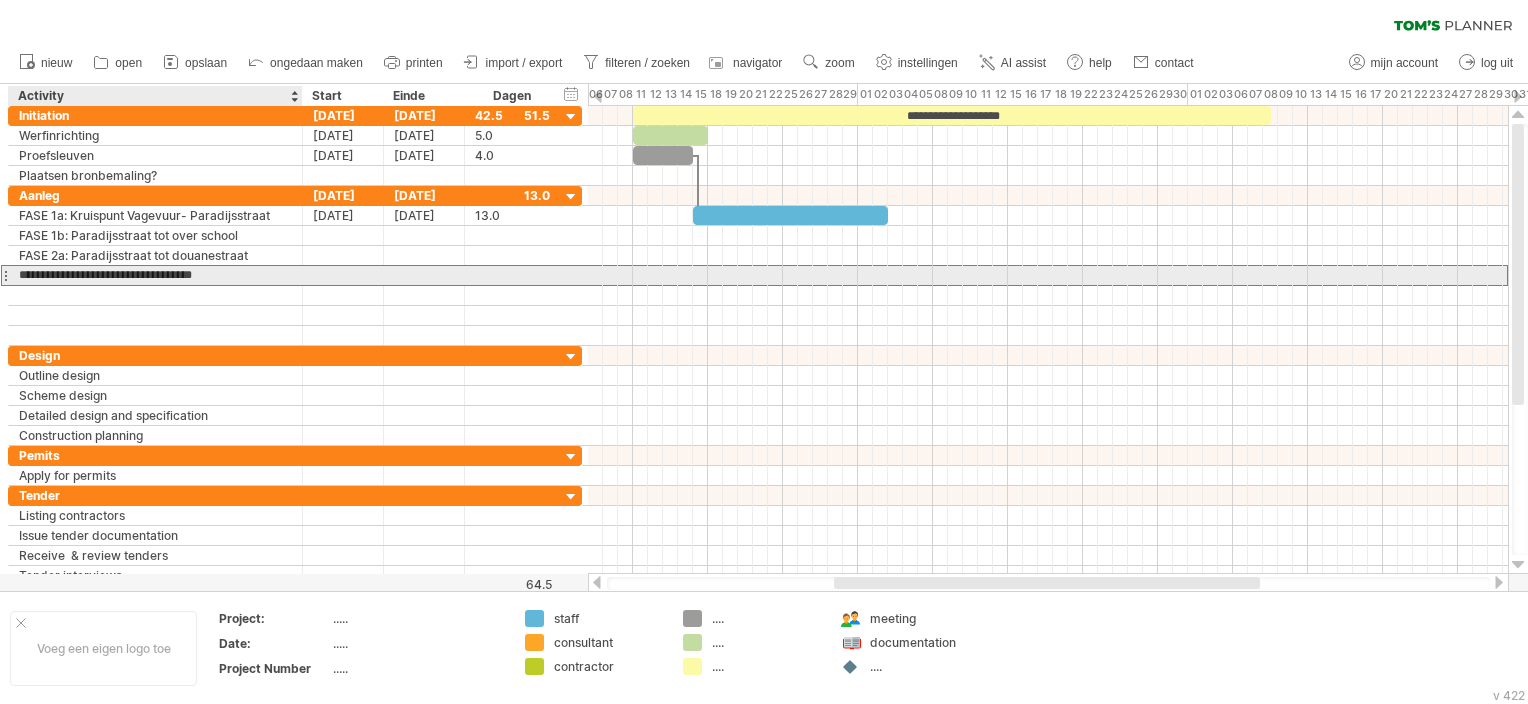 type on "**********" 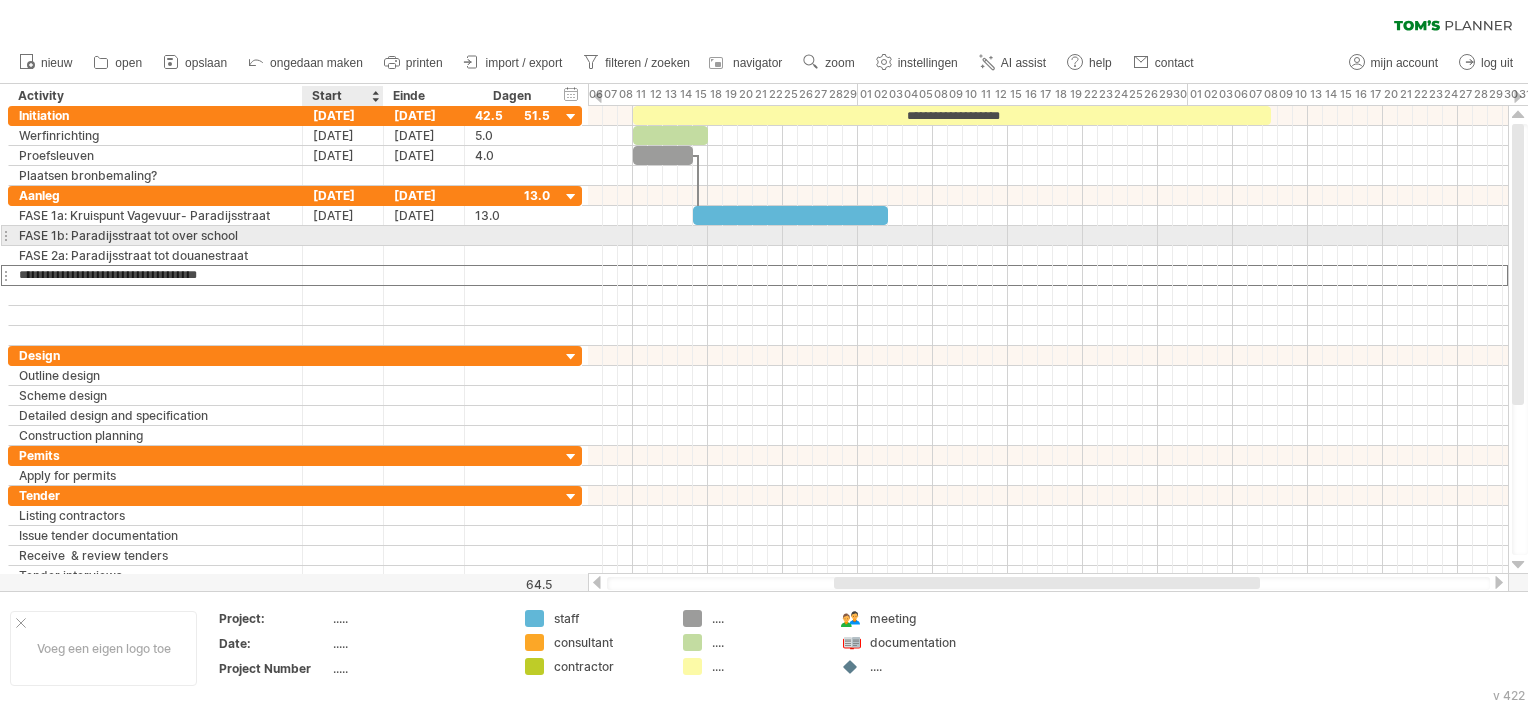 click at bounding box center [343, 235] 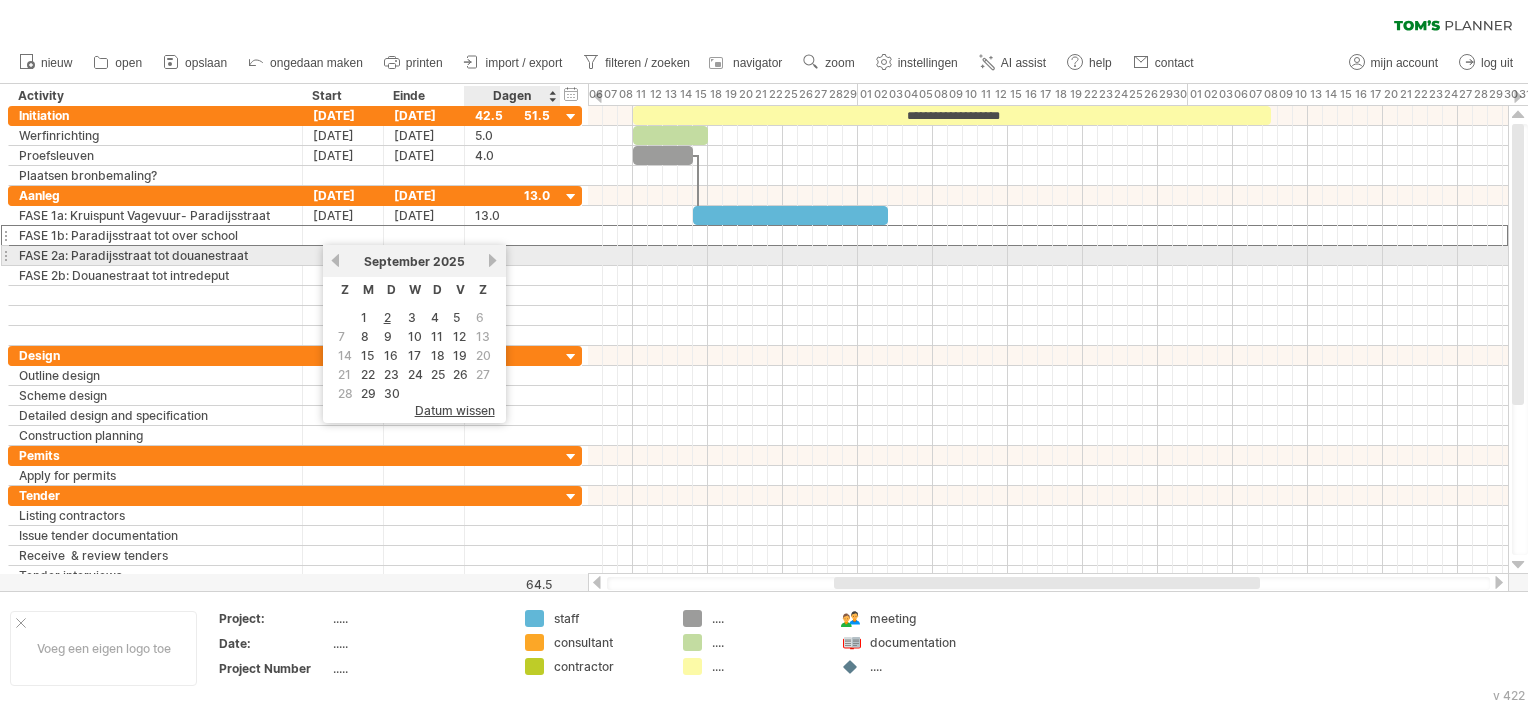 click on "volgende" at bounding box center (493, 260) 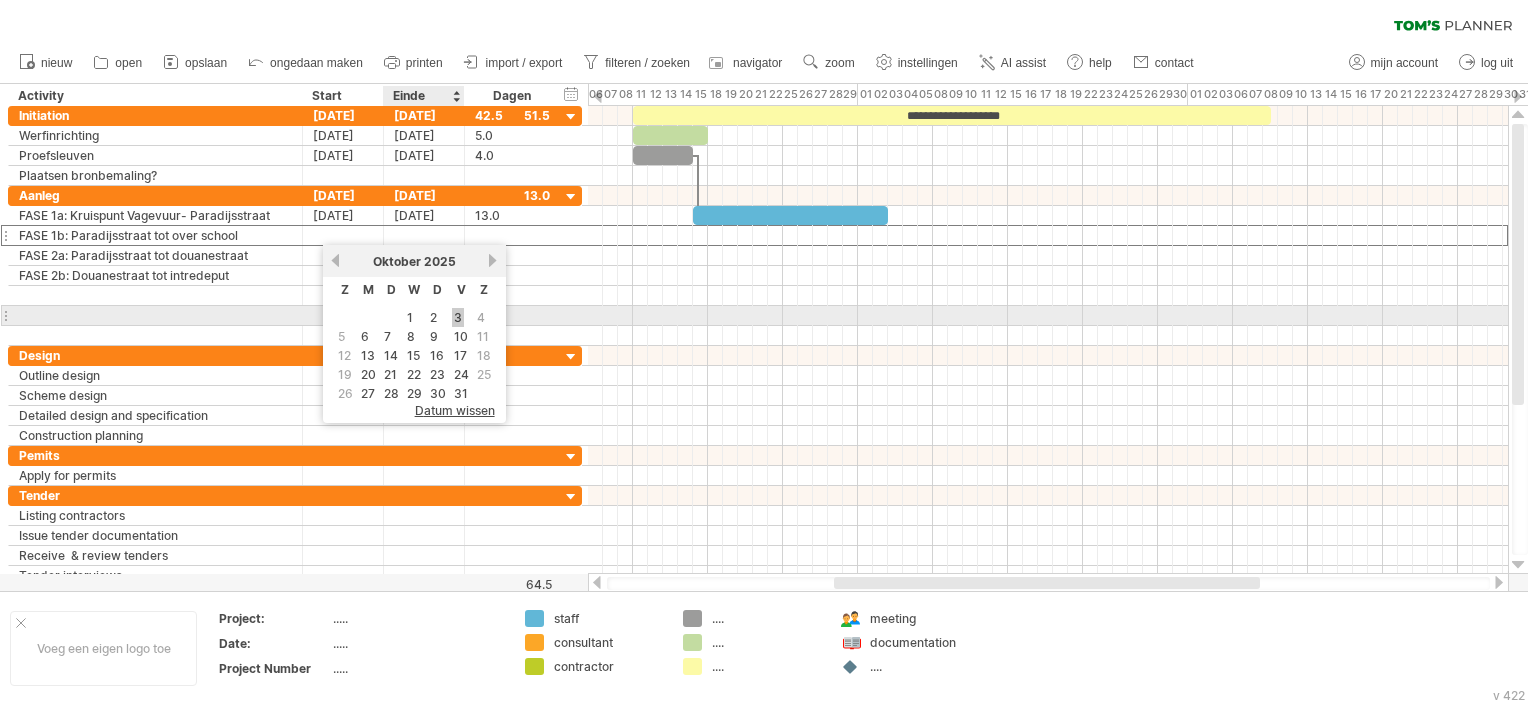 click on "3" at bounding box center (458, 317) 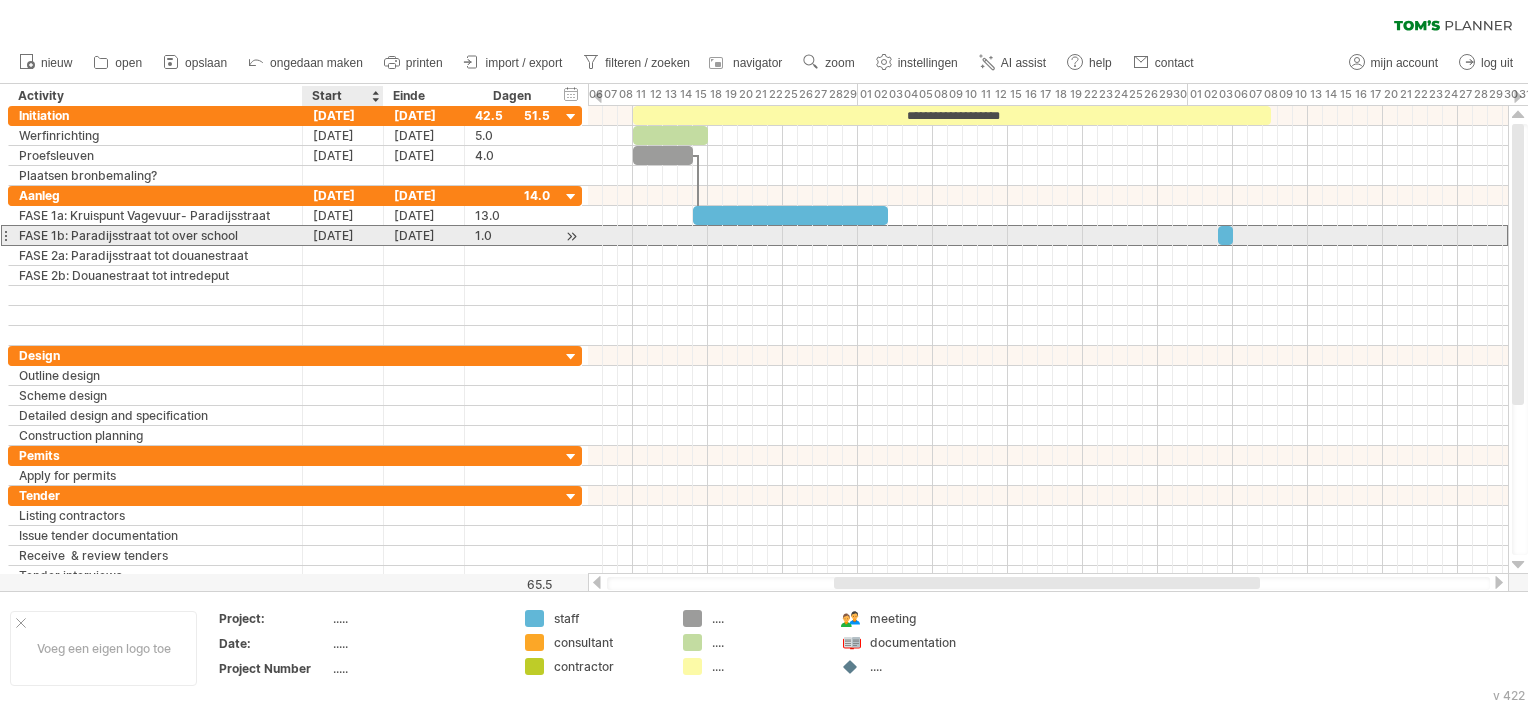 click on "[DATE]" at bounding box center [343, 235] 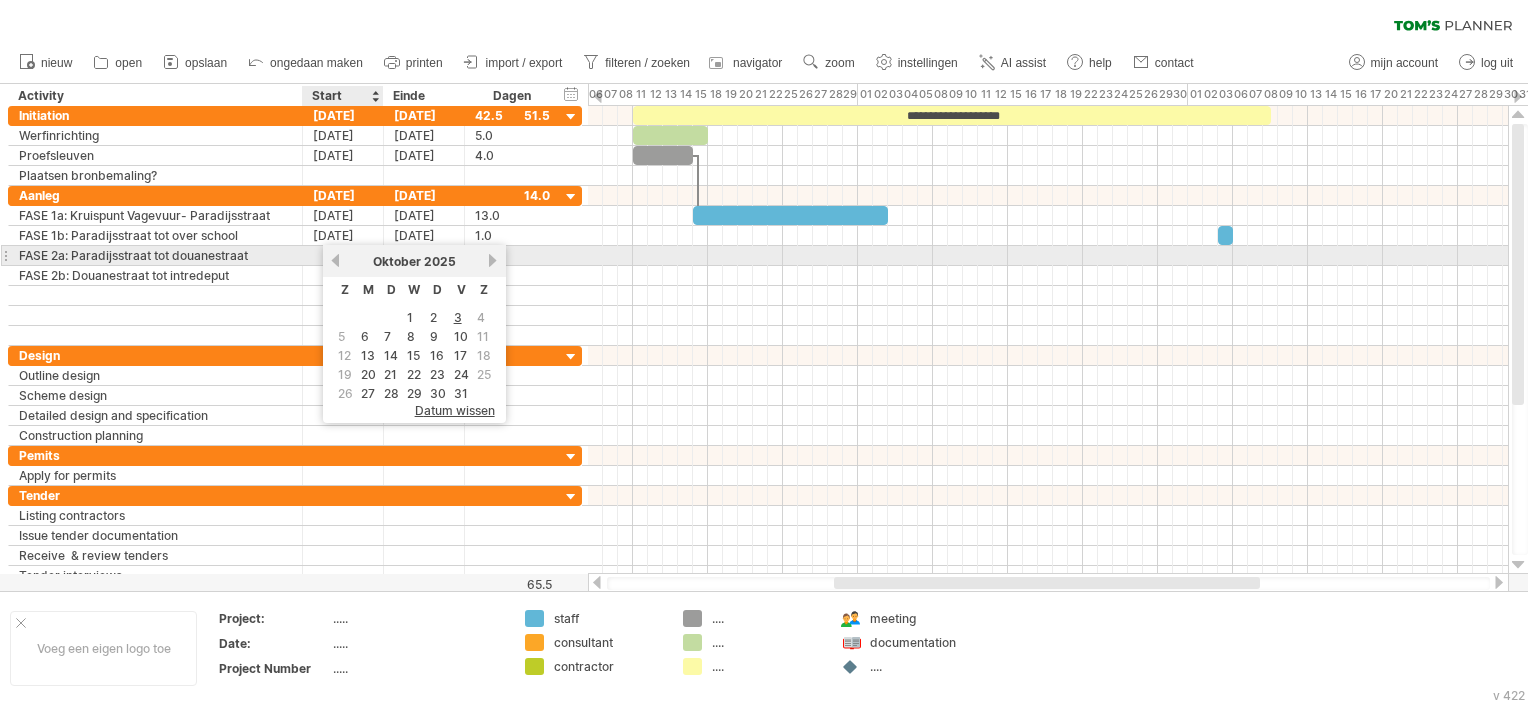 click on "vorige" at bounding box center (335, 260) 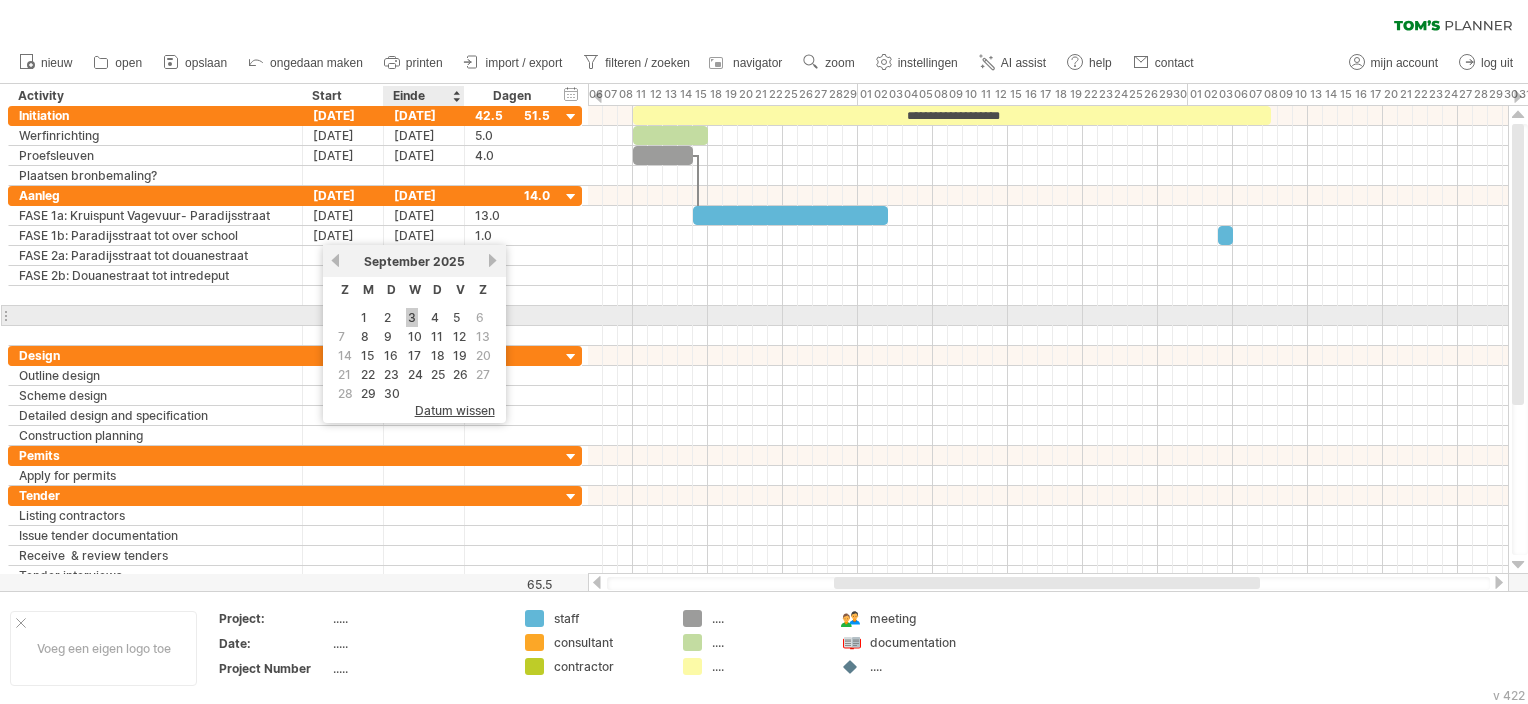 click on "3" at bounding box center [412, 317] 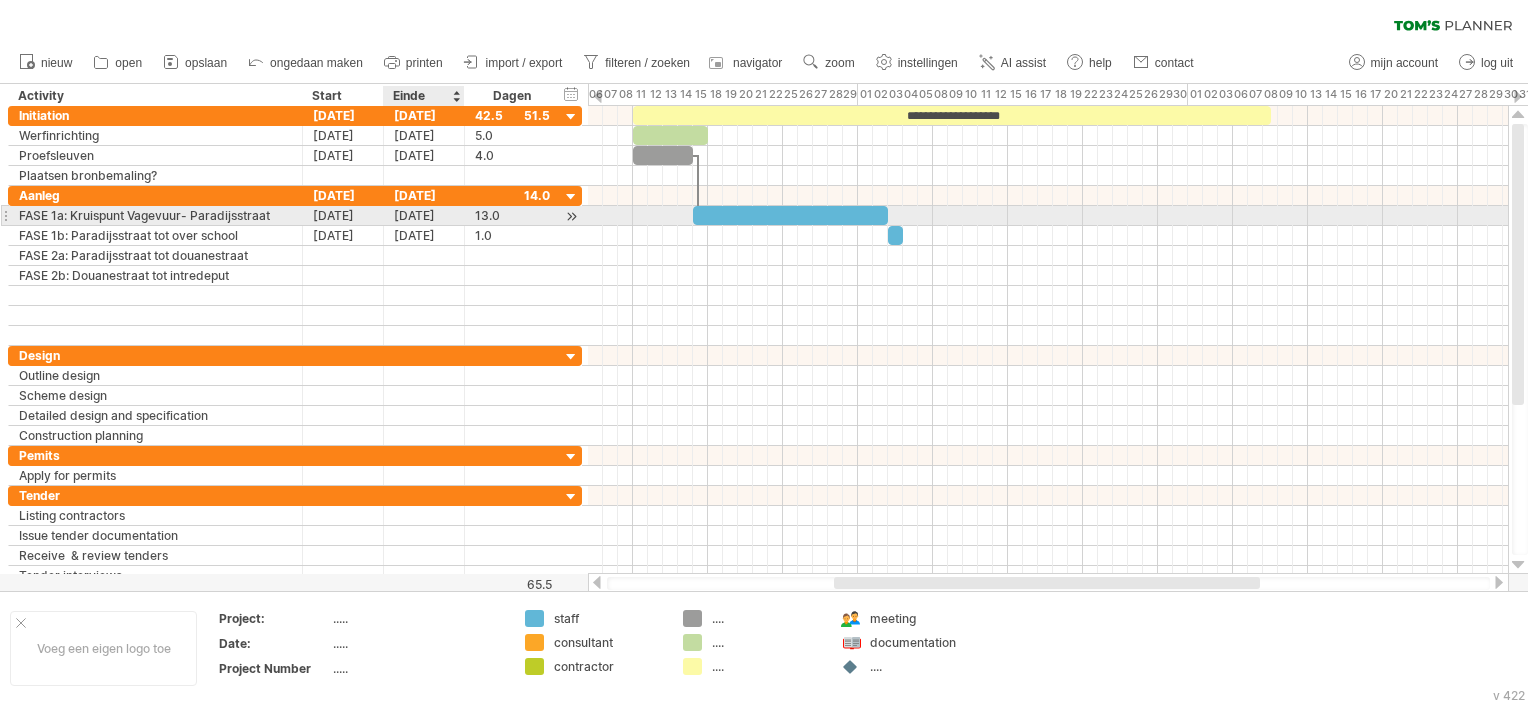 click on "[DATE]" at bounding box center (424, 215) 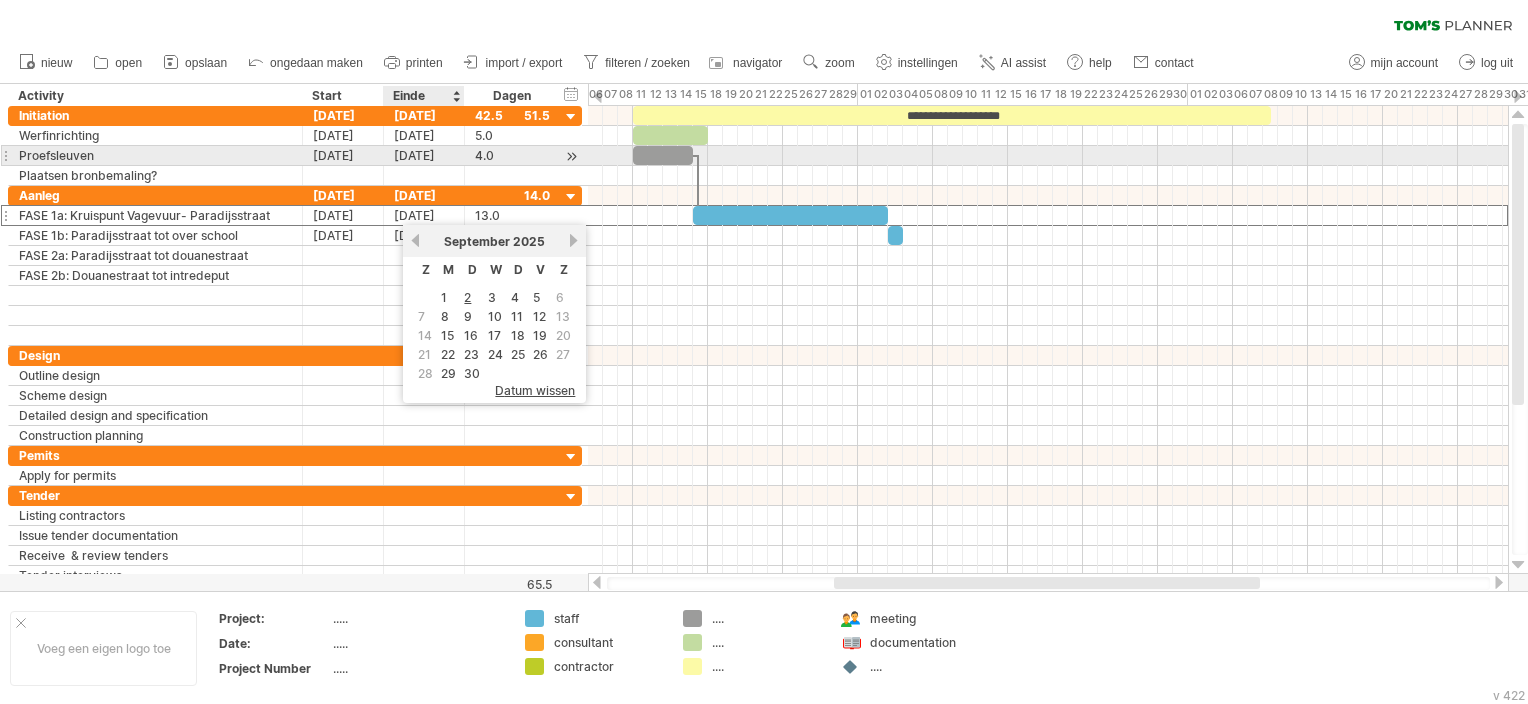 click on "[DATE]" at bounding box center (424, 155) 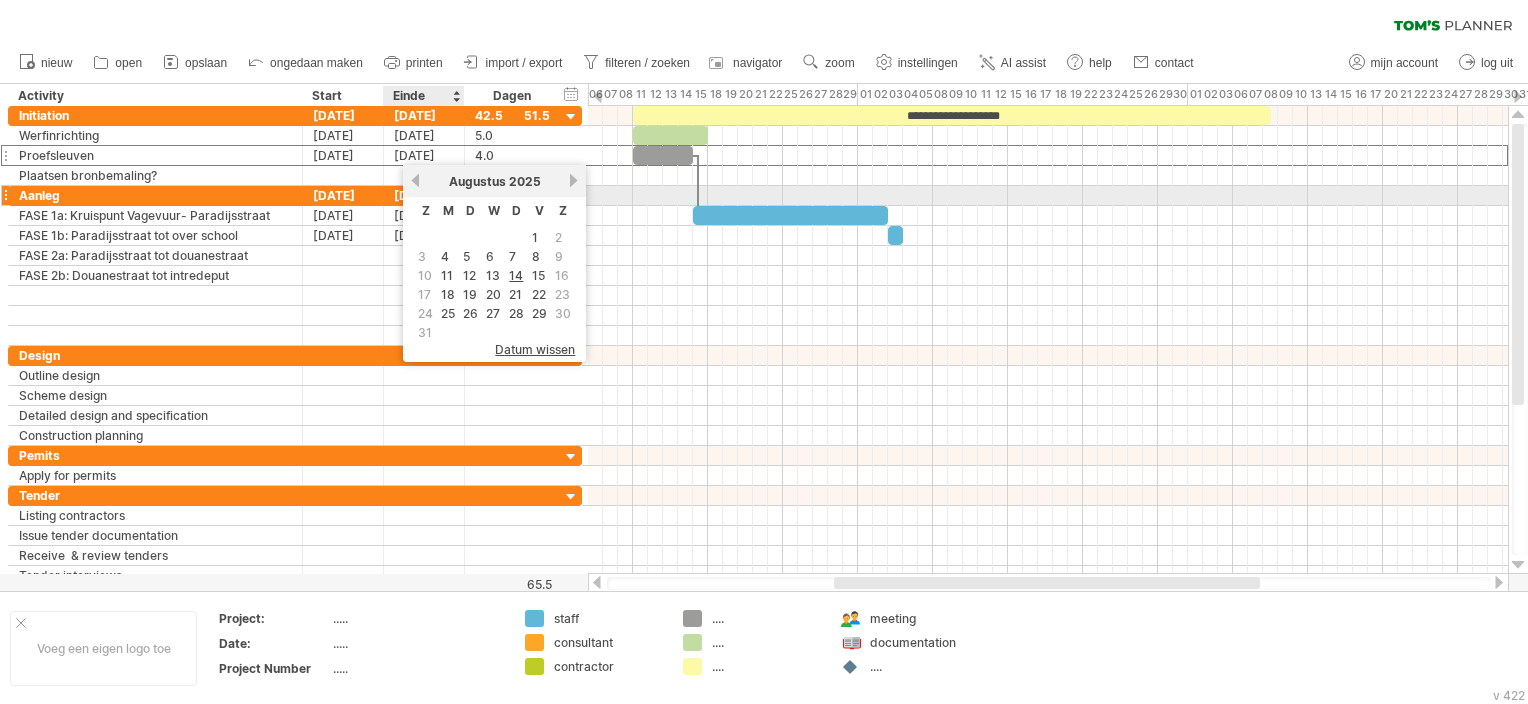 click on "vorige" at bounding box center [415, 180] 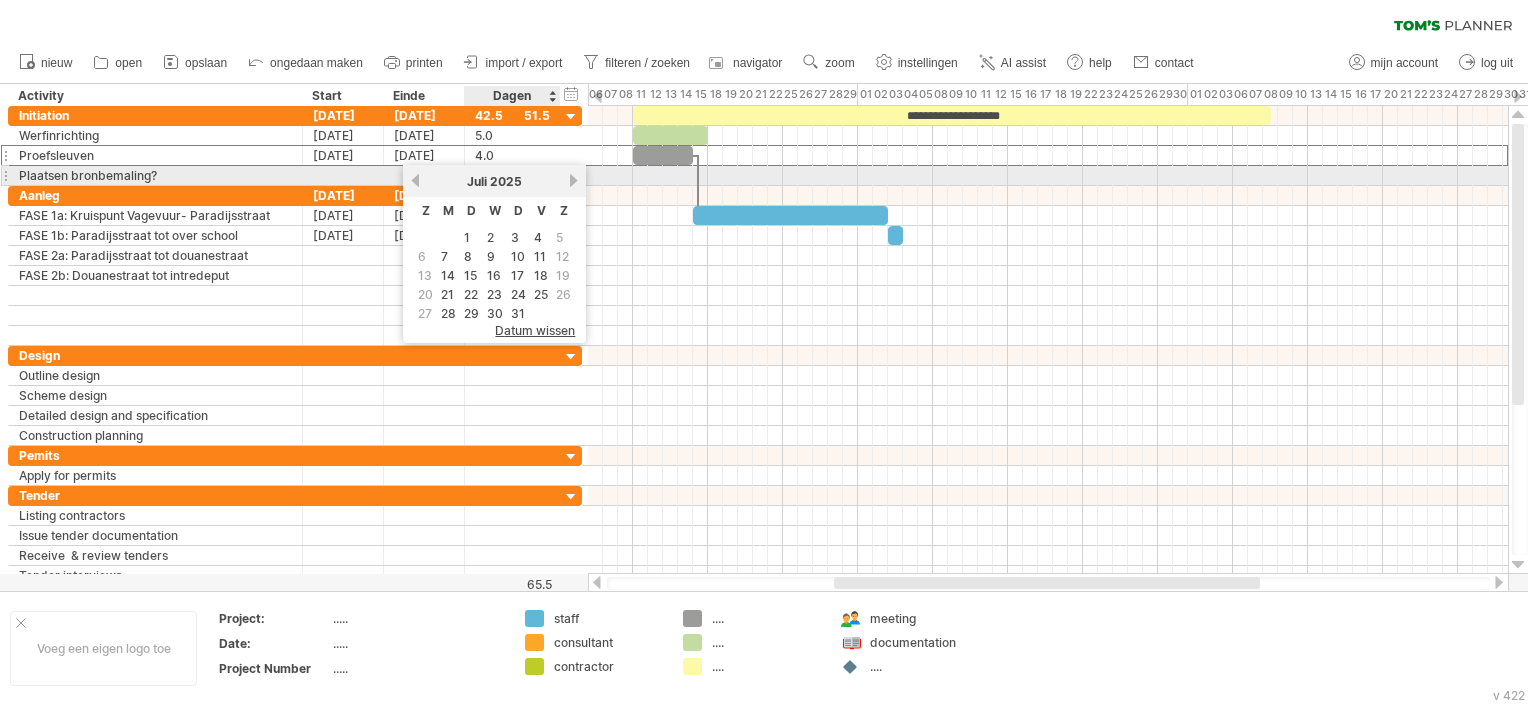 click on "volgende" at bounding box center (573, 180) 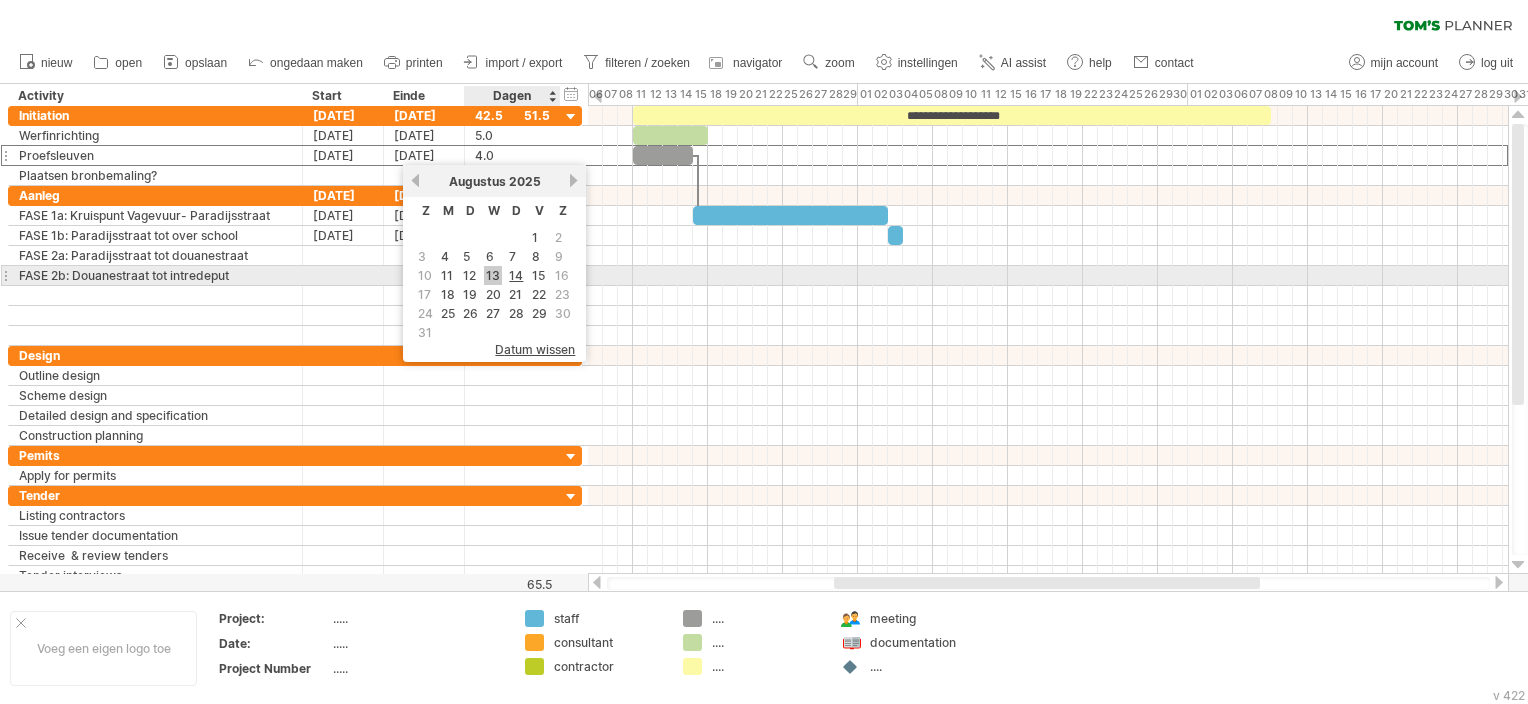 click on "13" at bounding box center (493, 275) 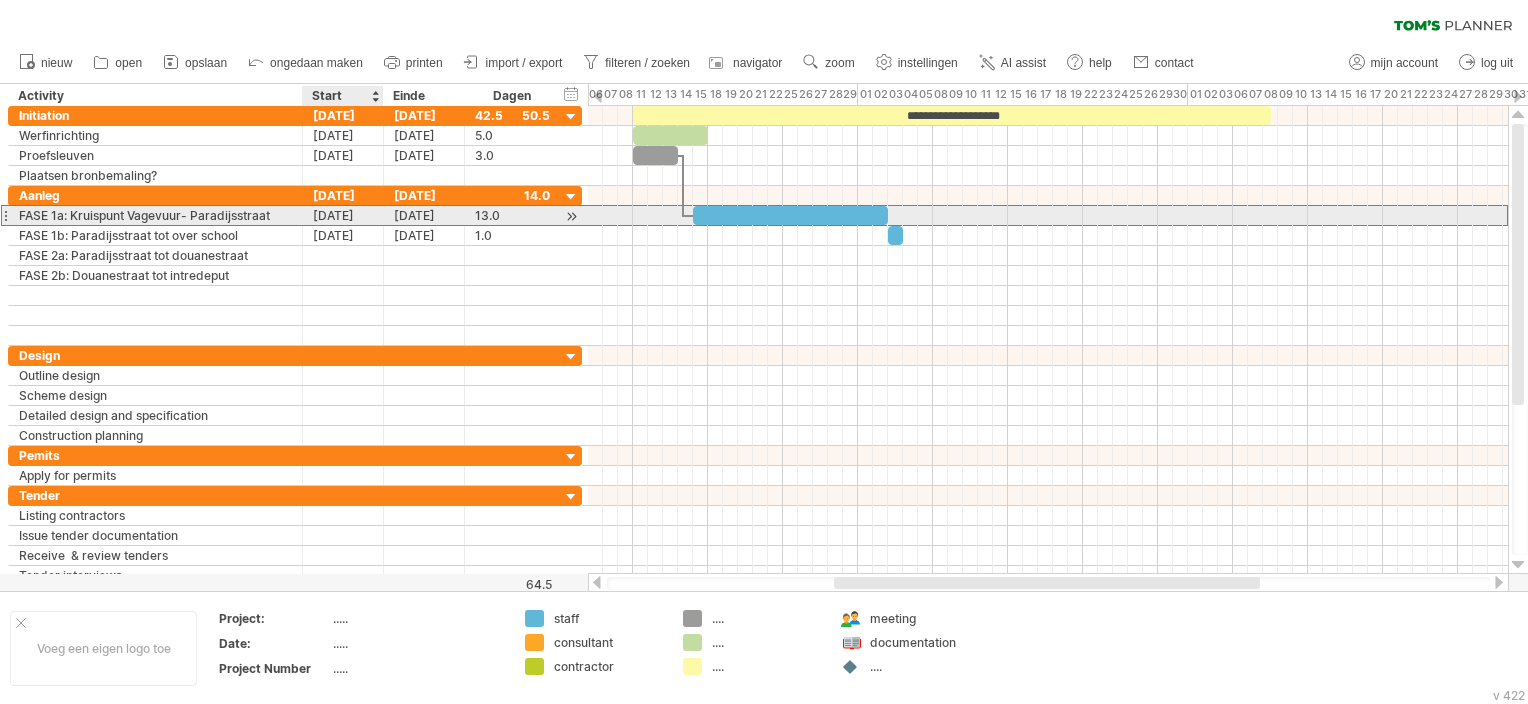 click on "[DATE]" at bounding box center (343, 215) 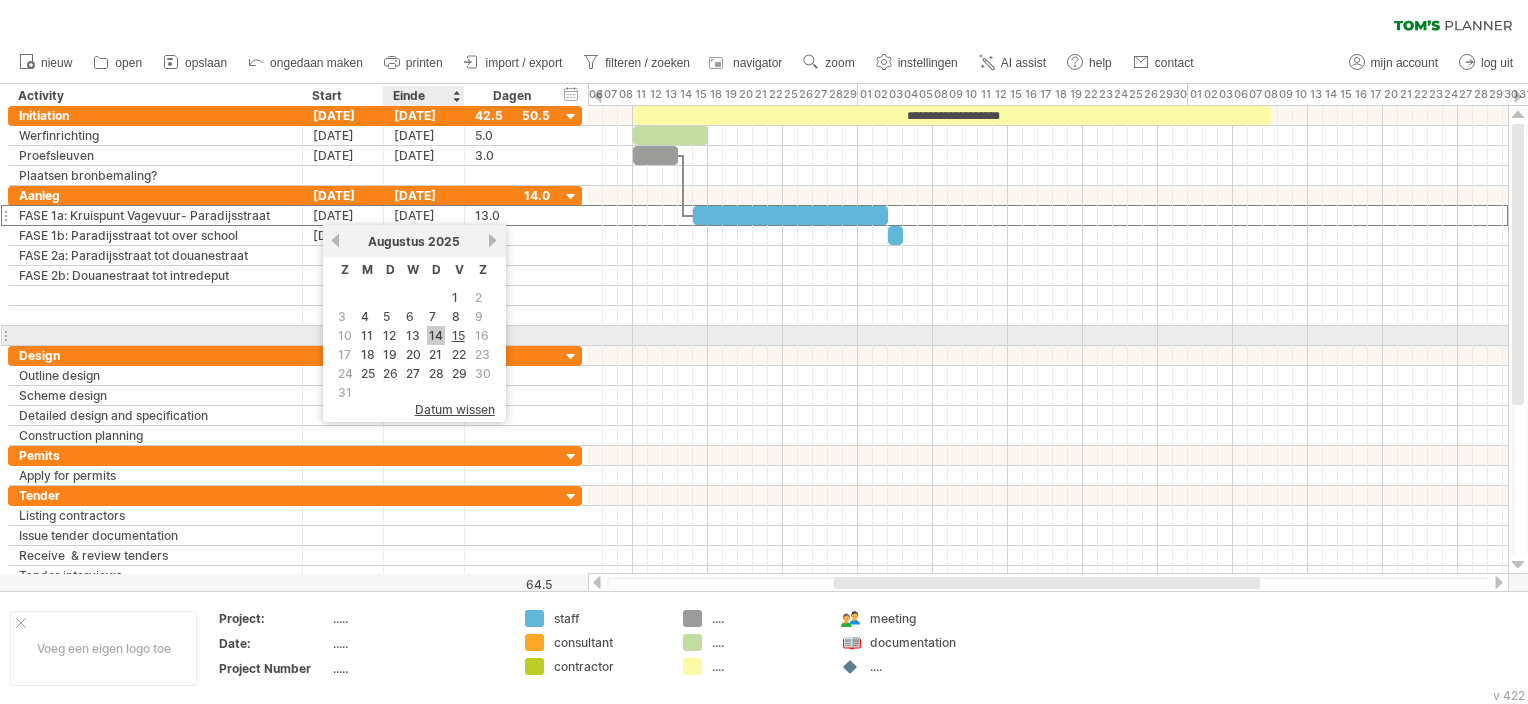 click on "14" at bounding box center [436, 335] 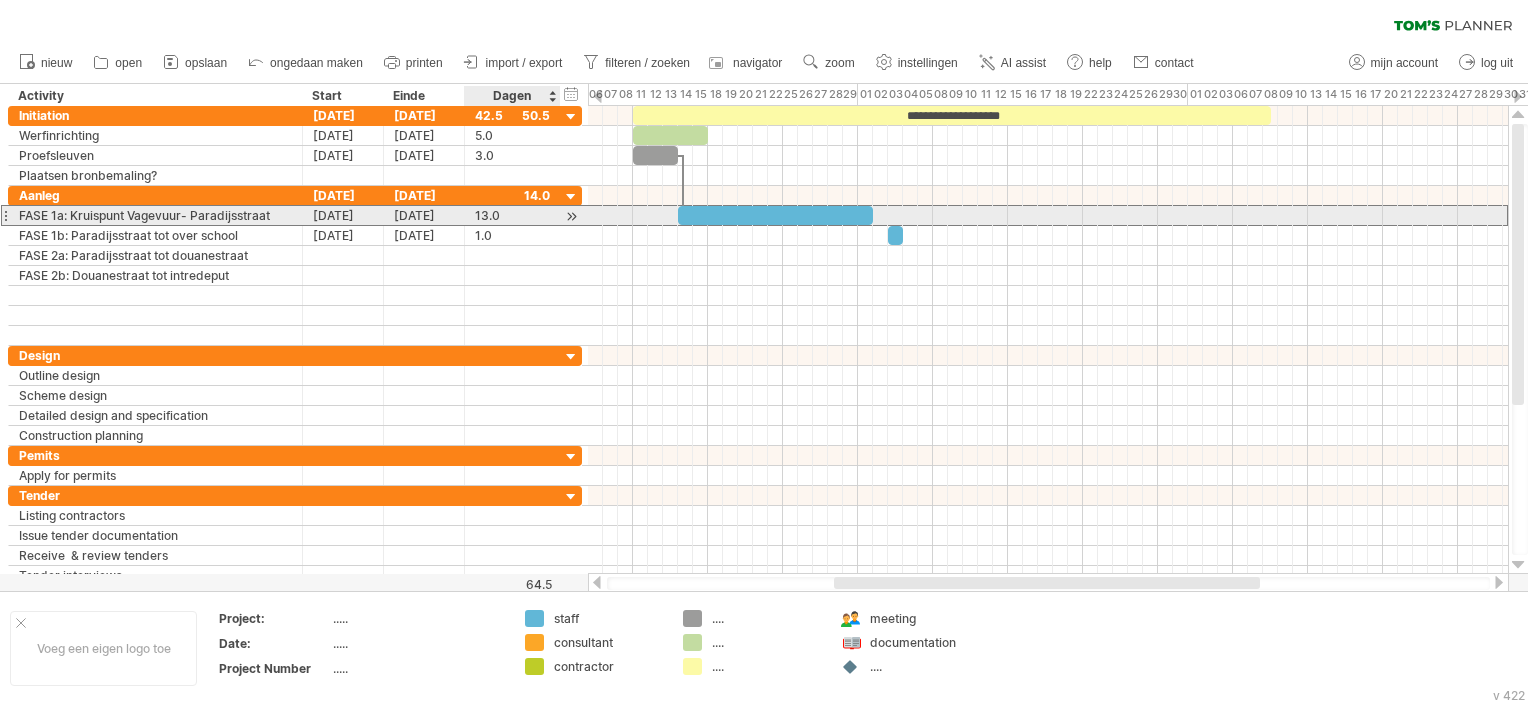 click on "13.0" at bounding box center [512, 215] 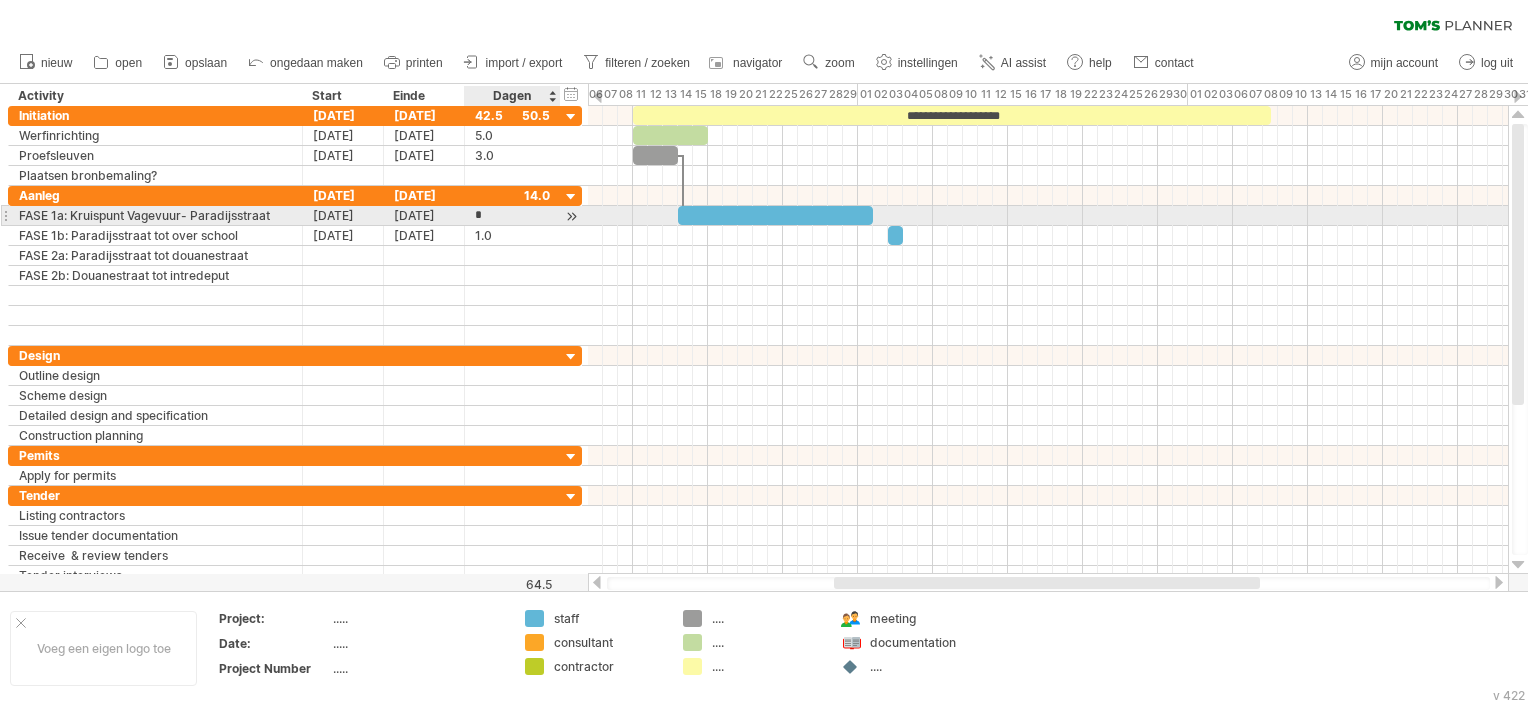 type on "**" 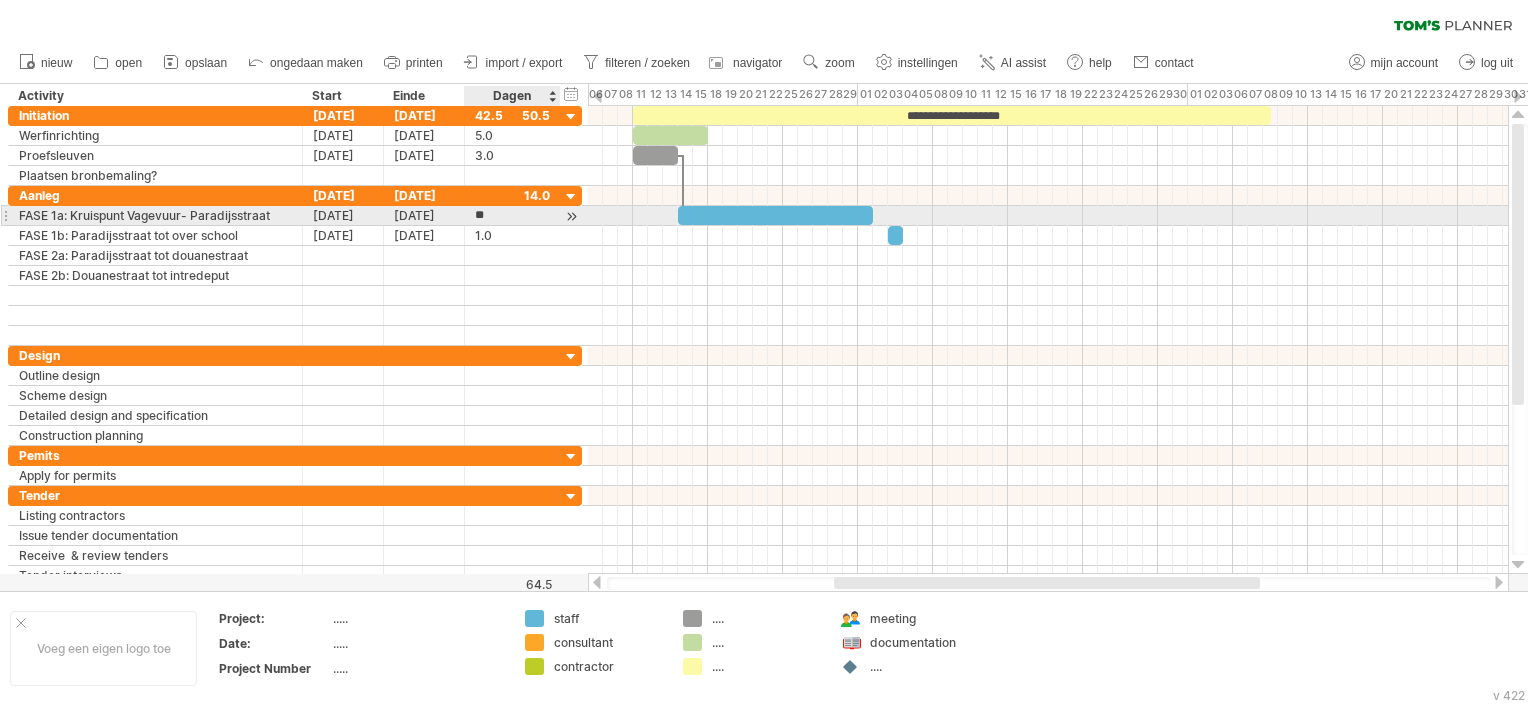 scroll, scrollTop: 1, scrollLeft: 0, axis: vertical 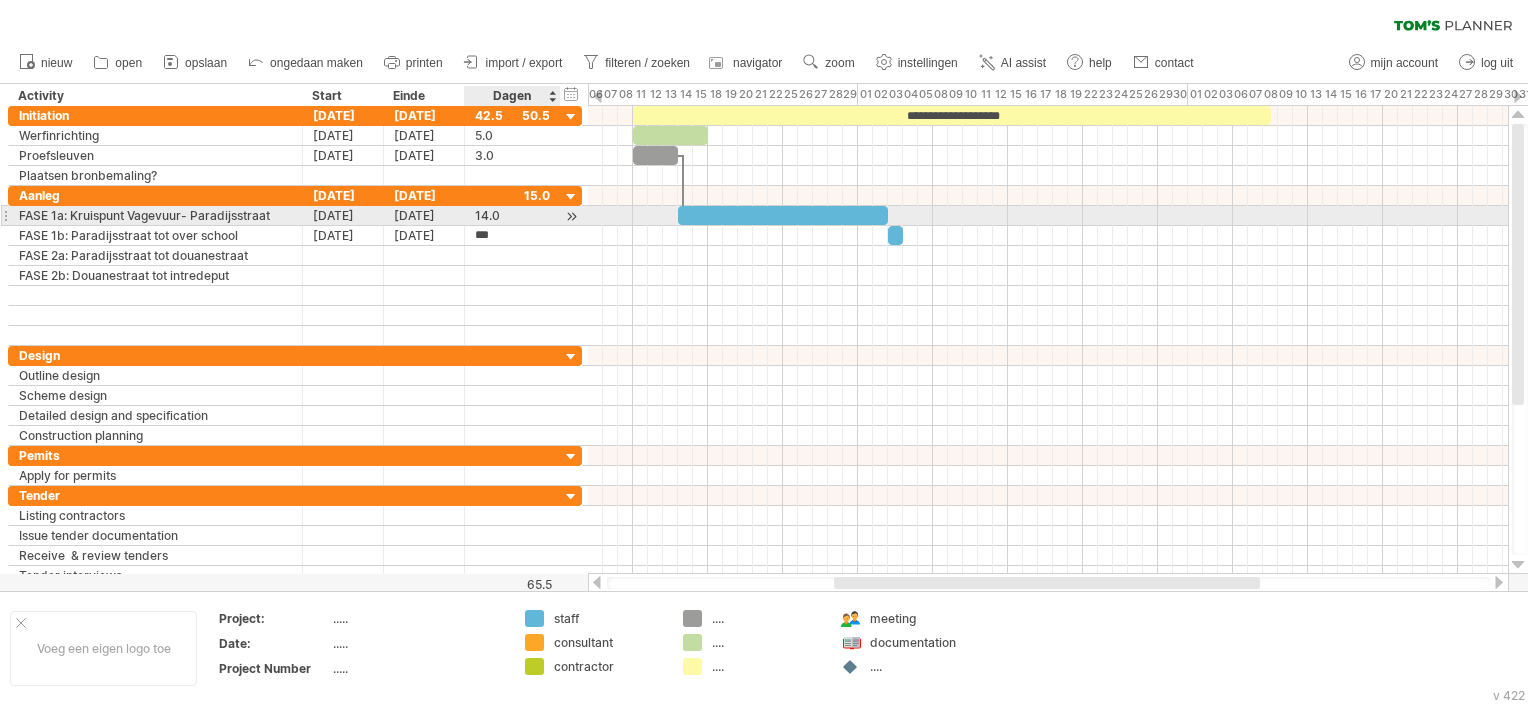 click on "14.0" at bounding box center (512, 215) 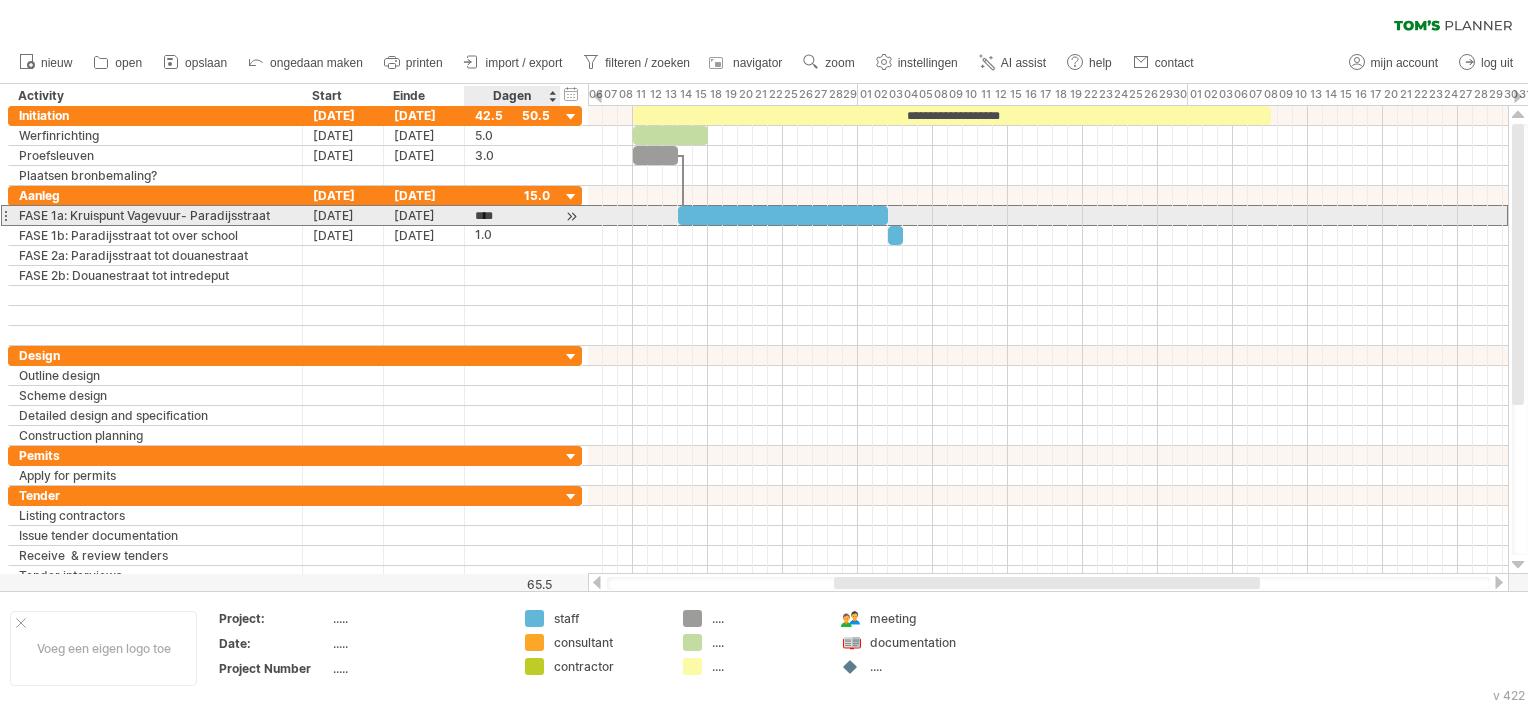 scroll, scrollTop: 0, scrollLeft: 0, axis: both 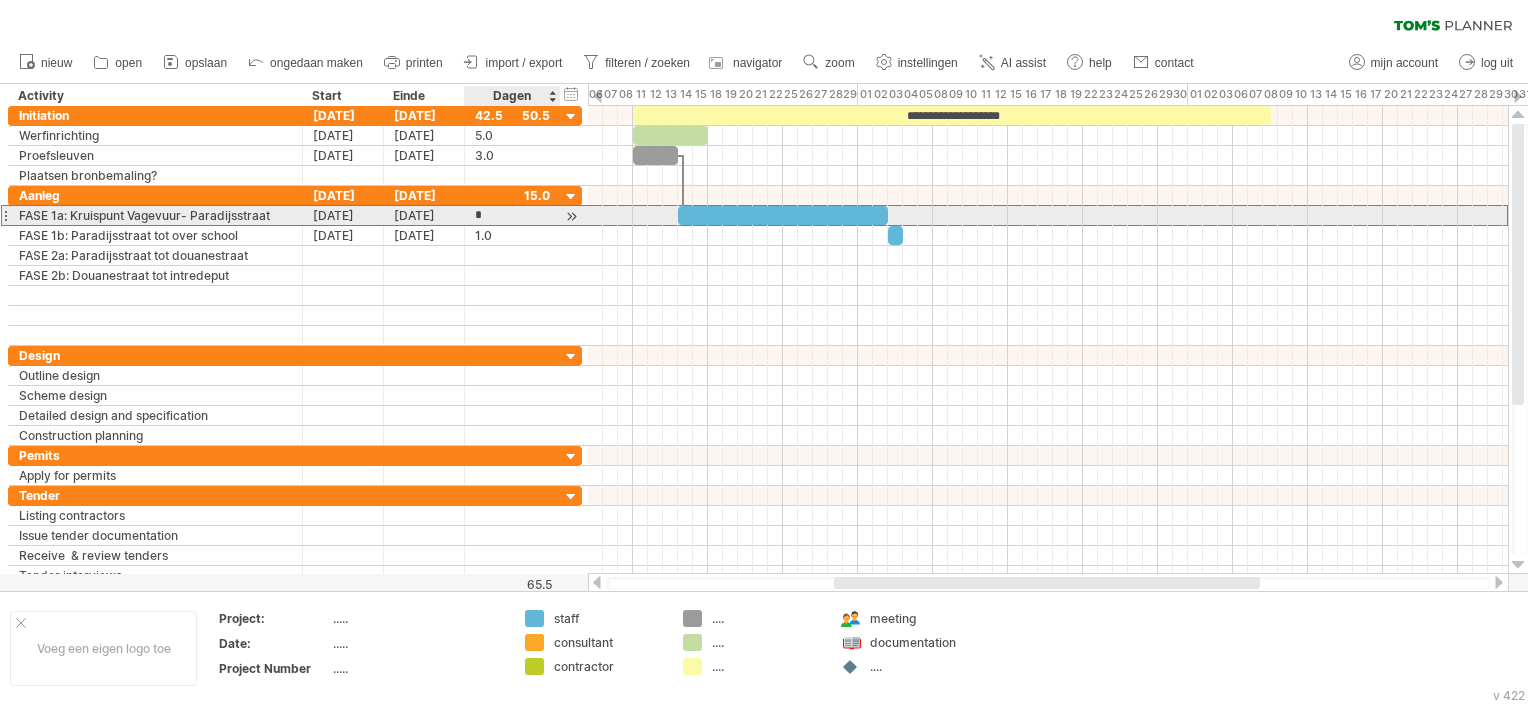 type on "**" 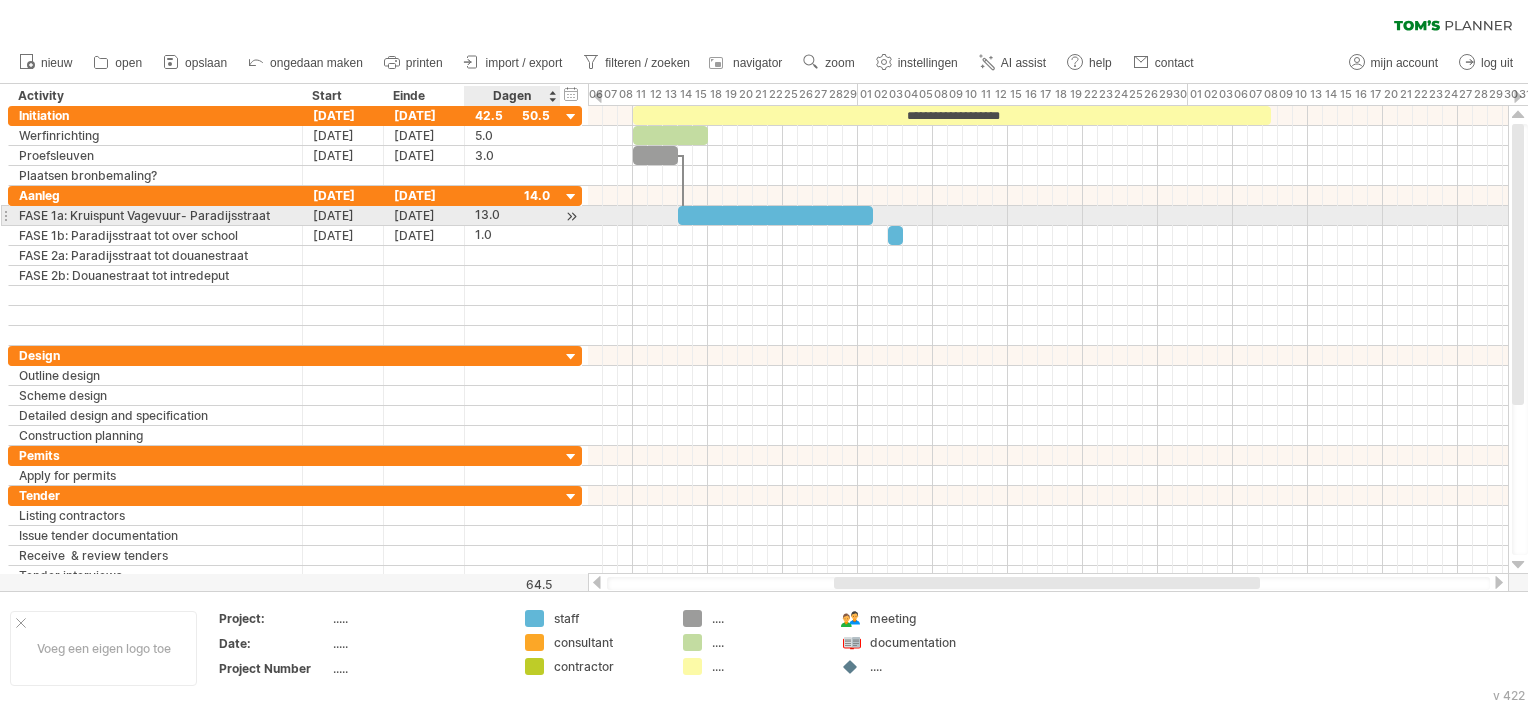 scroll, scrollTop: 0, scrollLeft: 0, axis: both 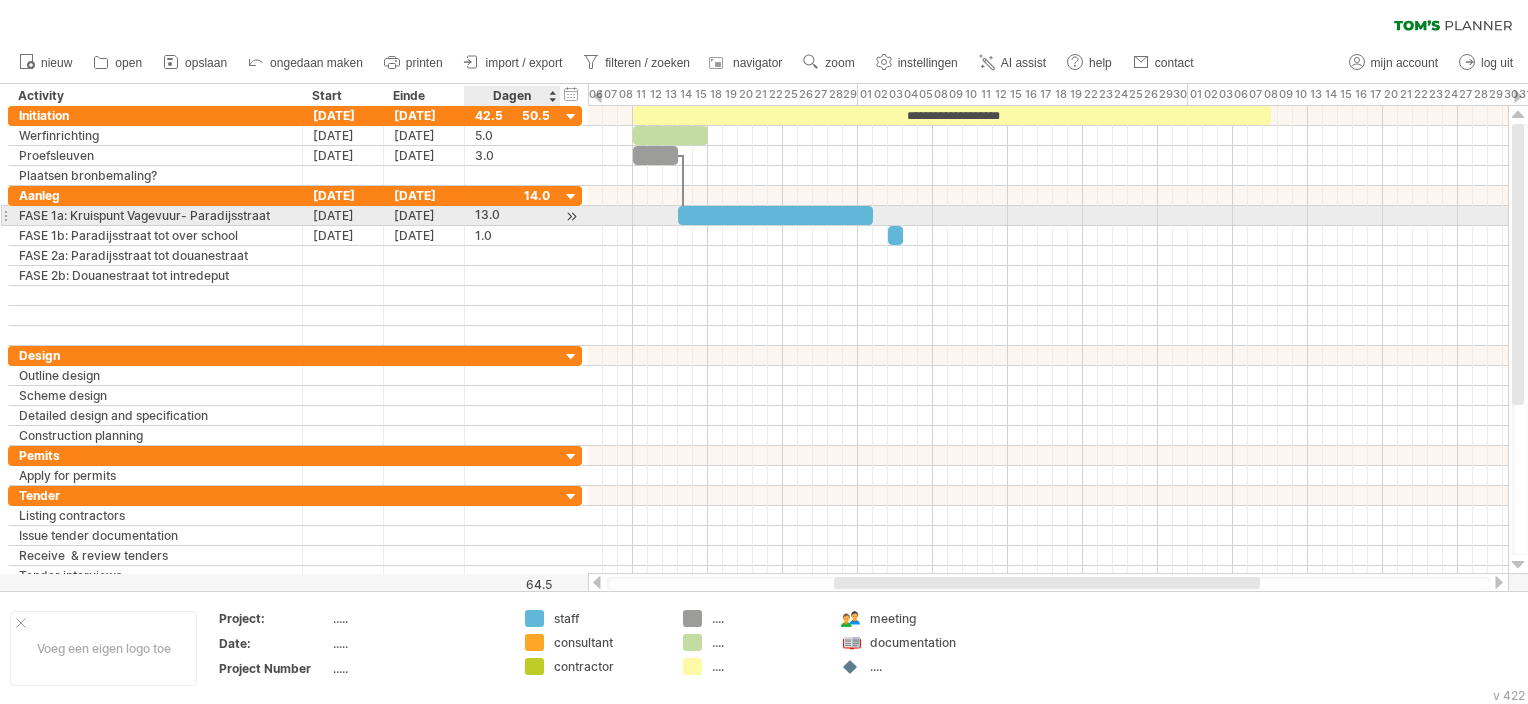 click at bounding box center (571, 216) 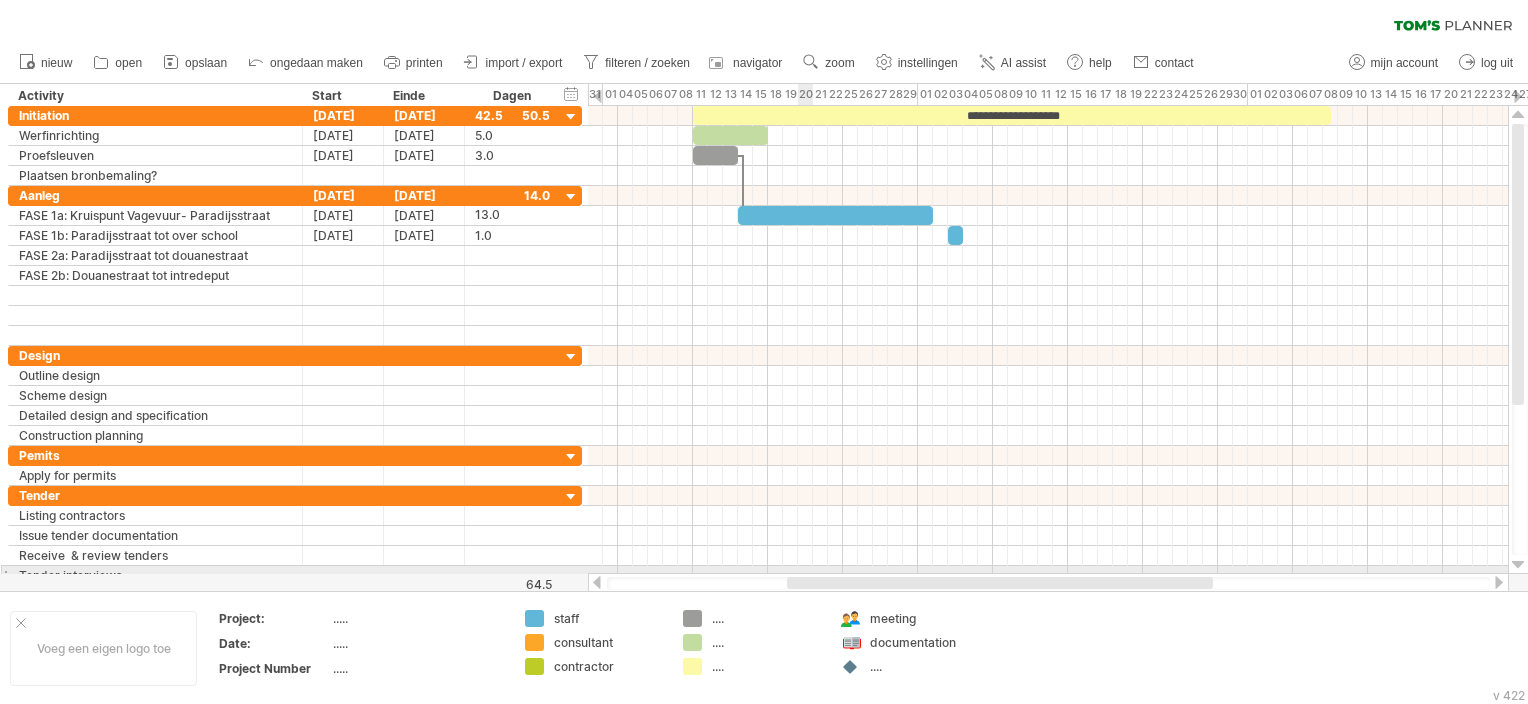drag, startPoint x: 875, startPoint y: 579, endPoint x: 812, endPoint y: 574, distance: 63.1981 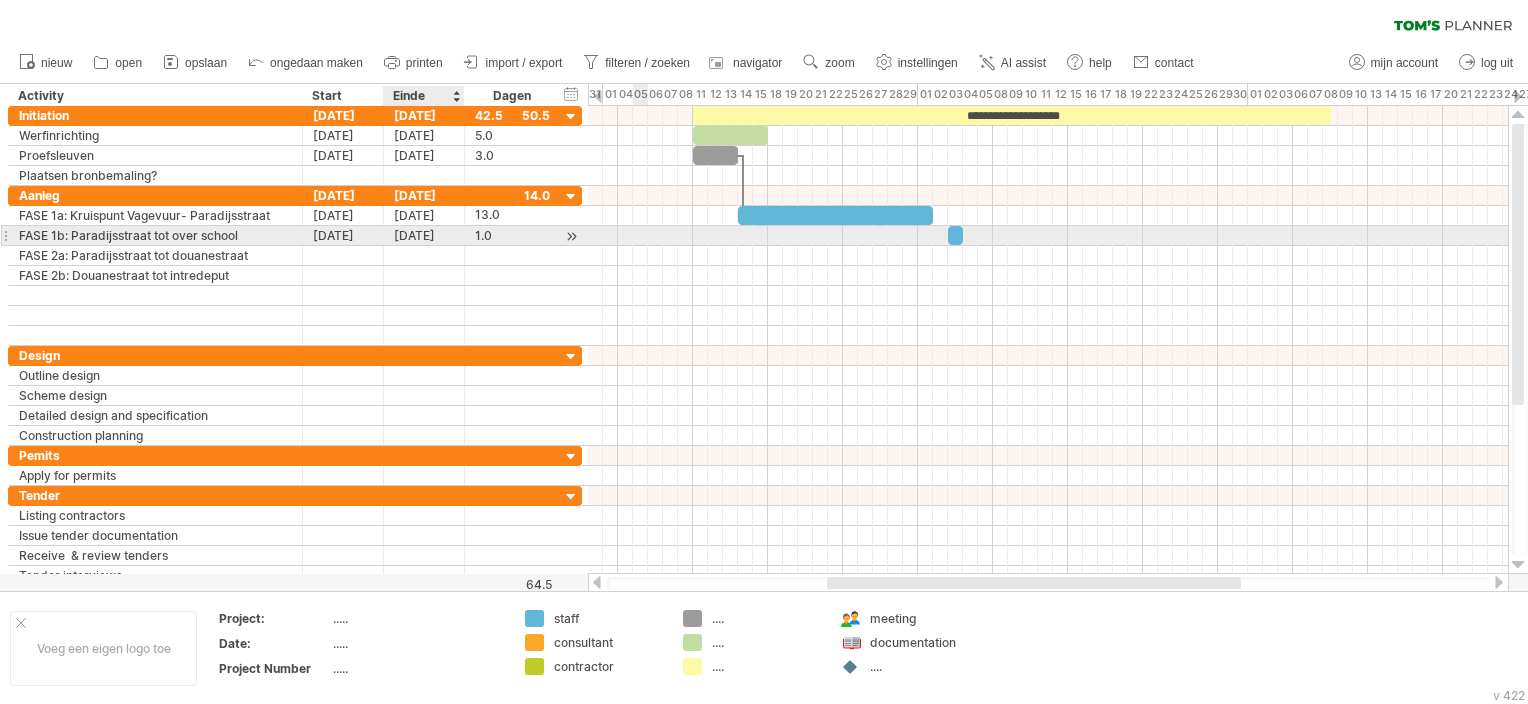 click on "[DATE]" at bounding box center [424, 235] 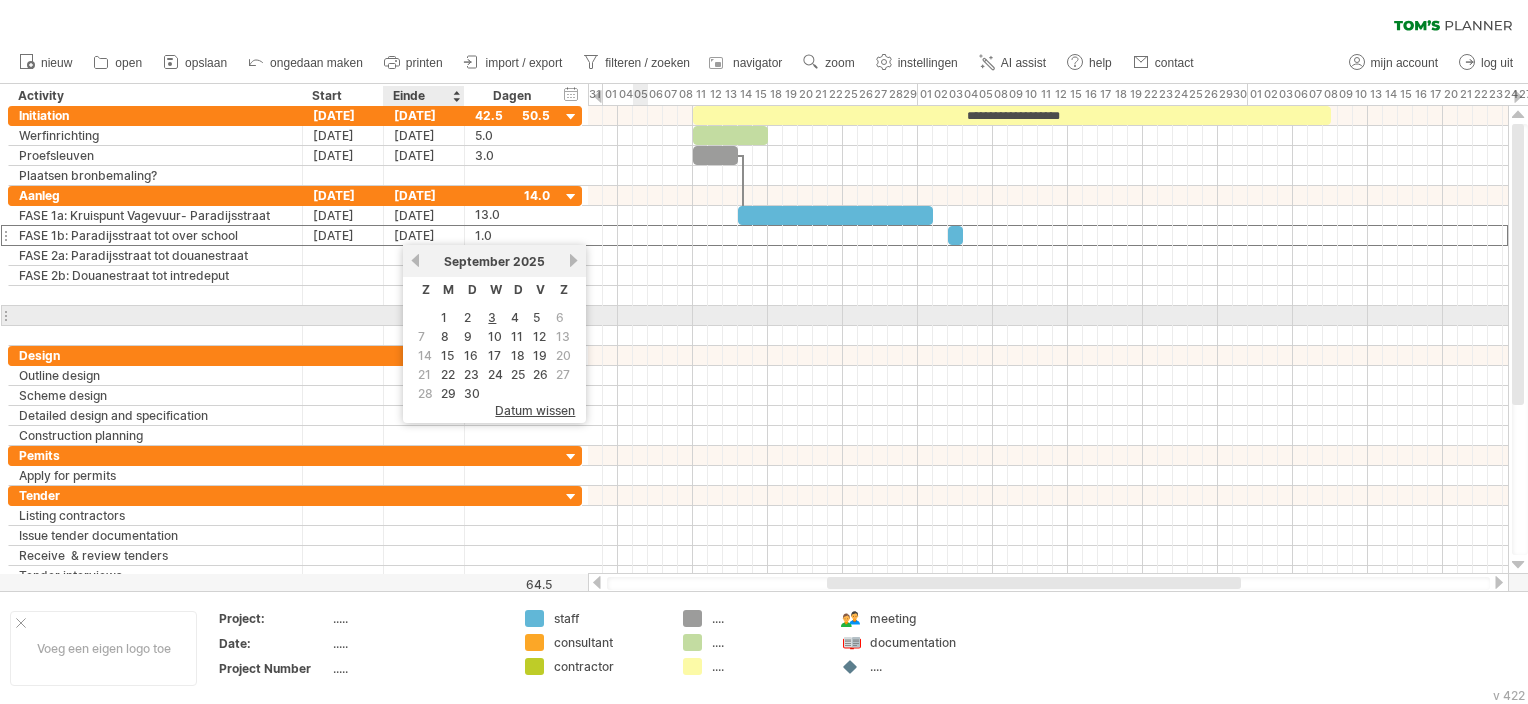 click on "1" at bounding box center (444, 317) 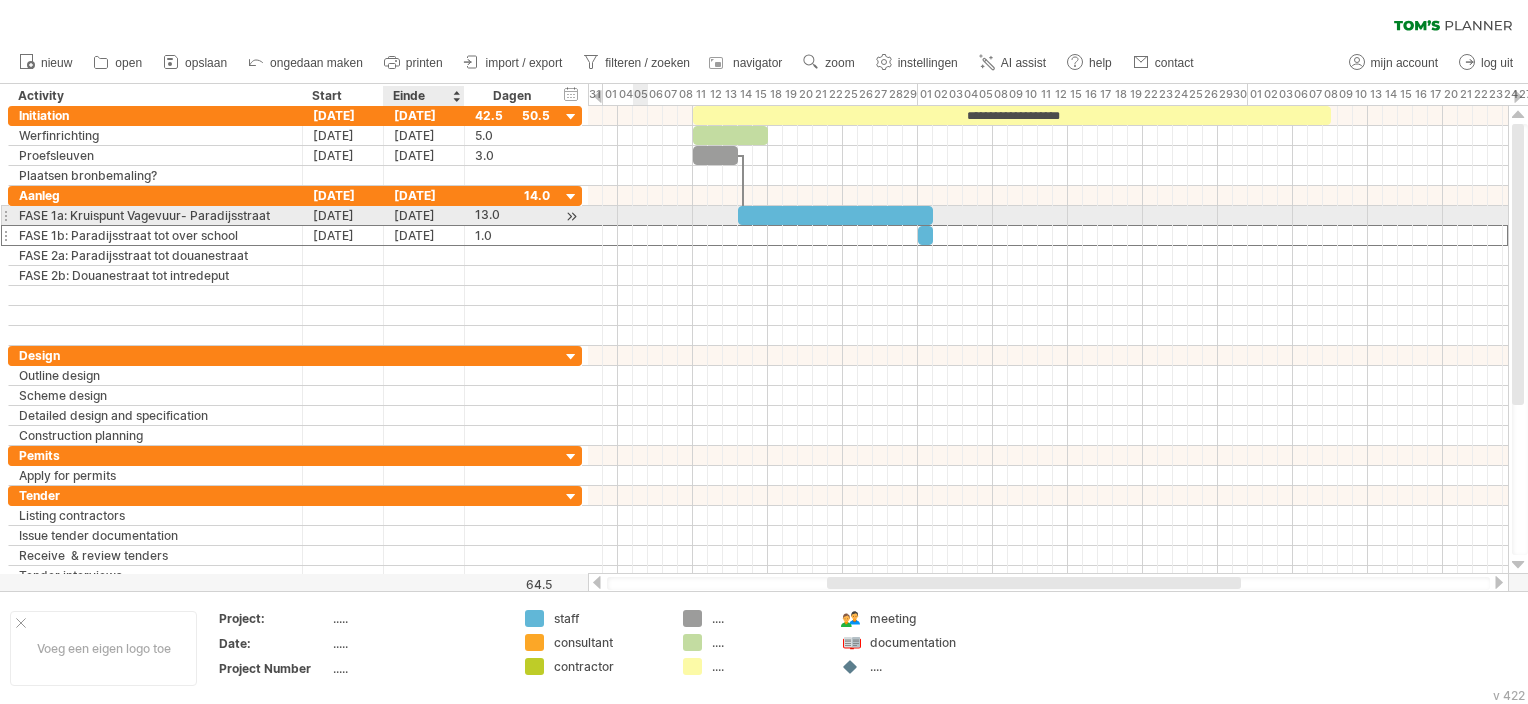 click on "[DATE]" at bounding box center (424, 215) 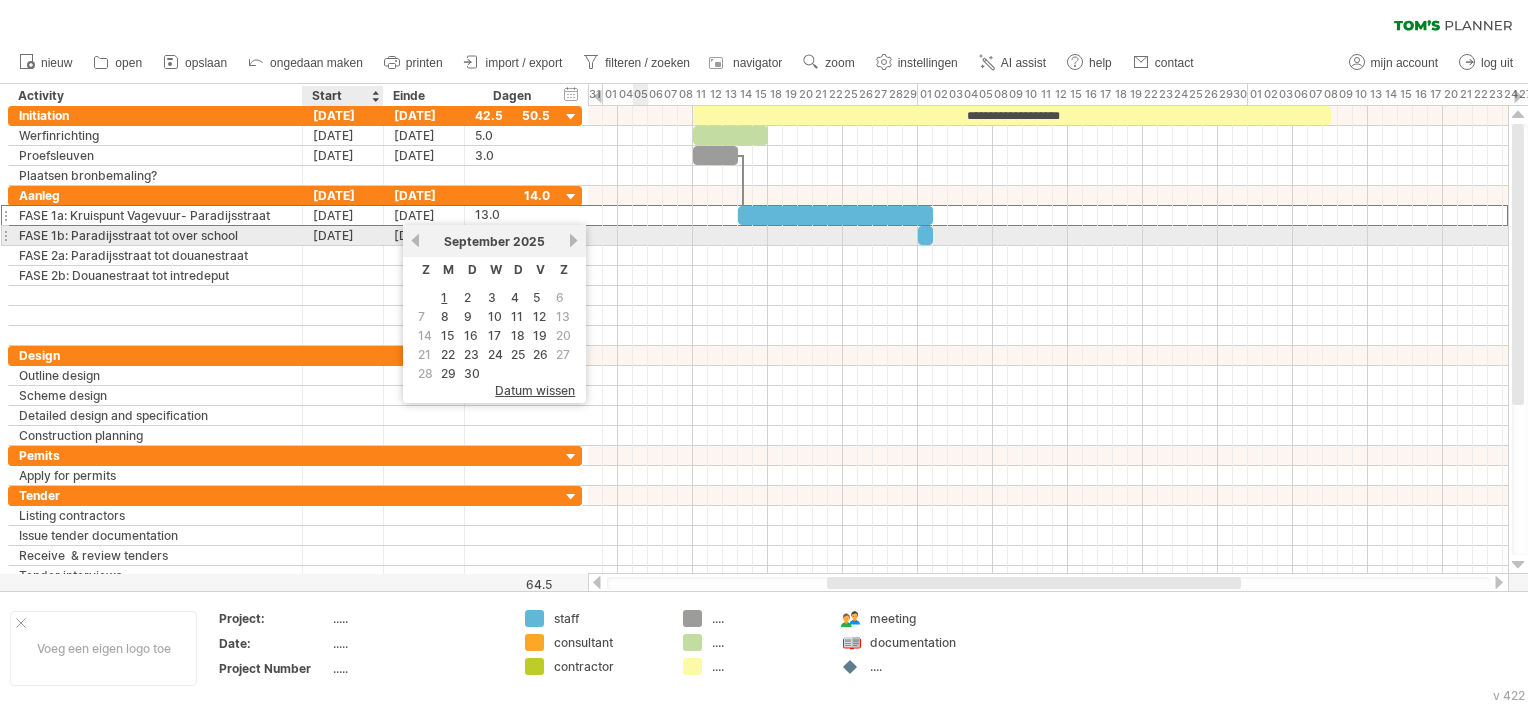 click on "[DATE]" at bounding box center (343, 235) 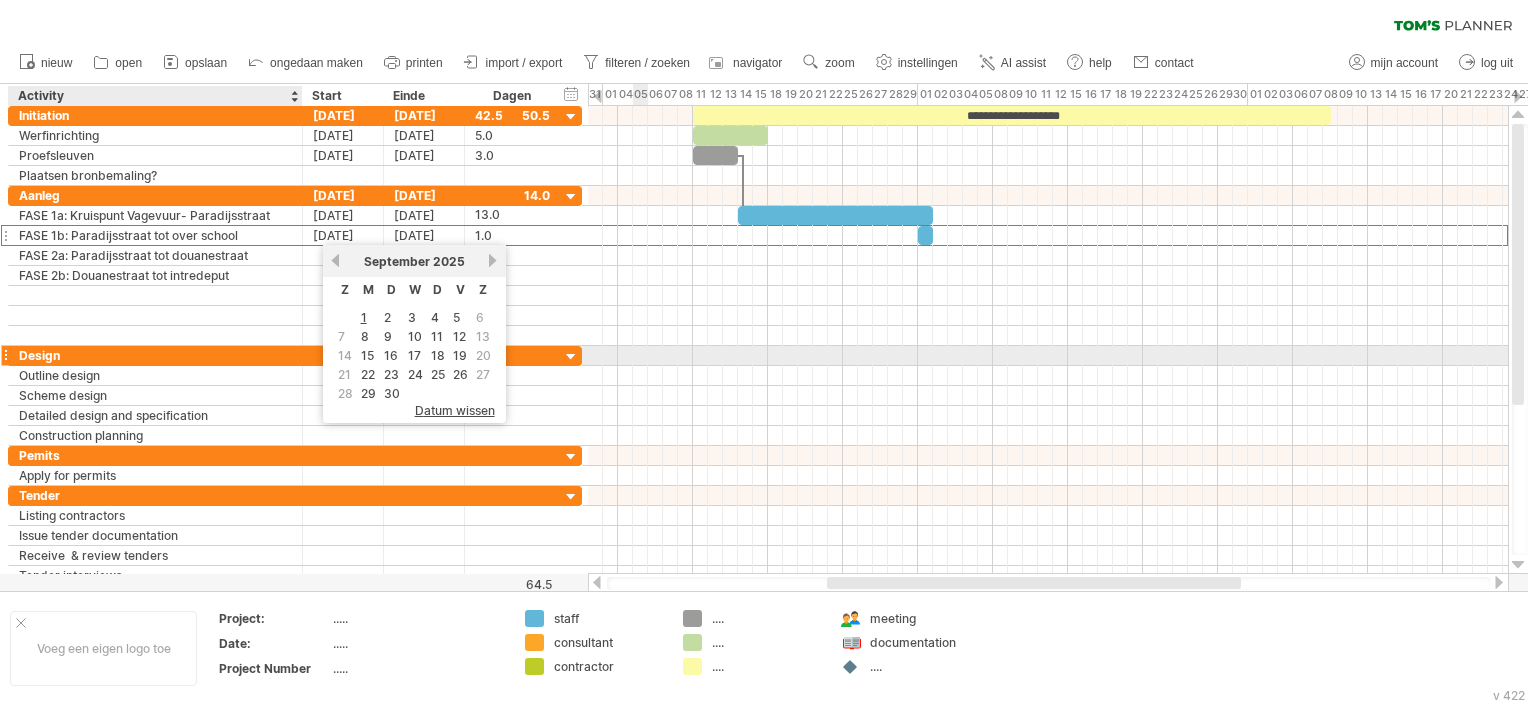 click on "Design" at bounding box center (155, 355) 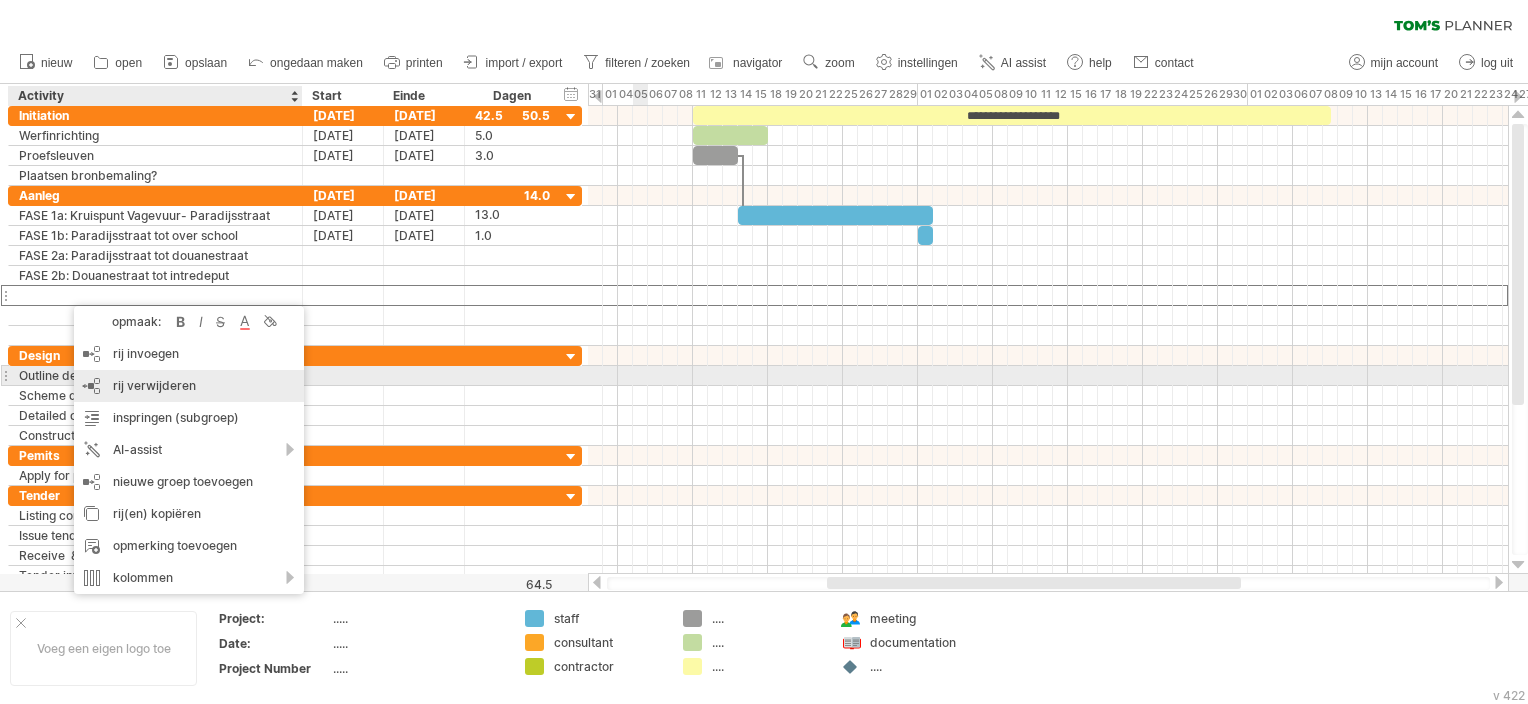 click on "rij verwijderen" at bounding box center (154, 385) 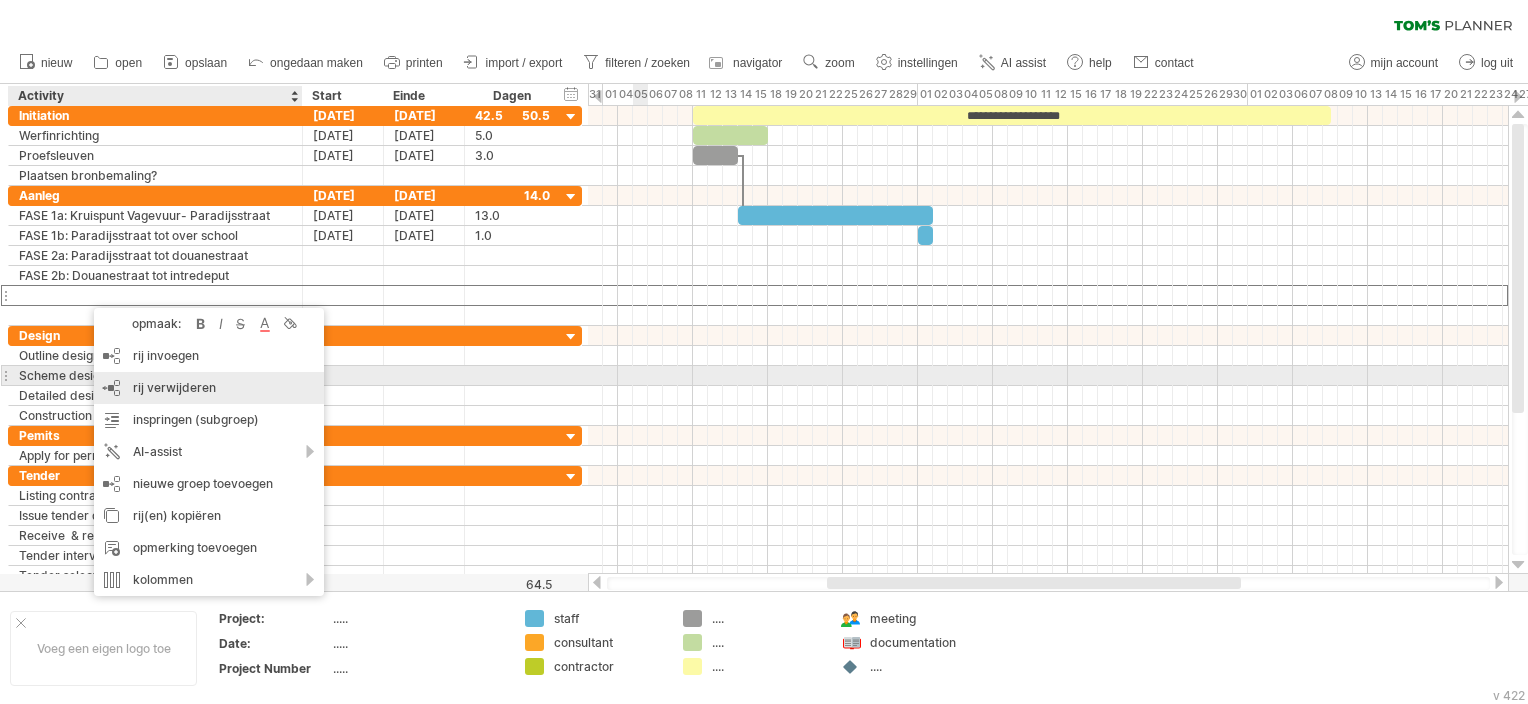 click on "rij verwijderen" at bounding box center (174, 387) 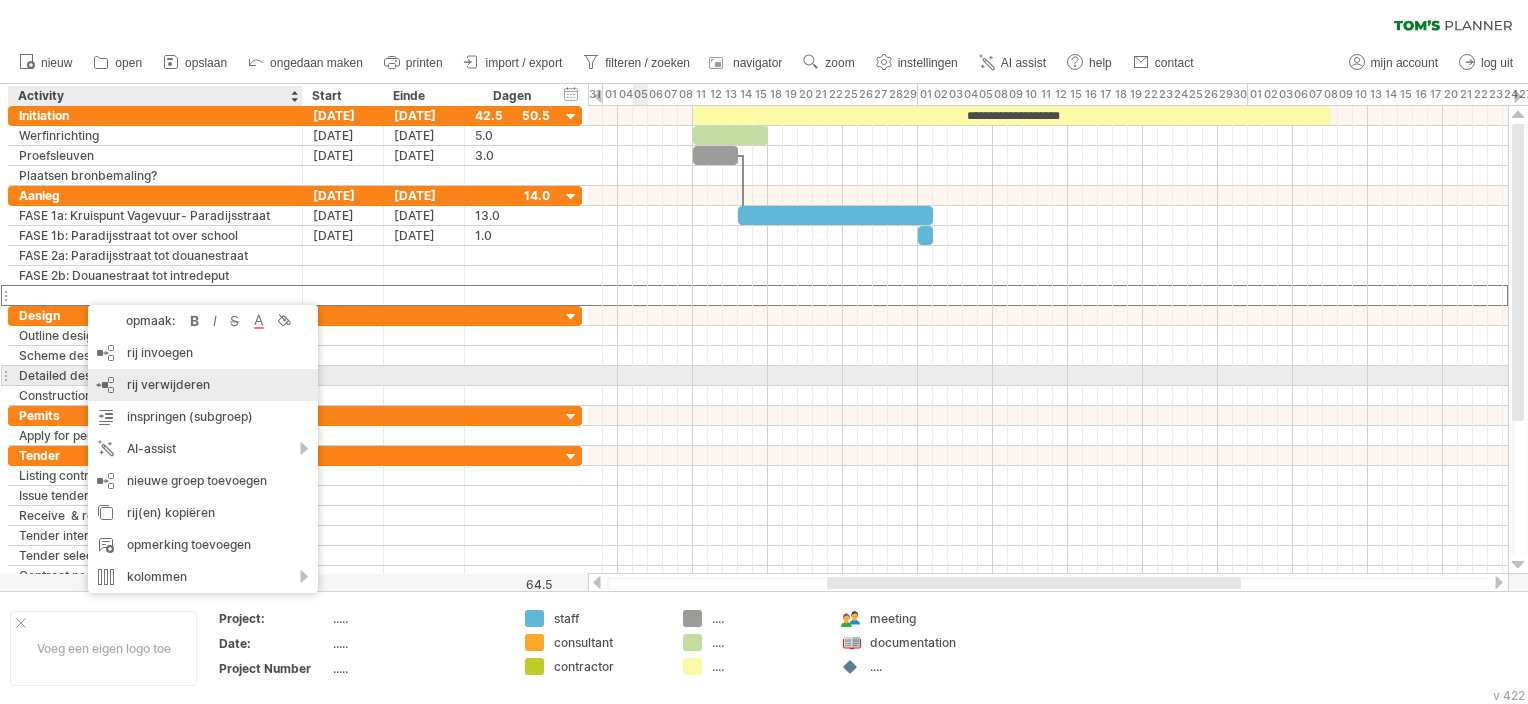 click on "rij verwijderen" at bounding box center [168, 384] 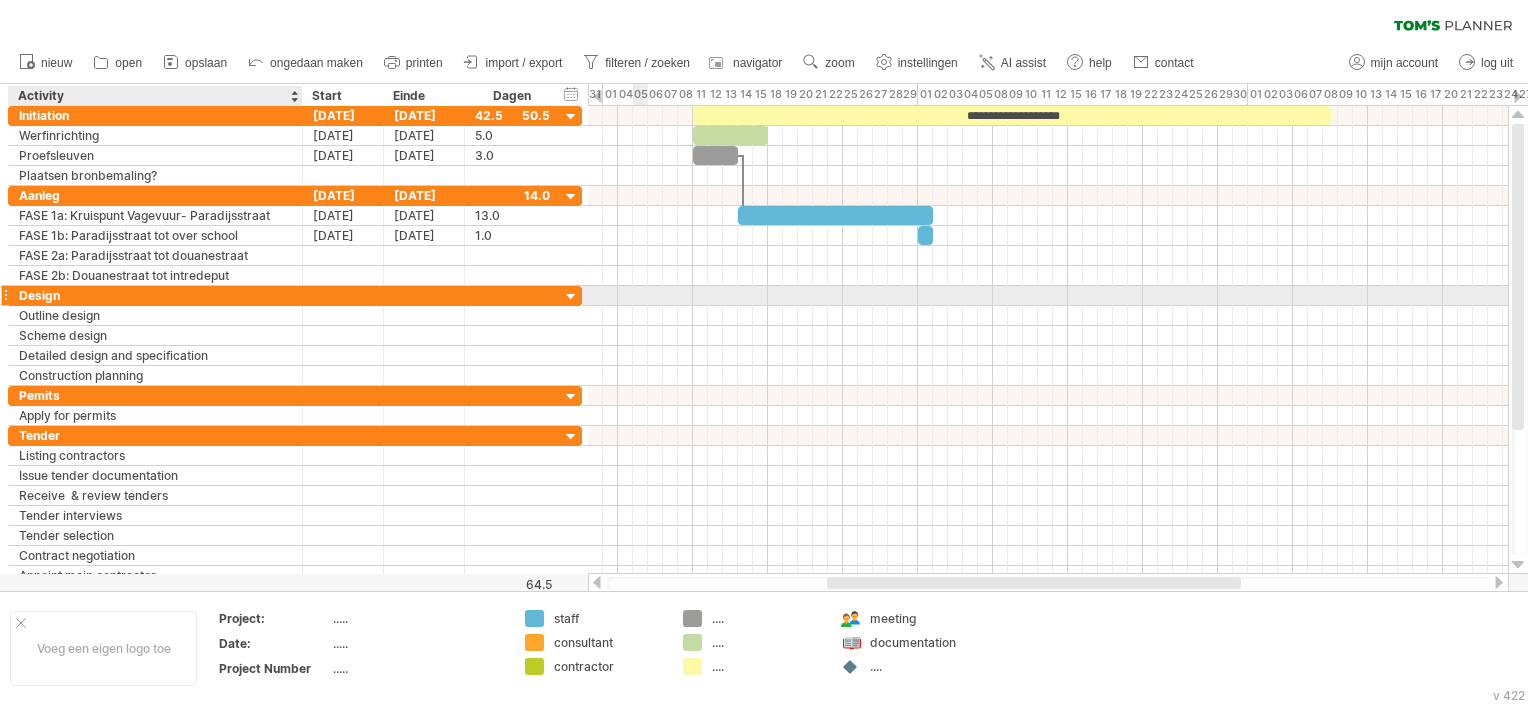 click on "Design" at bounding box center (155, 295) 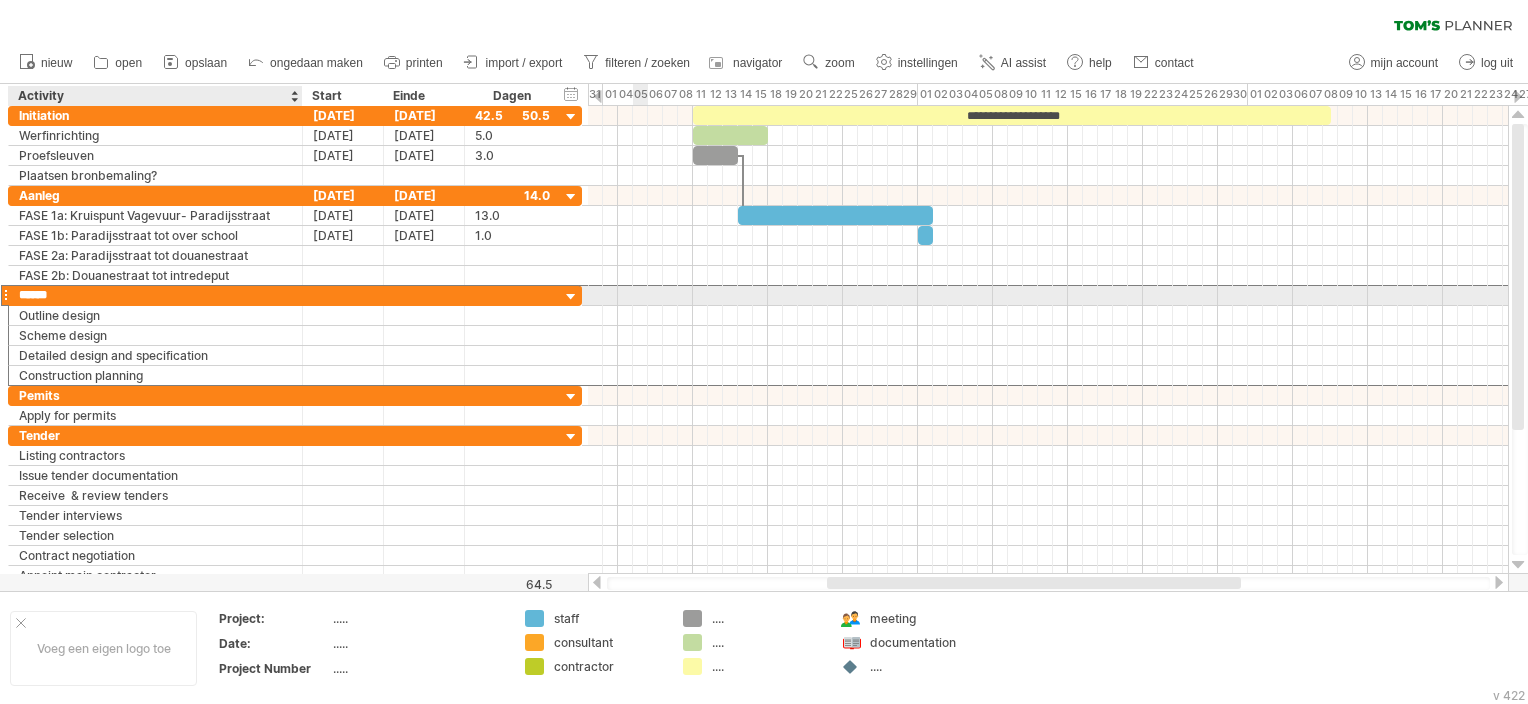 drag, startPoint x: 72, startPoint y: 296, endPoint x: 0, endPoint y: 297, distance: 72.00694 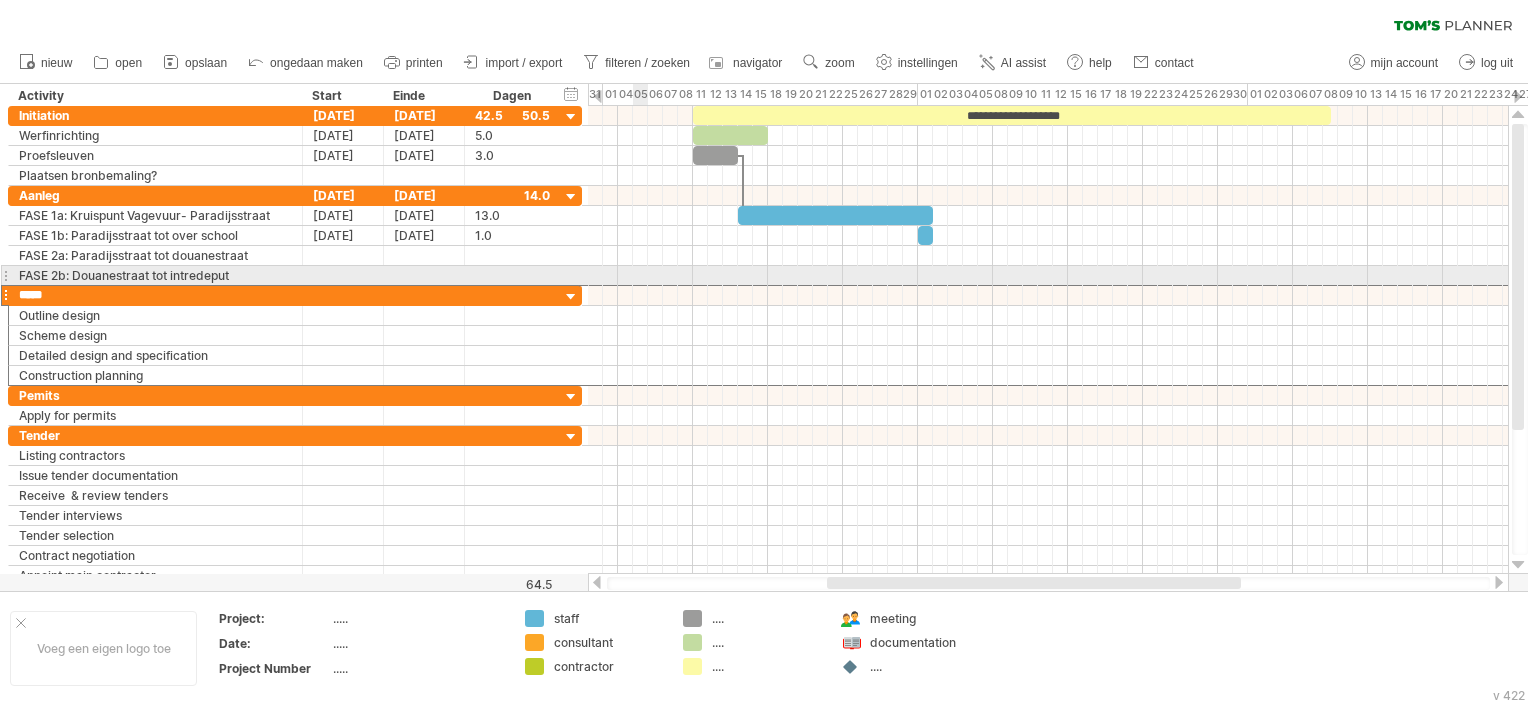 type on "******" 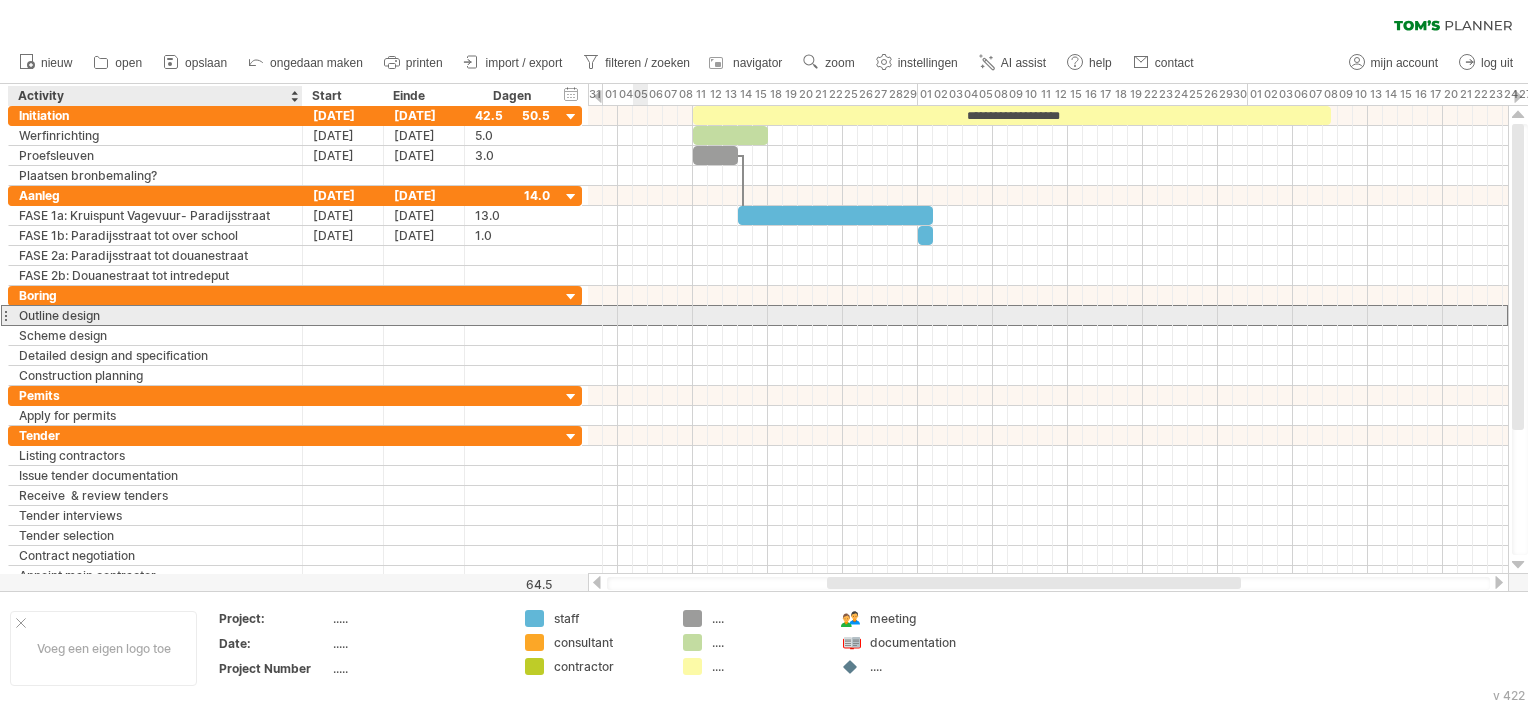 click on "Outline design" at bounding box center (155, 315) 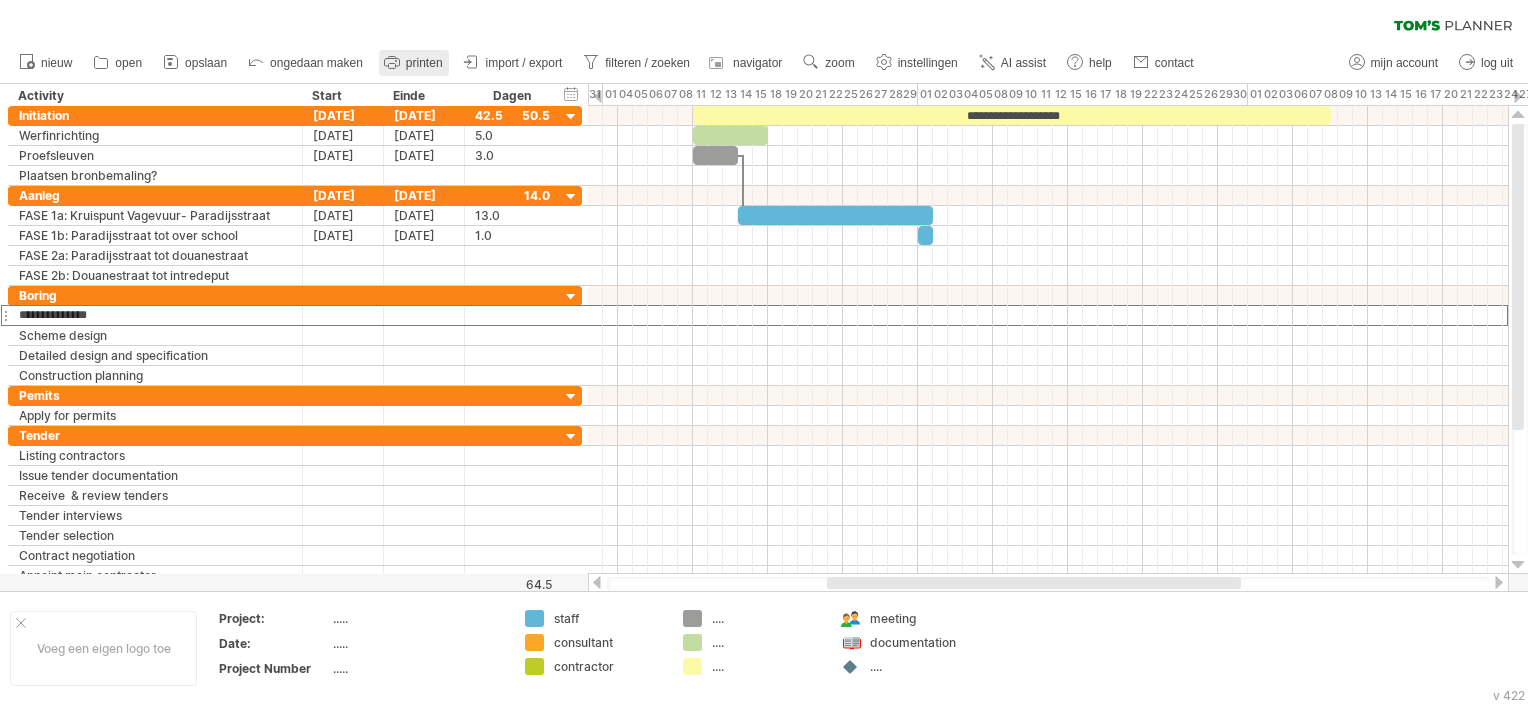 click on "printen" at bounding box center [414, 63] 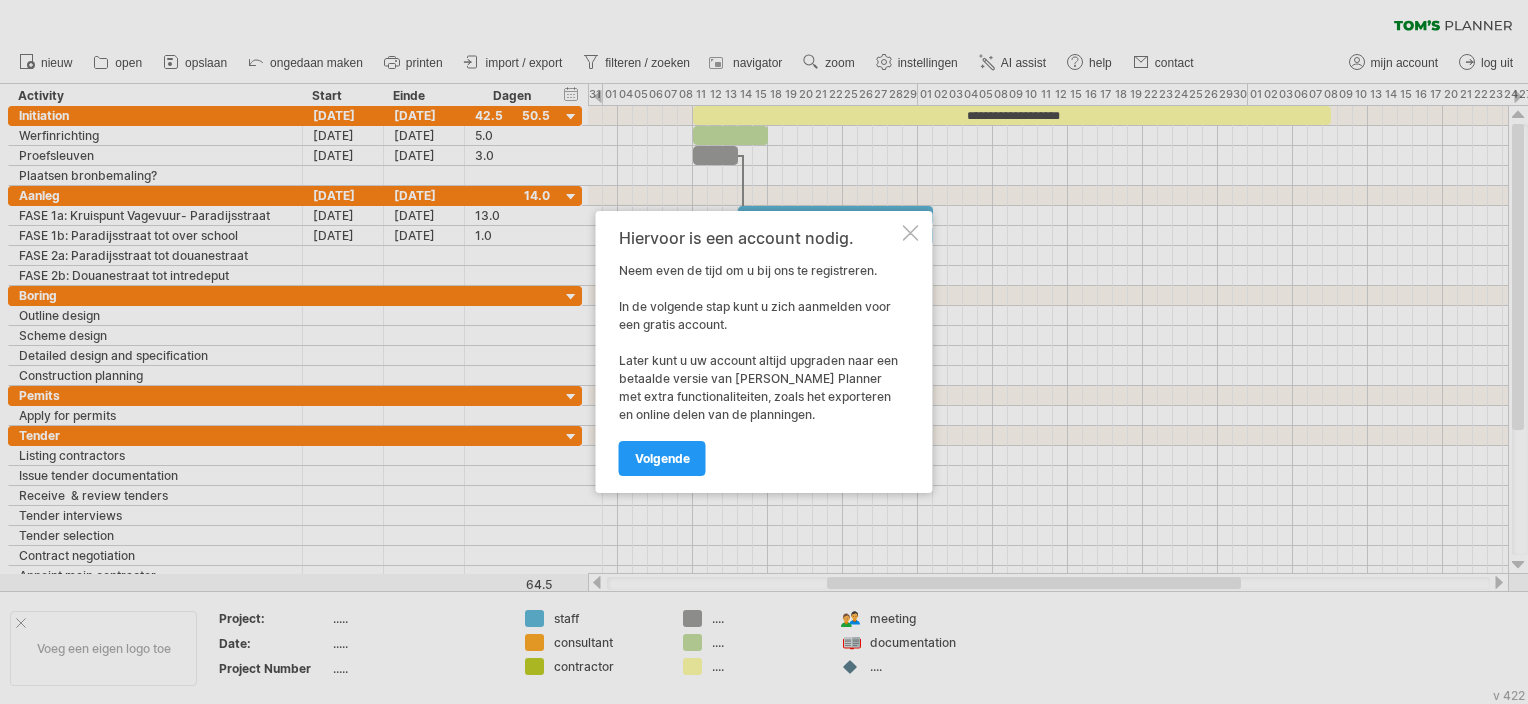 click on "Hiervoor is een account nodig. Neem even de tijd om u bij ons te registreren. In de volgende stap kunt u zich aanmelden voor een gratis account. Later kunt u uw account altijd upgraden naar een betaalde versie van [PERSON_NAME] Planner met extra functionaliteiten, zoals het exporteren en online  delen van de planningen. volgende" at bounding box center (764, 352) 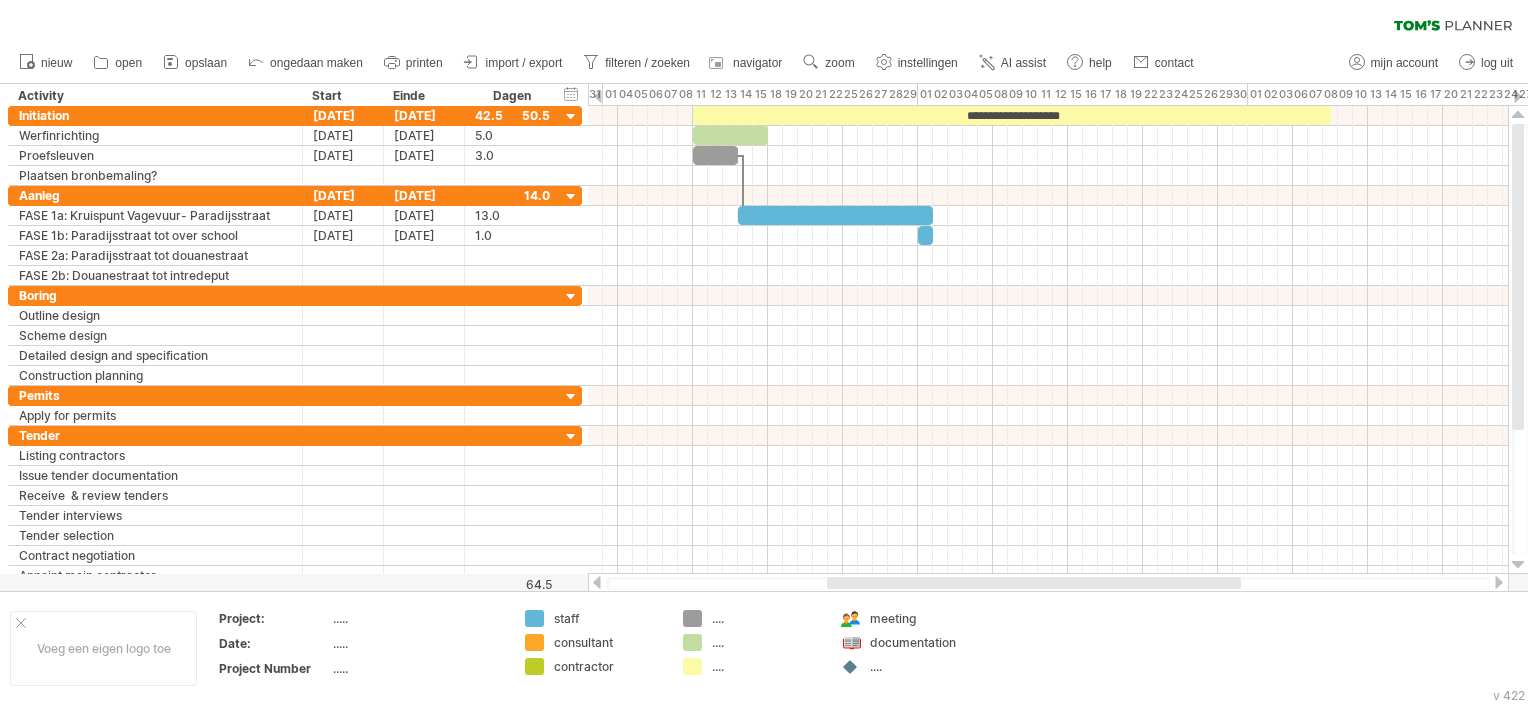 click on "nieuw
open" at bounding box center [605, 63] 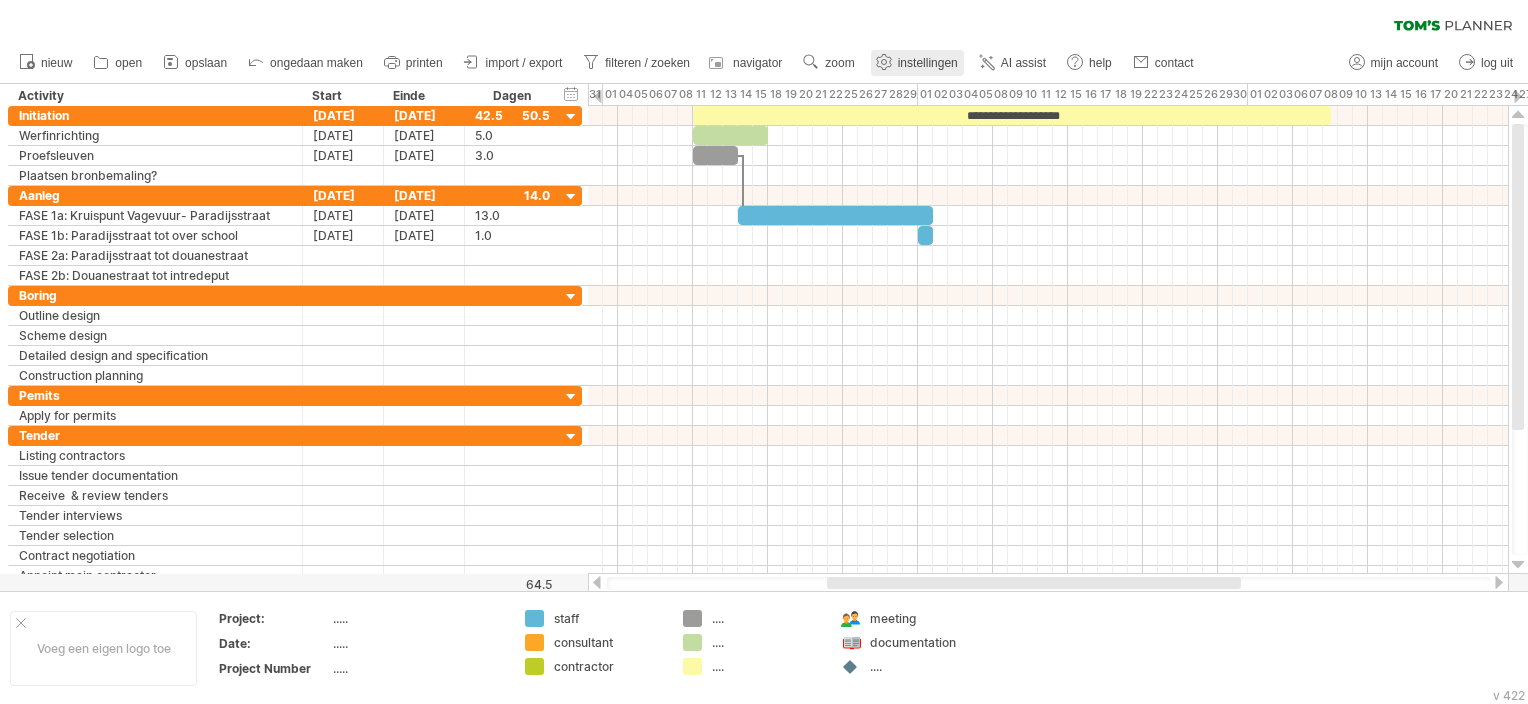 click on "instellingen" at bounding box center [917, 63] 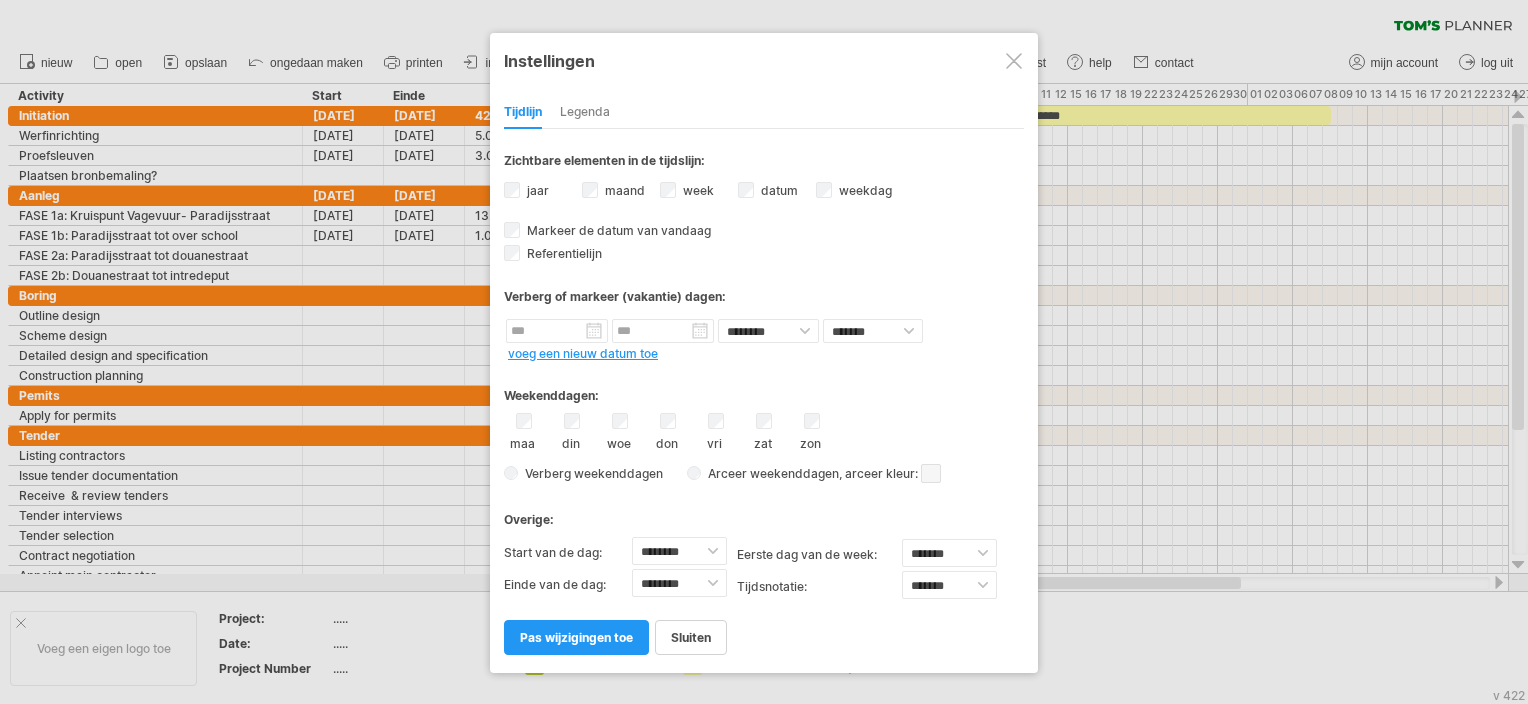 click on "pas wijzigingen toe" at bounding box center [576, 637] 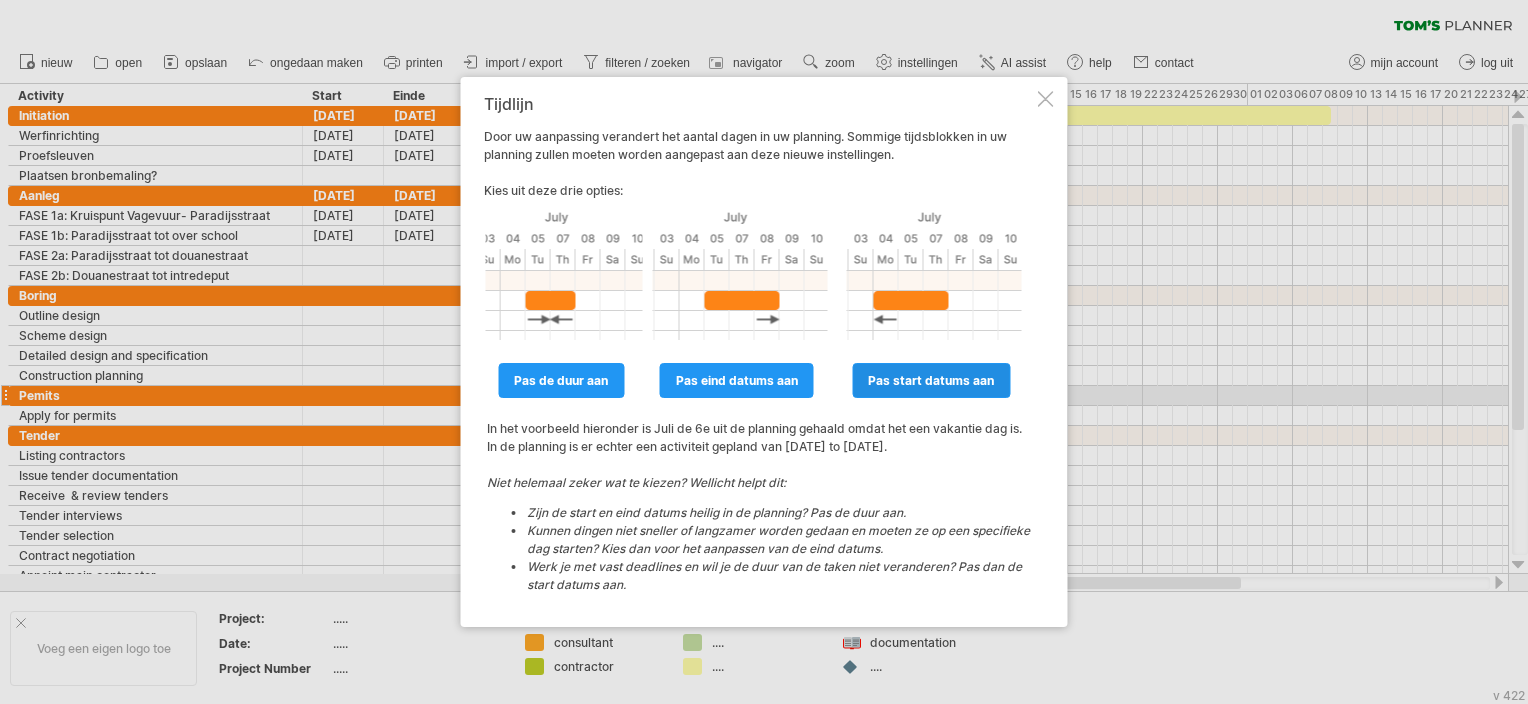 click on "pas start datums aan" at bounding box center [931, 380] 